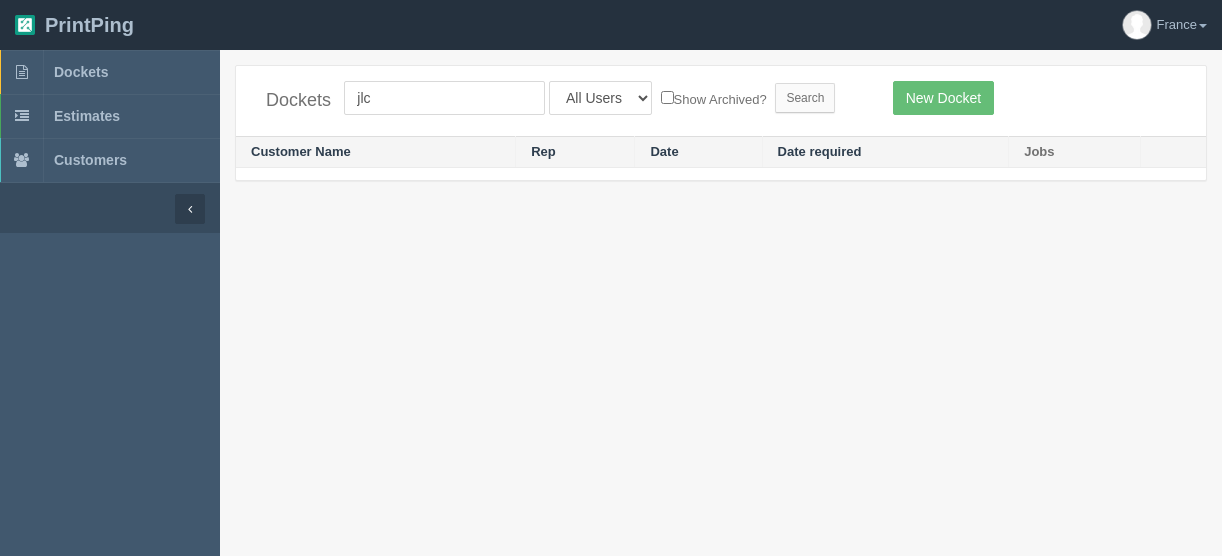 scroll, scrollTop: 0, scrollLeft: 0, axis: both 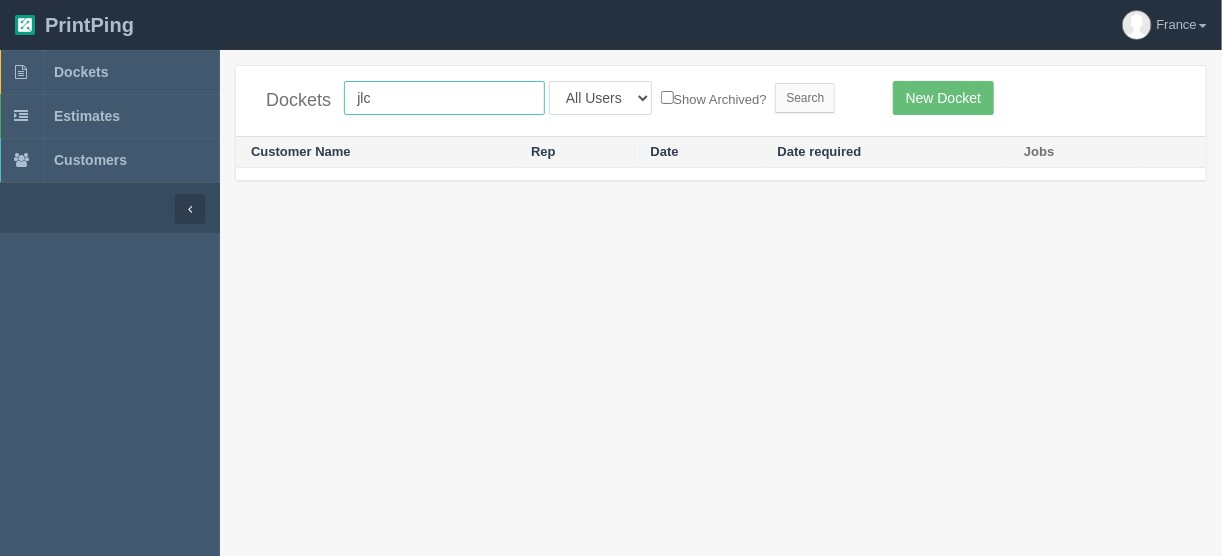 drag, startPoint x: 389, startPoint y: 101, endPoint x: 332, endPoint y: 92, distance: 57.706154 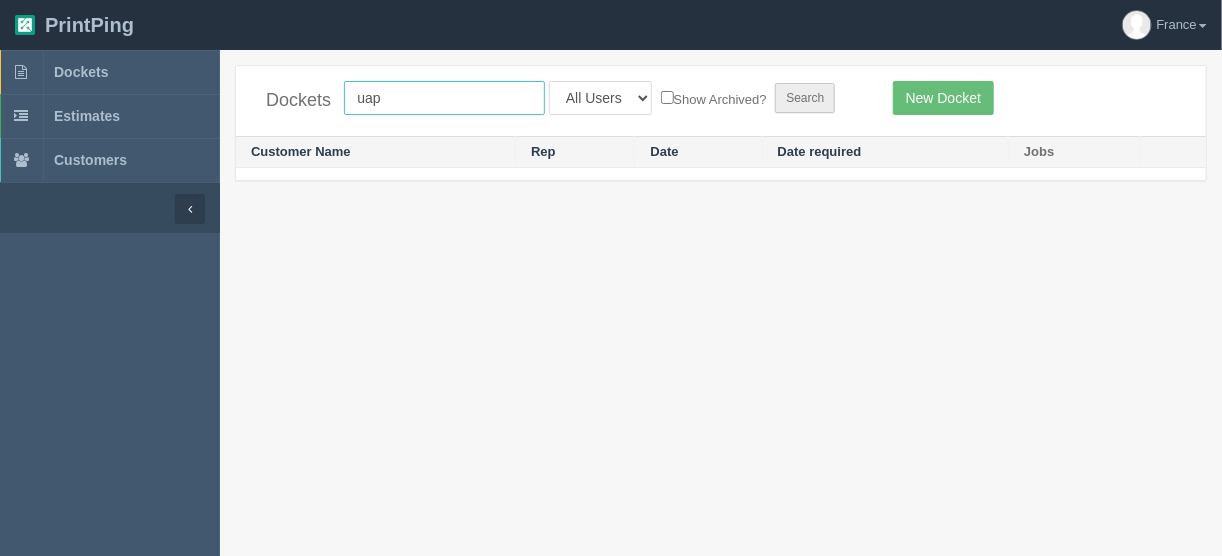 type on "uap" 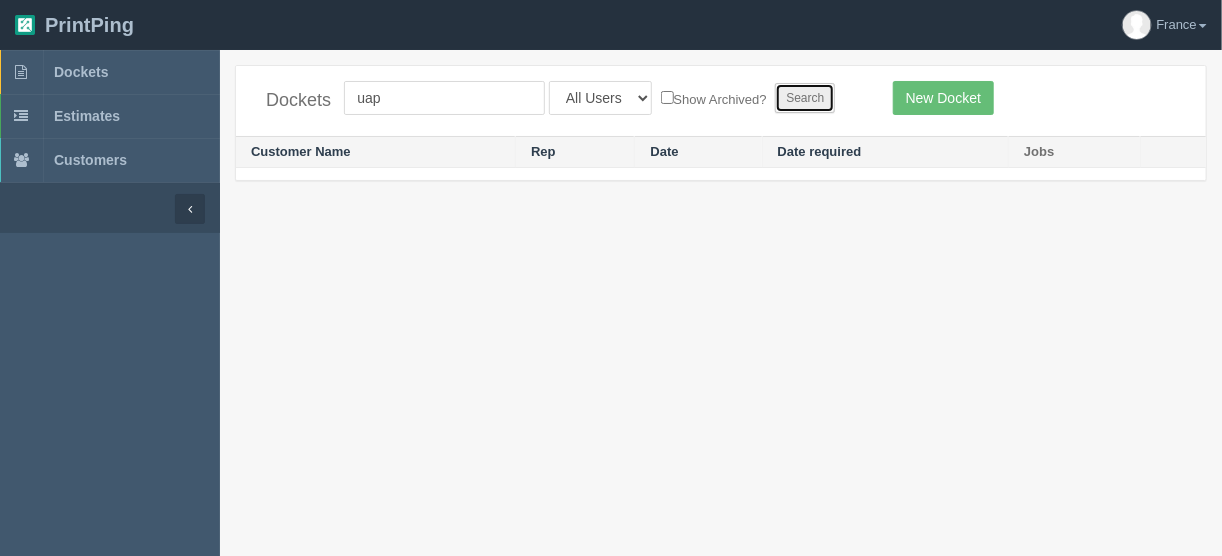 click on "Search" at bounding box center [805, 98] 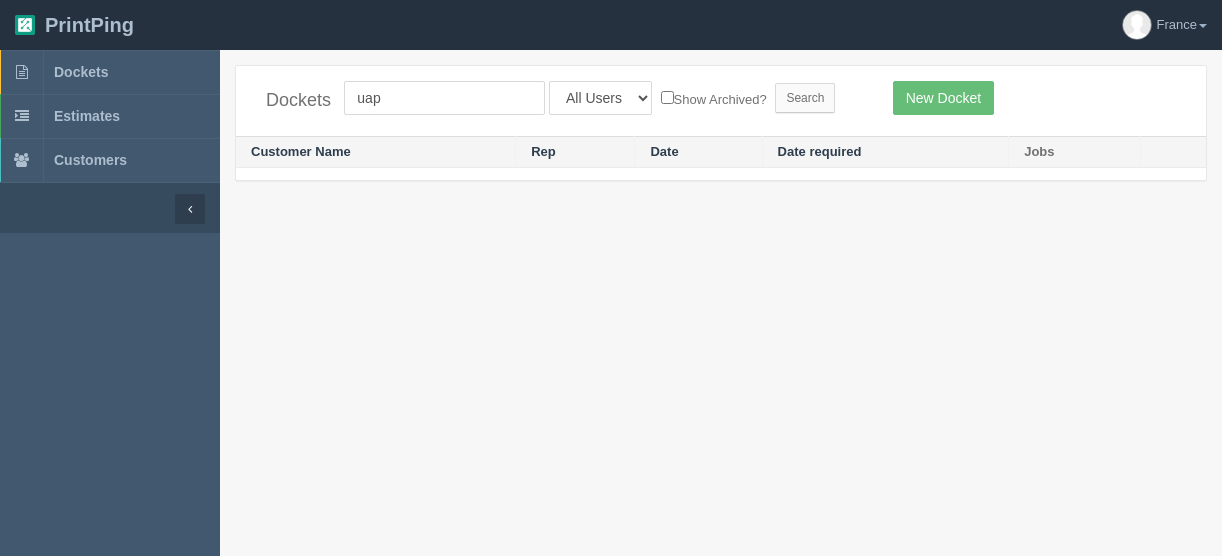 scroll, scrollTop: 0, scrollLeft: 0, axis: both 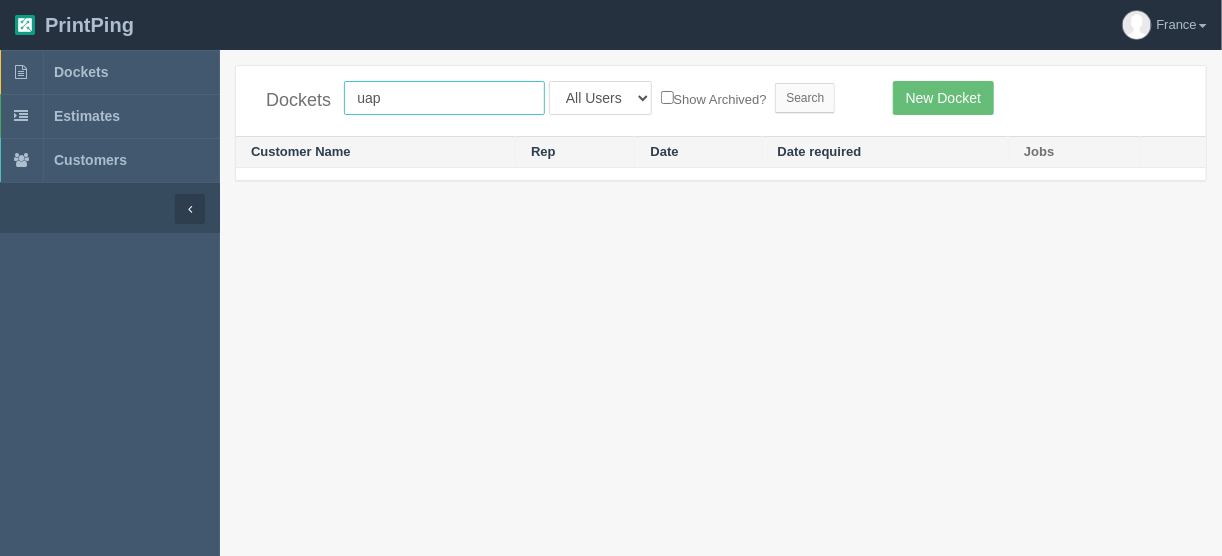 click on "uap" at bounding box center (444, 98) 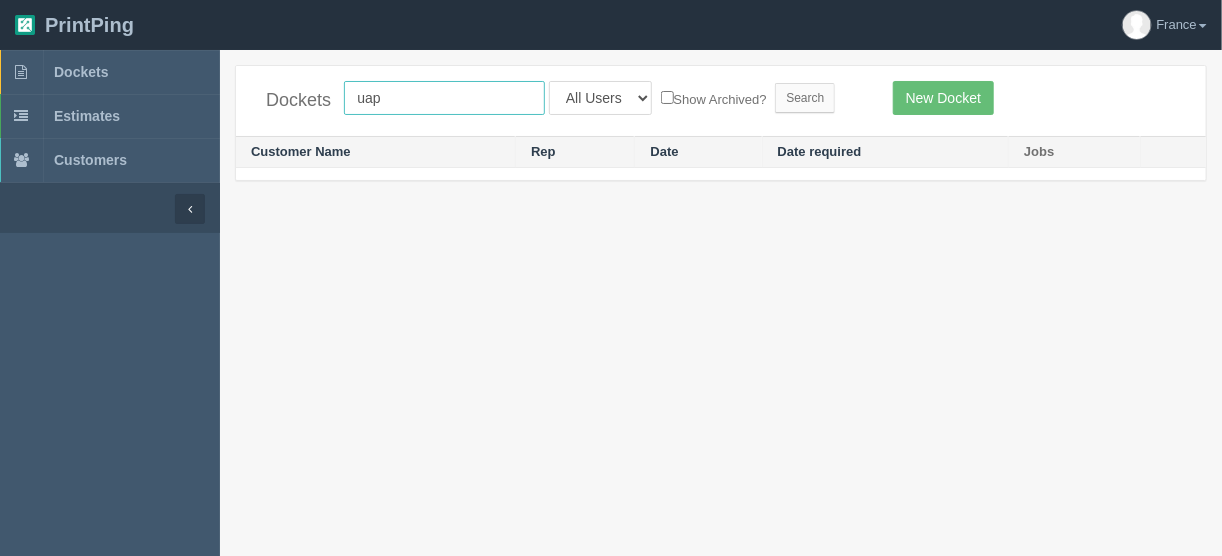 drag, startPoint x: 385, startPoint y: 97, endPoint x: 322, endPoint y: 102, distance: 63.1981 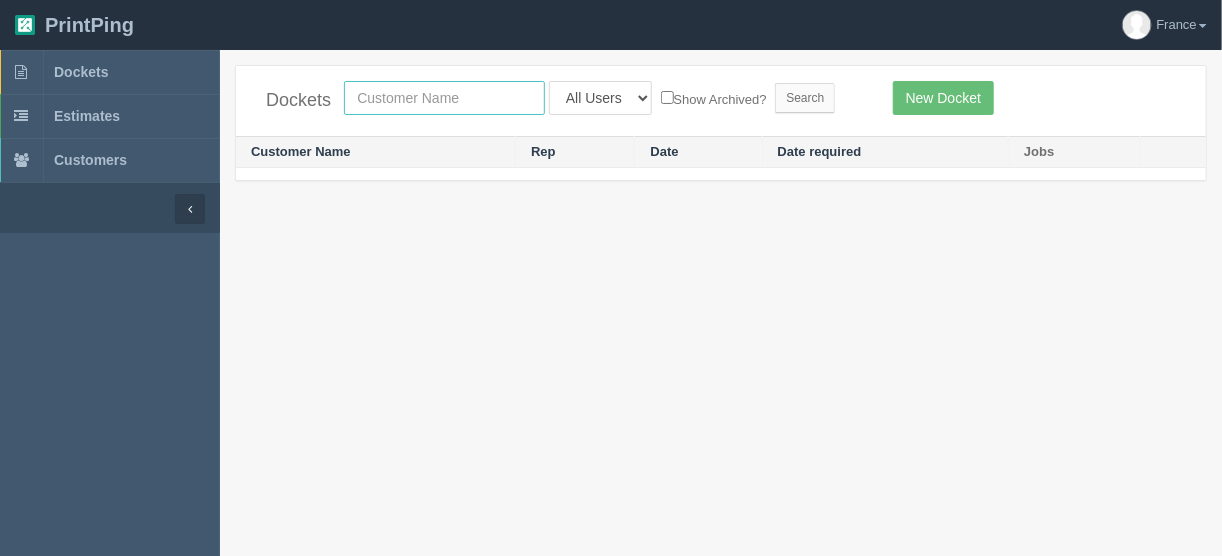 type 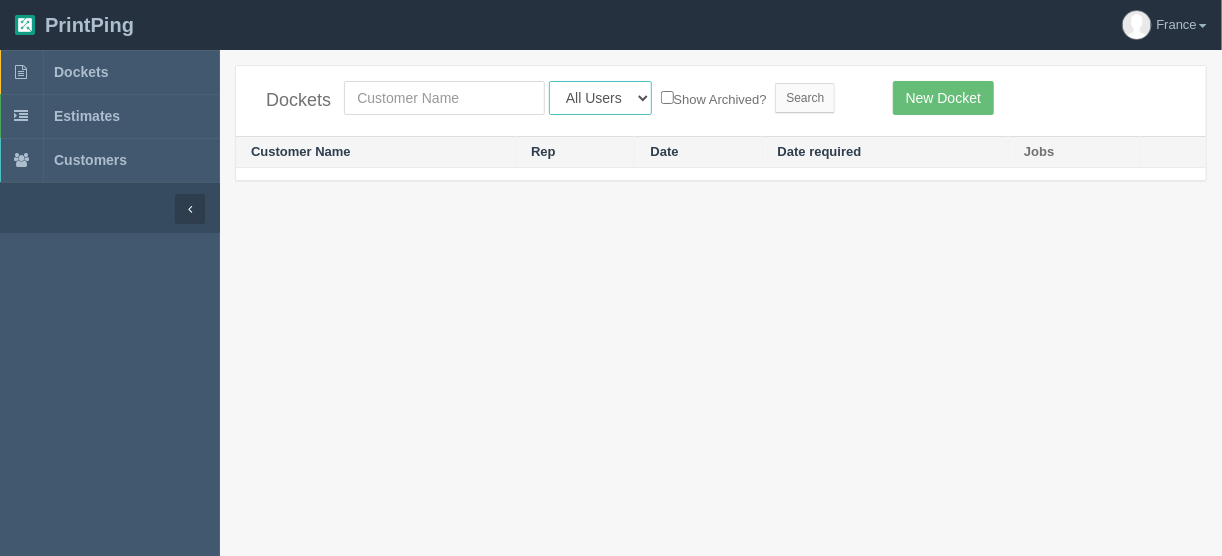 click on "All Users
Ali
Ali Test 1
Aly
Amy
Ankit
Arif
Brandon
Dan
France
Greg
Jim
Mark
Matthew
Mehmud
Mikayla
Moe
Phil
Rebecca
Sam
Stacy
Steve
Viki
Zach
Zack
Zunaid" at bounding box center [600, 98] 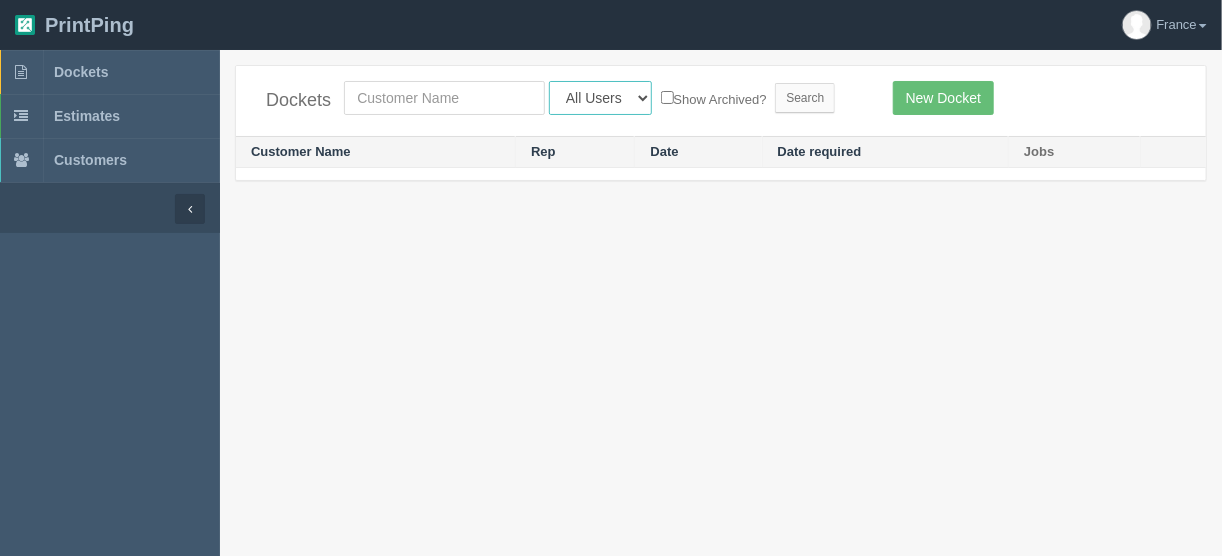 select on "14" 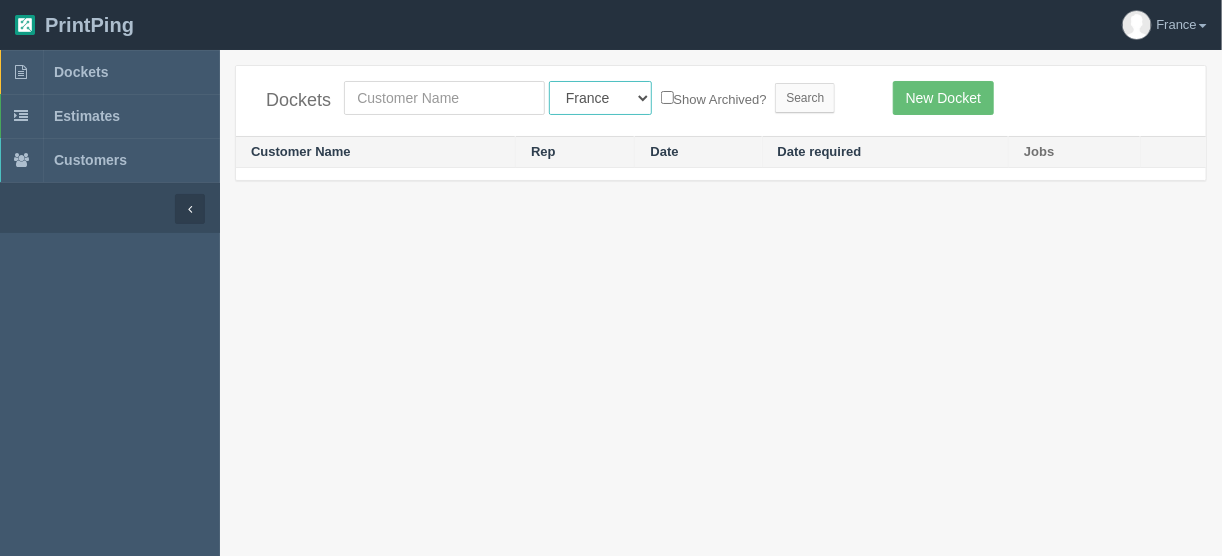 click on "All Users
Ali
Ali Test 1
Aly
Amy
Ankit
Arif
Brandon
Dan
France
Greg
Jim
Mark
Matthew
Mehmud
Mikayla
Moe
Phil
Rebecca
Sam
Stacy
Steve
Viki
Zach
Zack
Zunaid" at bounding box center [600, 98] 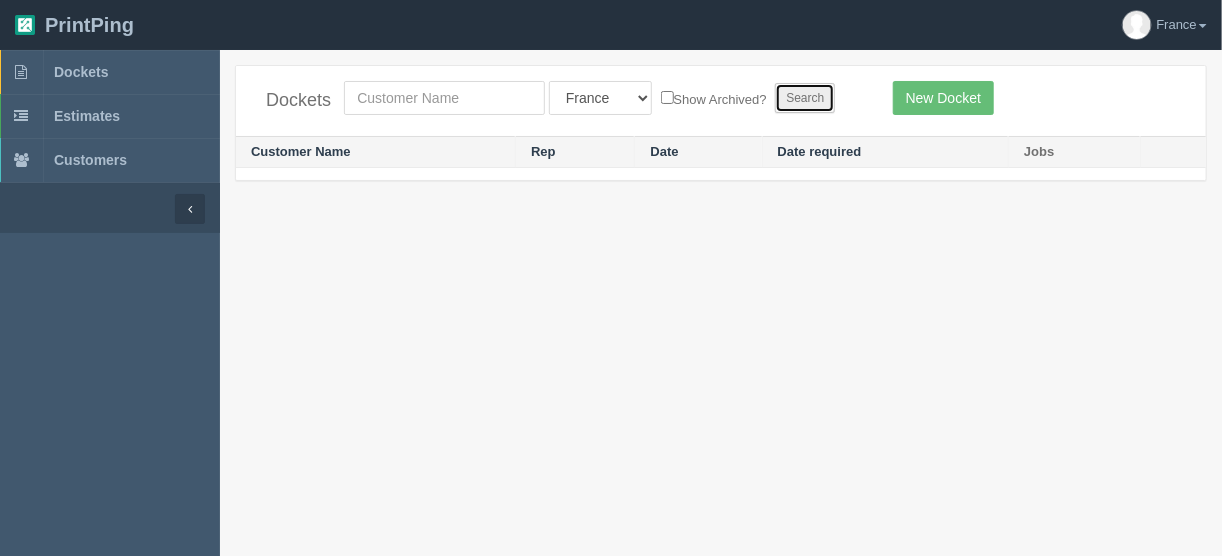 click on "Search" at bounding box center (805, 98) 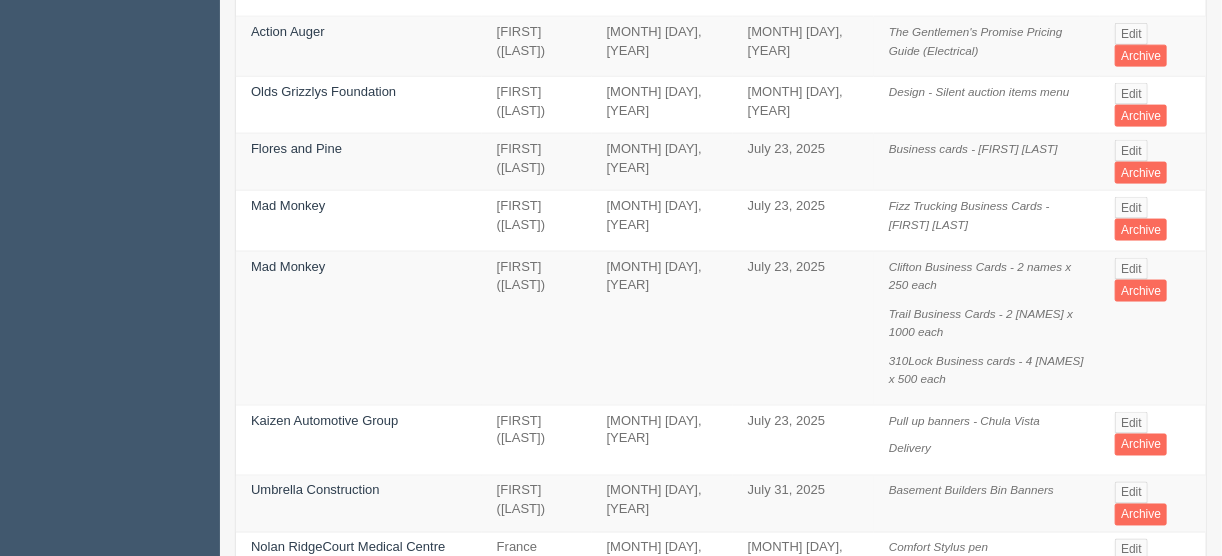 scroll, scrollTop: 1600, scrollLeft: 0, axis: vertical 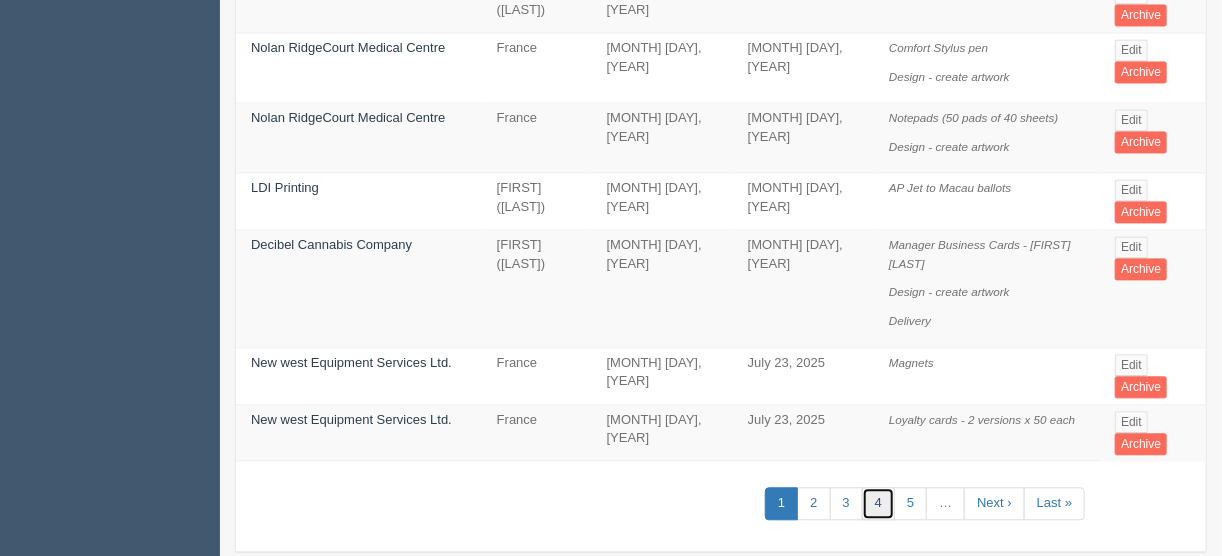 click on "4" at bounding box center [878, 503] 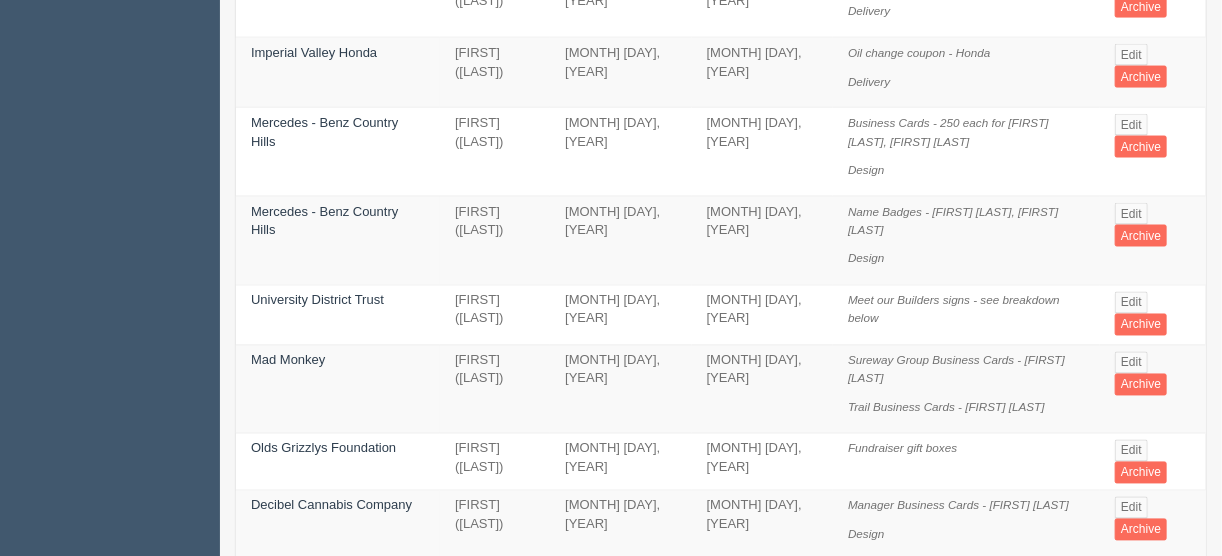 scroll, scrollTop: 1352, scrollLeft: 0, axis: vertical 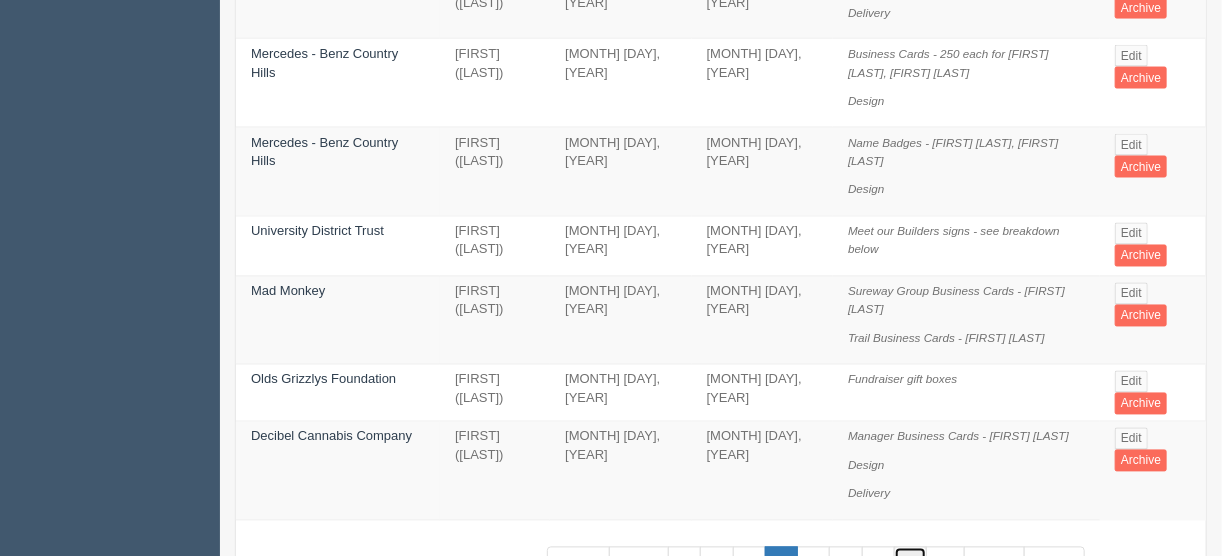 click on "8" at bounding box center (910, 563) 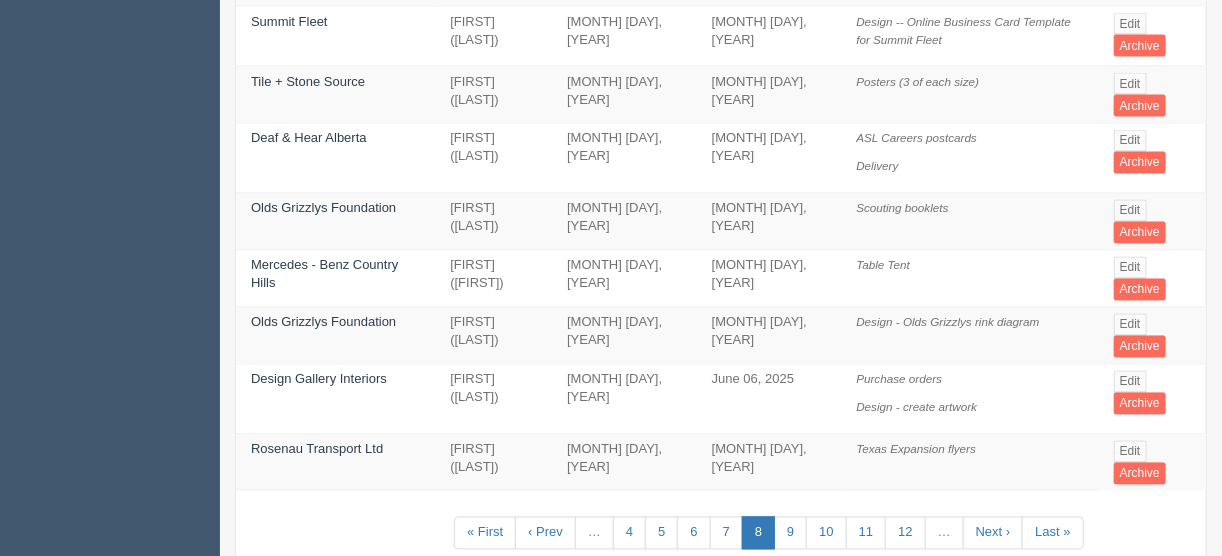 scroll, scrollTop: 1436, scrollLeft: 0, axis: vertical 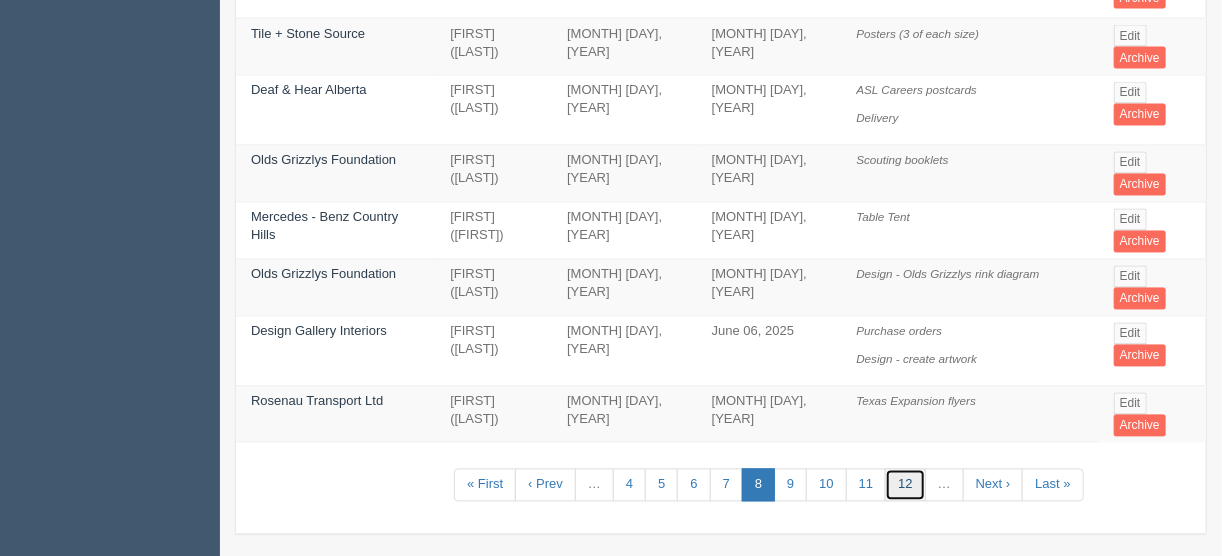 click on "12" at bounding box center [905, 485] 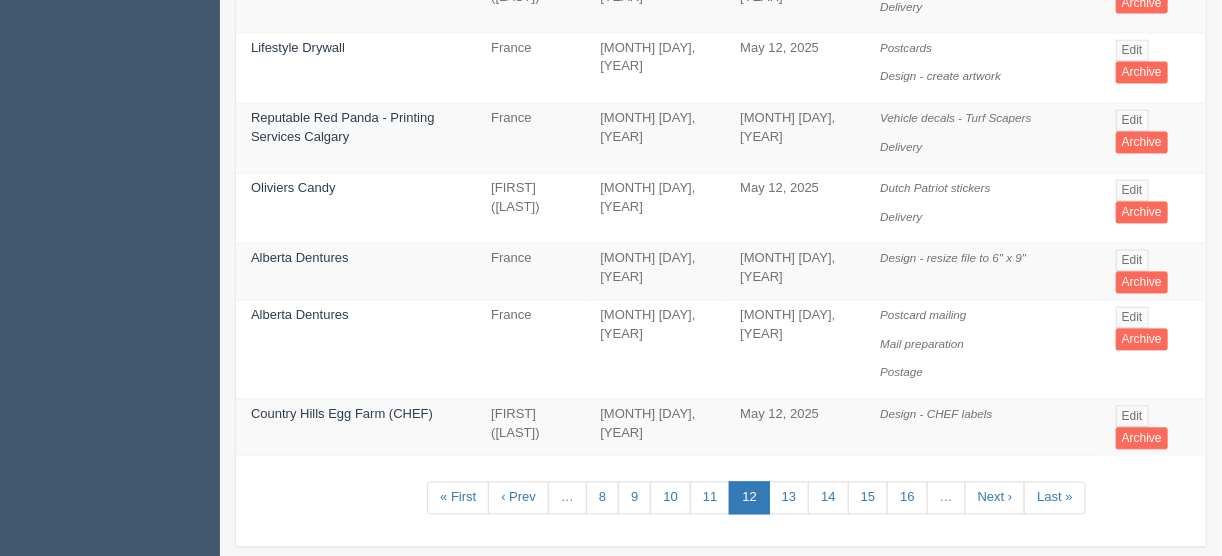 scroll, scrollTop: 1514, scrollLeft: 0, axis: vertical 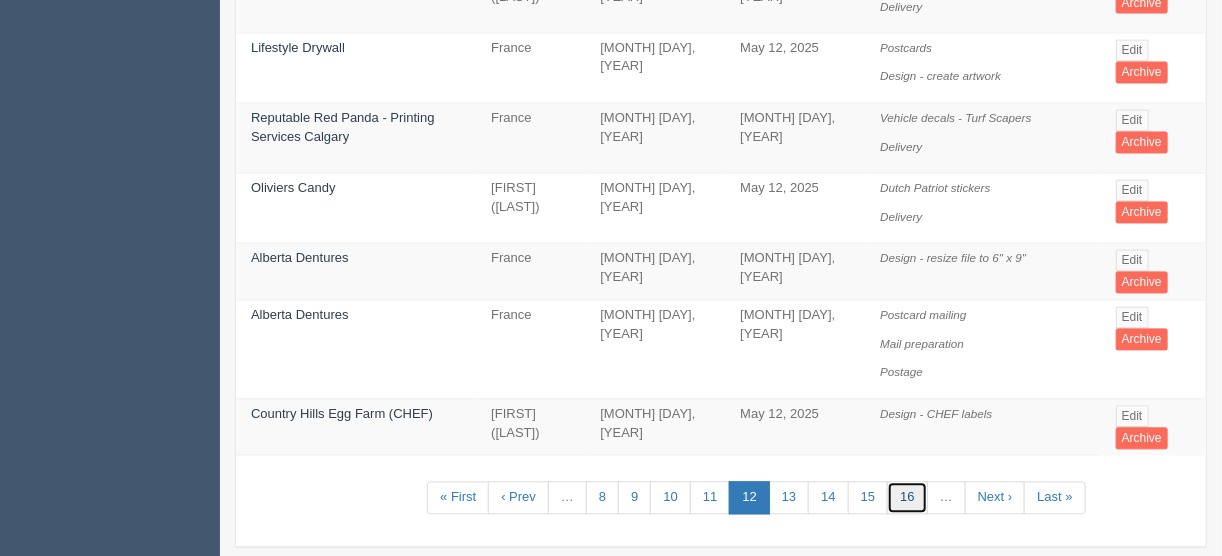 click on "16" at bounding box center [907, 498] 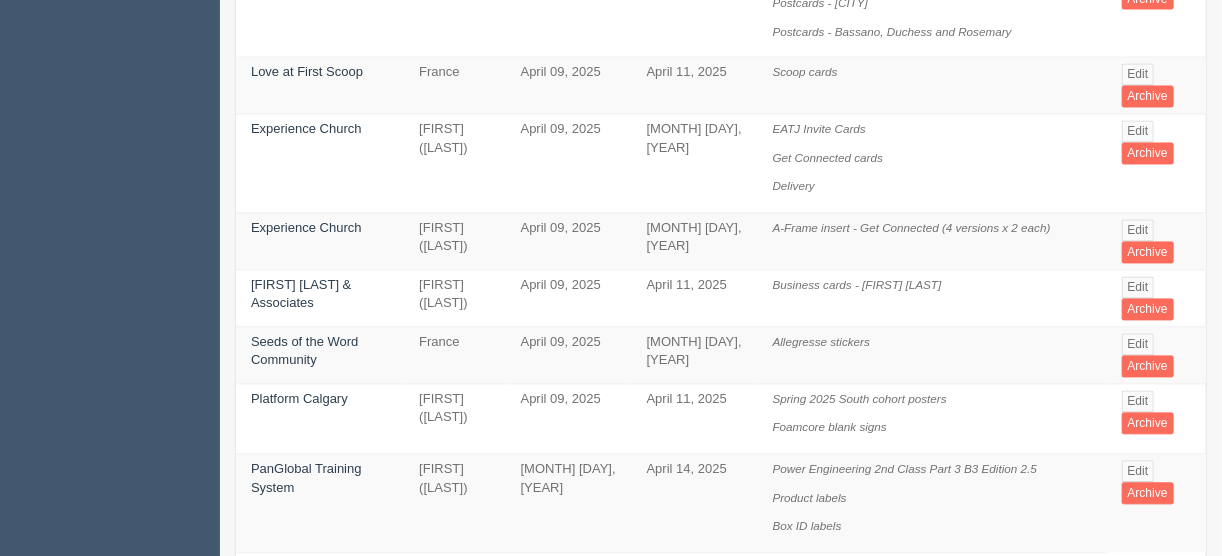 scroll, scrollTop: 1575, scrollLeft: 0, axis: vertical 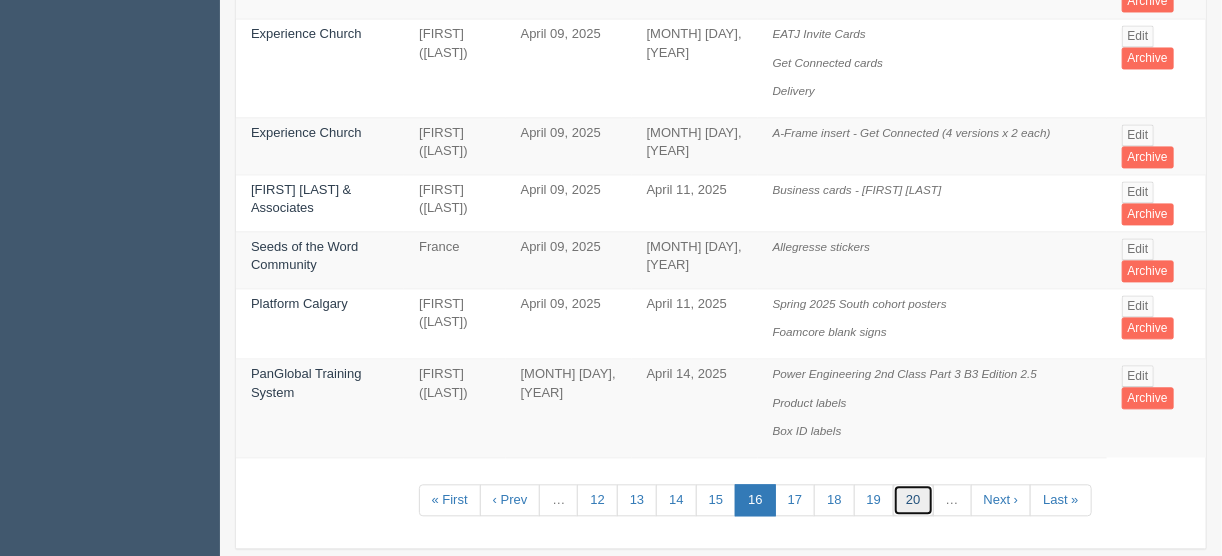 click on "20" at bounding box center (913, 500) 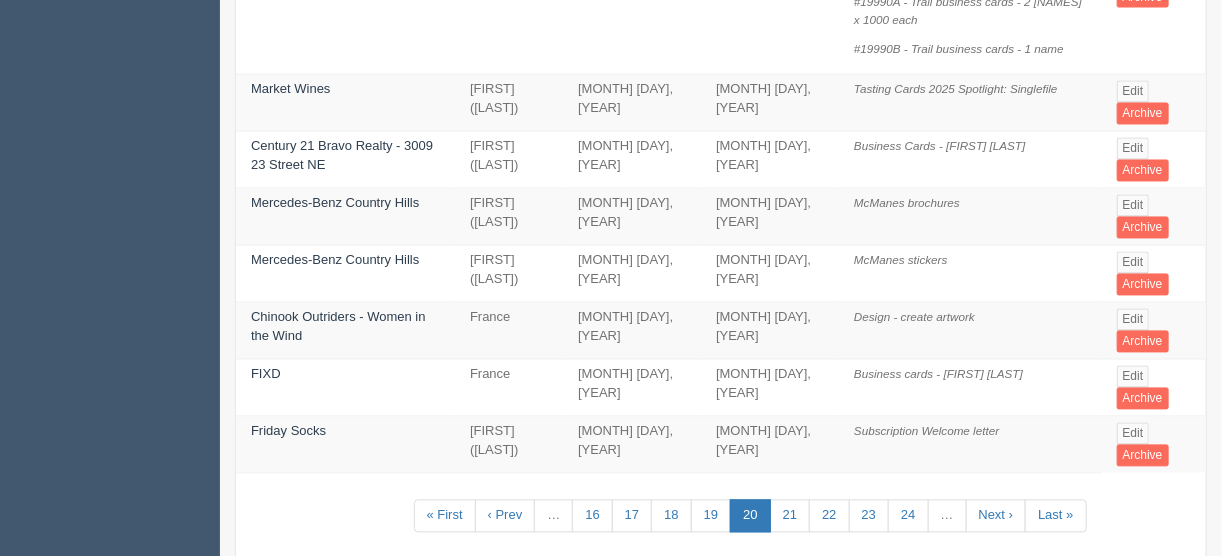 scroll, scrollTop: 1464, scrollLeft: 0, axis: vertical 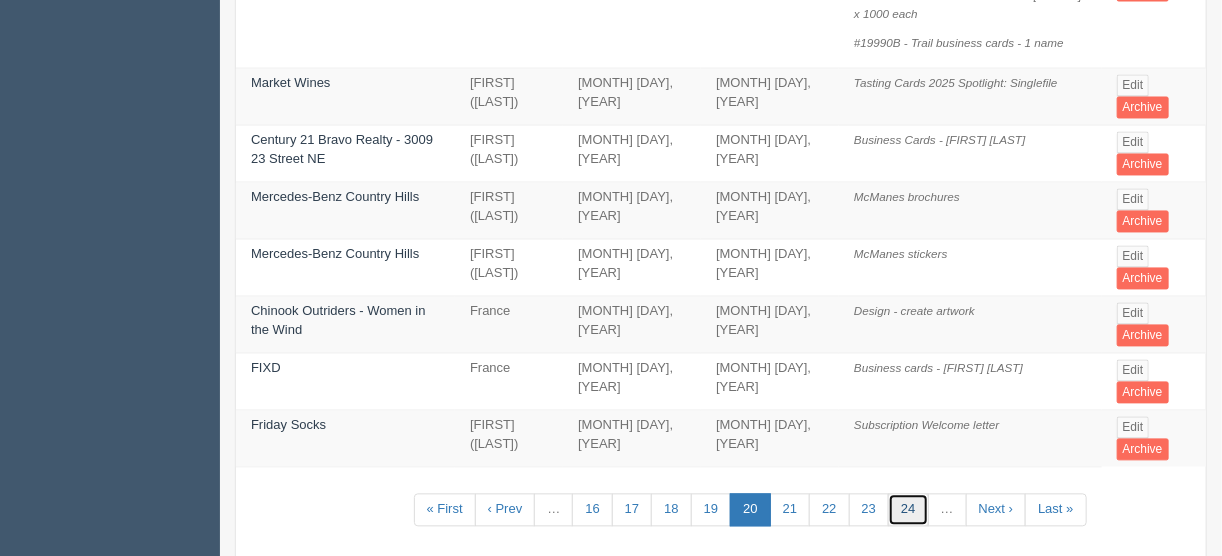 click on "24" at bounding box center [908, 510] 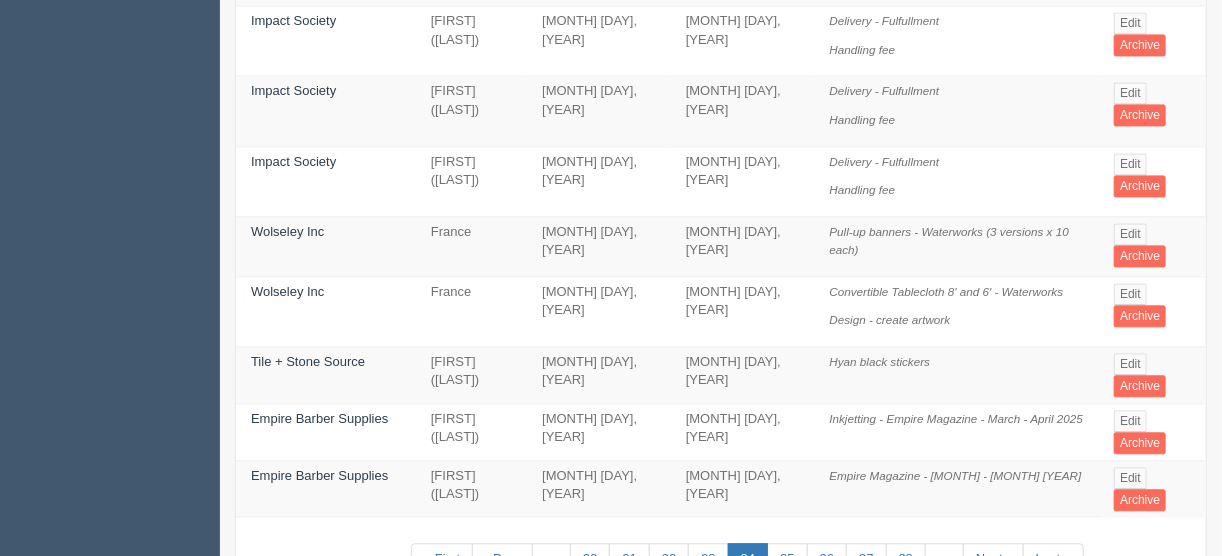 scroll, scrollTop: 1635, scrollLeft: 0, axis: vertical 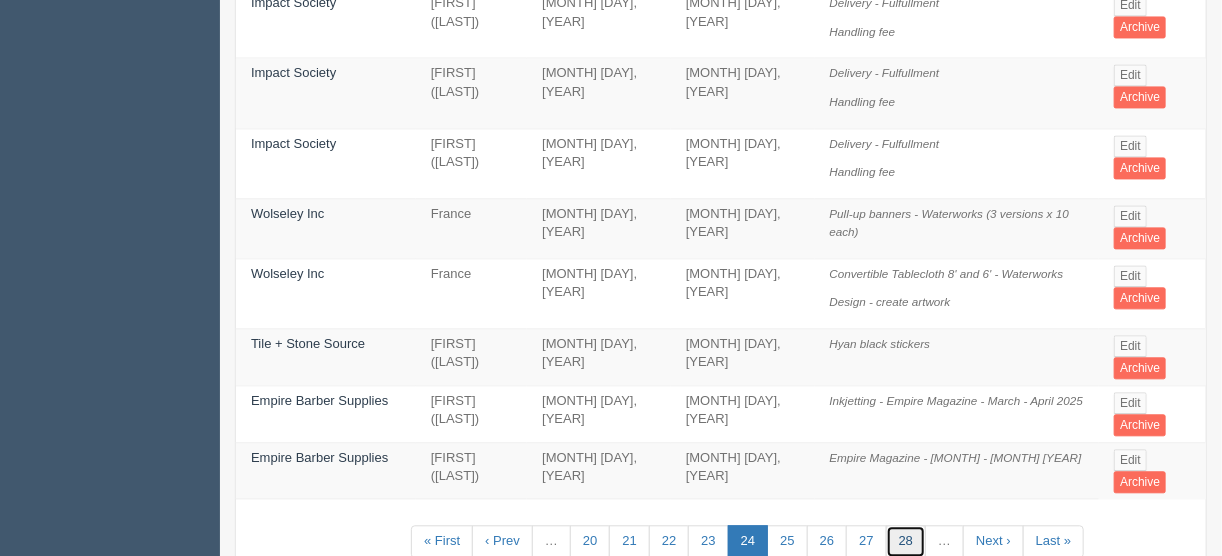 click on "28" at bounding box center [906, 541] 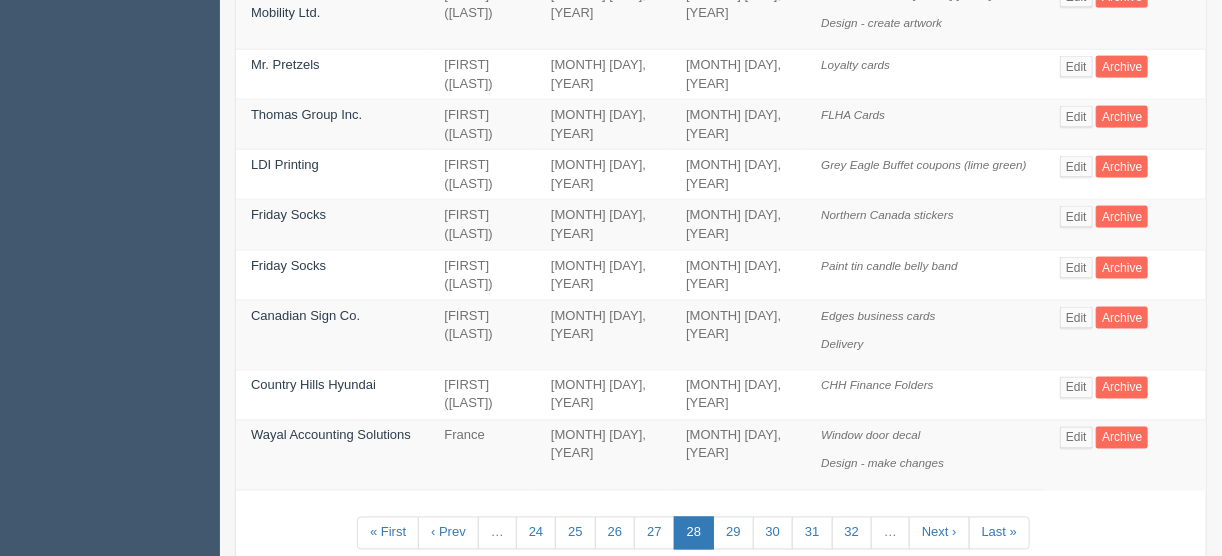 scroll, scrollTop: 1208, scrollLeft: 0, axis: vertical 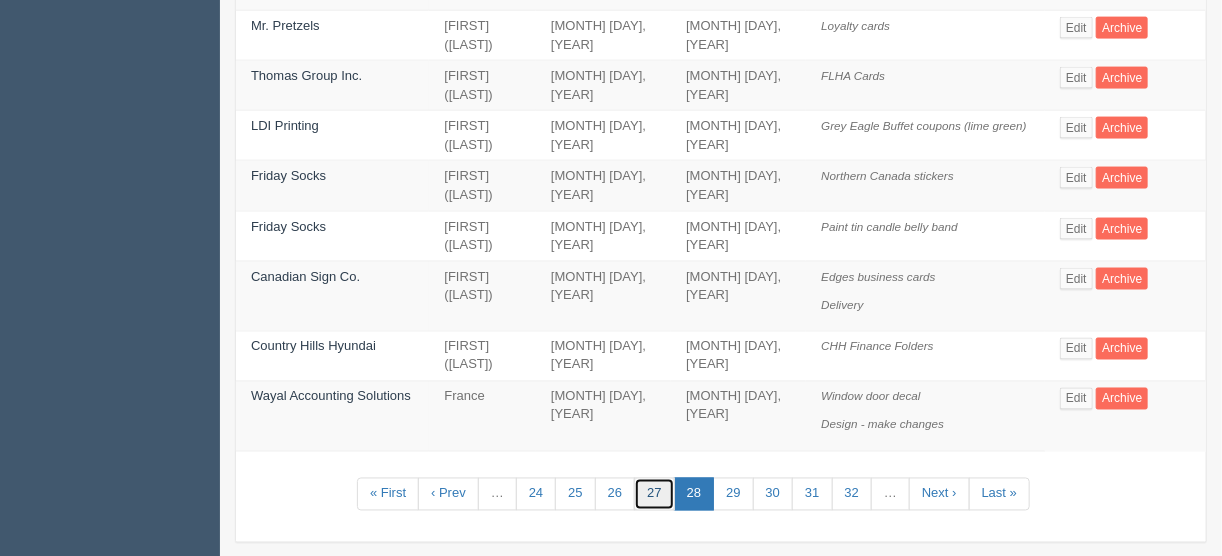 click on "27" at bounding box center (654, 494) 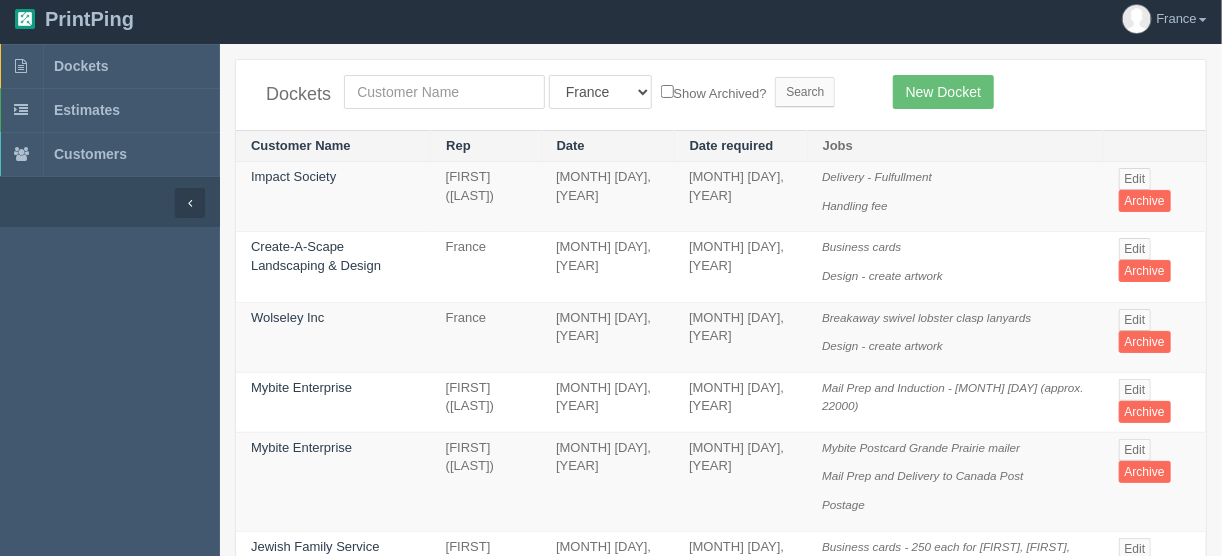 scroll, scrollTop: 0, scrollLeft: 0, axis: both 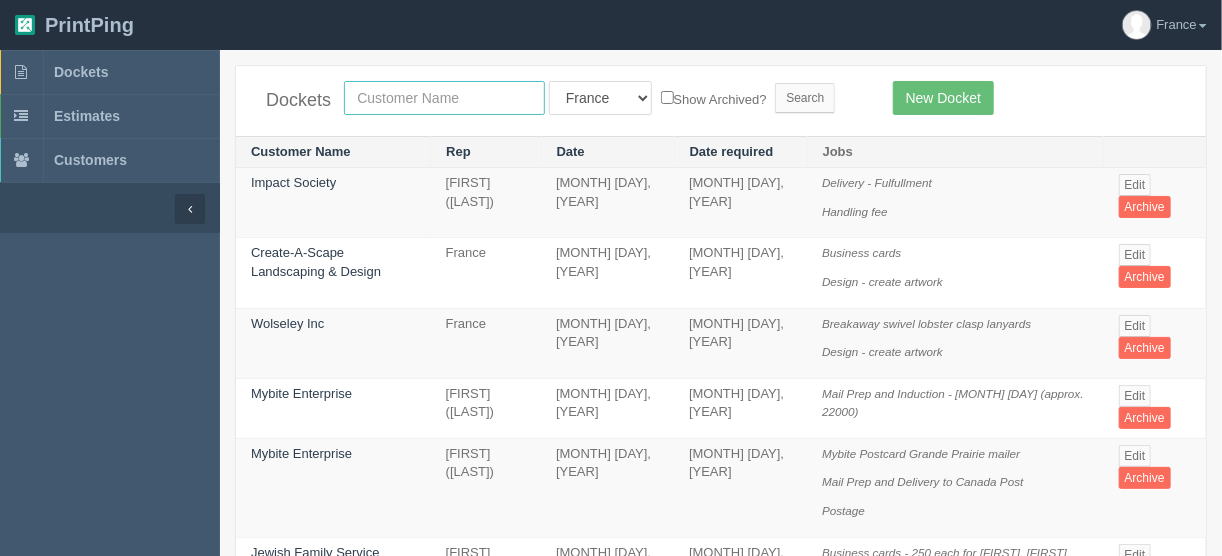 click at bounding box center [444, 98] 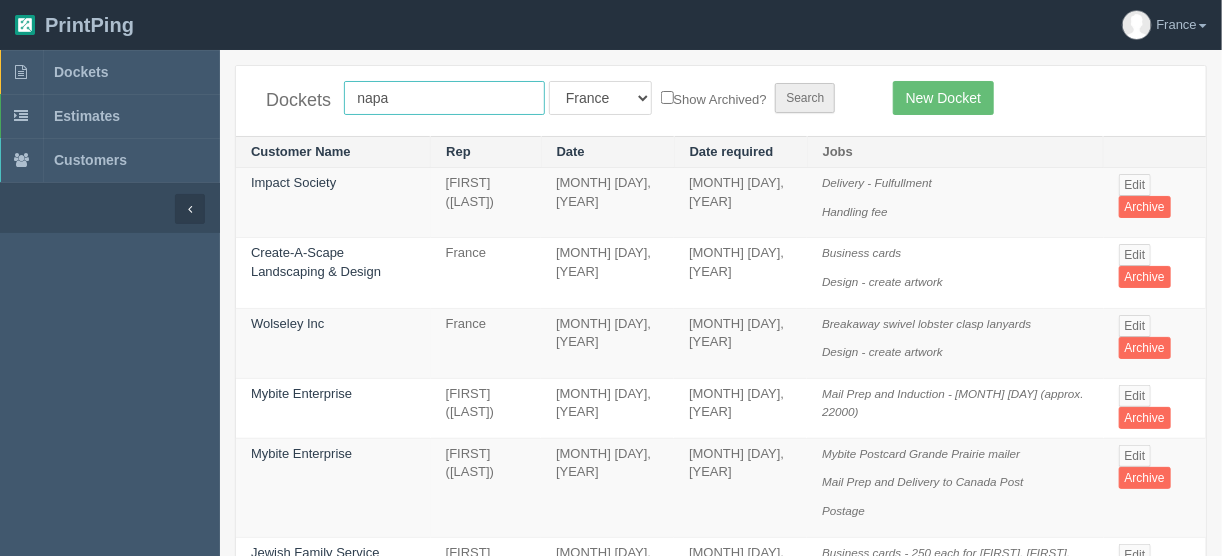 type on "napa" 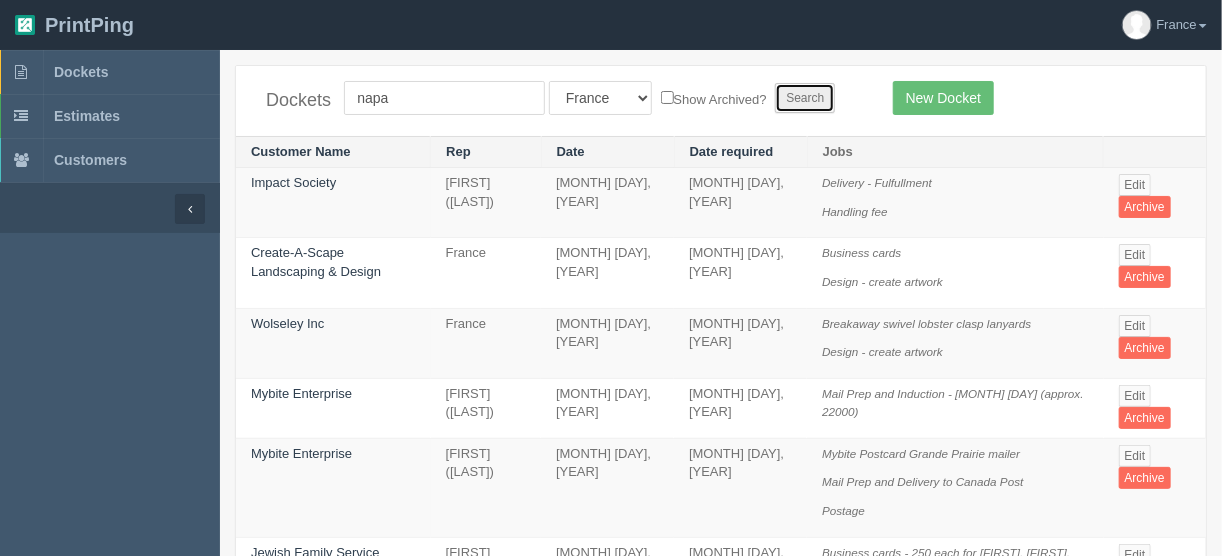 click on "Search" at bounding box center [805, 98] 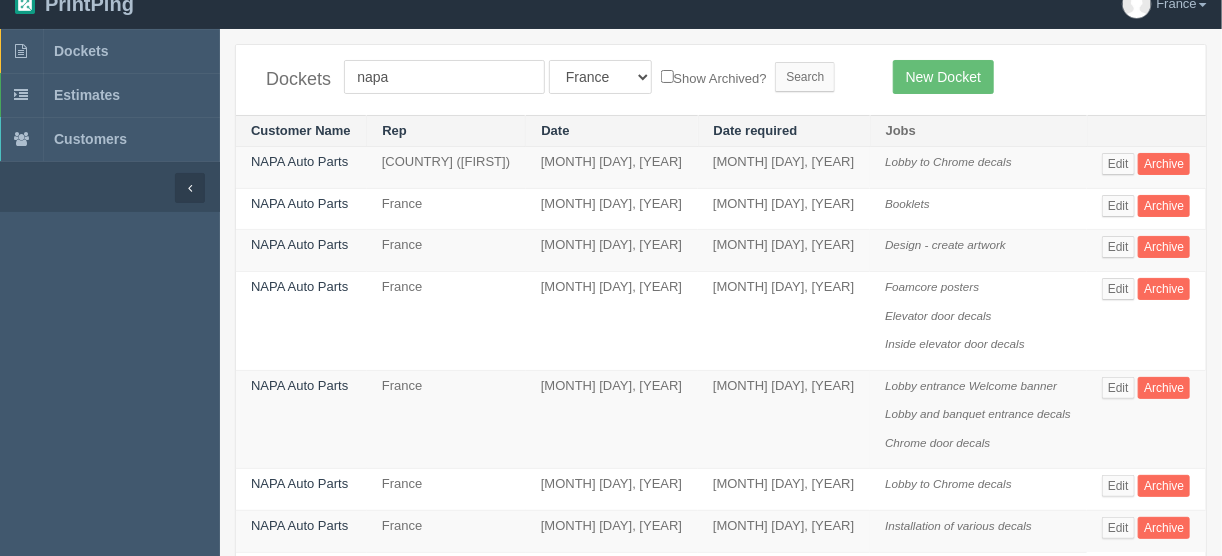 scroll, scrollTop: 0, scrollLeft: 0, axis: both 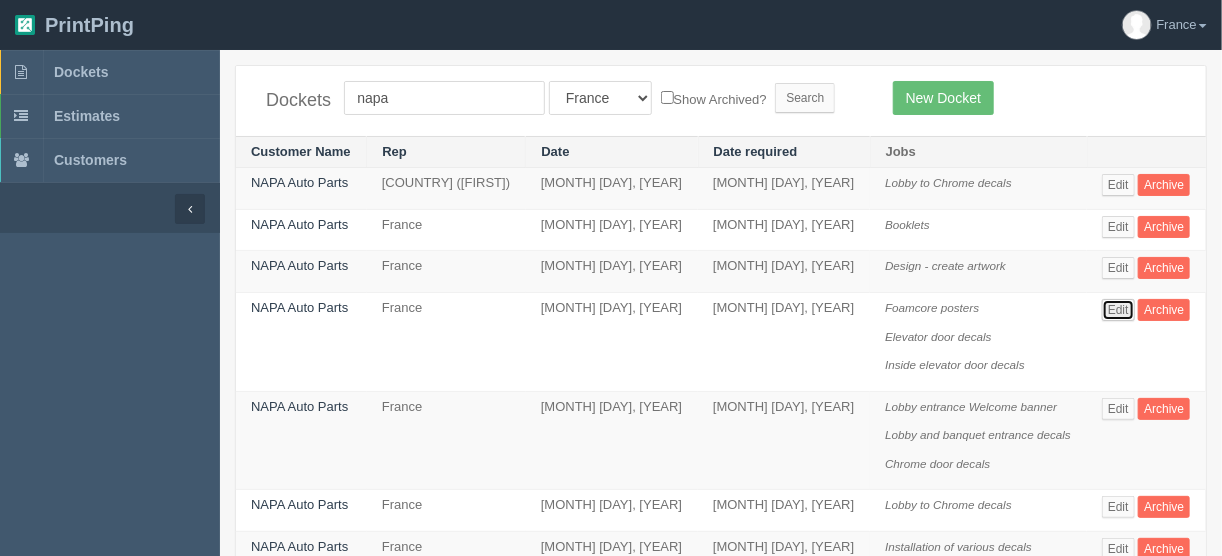 click on "Edit" at bounding box center (1118, 310) 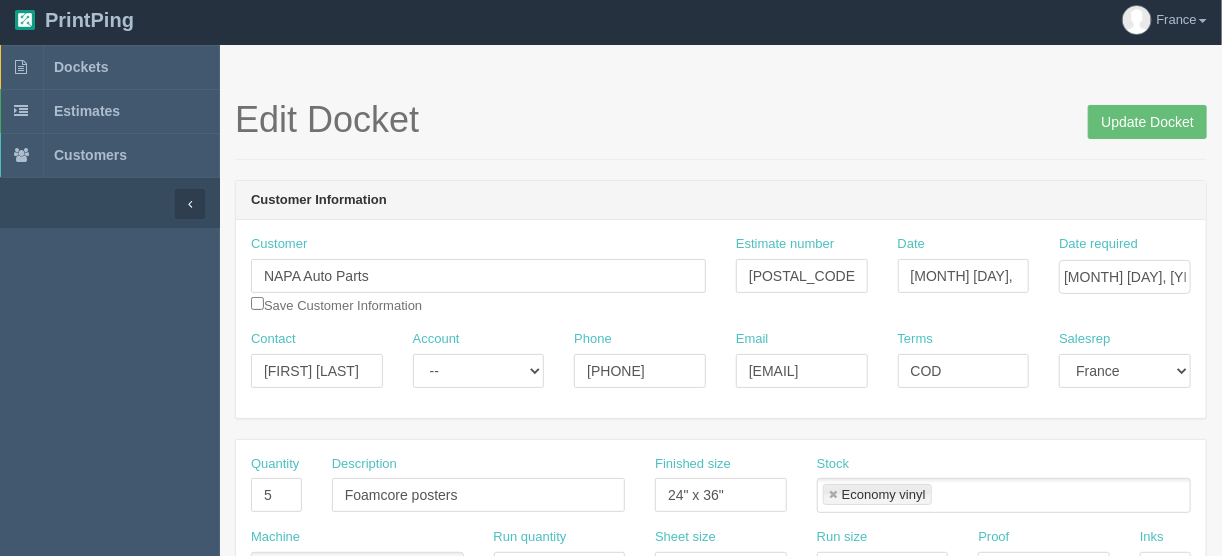 scroll, scrollTop: 0, scrollLeft: 0, axis: both 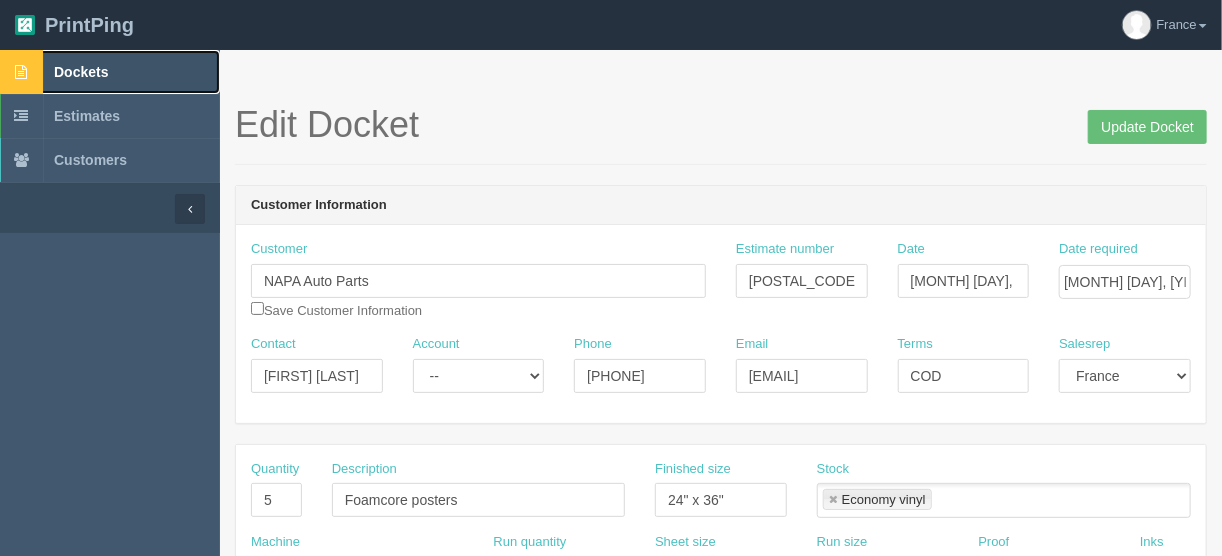 click on "Dockets" at bounding box center [81, 72] 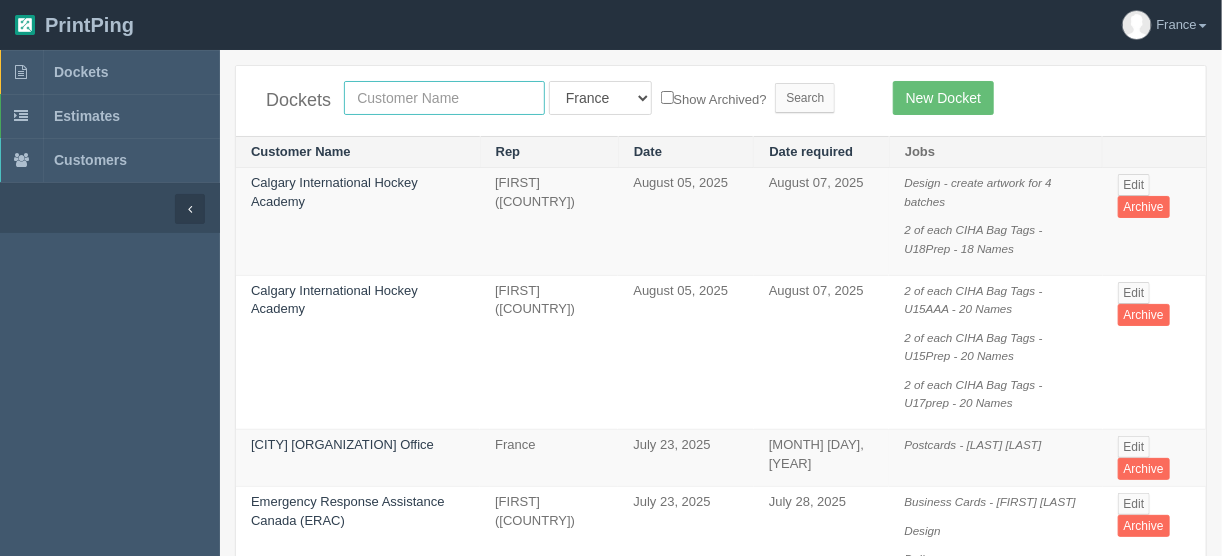 click at bounding box center (444, 98) 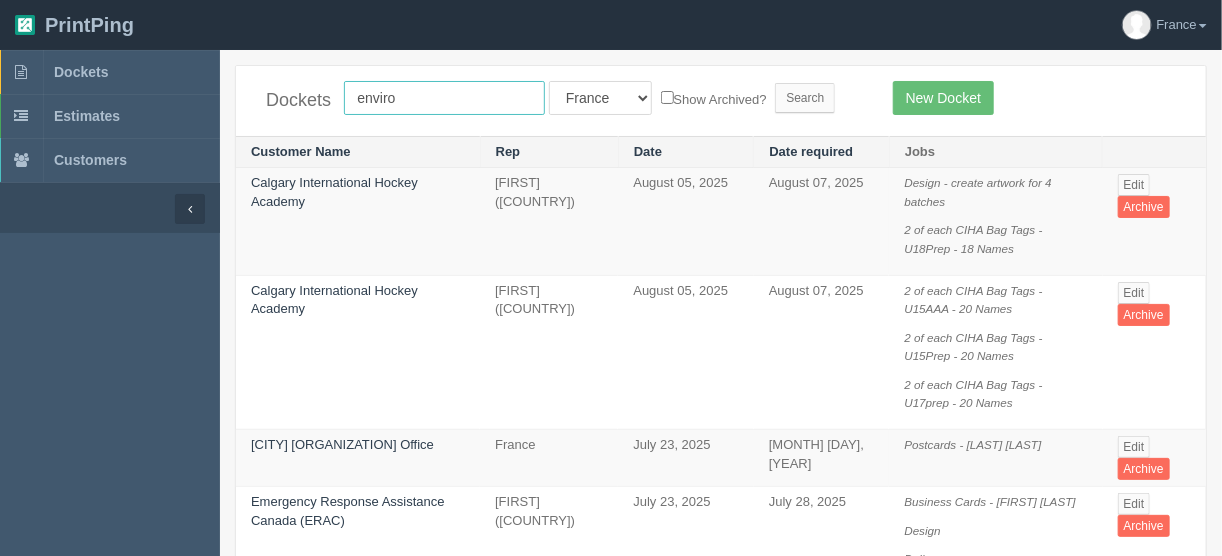 type on "enviros" 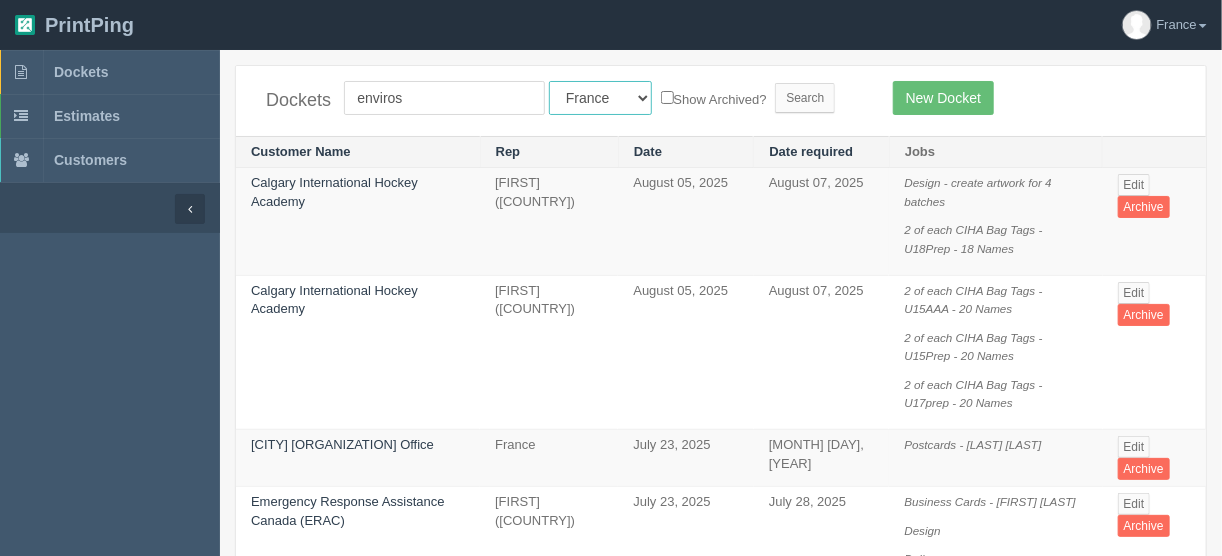 click on "All Users
Ali
Ali Test 1
Aly
Amy
Ankit
Arif
Brandon
Dan
France
Greg
Jim
Mark
Matthew
Mehmud
Mikayla
Moe
Phil
Rebecca
Sam
Stacy
Steve
Viki
Zach
Zack
Zunaid" at bounding box center (600, 98) 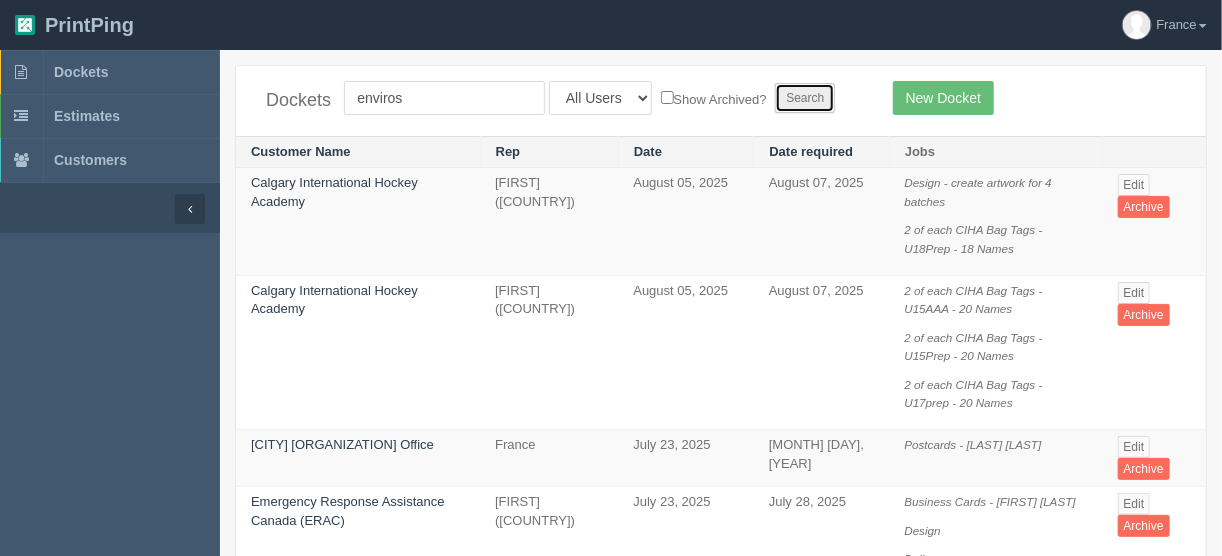 click on "Search" at bounding box center (805, 98) 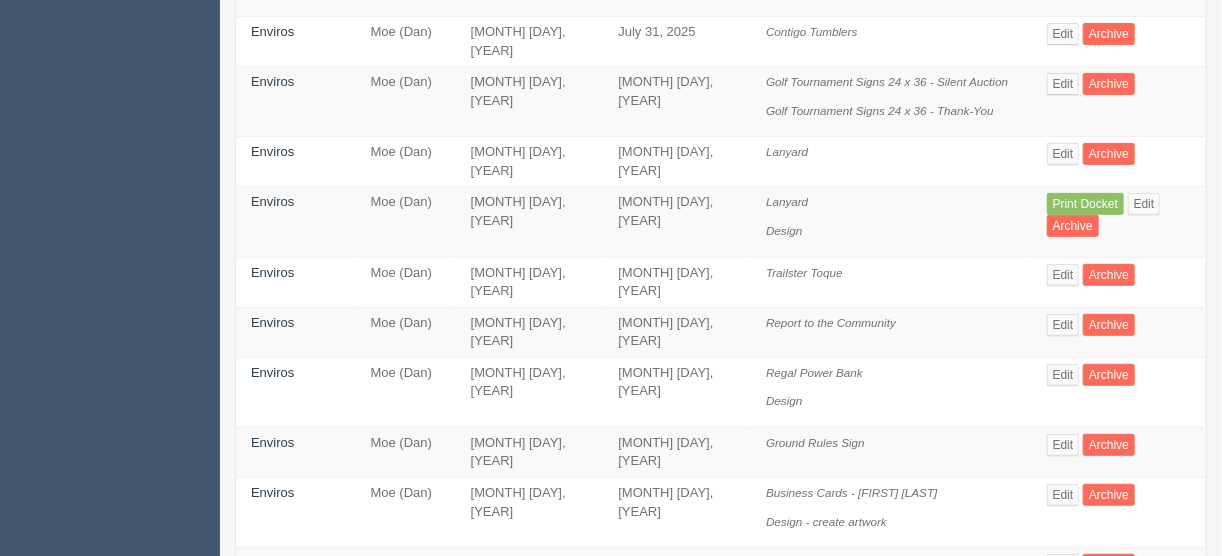 scroll, scrollTop: 320, scrollLeft: 0, axis: vertical 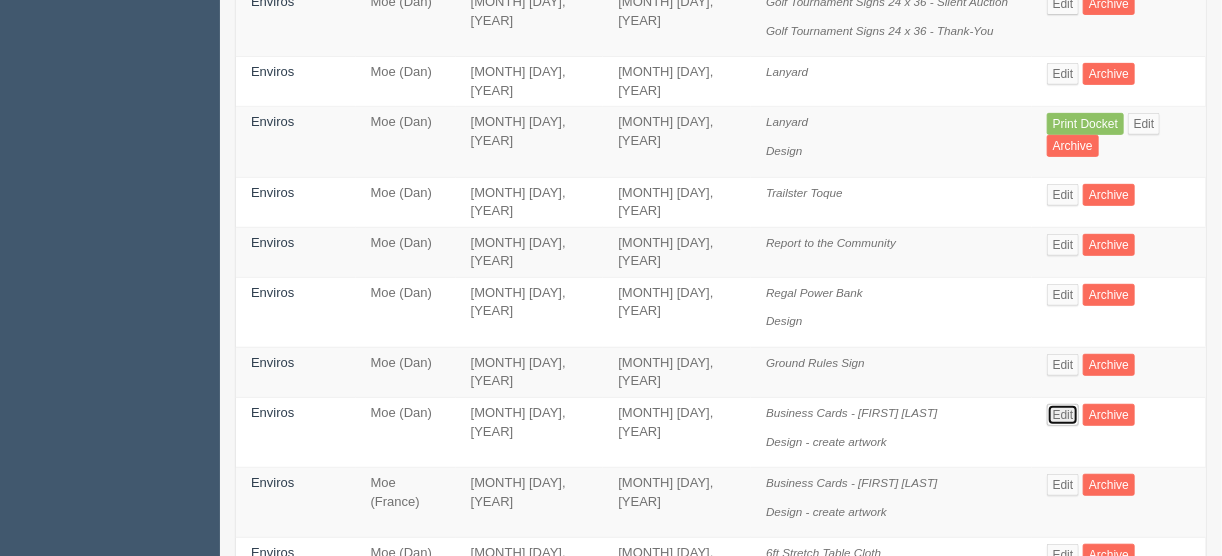 click on "Edit" at bounding box center [1063, 415] 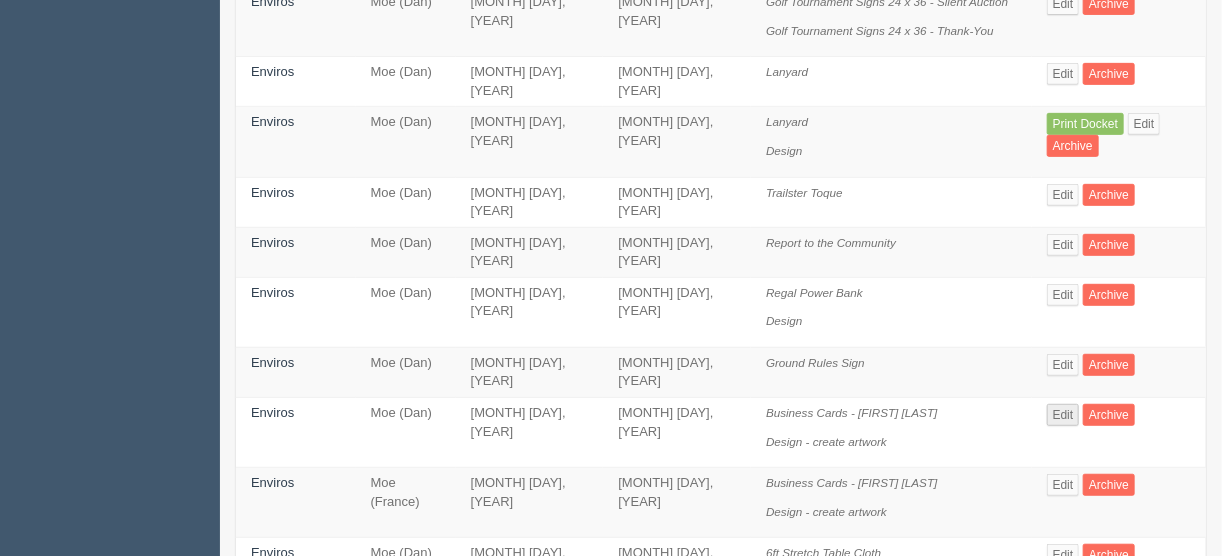 scroll, scrollTop: 0, scrollLeft: 0, axis: both 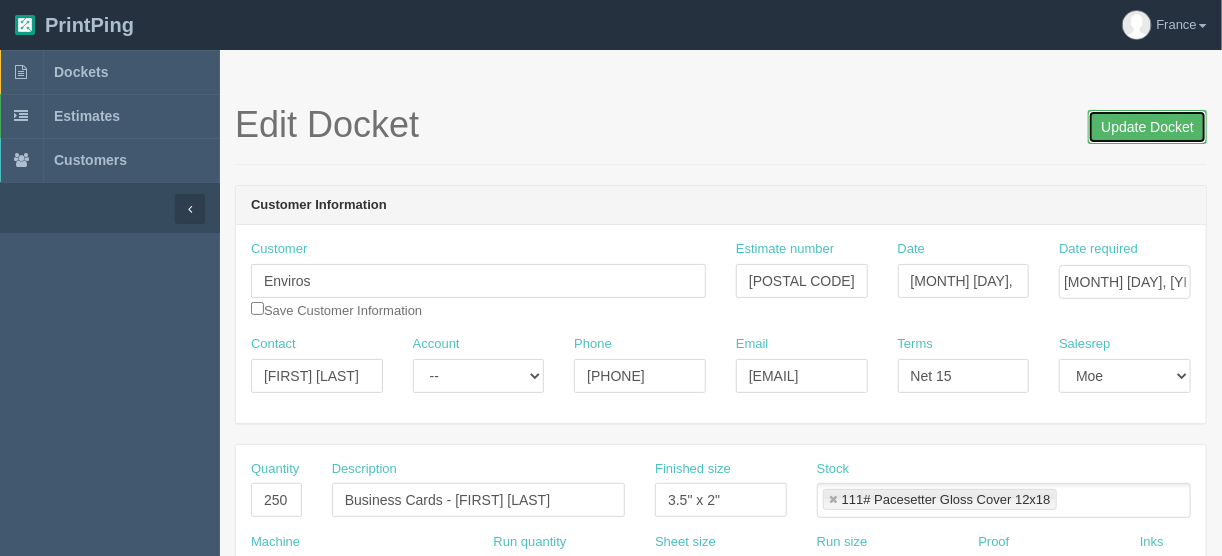 click on "Update Docket" at bounding box center (1147, 127) 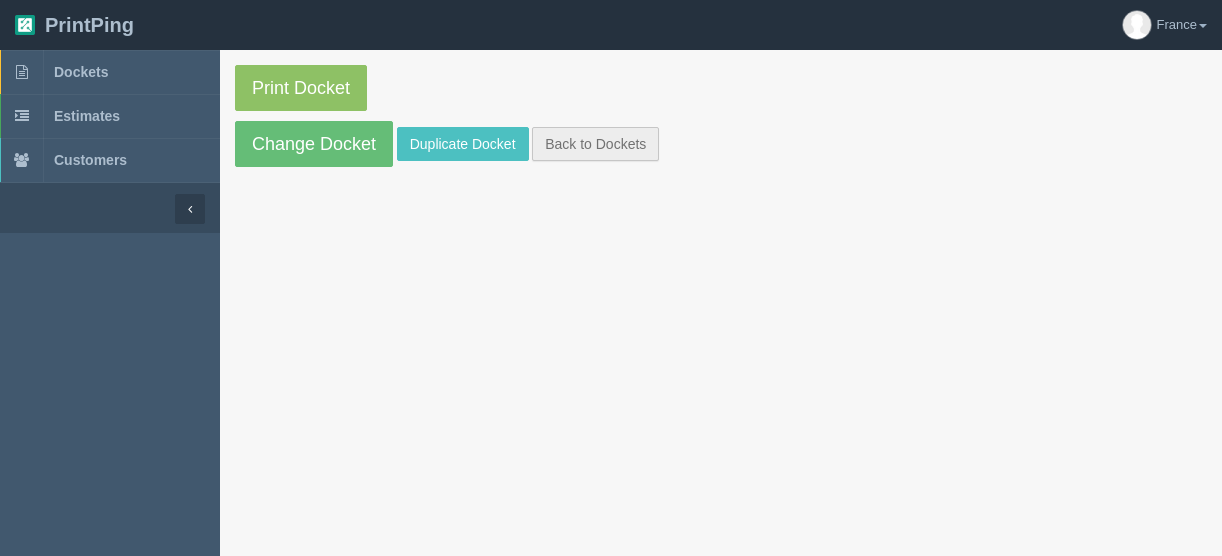 scroll, scrollTop: 0, scrollLeft: 0, axis: both 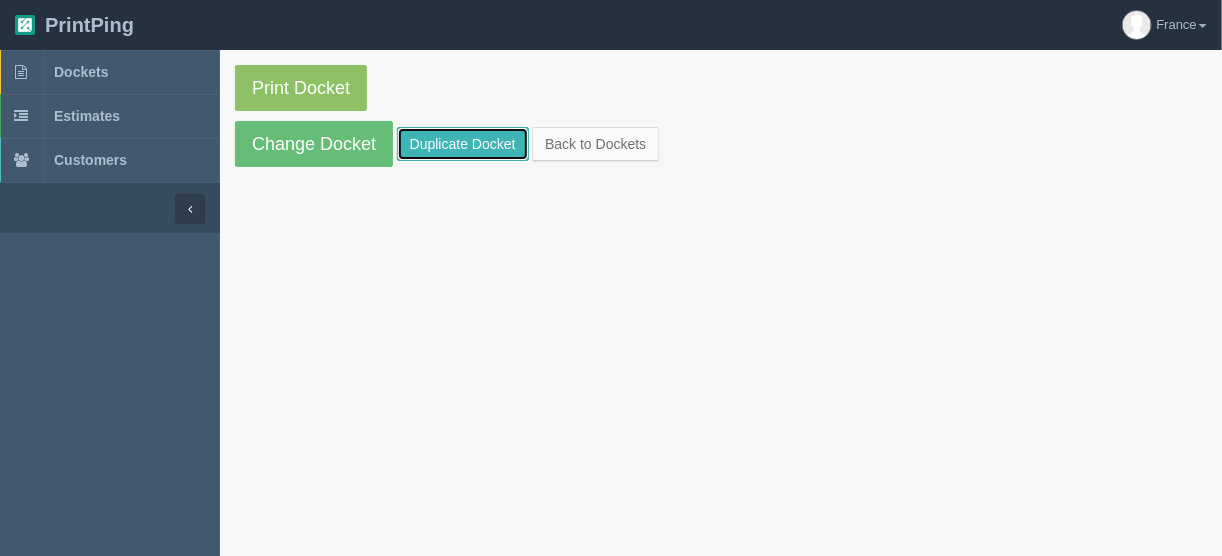 click on "Duplicate Docket" at bounding box center (463, 144) 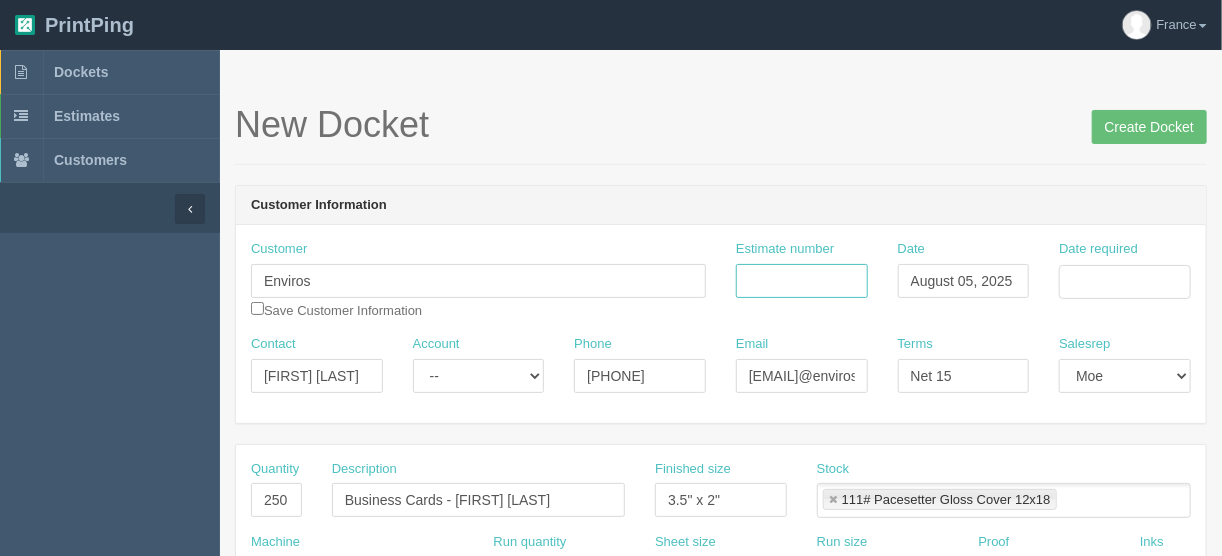 click on "Estimate number" at bounding box center [802, 281] 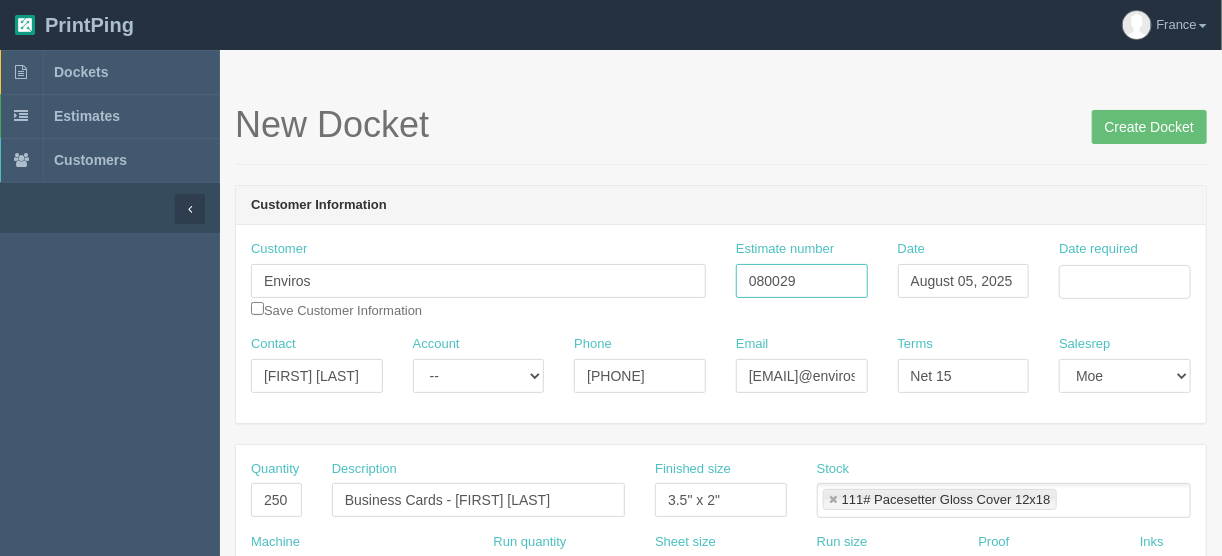 type on "080029" 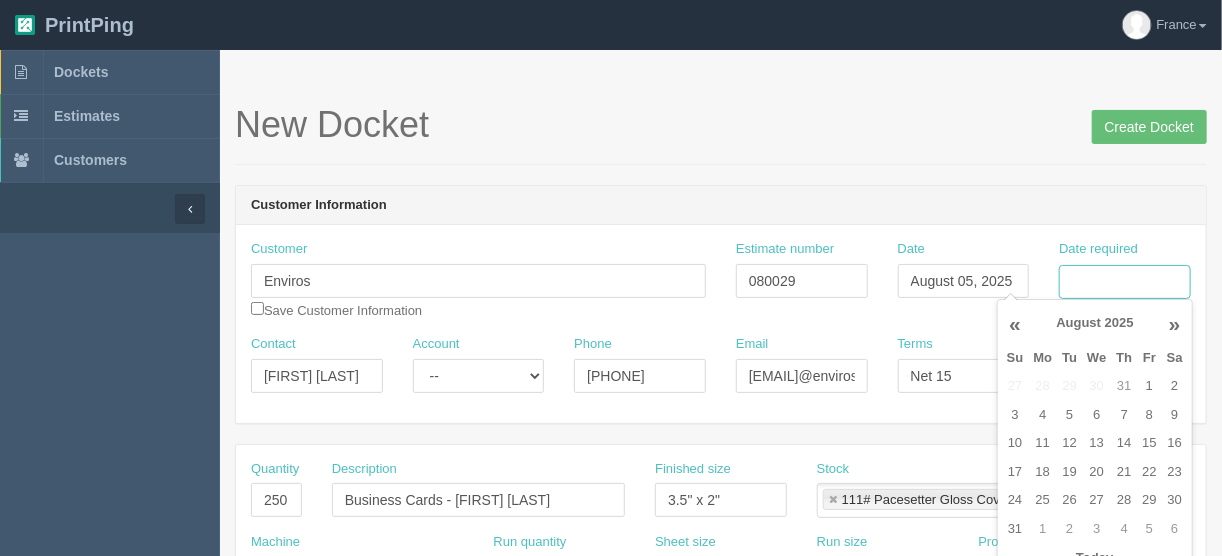 click on "Date required" at bounding box center (1125, 282) 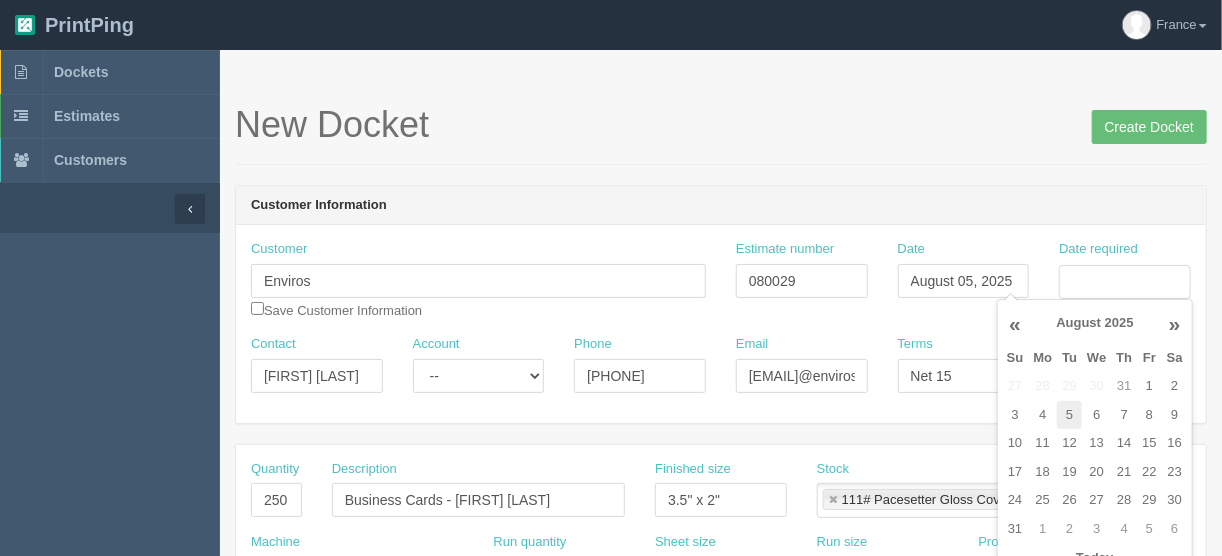 click on "5" at bounding box center [1069, 415] 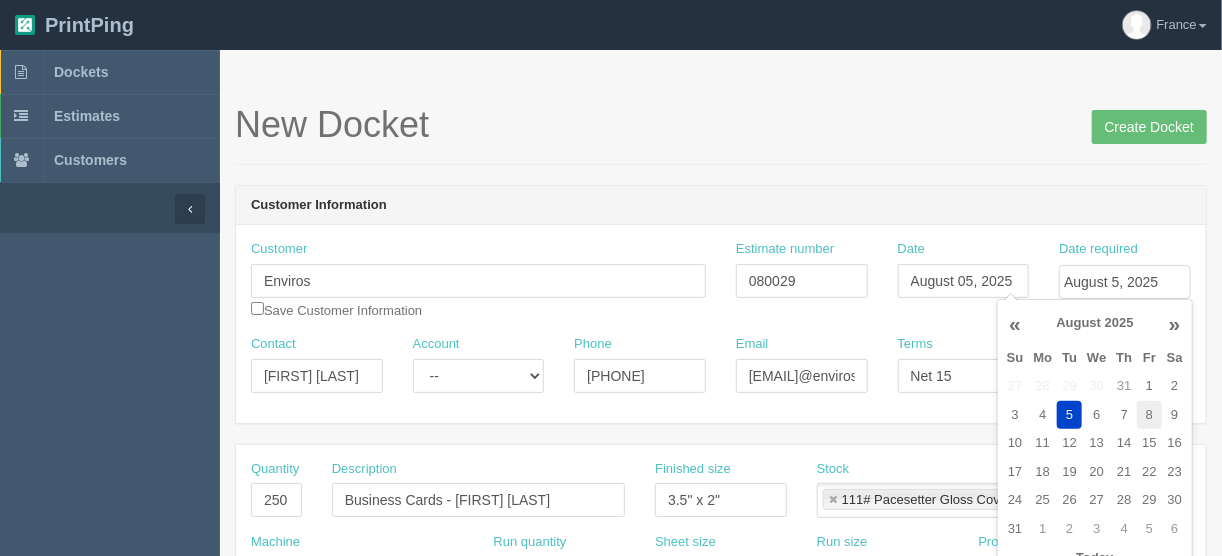 click on "8" at bounding box center [1149, 415] 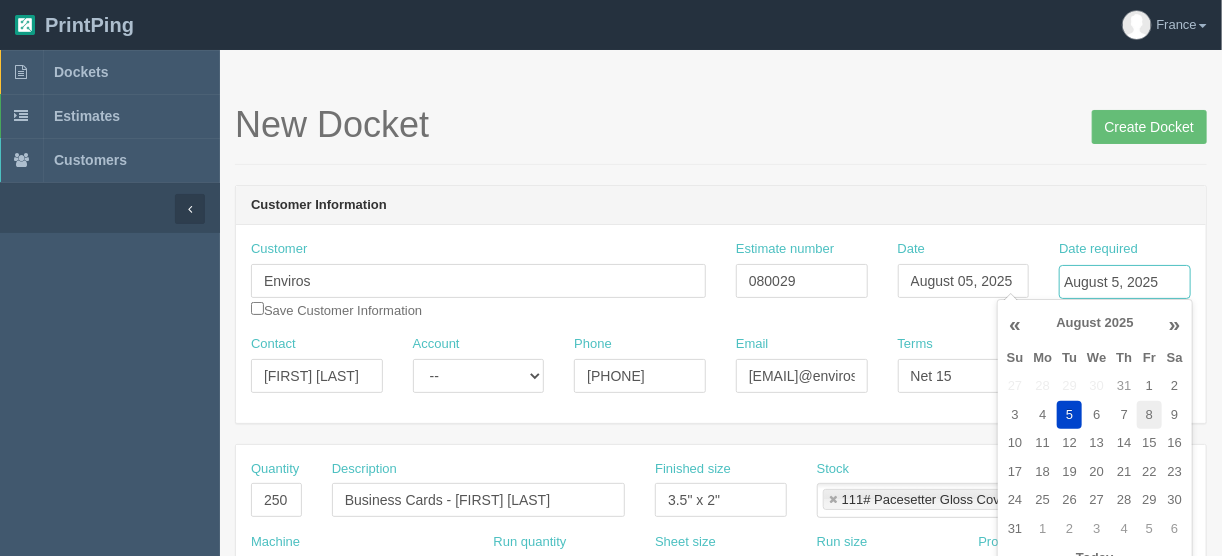 type on "August 8, 2025" 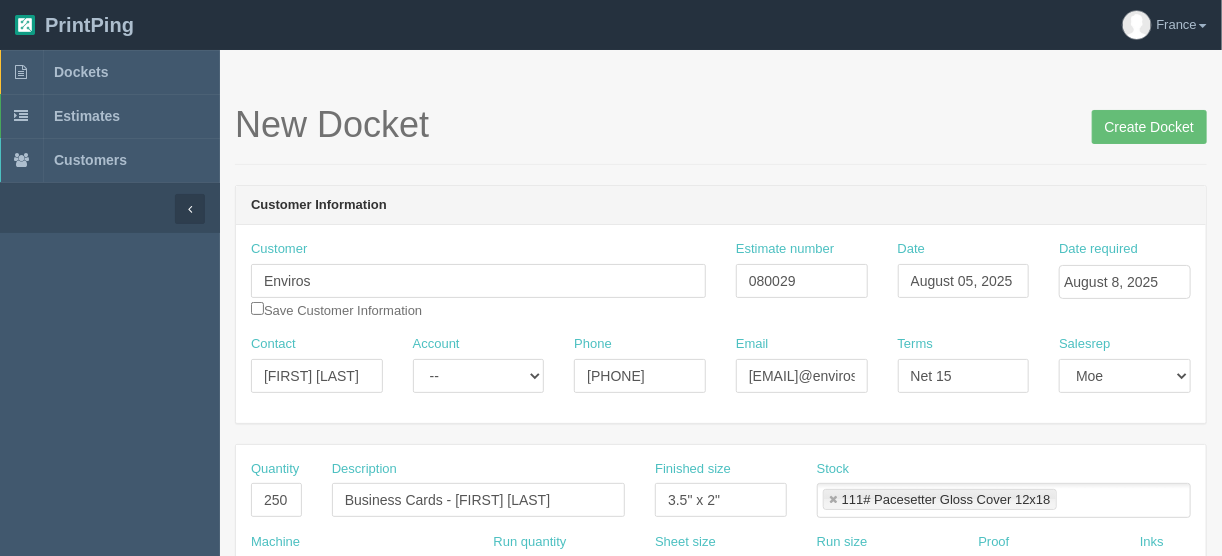 click on "NewDocket
CreateDocket
Customer Information
Customer
Enviros
Save Customer Information
Estimate number
080029
Date
August 05, 2025
Date required
August 8, 2025
Contact
[FIRST] [LAST]
Account
--
Existing Client
Allrush Client
Rep Client
Phone
[PHONE]
Email
[EMAIL]@enviros.org
Terms
Net 15
Salesrep
Mark
Mikayla
Aly
Arif
Stacy
Rebecca
Matthew" at bounding box center [721, 945] 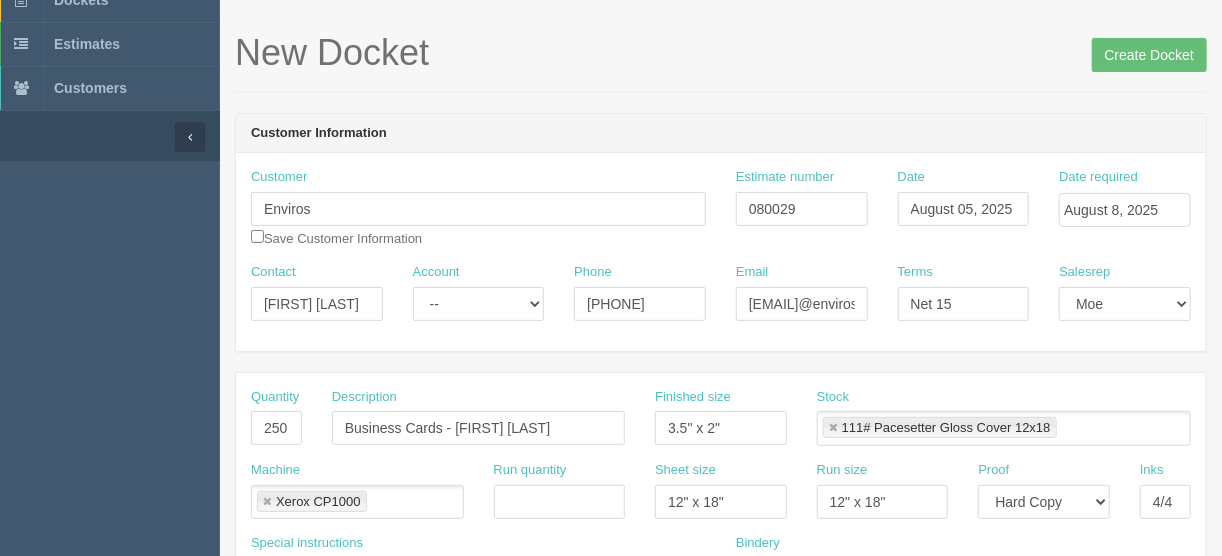 scroll, scrollTop: 160, scrollLeft: 0, axis: vertical 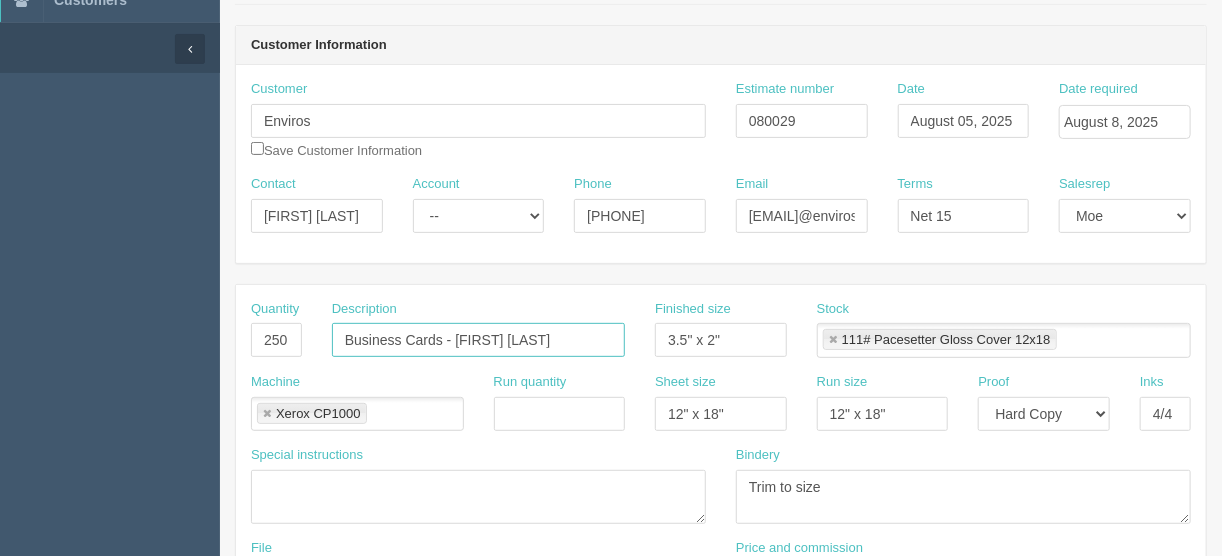 drag, startPoint x: 572, startPoint y: 346, endPoint x: 456, endPoint y: 332, distance: 116.841774 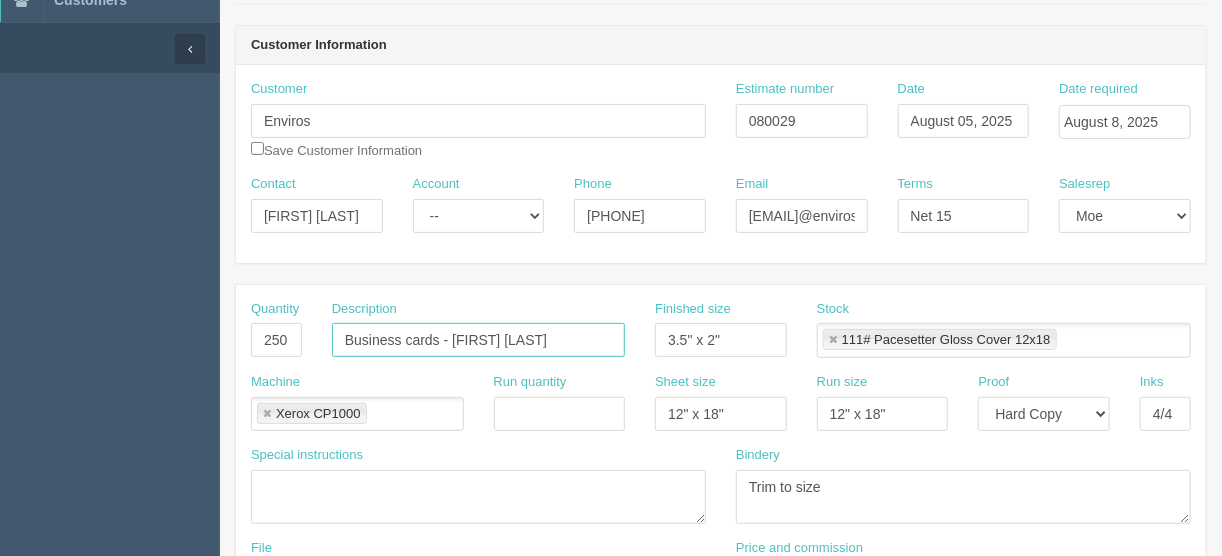 type on "Business cards - [FIRST] [LAST]" 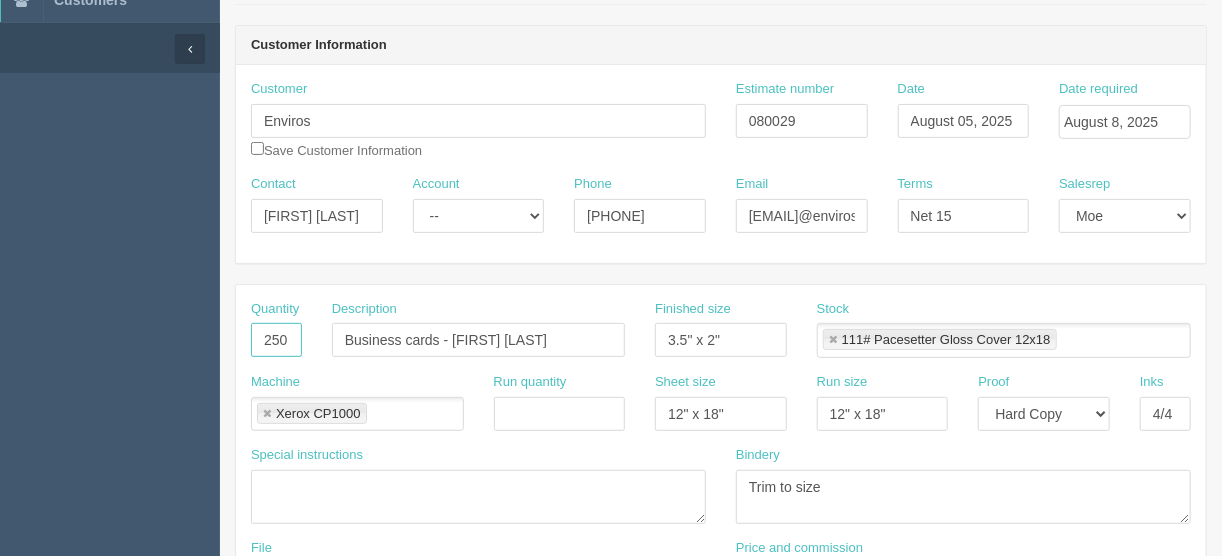 drag, startPoint x: 292, startPoint y: 333, endPoint x: 308, endPoint y: 278, distance: 57.280014 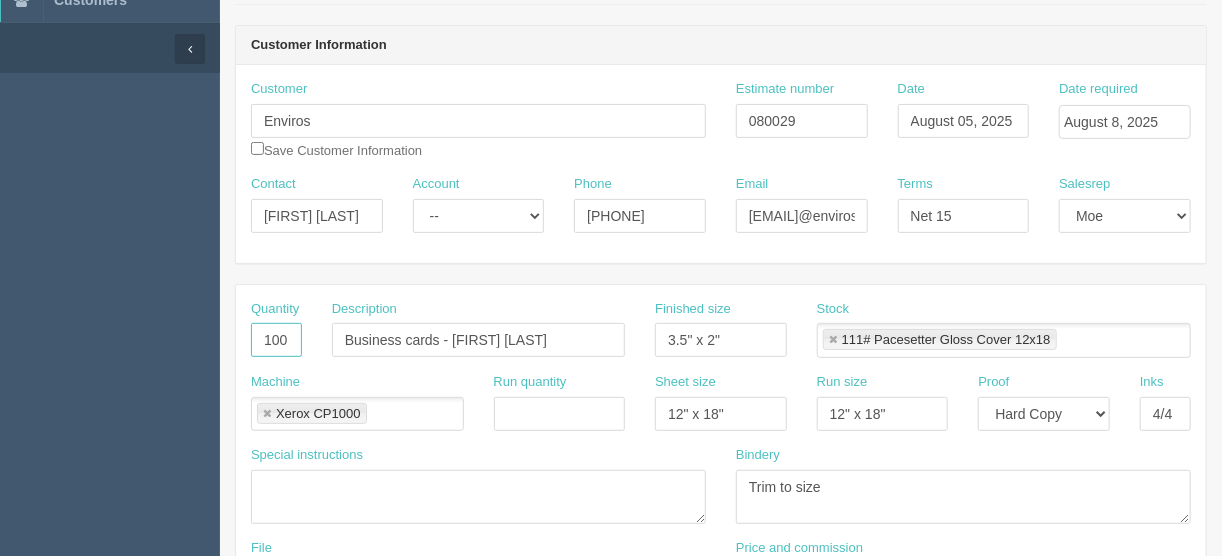 type on "100" 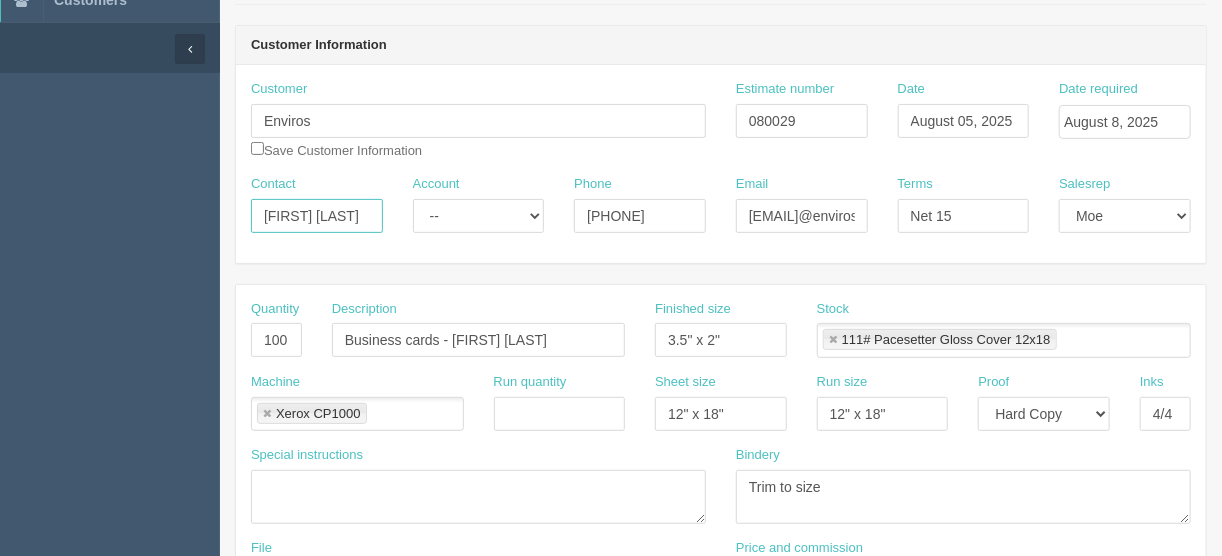 drag, startPoint x: 351, startPoint y: 207, endPoint x: 202, endPoint y: 230, distance: 150.76472 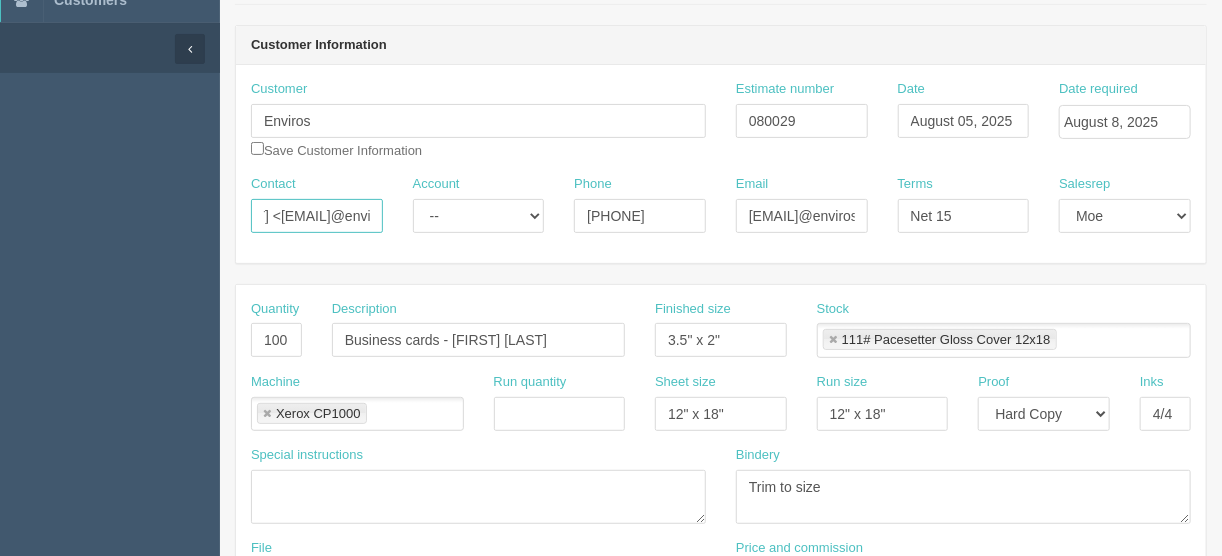scroll, scrollTop: 0, scrollLeft: 82, axis: horizontal 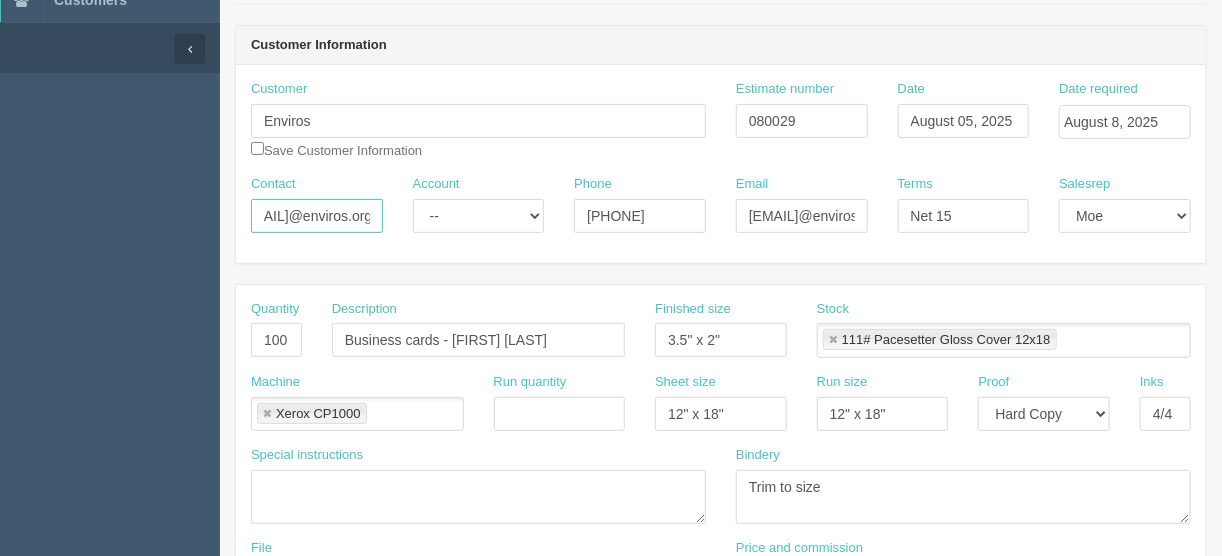 drag, startPoint x: 282, startPoint y: 210, endPoint x: 430, endPoint y: 204, distance: 148.12157 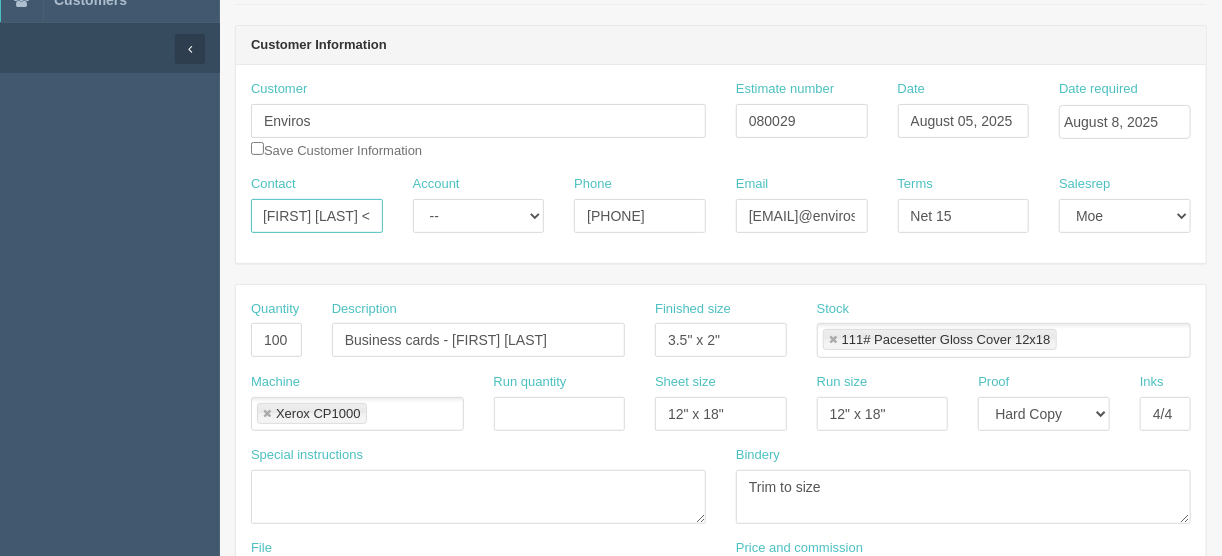 scroll, scrollTop: 0, scrollLeft: 0, axis: both 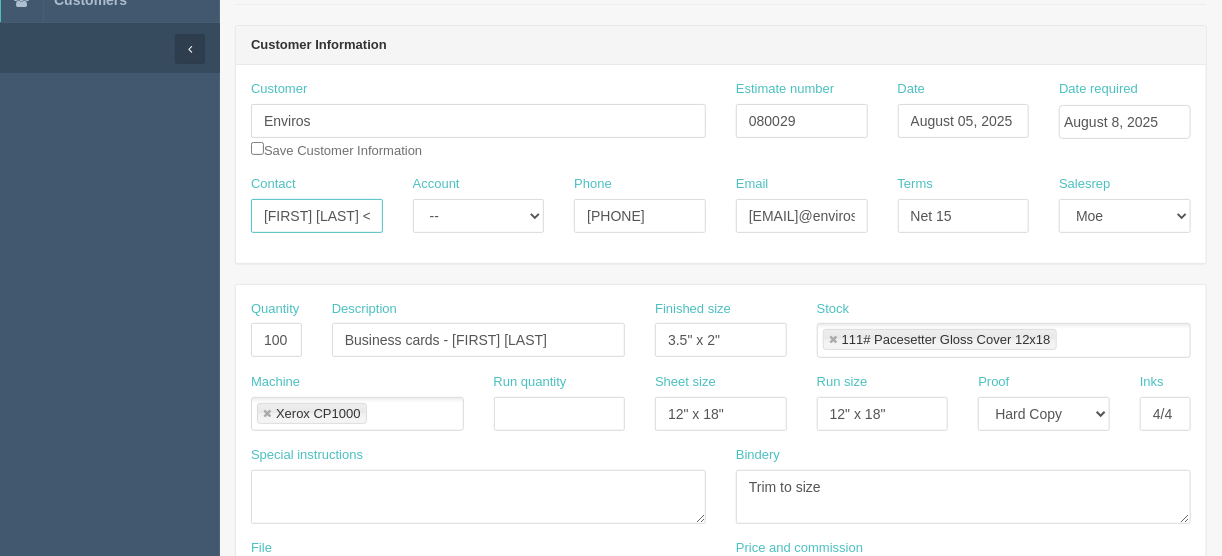 type on "Nicole Clutario <" 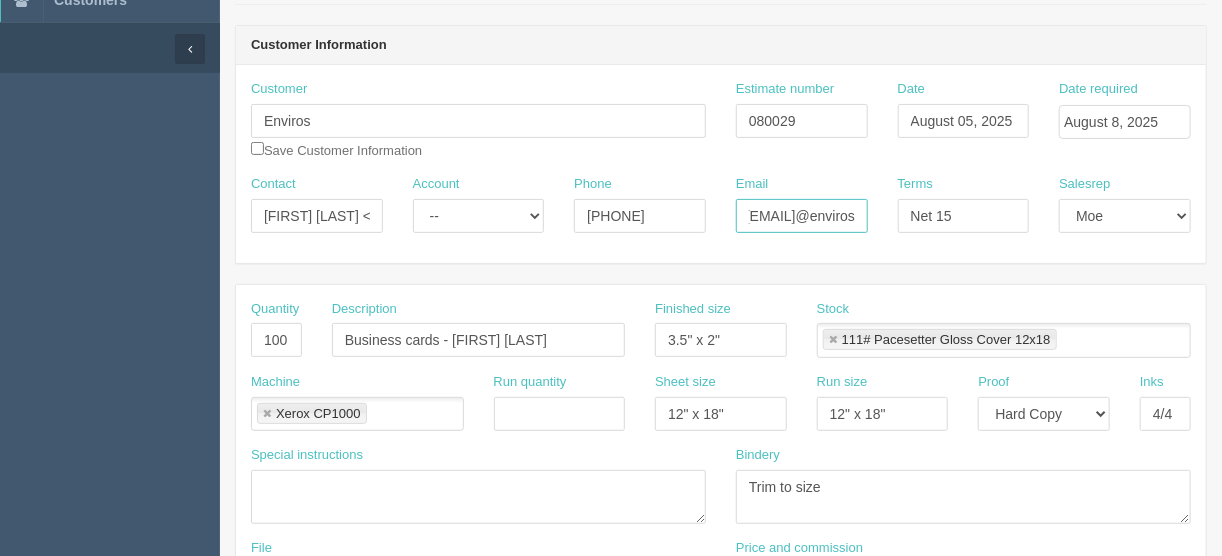 drag, startPoint x: 748, startPoint y: 214, endPoint x: 930, endPoint y: 209, distance: 182.06866 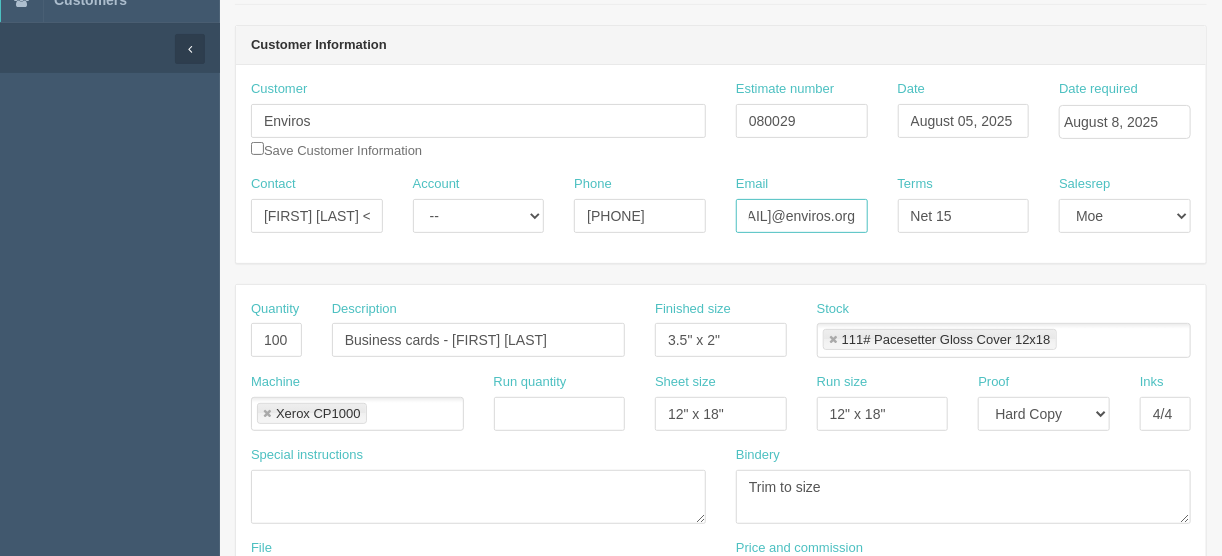 type on "nclutario@enviros.org" 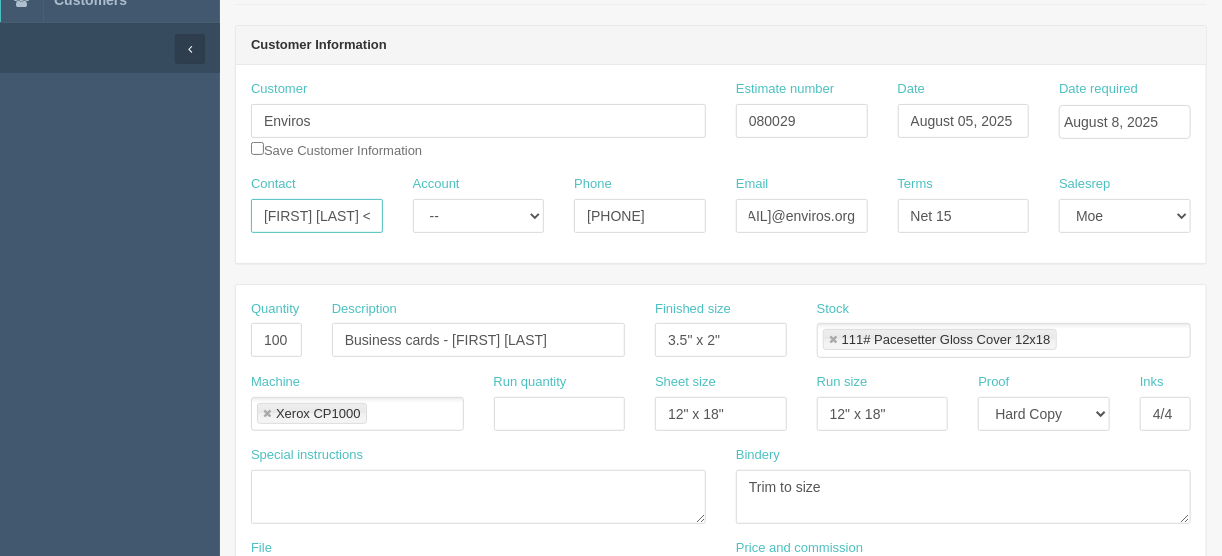 scroll, scrollTop: 0, scrollLeft: 0, axis: both 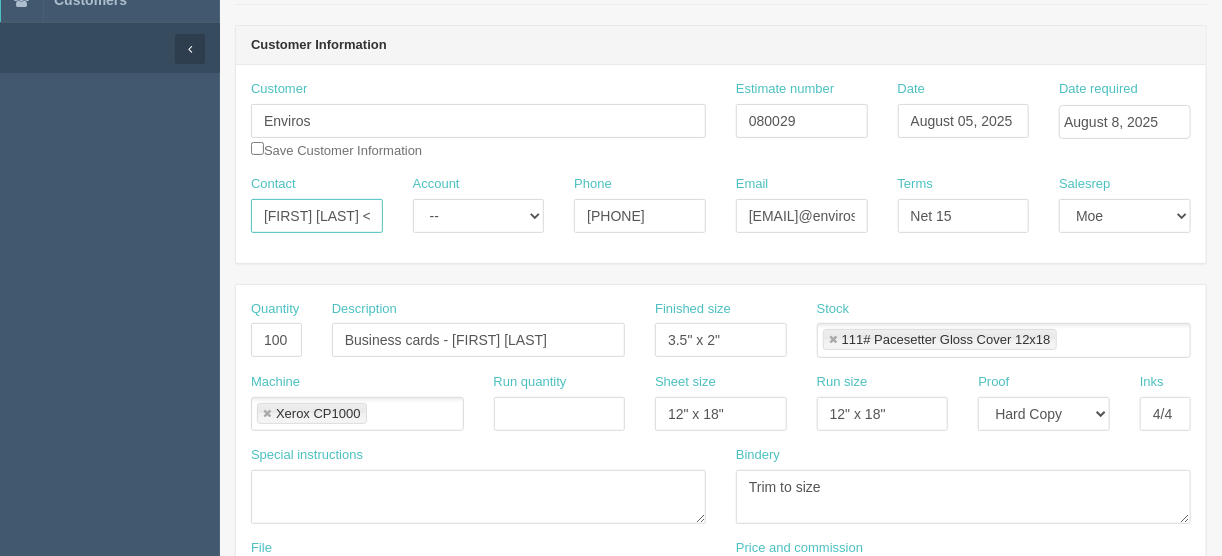 click on "Nicole Clutario <" at bounding box center [317, 216] 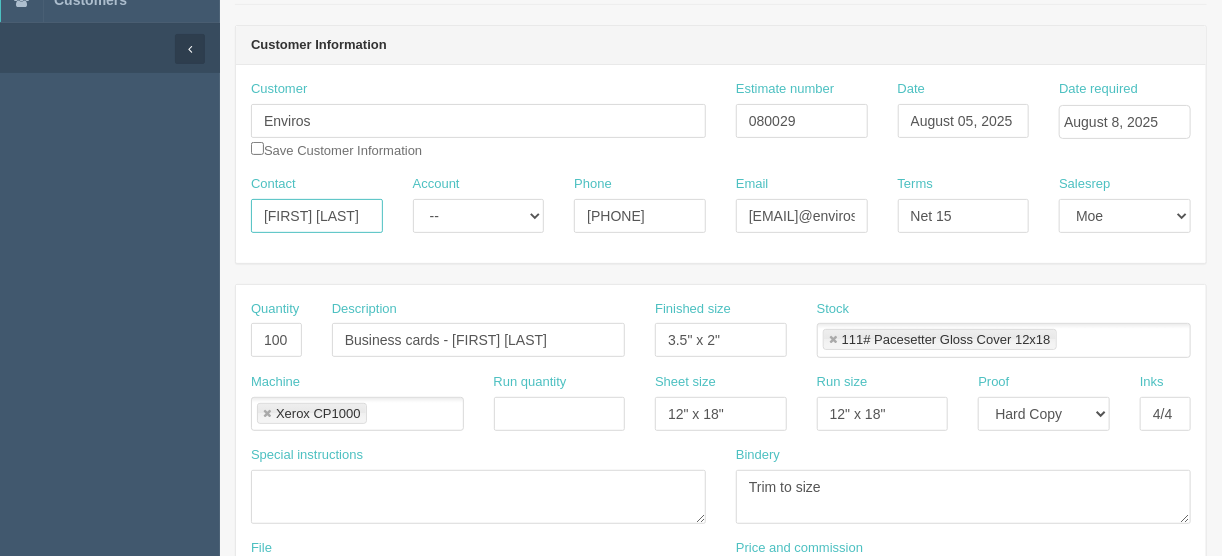 type on "Nicole Clutario" 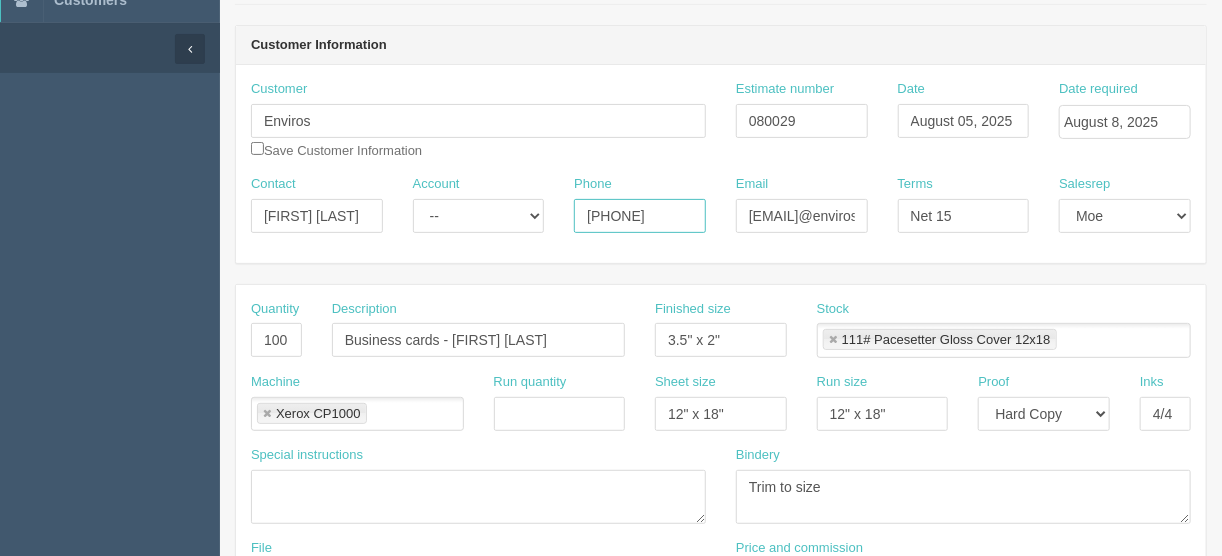 drag, startPoint x: 673, startPoint y: 218, endPoint x: 546, endPoint y: 211, distance: 127.192764 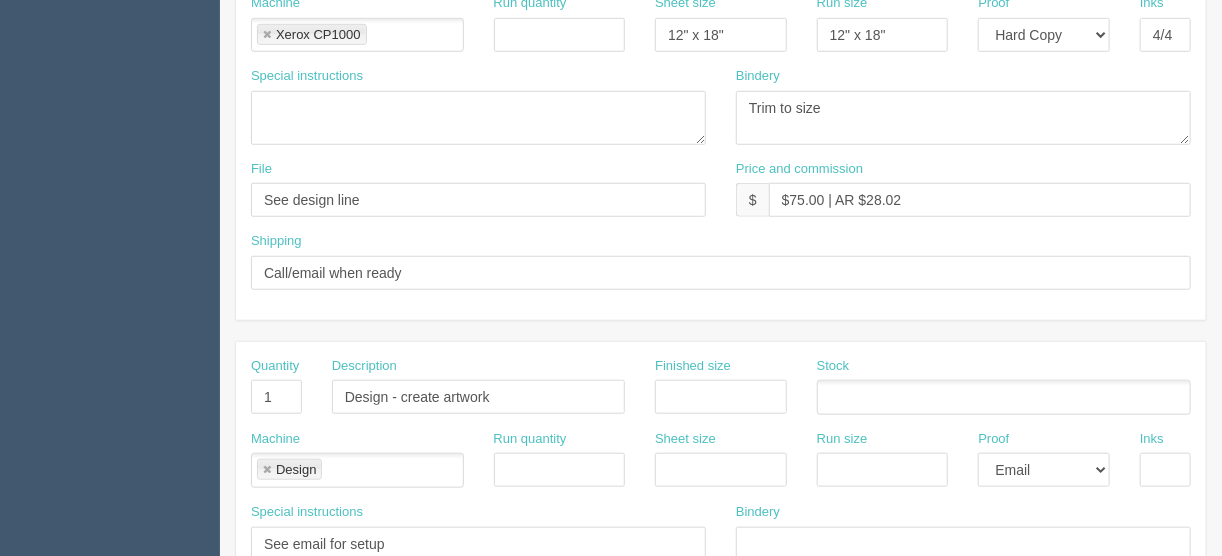 scroll, scrollTop: 560, scrollLeft: 0, axis: vertical 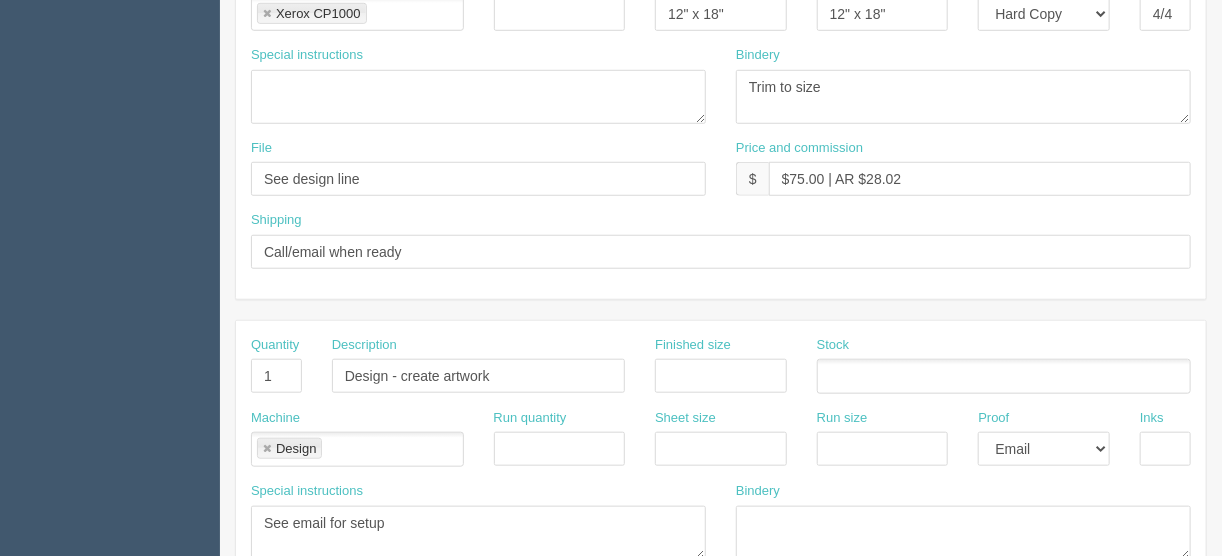 type on "403.219.3499" 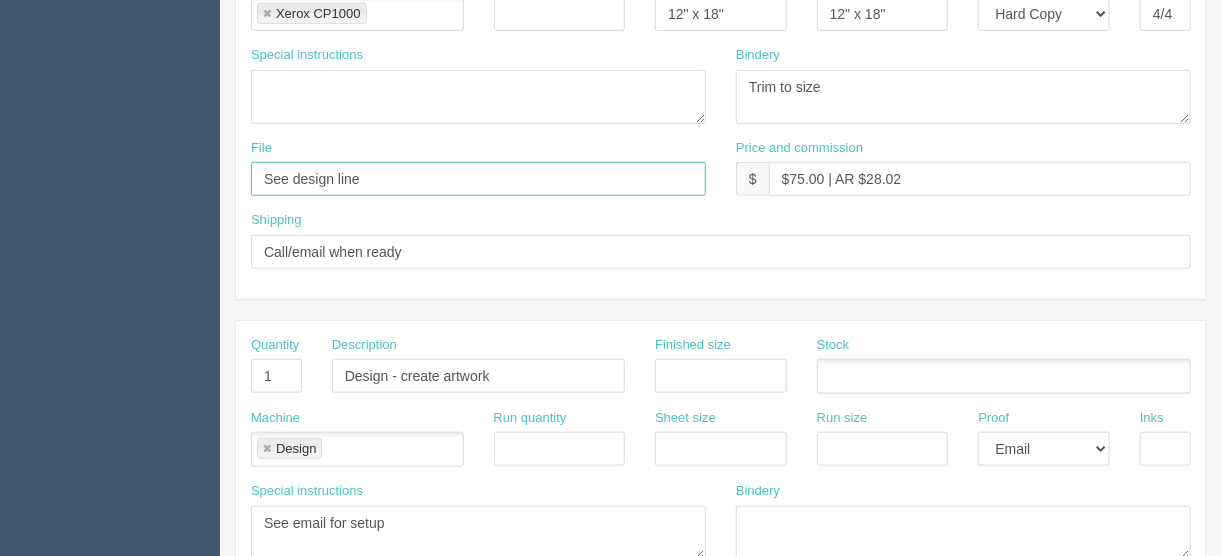 drag, startPoint x: 336, startPoint y: 177, endPoint x: 142, endPoint y: 179, distance: 194.01031 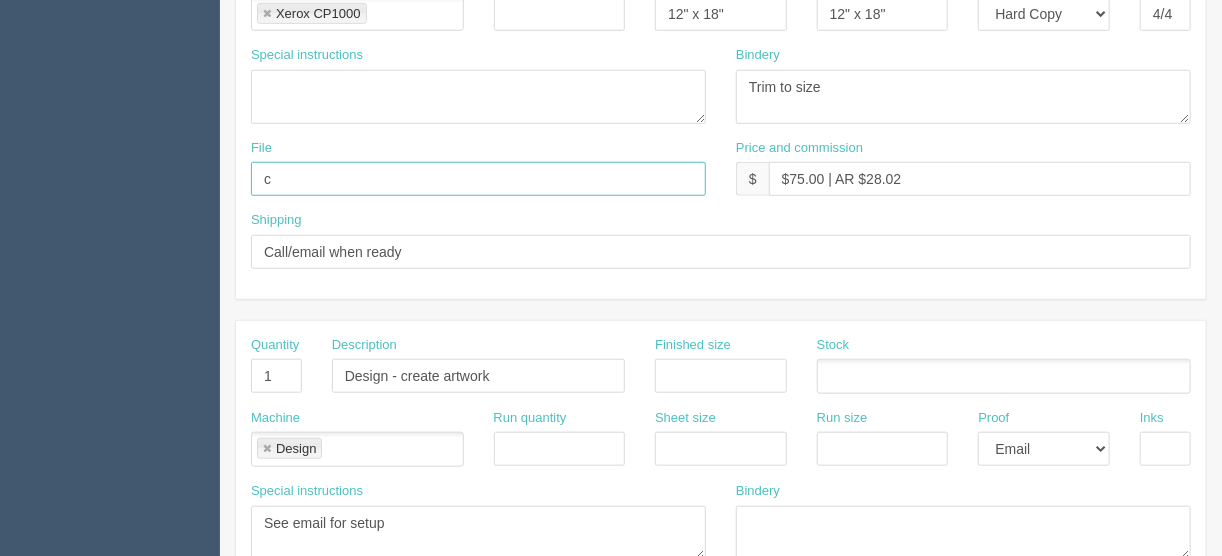 type on "Client files" 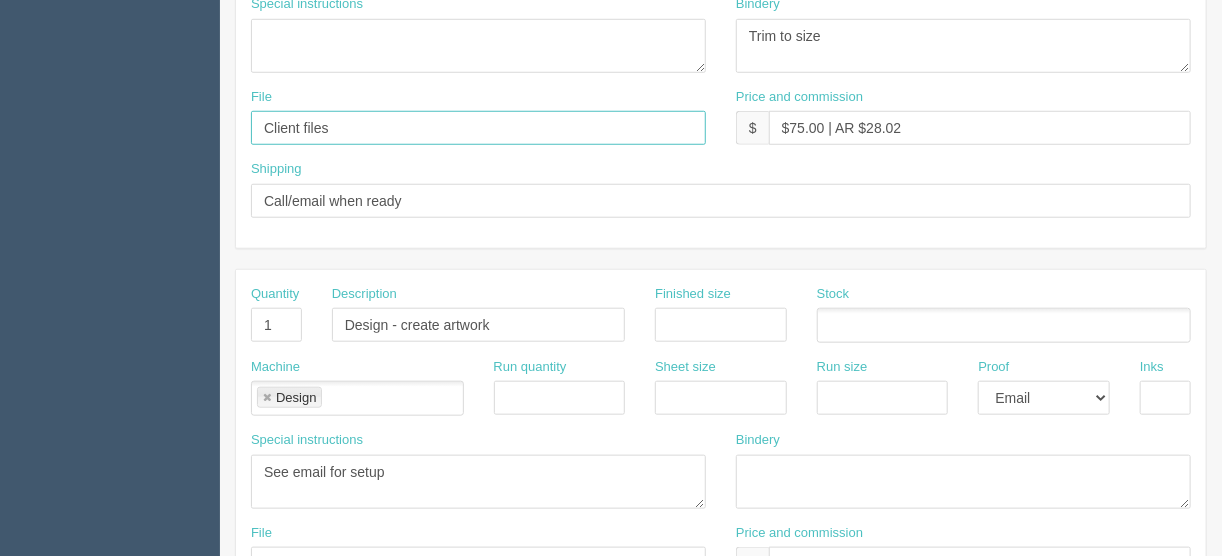 scroll, scrollTop: 720, scrollLeft: 0, axis: vertical 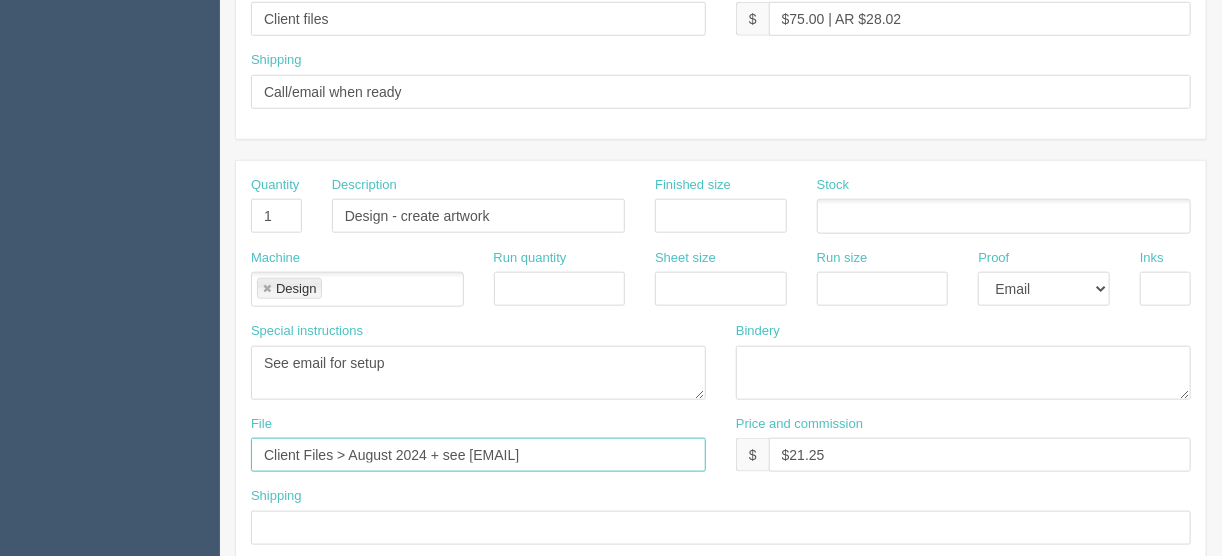 drag, startPoint x: 391, startPoint y: 451, endPoint x: 350, endPoint y: 446, distance: 41.303753 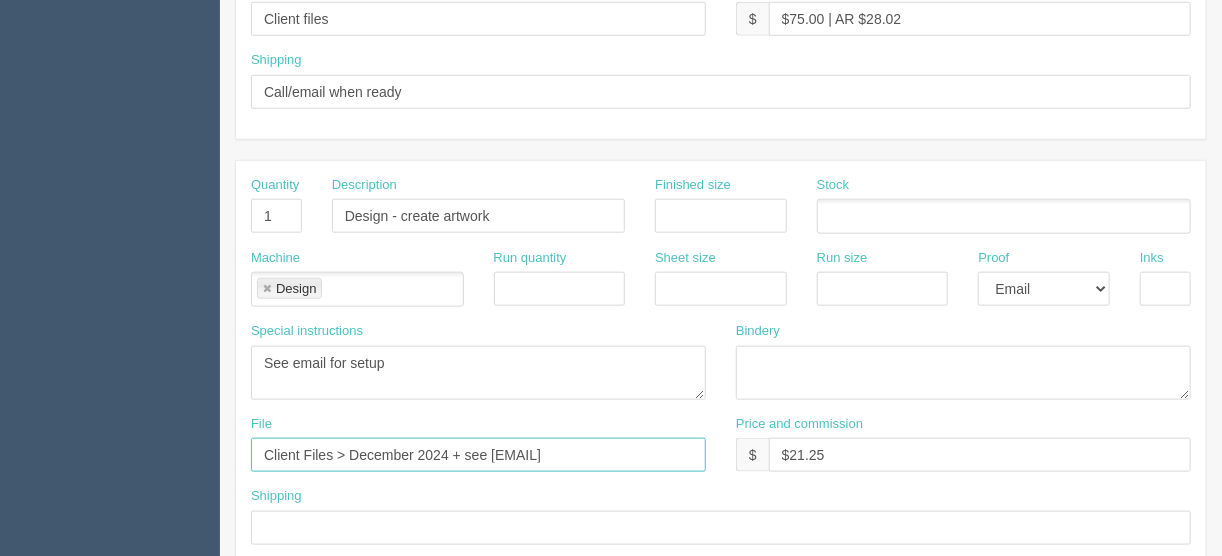 type on "Client Files > December 2024 + see email" 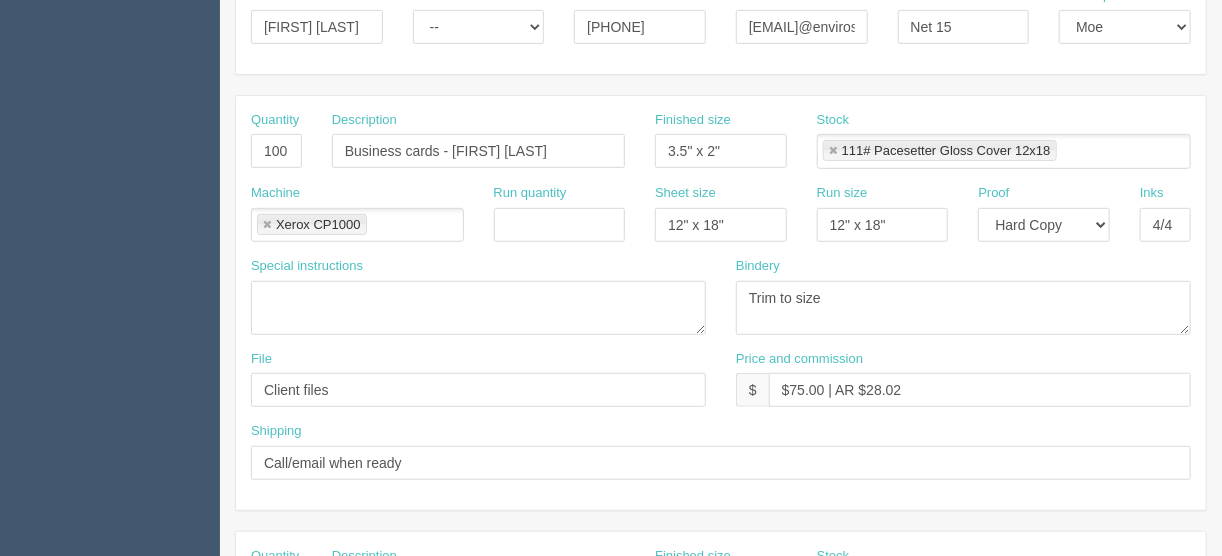 scroll, scrollTop: 320, scrollLeft: 0, axis: vertical 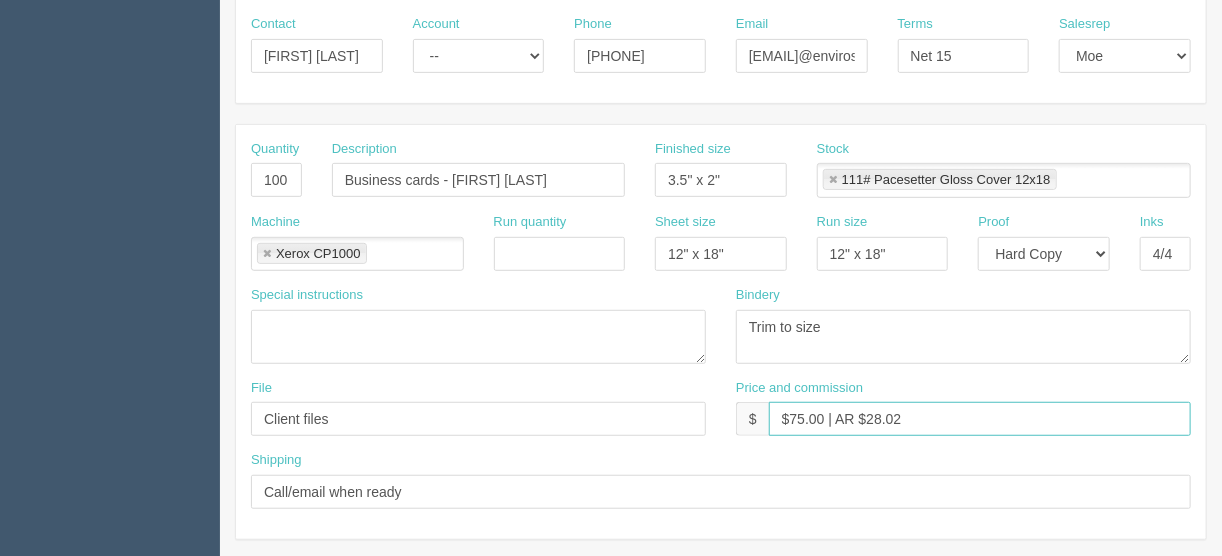 click on "$75.00 | AR $28.02" at bounding box center (980, 419) 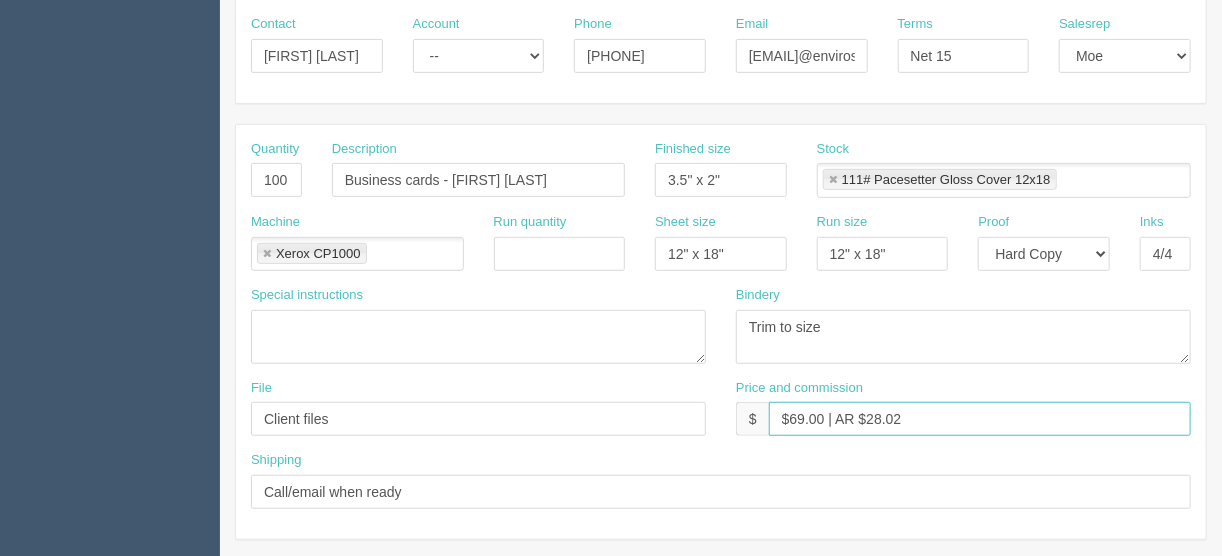 drag, startPoint x: 915, startPoint y: 419, endPoint x: 864, endPoint y: 420, distance: 51.009804 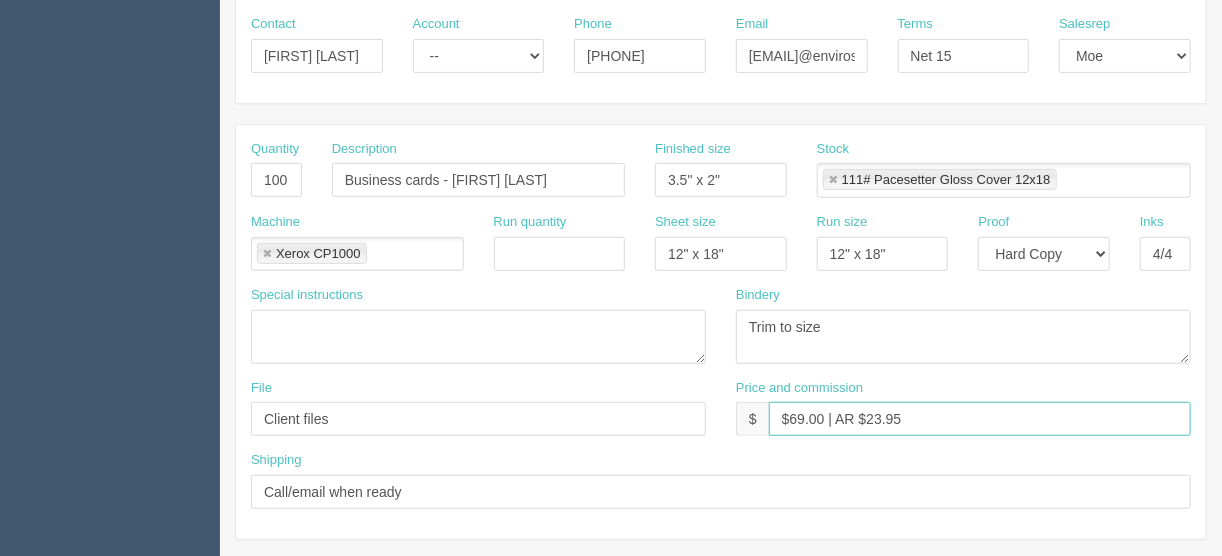 type on "$69.00 | AR $23.95" 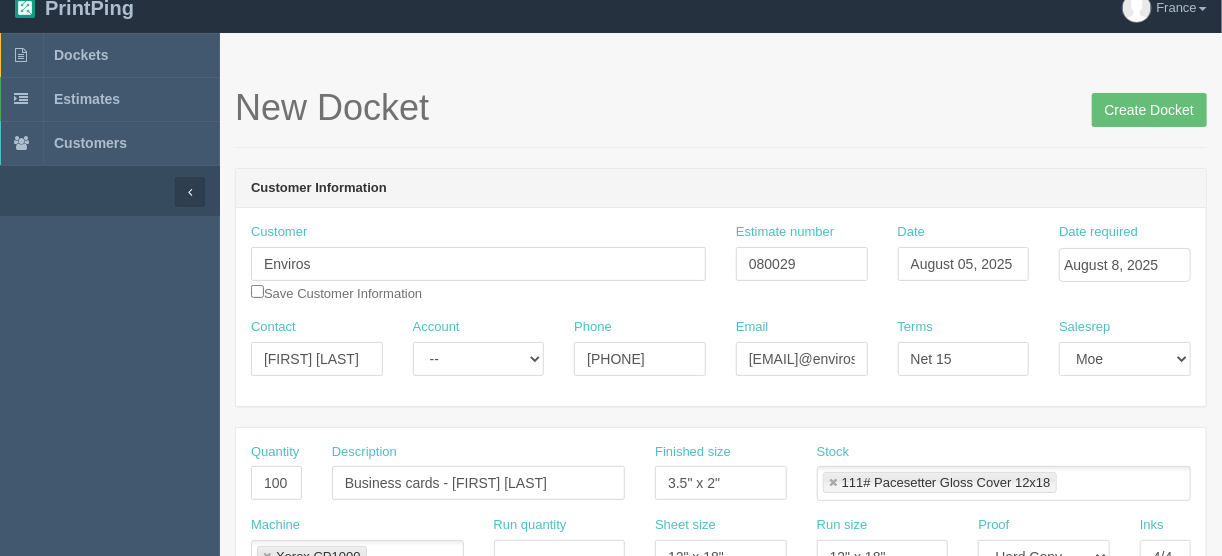 scroll, scrollTop: 0, scrollLeft: 0, axis: both 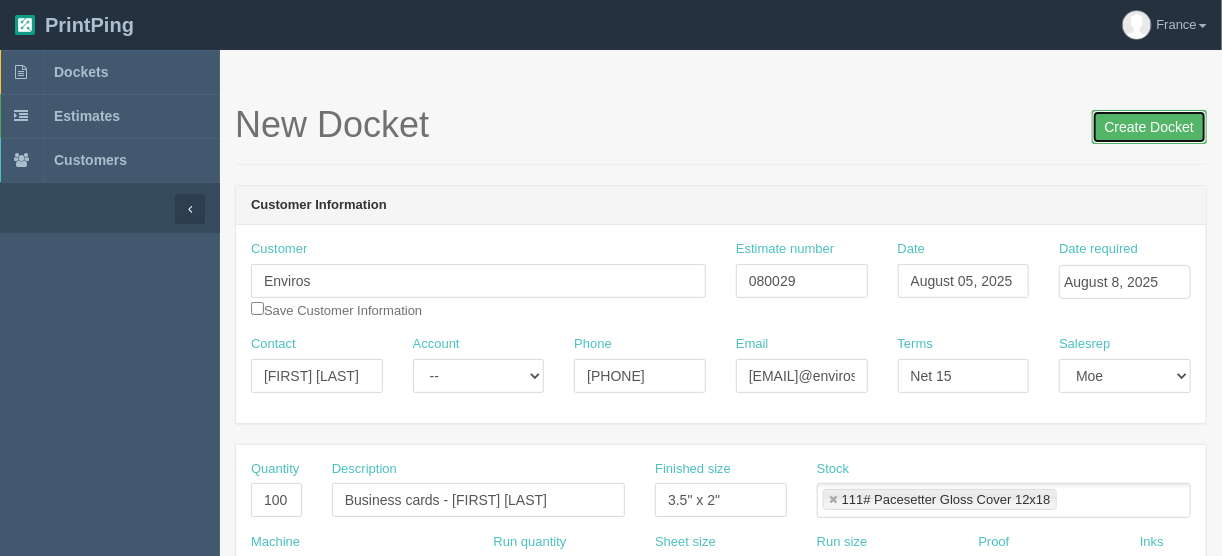 drag, startPoint x: 1144, startPoint y: 120, endPoint x: 1070, endPoint y: 132, distance: 74.96666 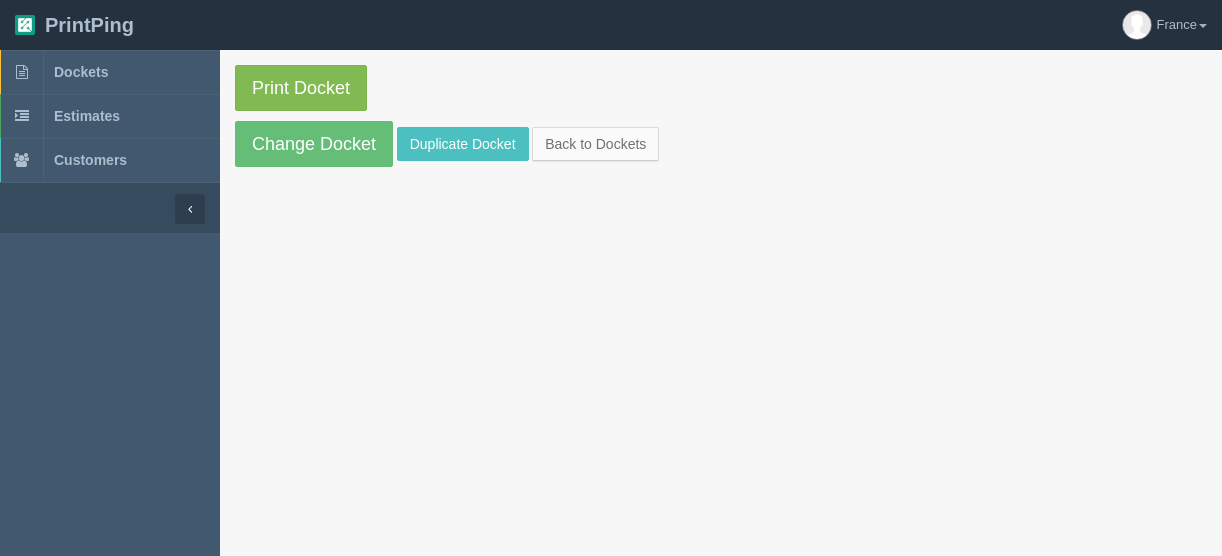 scroll, scrollTop: 0, scrollLeft: 0, axis: both 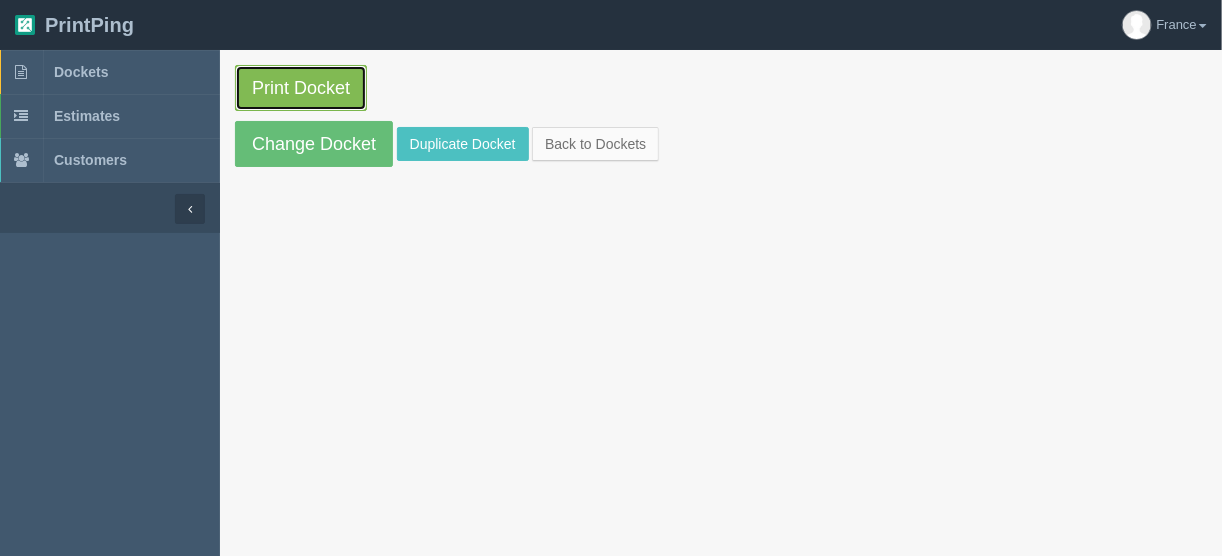 click on "Print Docket" at bounding box center [301, 88] 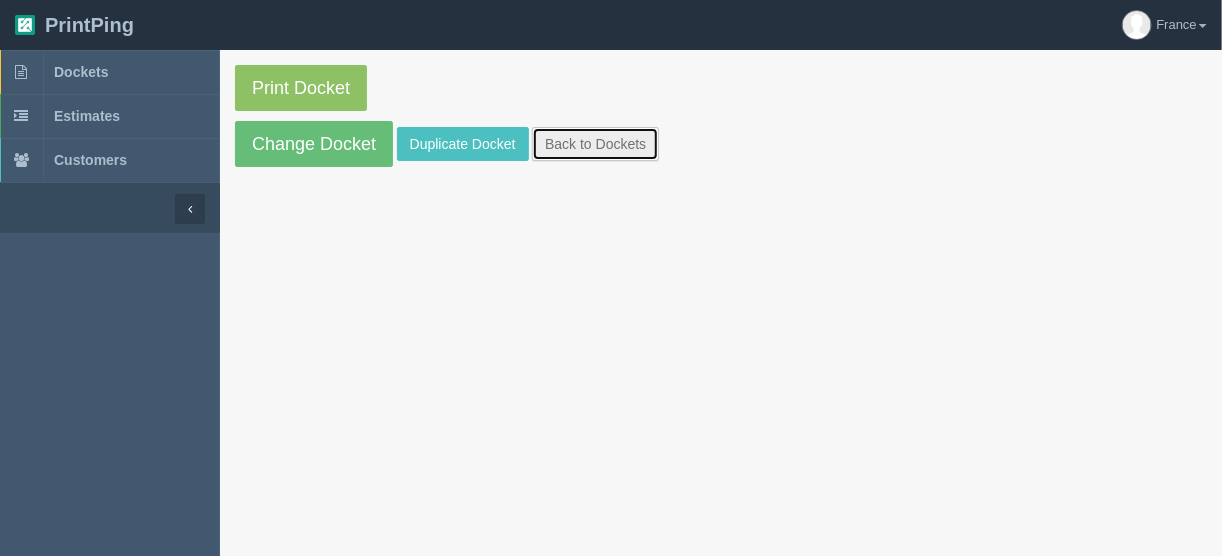 click on "Back to Dockets" at bounding box center [595, 144] 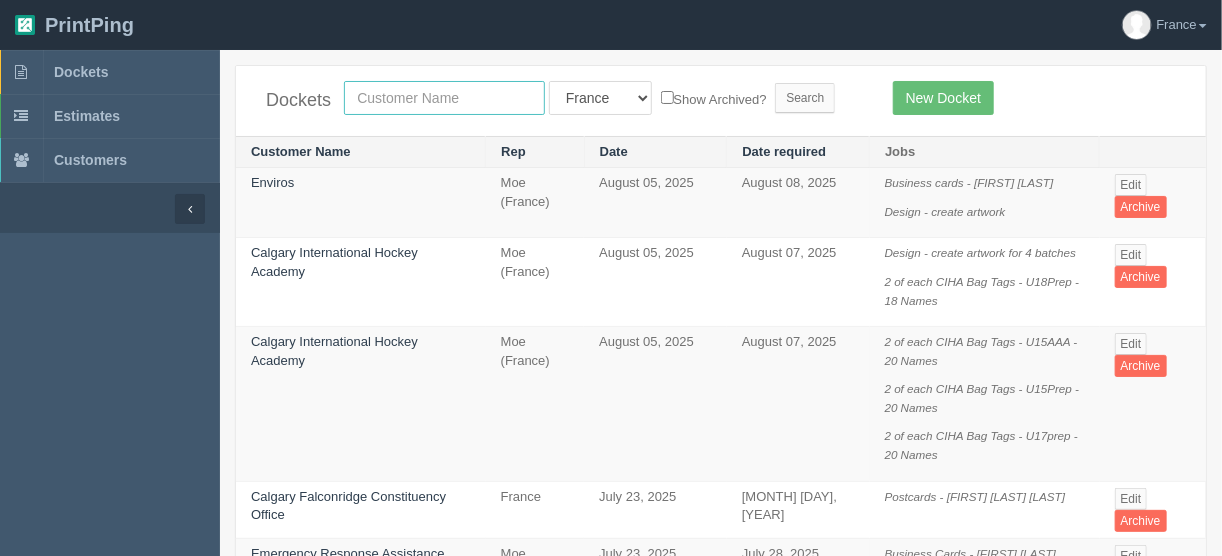 click at bounding box center (444, 98) 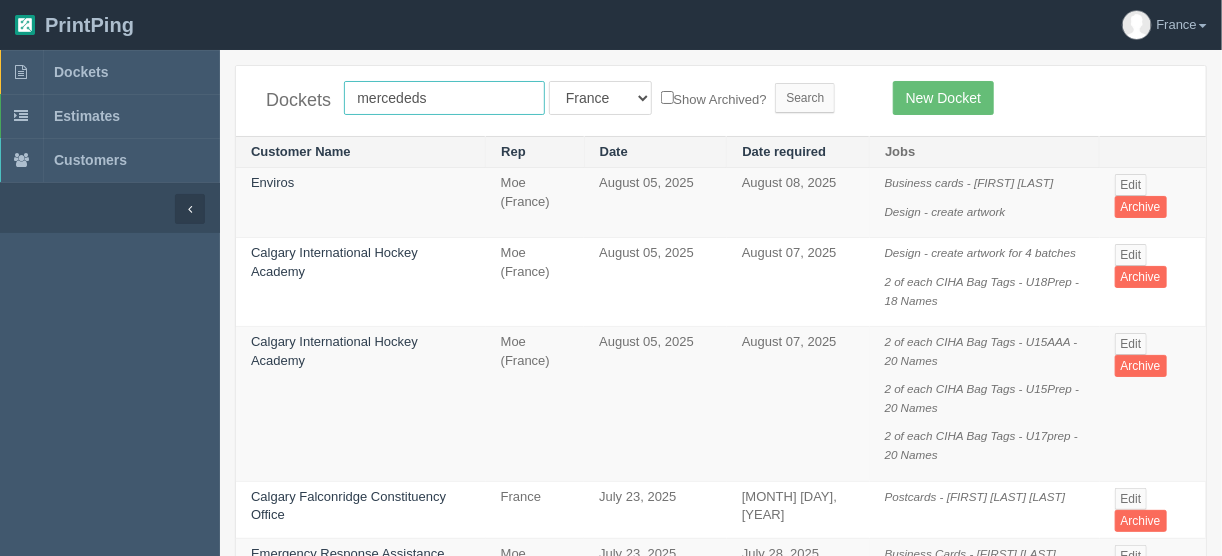 type on "mercededs" 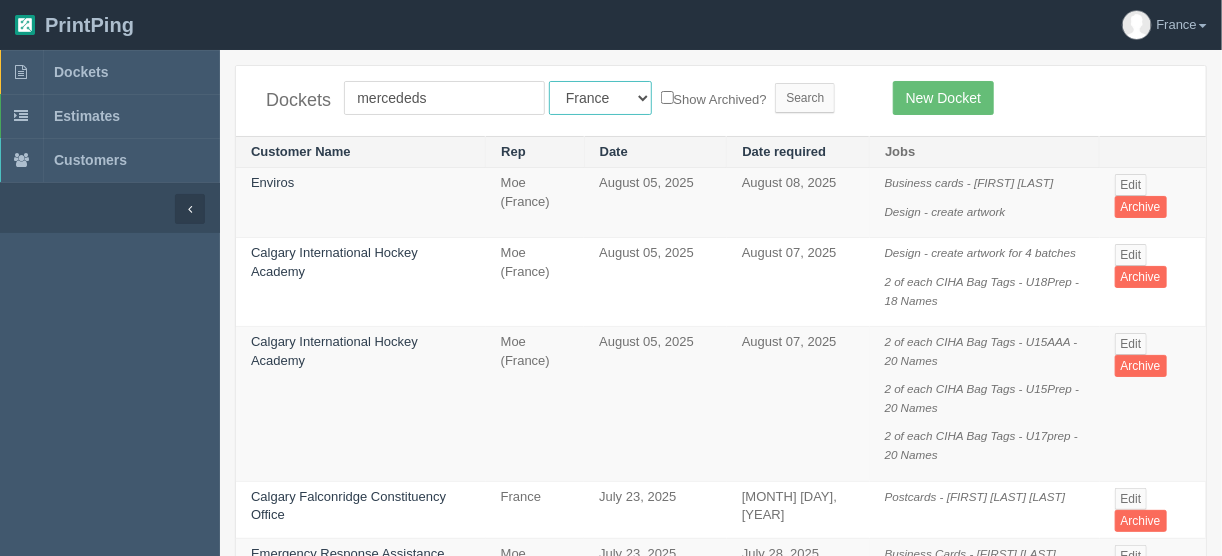click on "All Users
Ali
Ali Test 1
Aly
Amy
Ankit
Arif
Brandon
Dan
France
Greg
Jim
Mark
Matthew
Mehmud
Mikayla
Moe
Phil
Rebecca
Sam
Stacy
Steve
Viki
Zach
Zack
Zunaid" at bounding box center (600, 98) 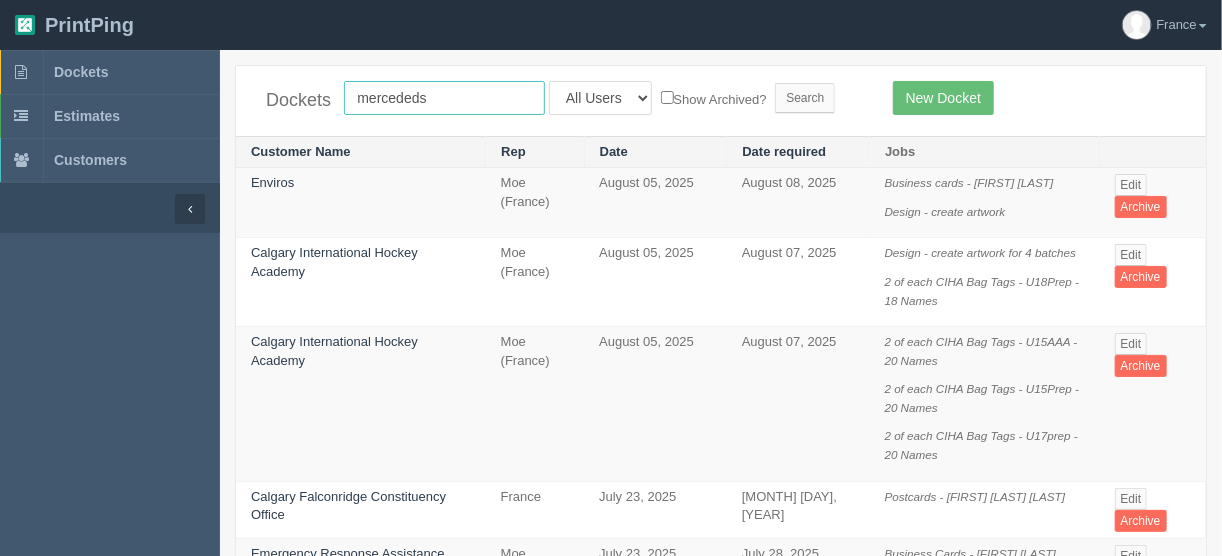 click on "mercededs" at bounding box center (444, 98) 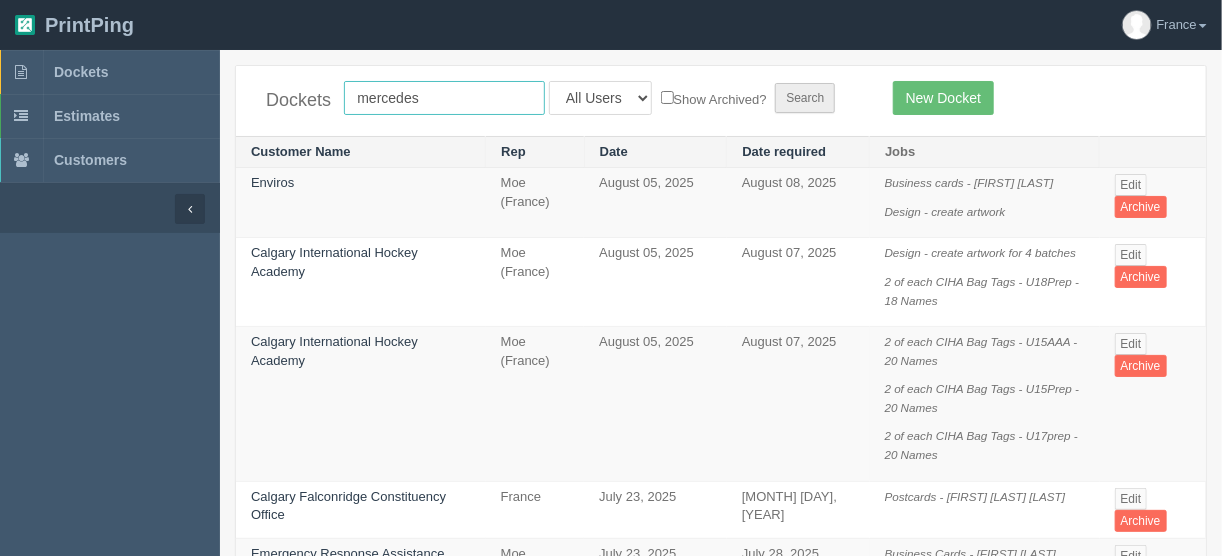 type on "mercedes" 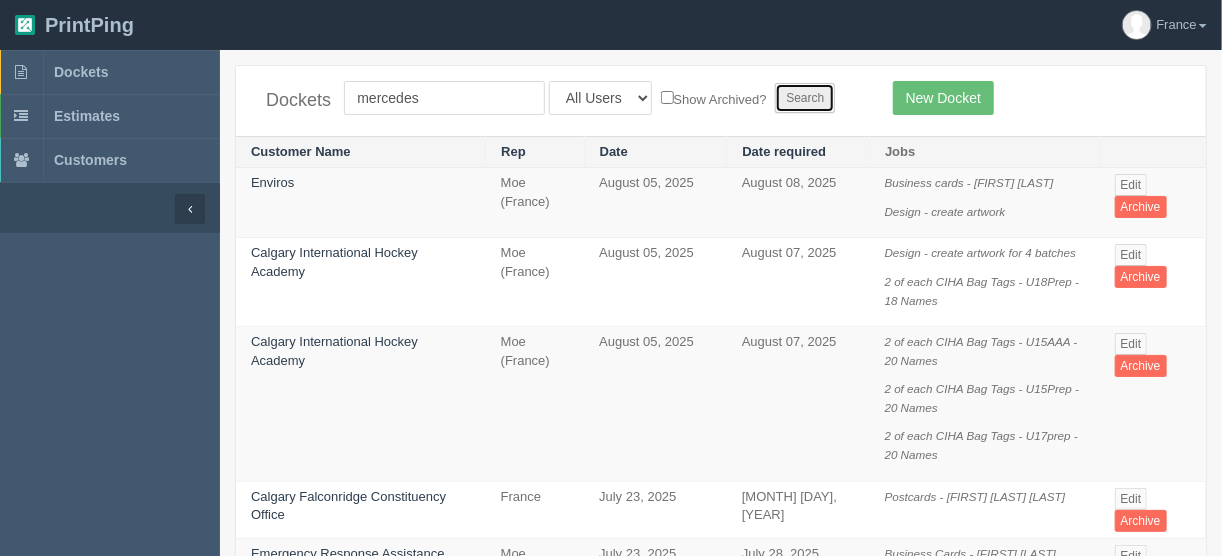 click on "Search" at bounding box center [805, 98] 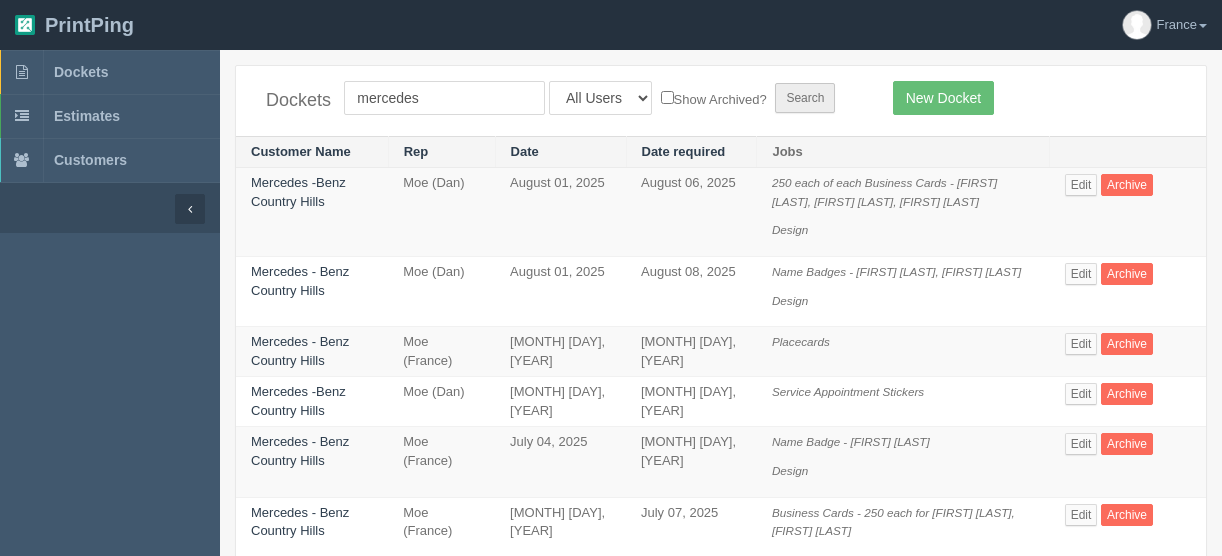 scroll, scrollTop: 0, scrollLeft: 0, axis: both 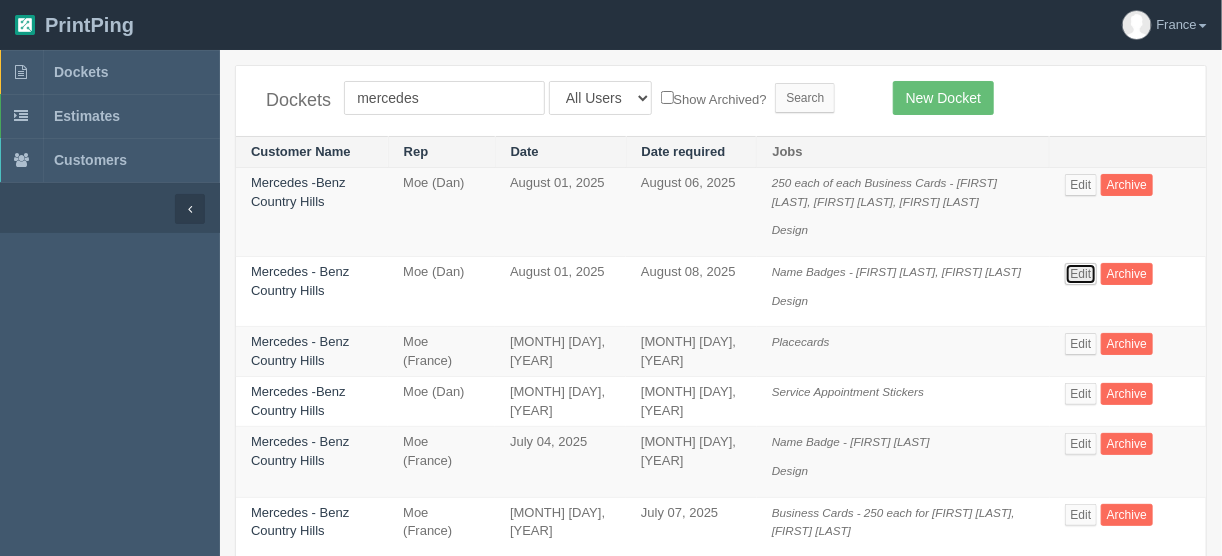 click on "Edit" at bounding box center (1081, 274) 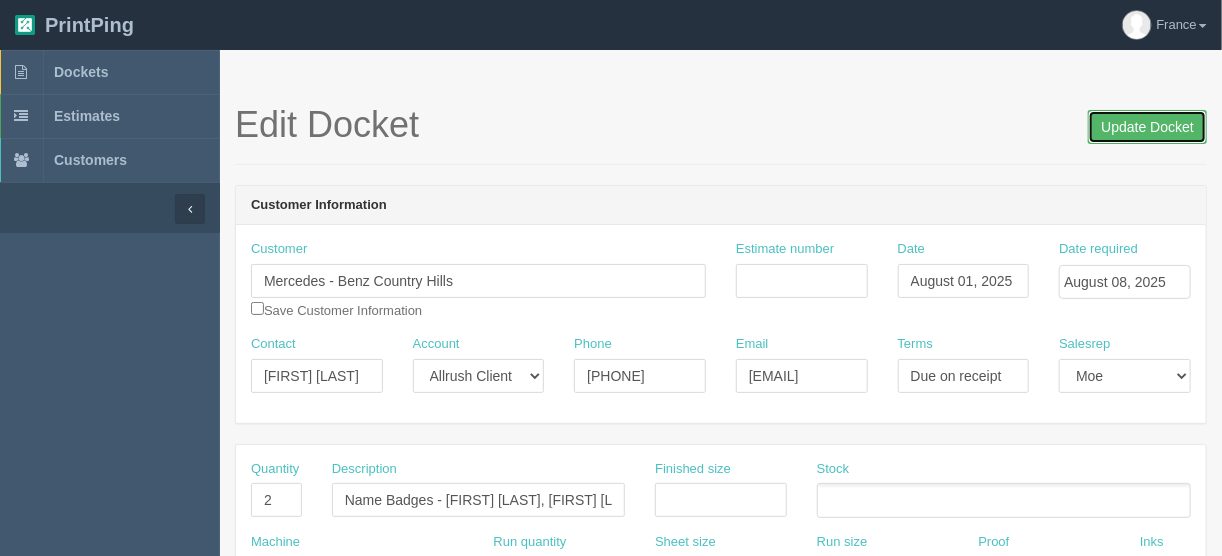 click on "Update Docket" at bounding box center [1147, 127] 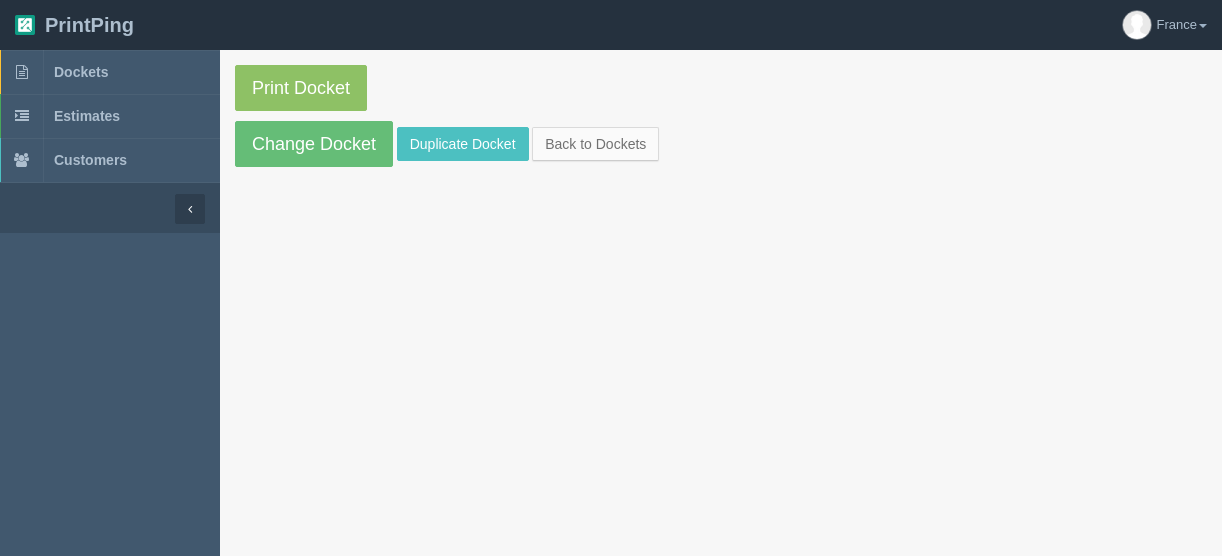 scroll, scrollTop: 0, scrollLeft: 0, axis: both 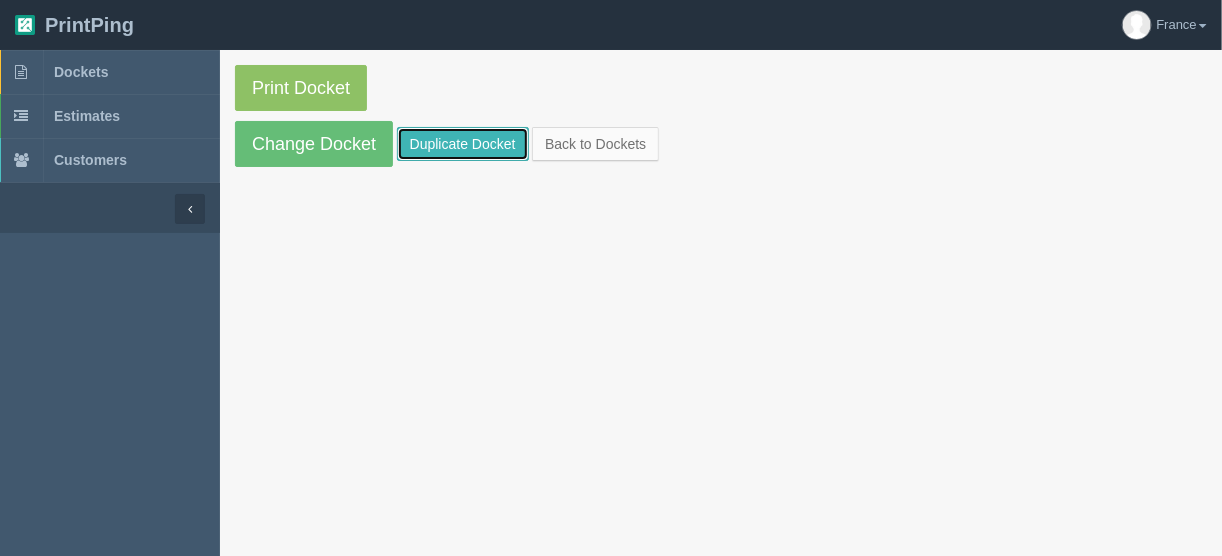 click on "Duplicate Docket" at bounding box center (463, 144) 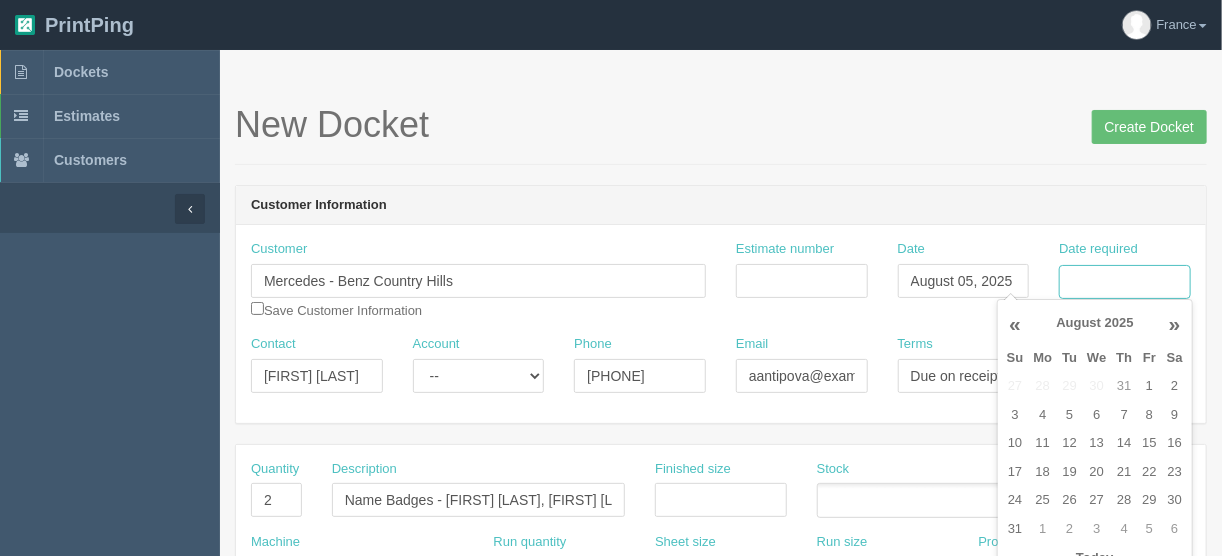click on "Date required" at bounding box center (1125, 282) 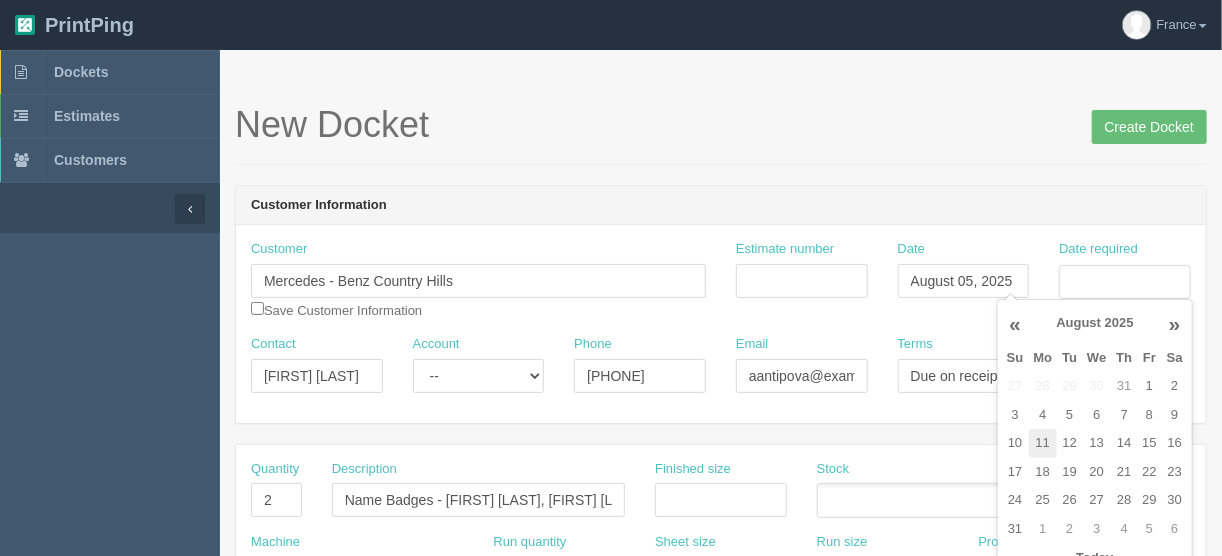 click on "11" at bounding box center (1043, 443) 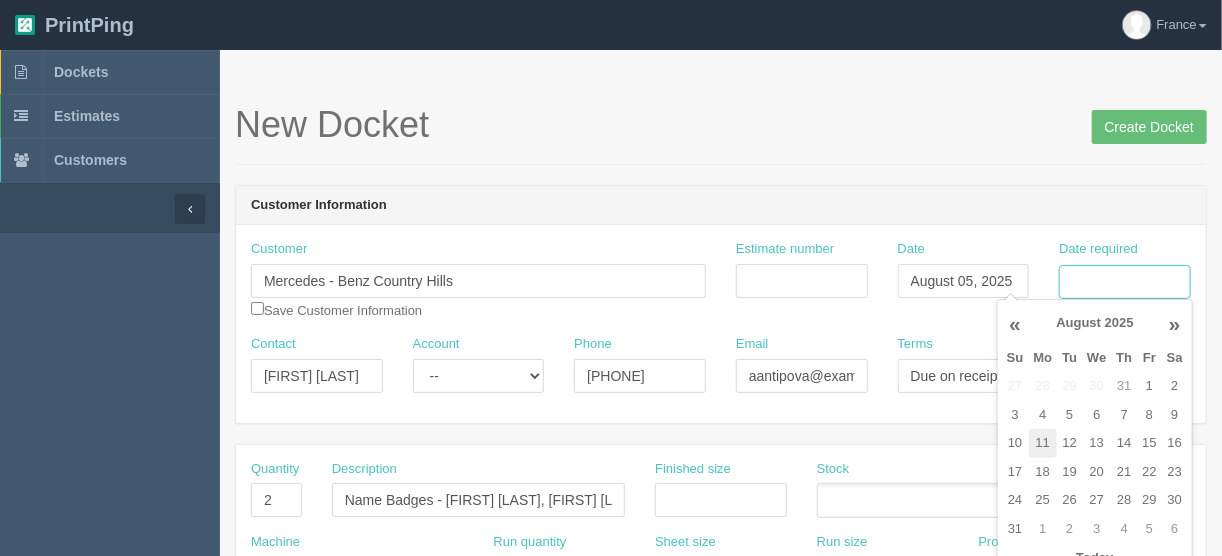 type on "August 11, 2025" 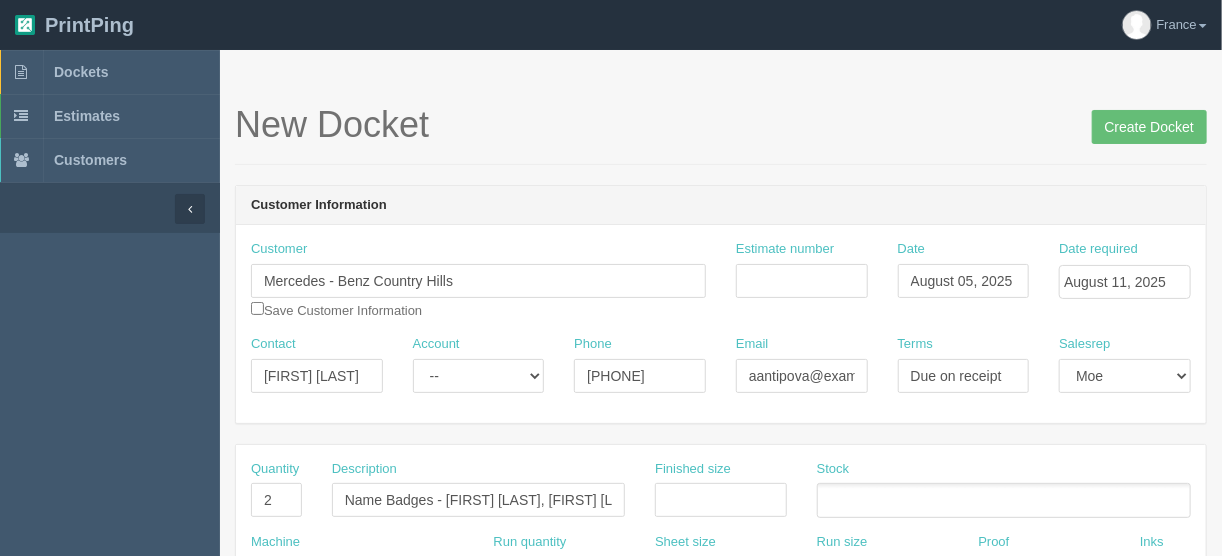 click on "New Docket
Create Docket" at bounding box center (721, 135) 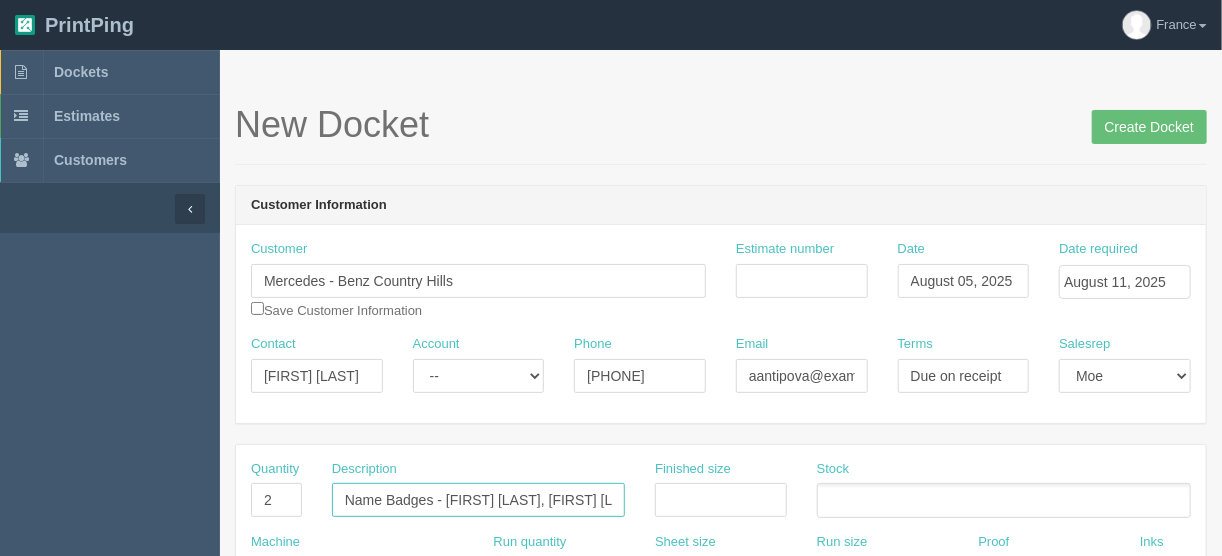 scroll, scrollTop: 0, scrollLeft: 12, axis: horizontal 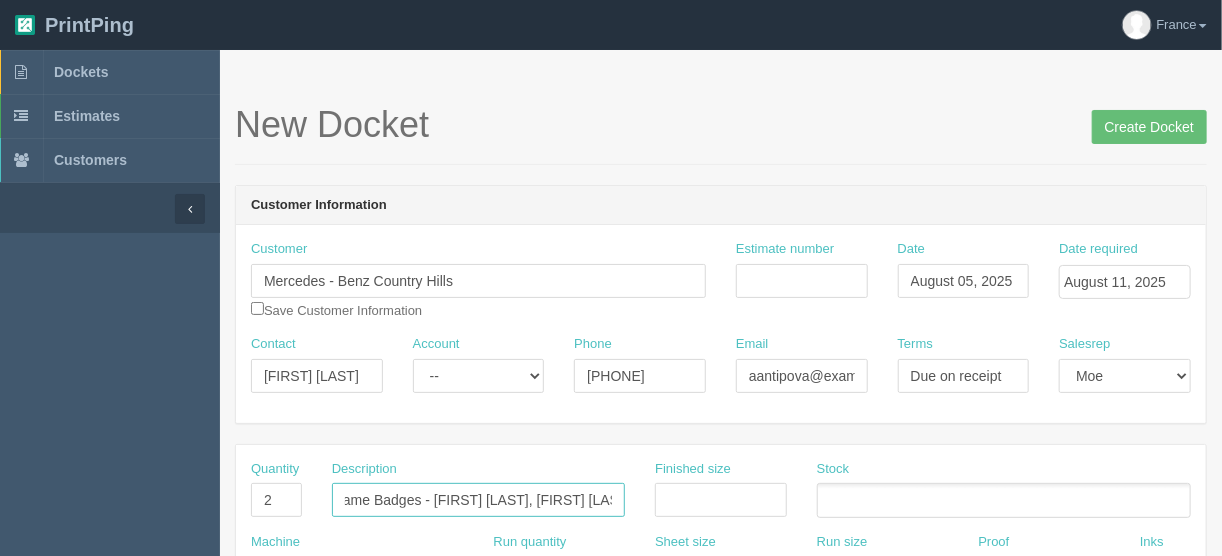 drag, startPoint x: 446, startPoint y: 492, endPoint x: 657, endPoint y: 501, distance: 211.19185 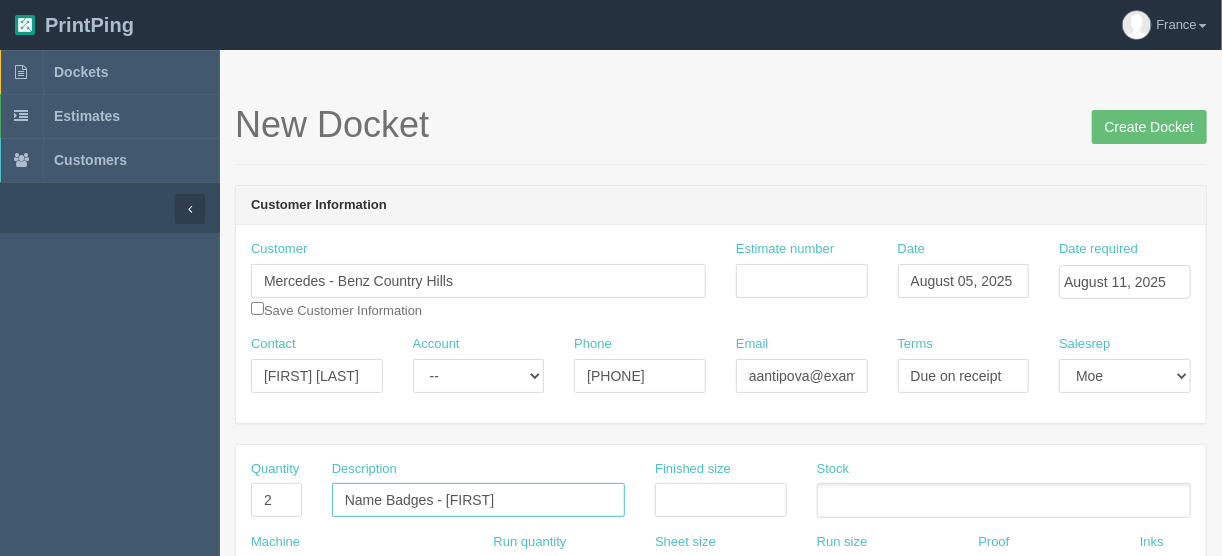 scroll, scrollTop: 0, scrollLeft: 0, axis: both 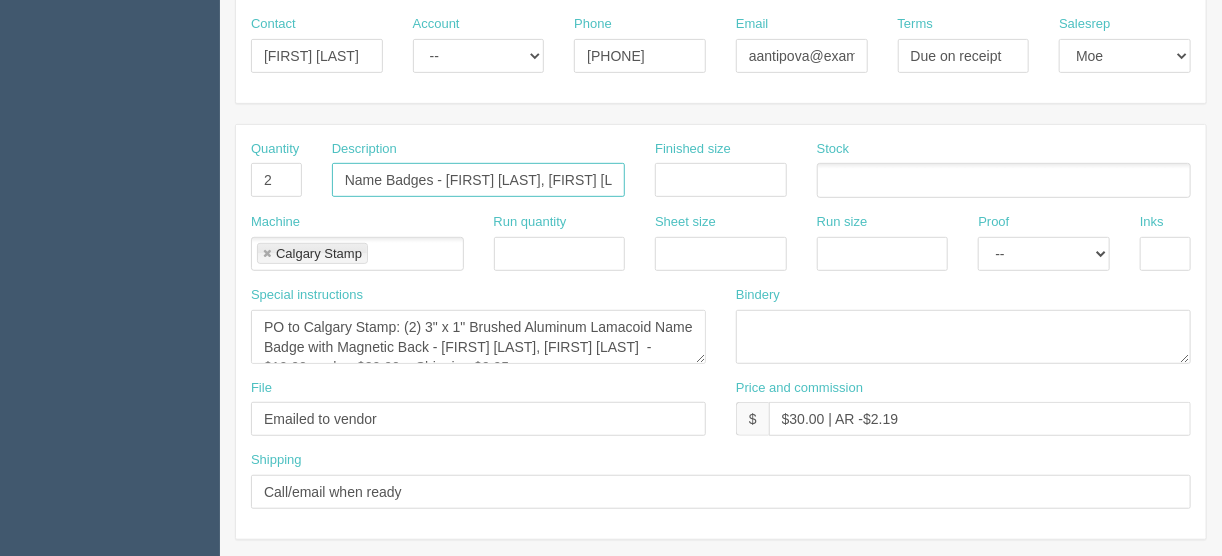 drag, startPoint x: 607, startPoint y: 177, endPoint x: 446, endPoint y: 172, distance: 161.07762 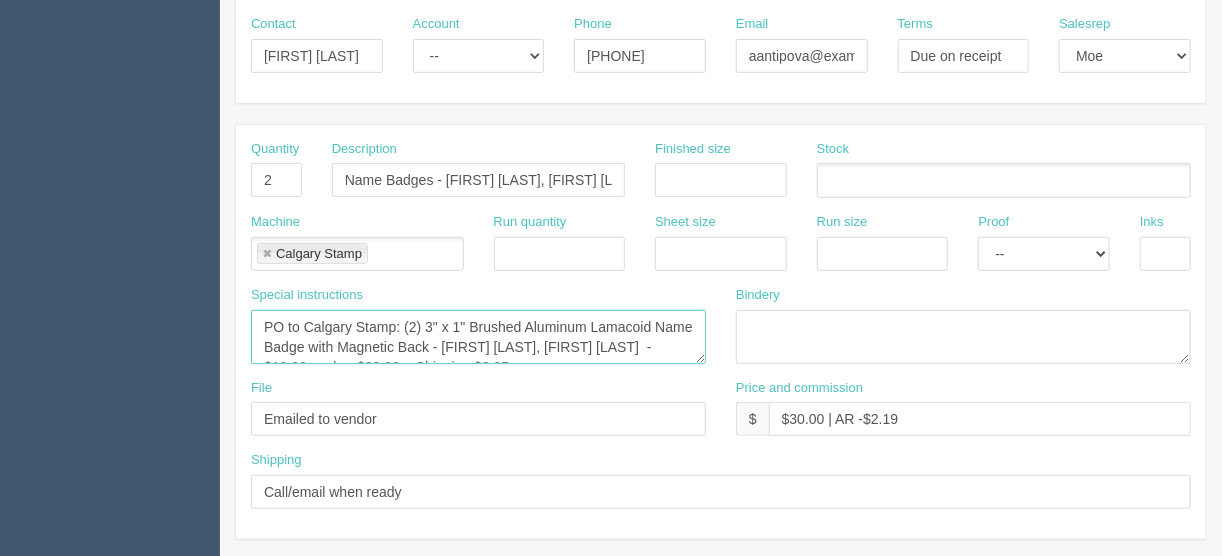 drag, startPoint x: 658, startPoint y: 345, endPoint x: 480, endPoint y: 337, distance: 178.17969 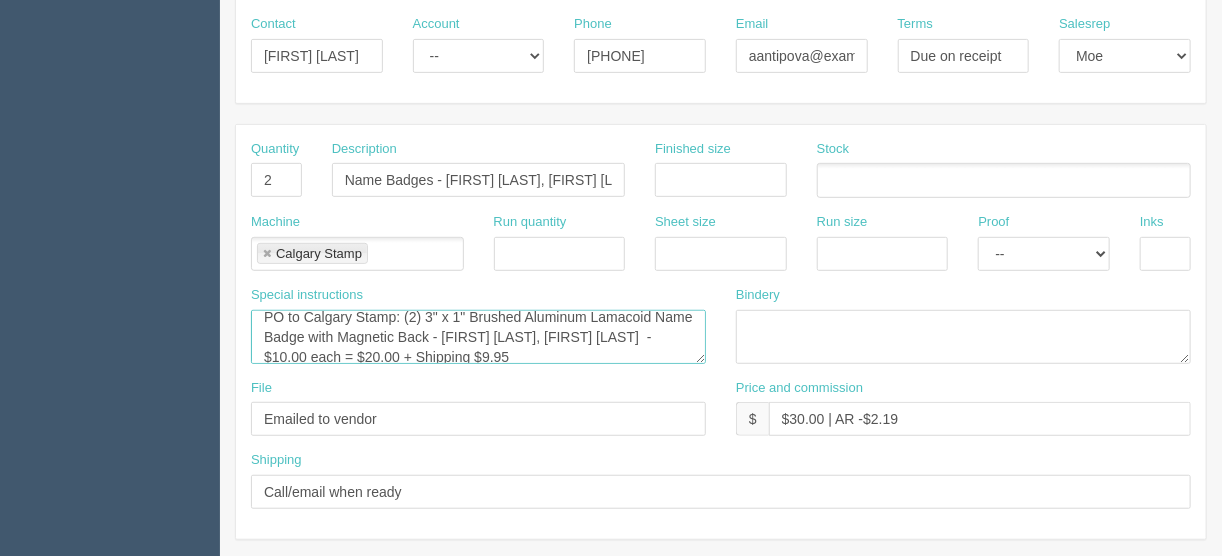 scroll, scrollTop: 19, scrollLeft: 0, axis: vertical 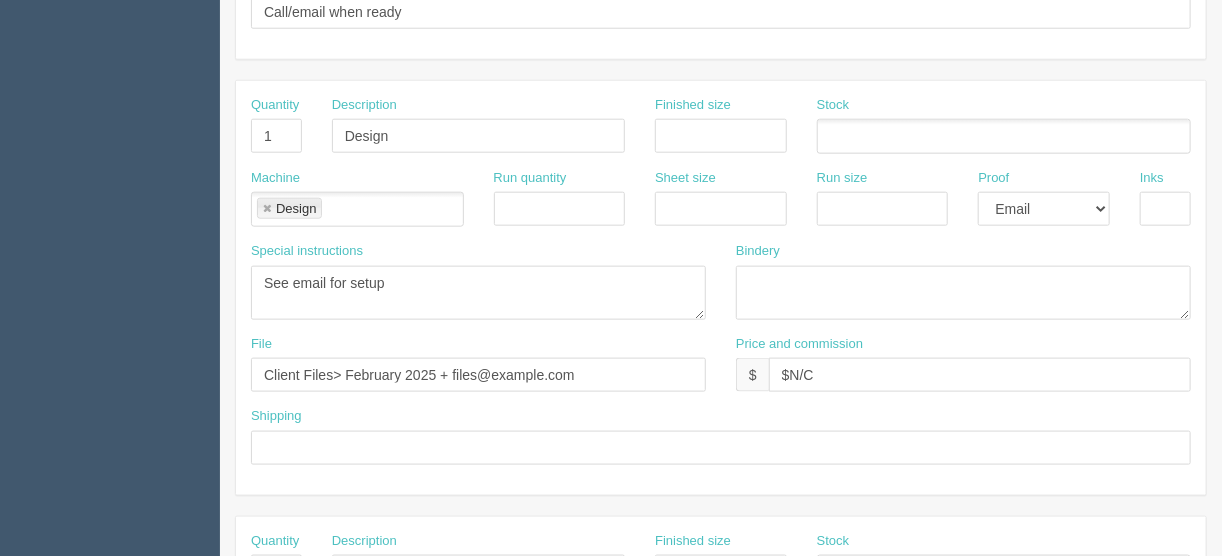 type on "PO to Calgary Stamp: (2) 3" x 1" Brushed Aluminum Lamacoid Name Badge with Magnetic Back - Candice He, Lyn Manzano  - $10.00 each = $20.00 + Shipping $9.95" 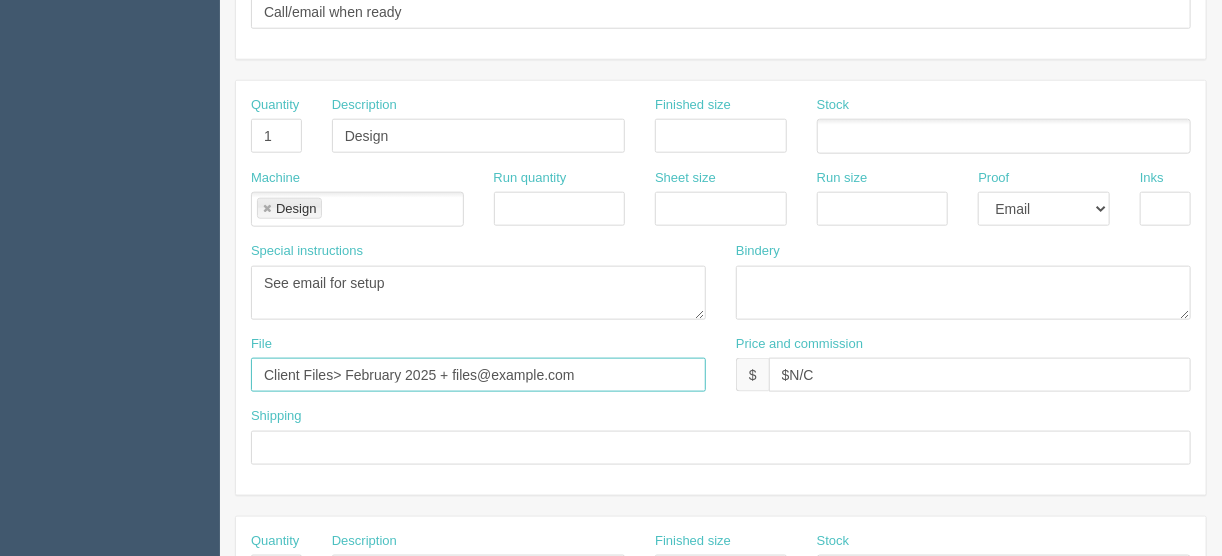 drag, startPoint x: 399, startPoint y: 361, endPoint x: 344, endPoint y: 366, distance: 55.226807 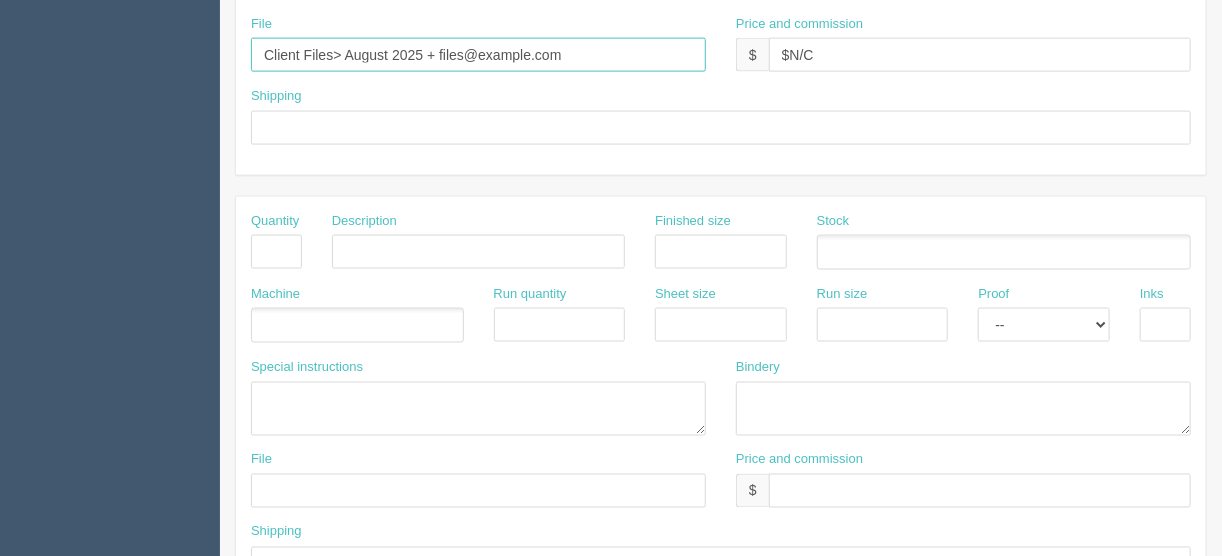 scroll, scrollTop: 800, scrollLeft: 0, axis: vertical 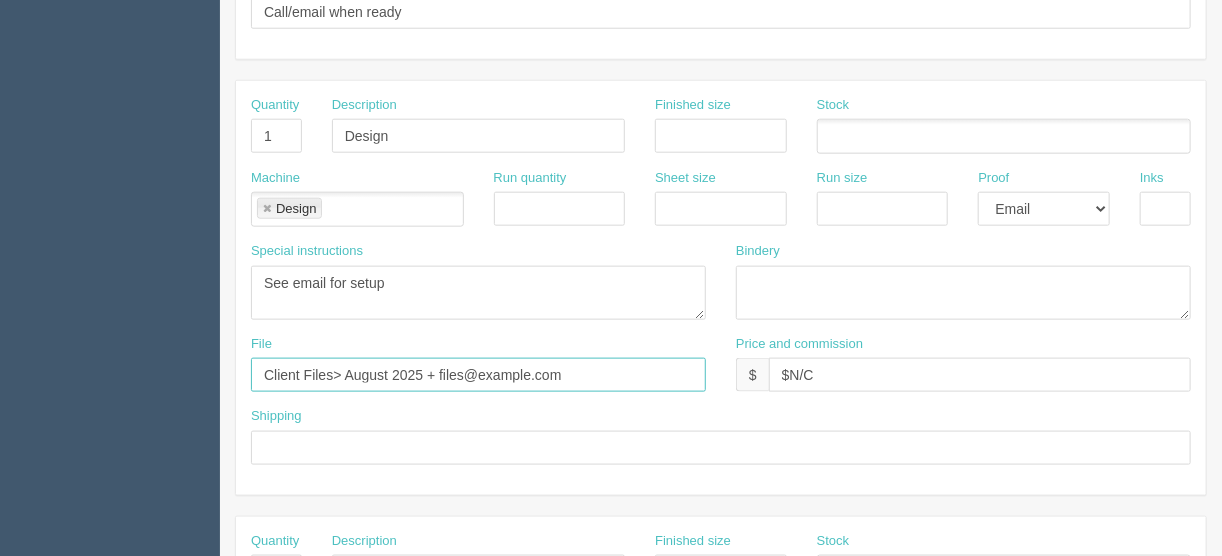 type on "Client Files> August 2025 + files@allrush.ca" 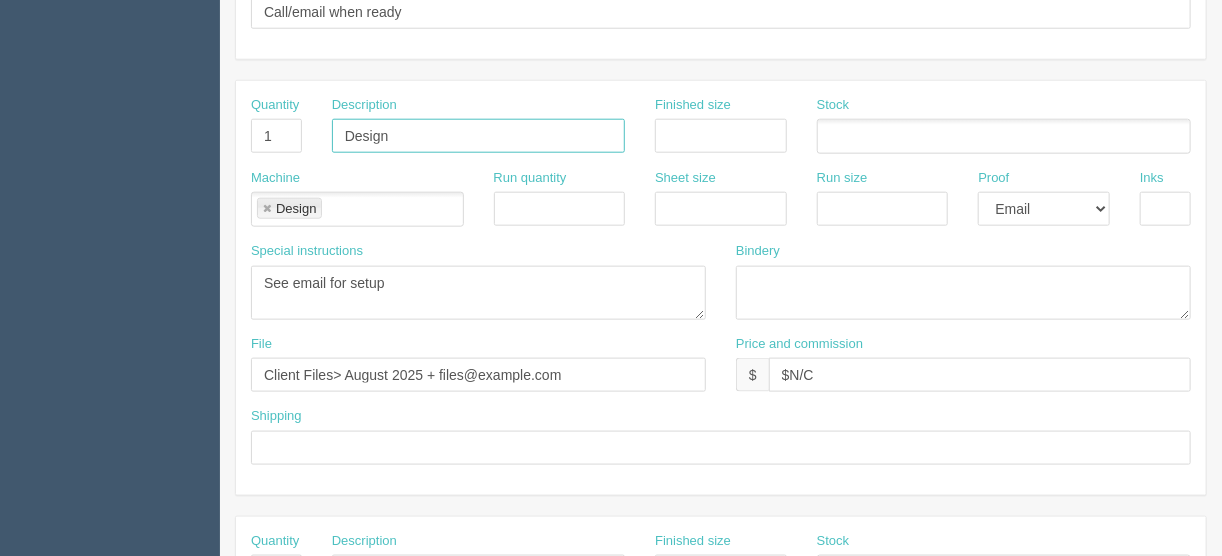 click on "Design" at bounding box center [478, 136] 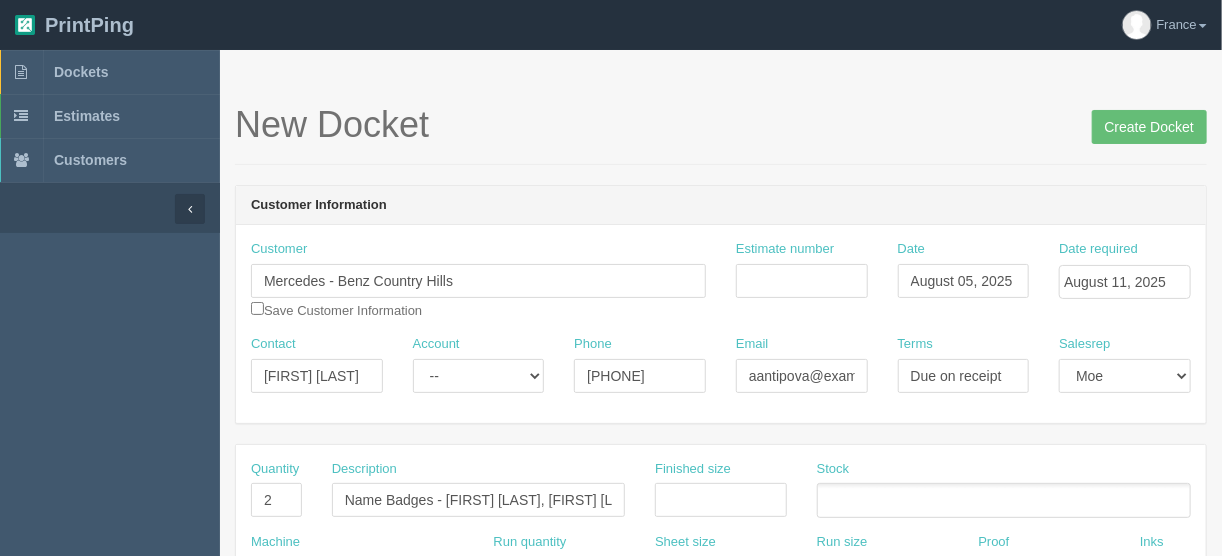 scroll, scrollTop: 0, scrollLeft: 0, axis: both 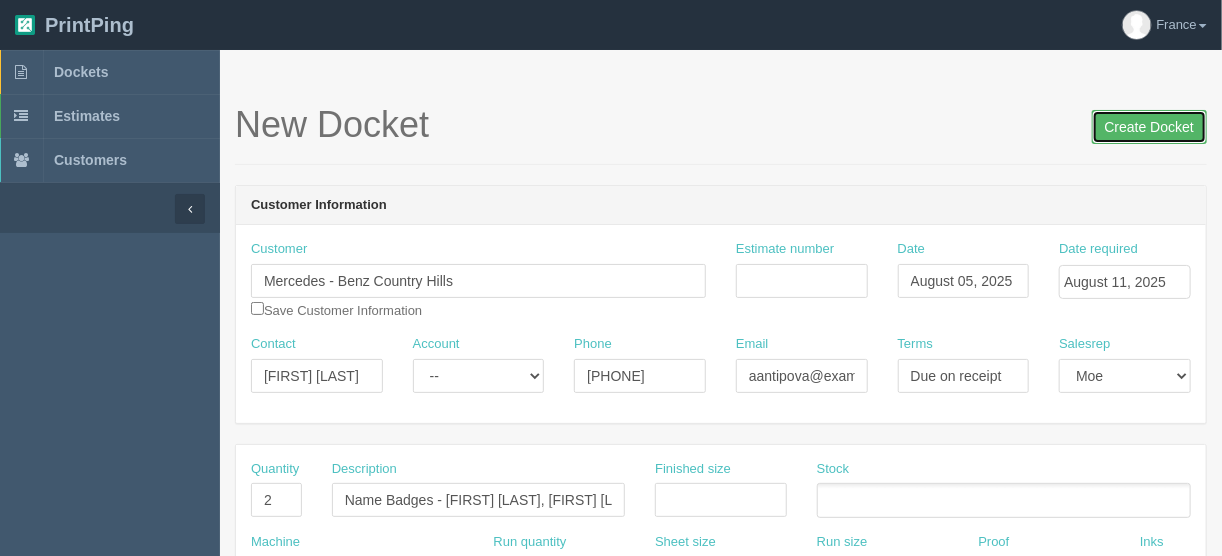 click on "Create Docket" at bounding box center (1149, 127) 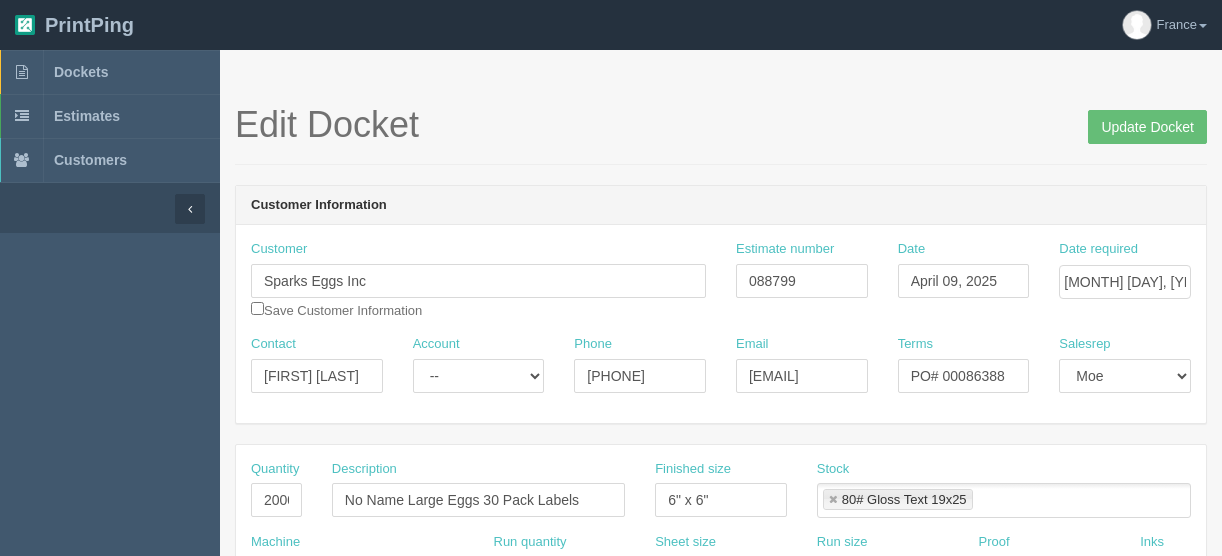scroll, scrollTop: 0, scrollLeft: 0, axis: both 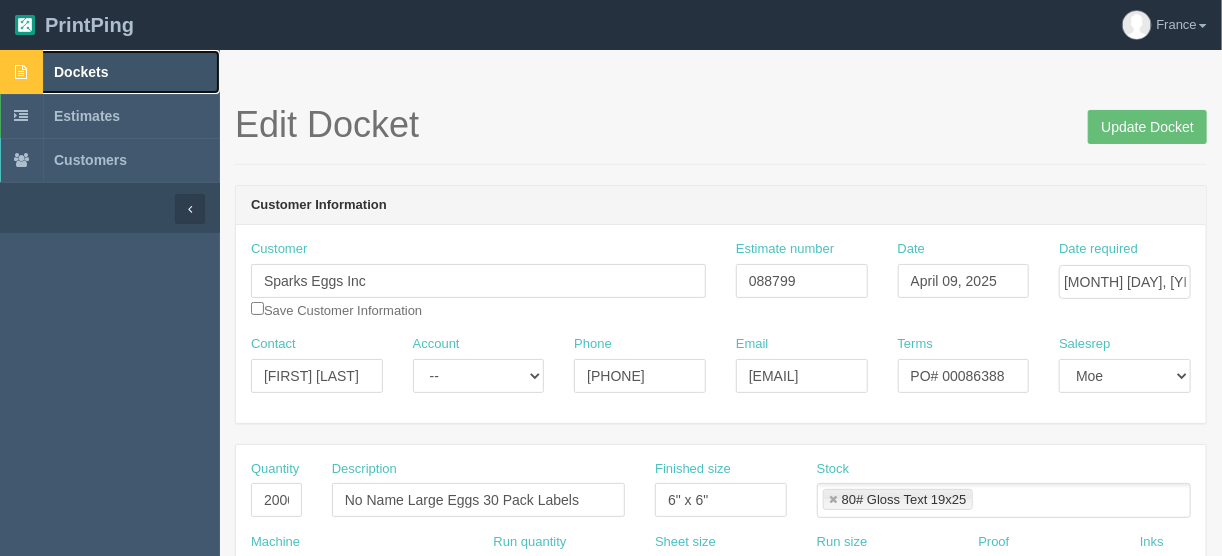 click on "Dockets" at bounding box center [110, 72] 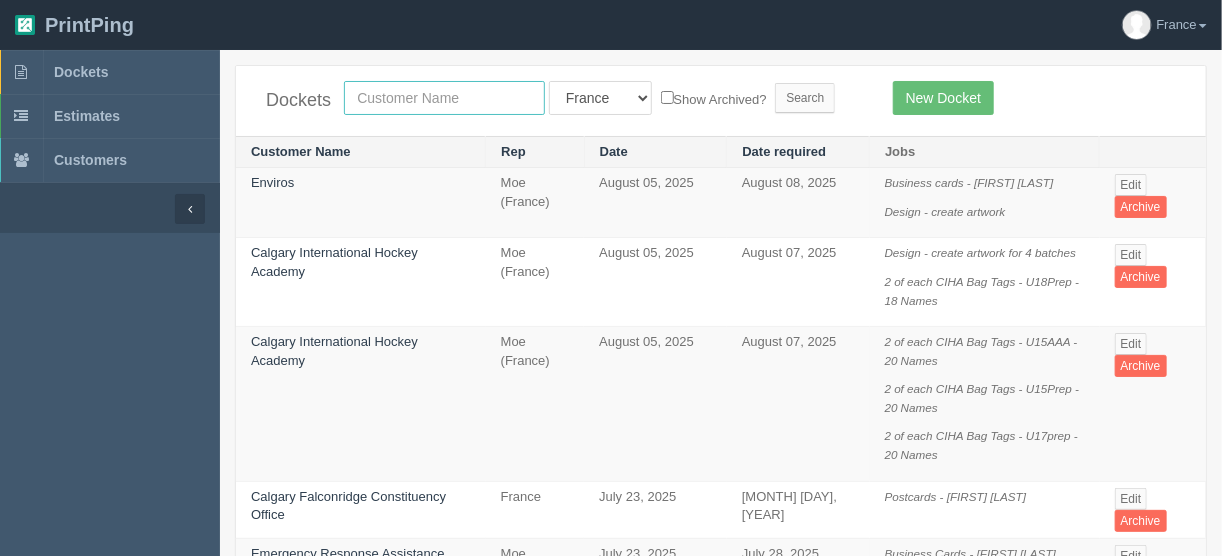 click at bounding box center [444, 98] 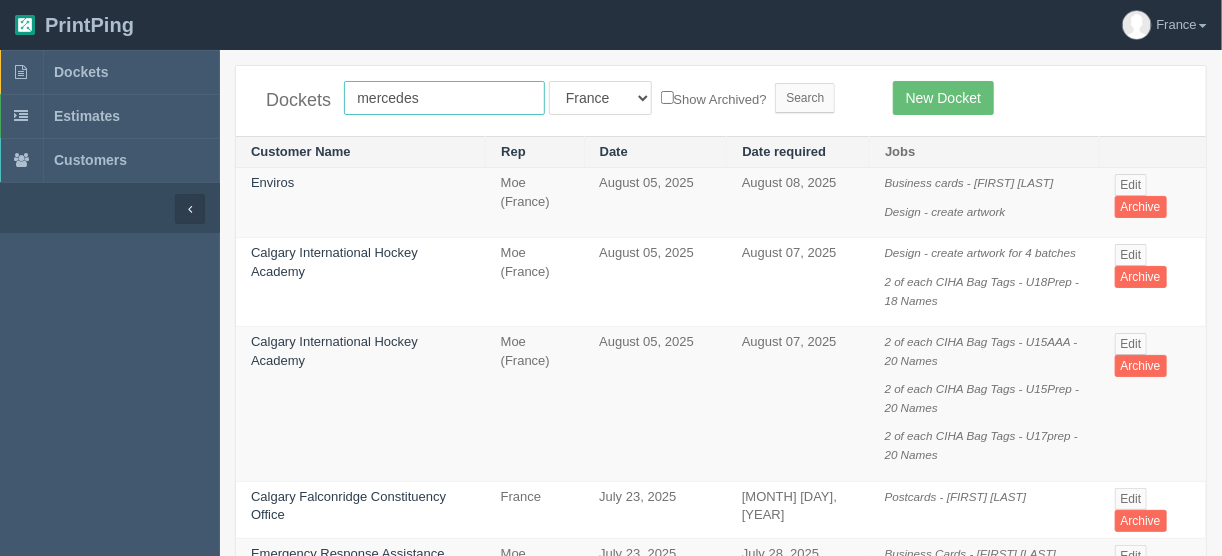 type on "mercedes" 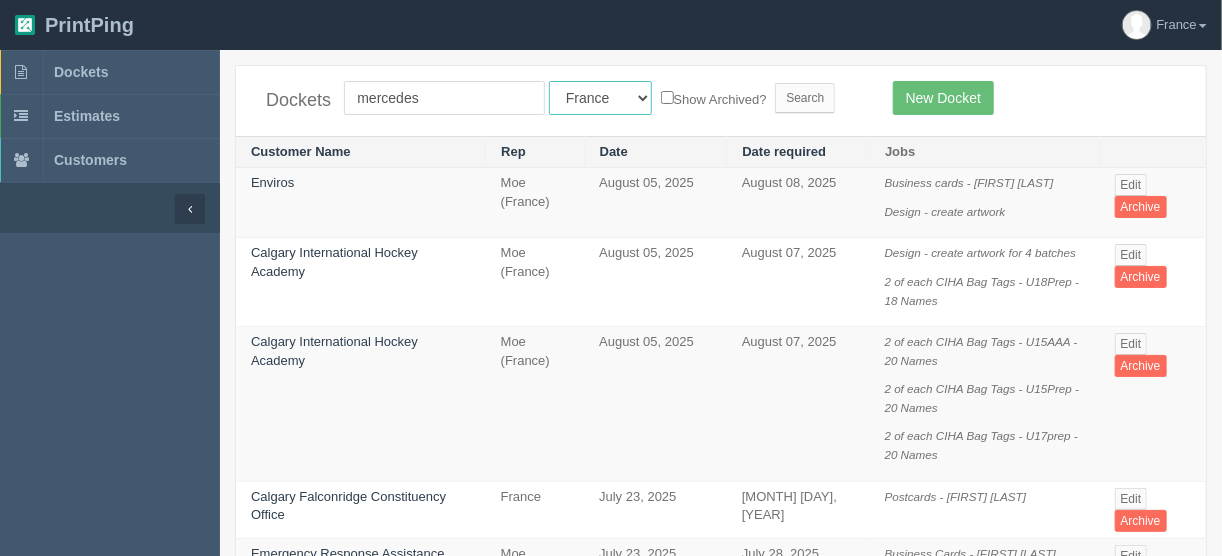 click on "All Users
Ali
Ali Test 1
Aly
Amy
Ankit
Arif
Brandon
Dan
France
Greg
Jim
Mark
Matthew
Mehmud
Mikayla
Moe
Phil
Rebecca
Sam
Stacy
Steve
Viki
Zach
Zack
Zunaid" at bounding box center (600, 98) 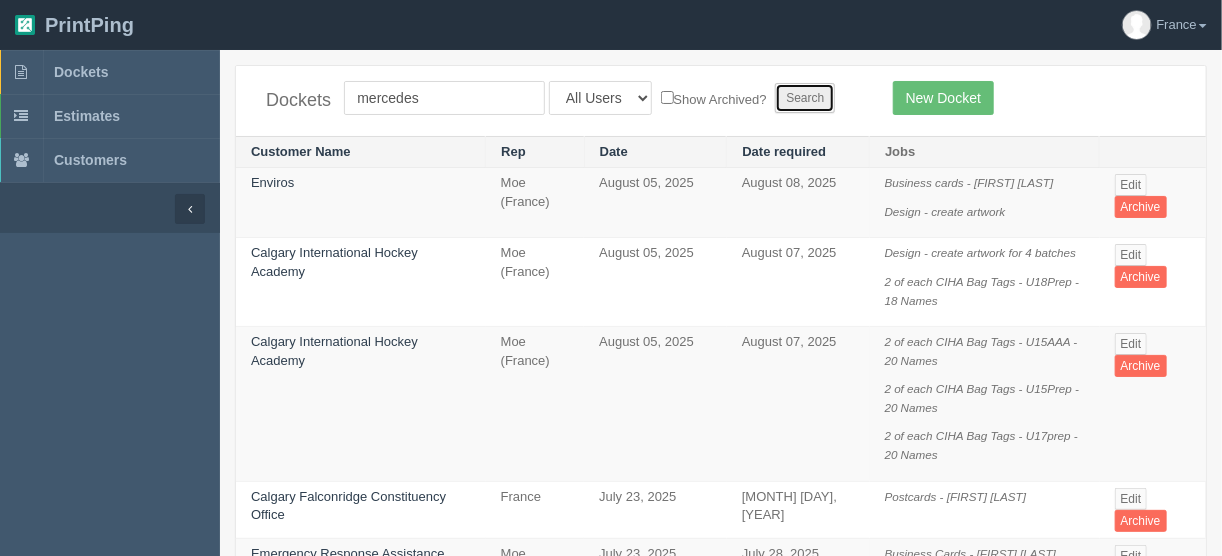 click on "Search" at bounding box center (805, 98) 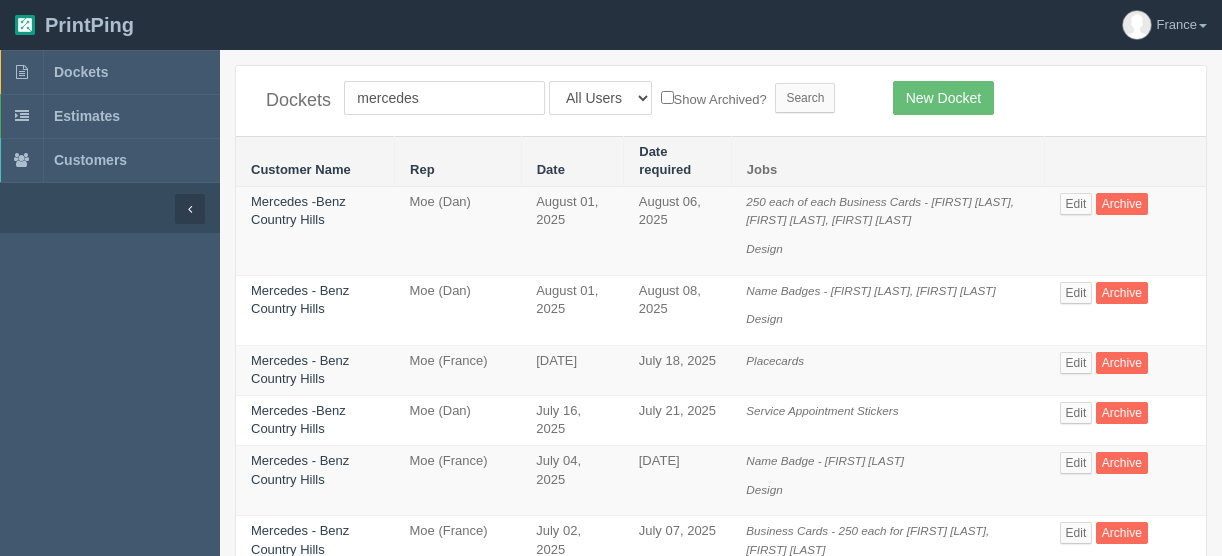 scroll, scrollTop: 0, scrollLeft: 0, axis: both 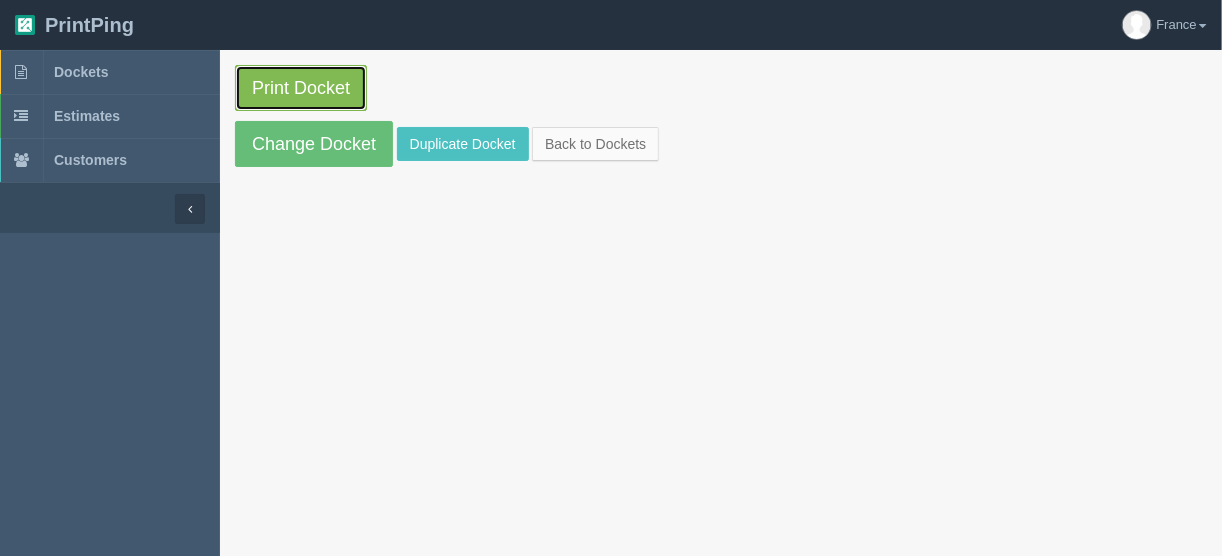 click on "Print Docket" at bounding box center (301, 88) 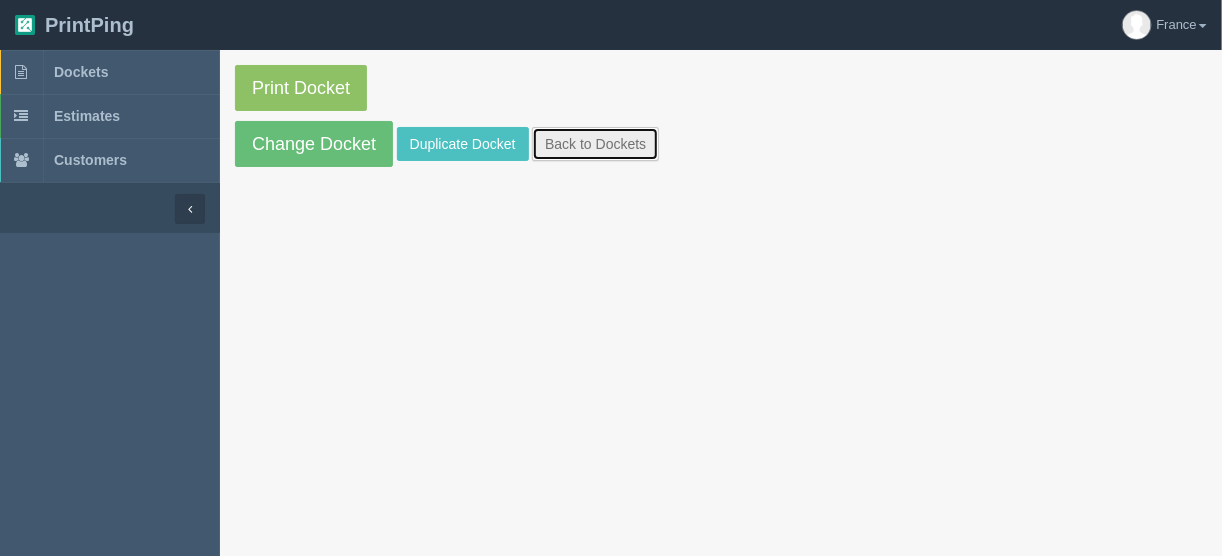 click on "Back to Dockets" at bounding box center (595, 144) 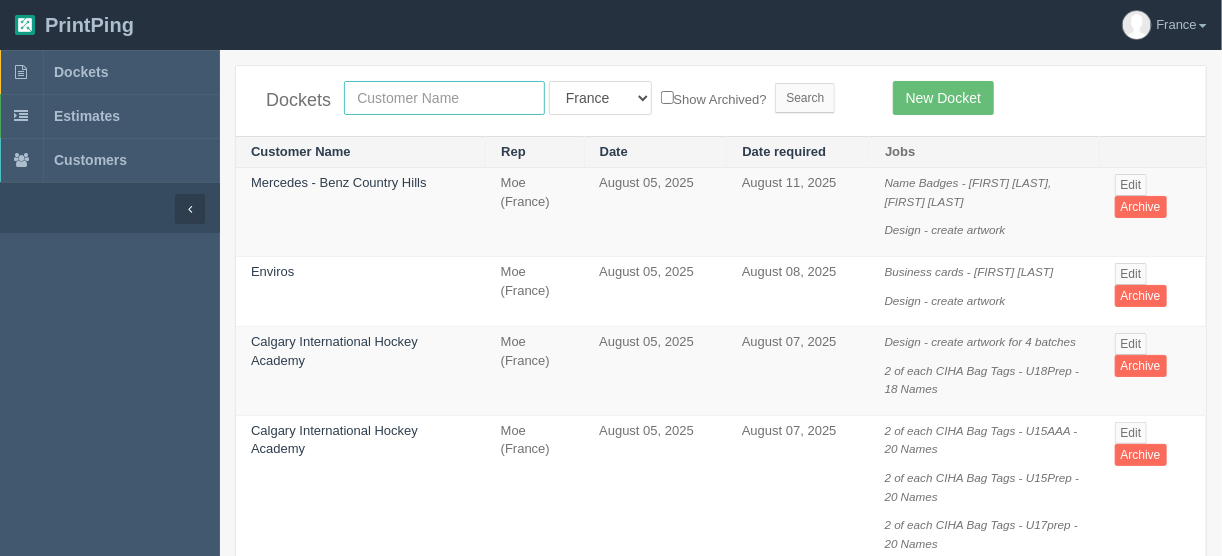 click at bounding box center (444, 98) 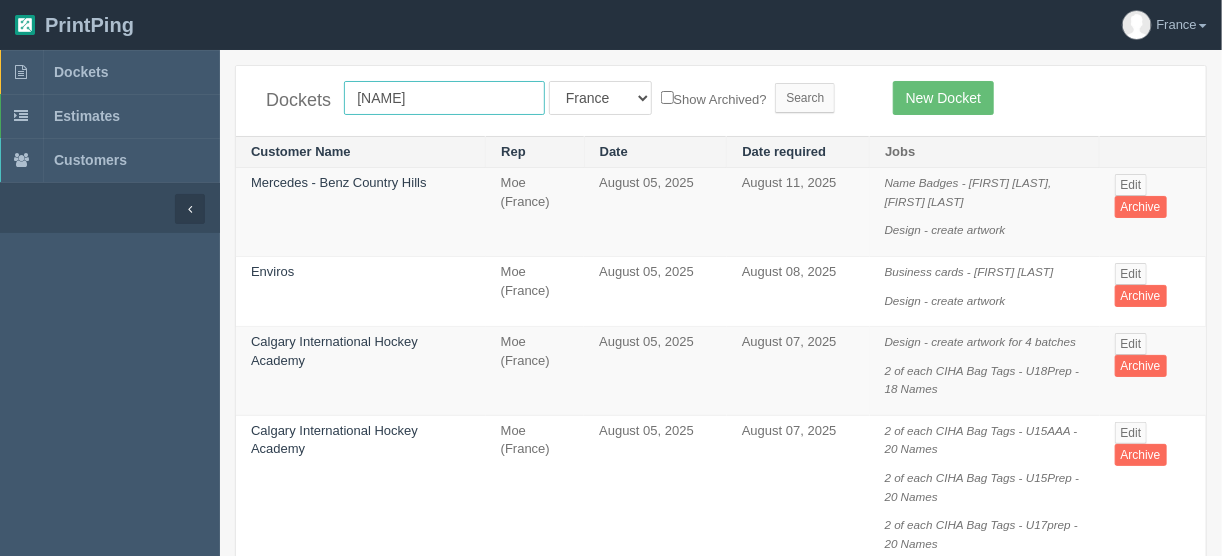 type on "rosenau" 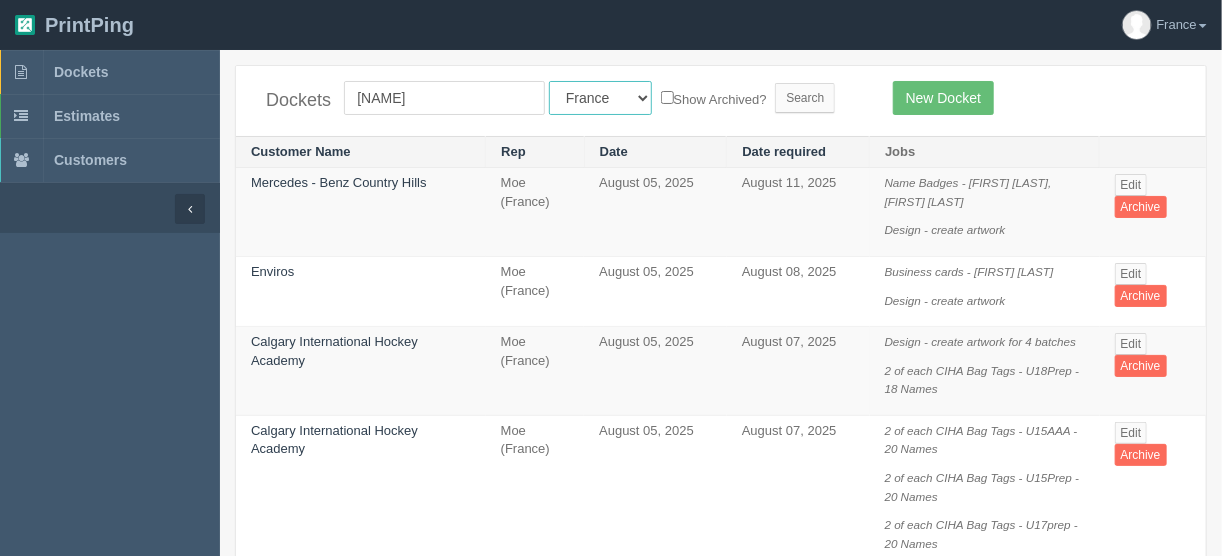 click on "All Users
Ali
Ali Test 1
Aly
Amy
Ankit
Arif
Brandon
Dan
France
Greg
Jim
Mark
Matthew
Mehmud
Mikayla
Moe
Phil
Rebecca
Sam
Stacy
Steve
Viki
Zach
Zack
Zunaid" at bounding box center (600, 98) 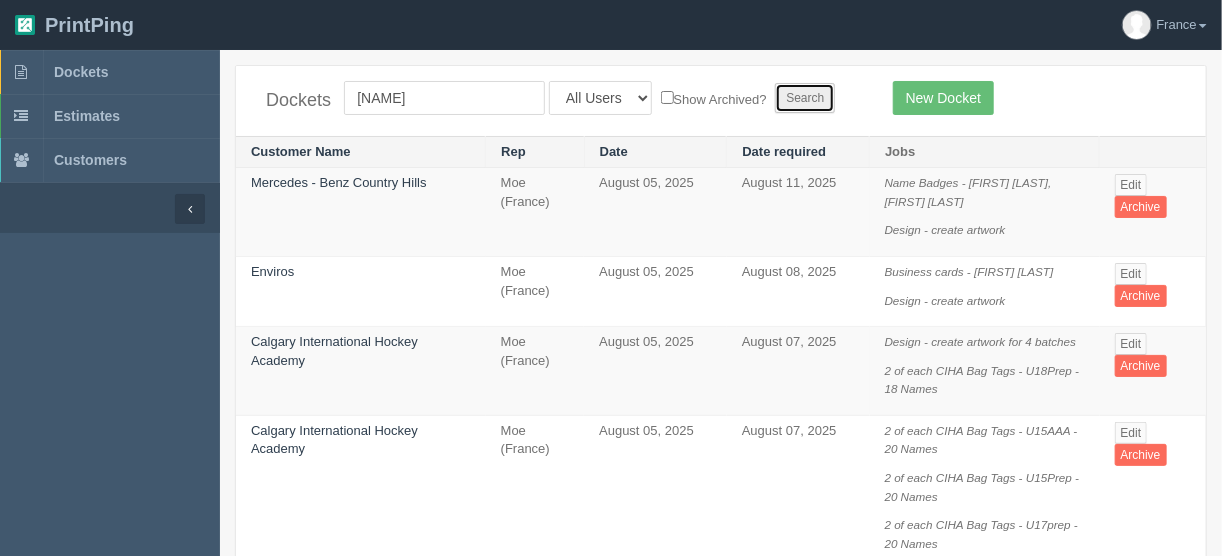 click on "Search" at bounding box center [805, 98] 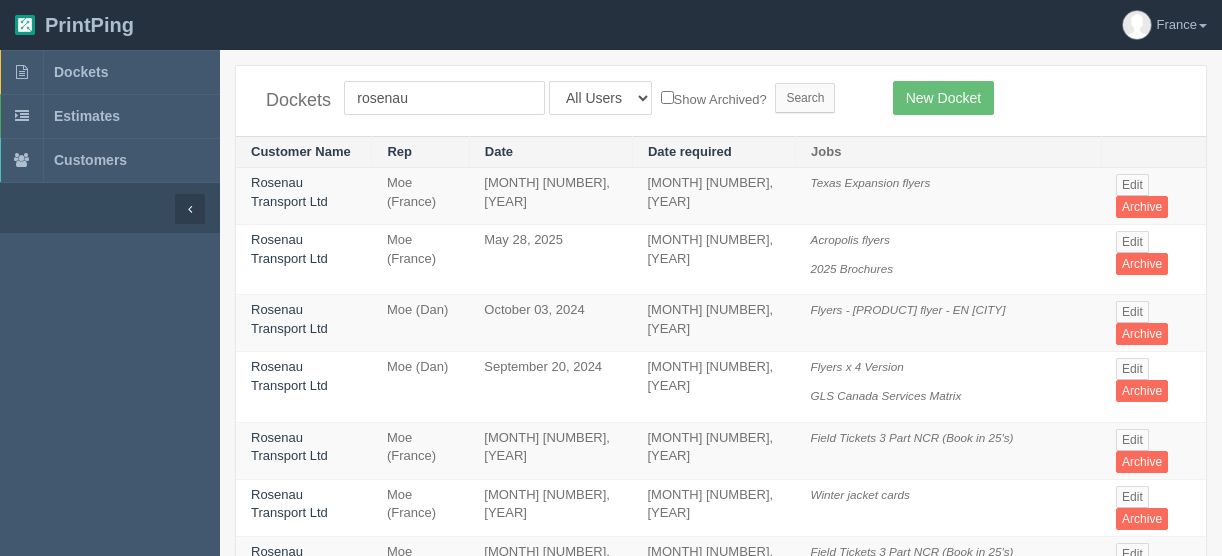 scroll, scrollTop: 0, scrollLeft: 0, axis: both 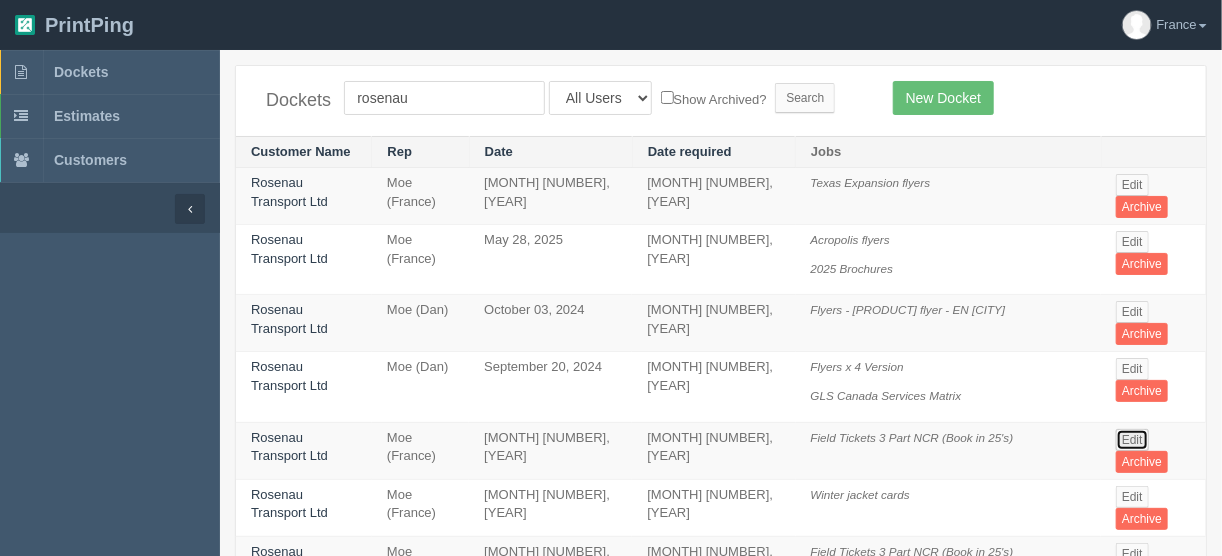 click on "Edit" at bounding box center [1132, 440] 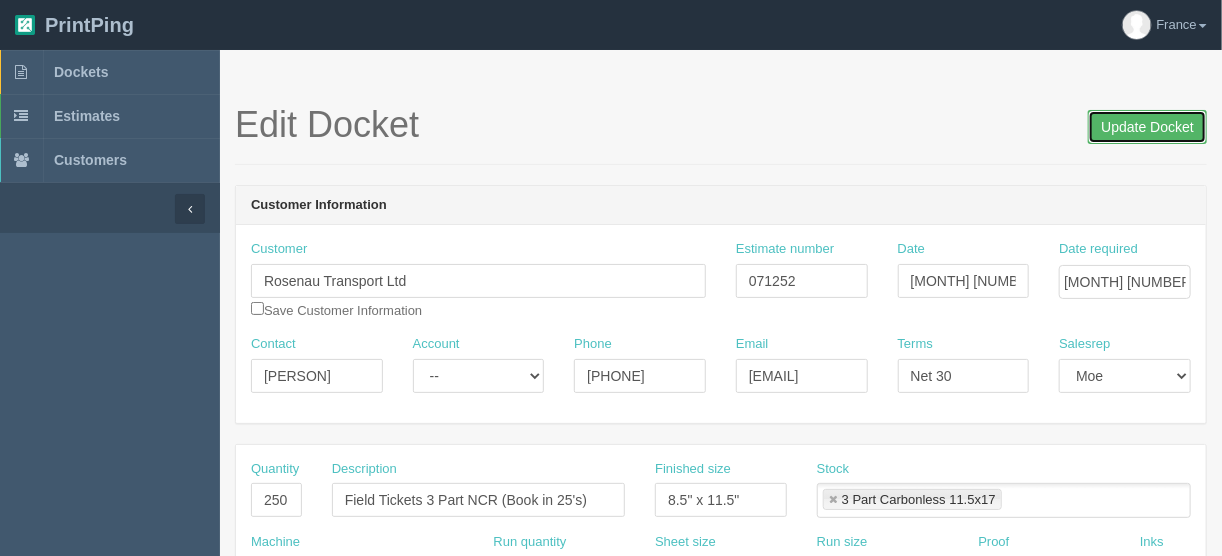 click on "Update Docket" at bounding box center [1147, 127] 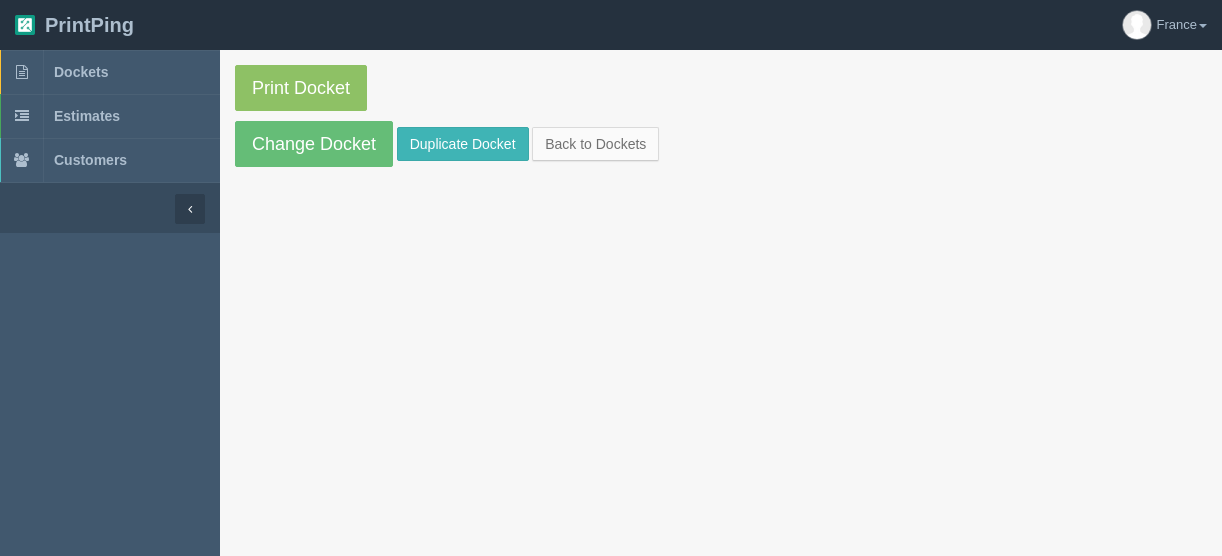 scroll, scrollTop: 0, scrollLeft: 0, axis: both 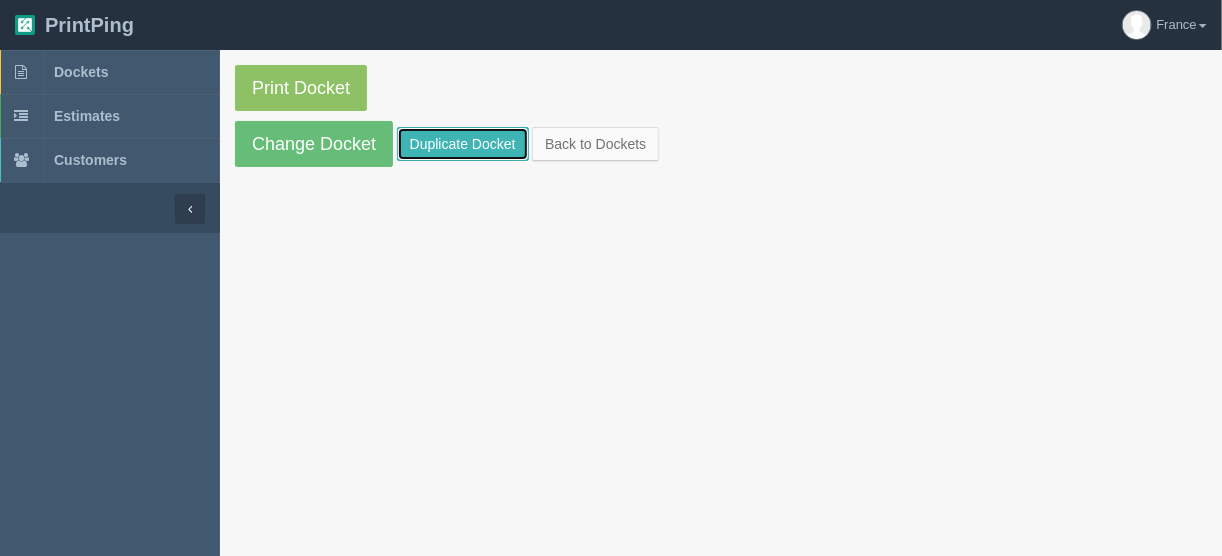 click on "Duplicate Docket" at bounding box center (463, 144) 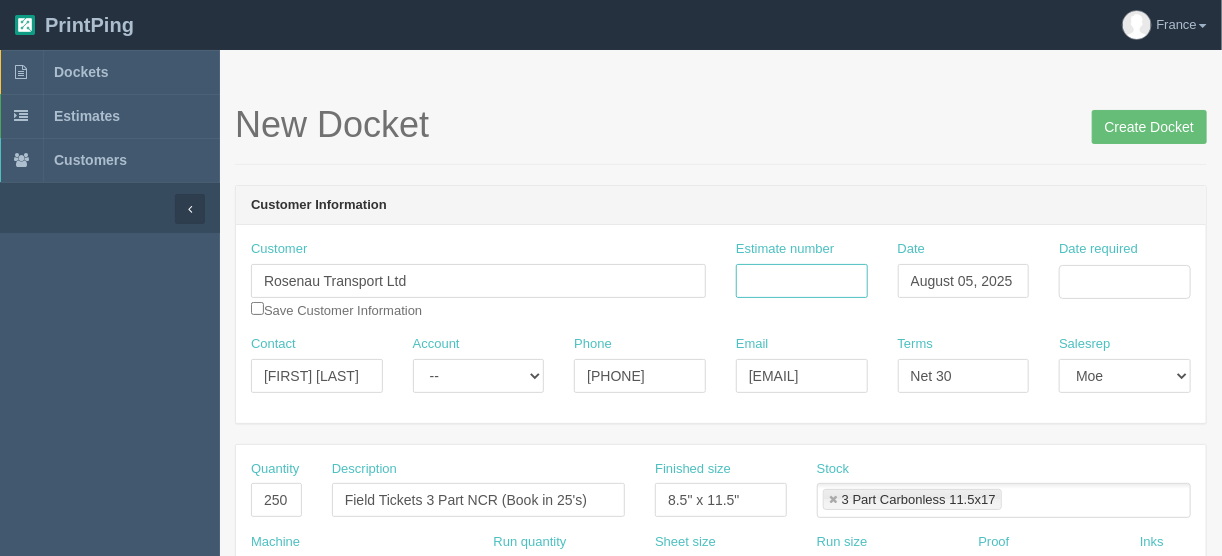 click on "Estimate number" at bounding box center (802, 281) 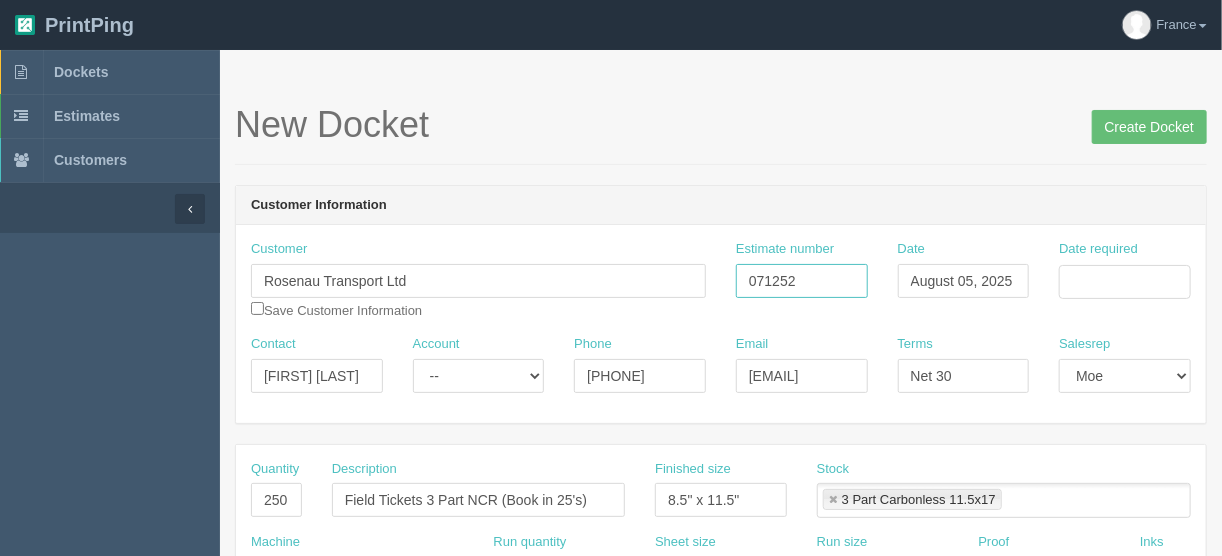 type on "071252" 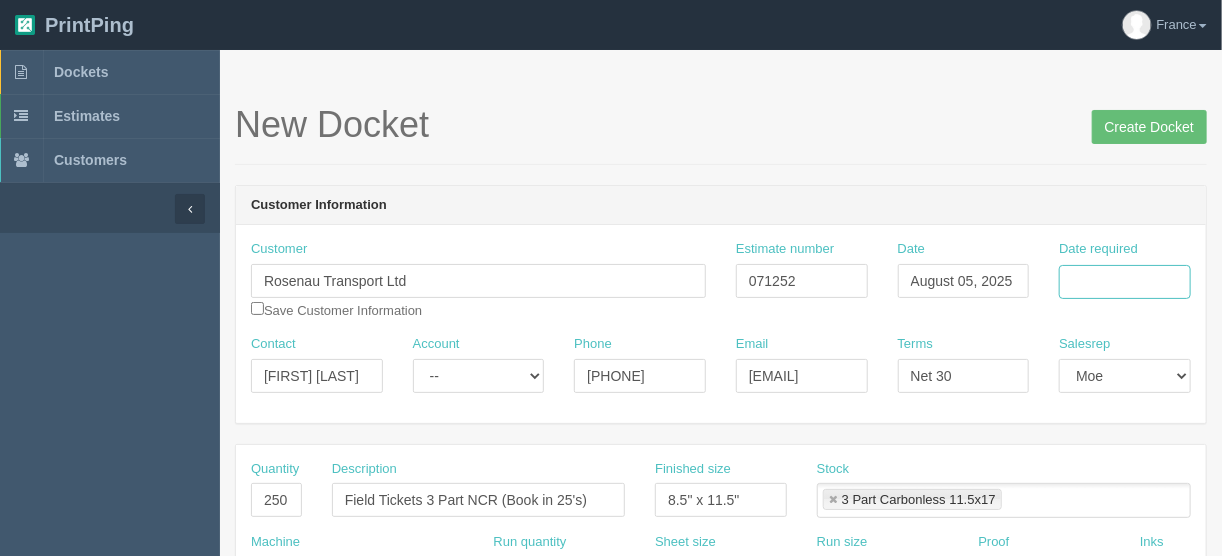 click on "Date required" at bounding box center (1125, 282) 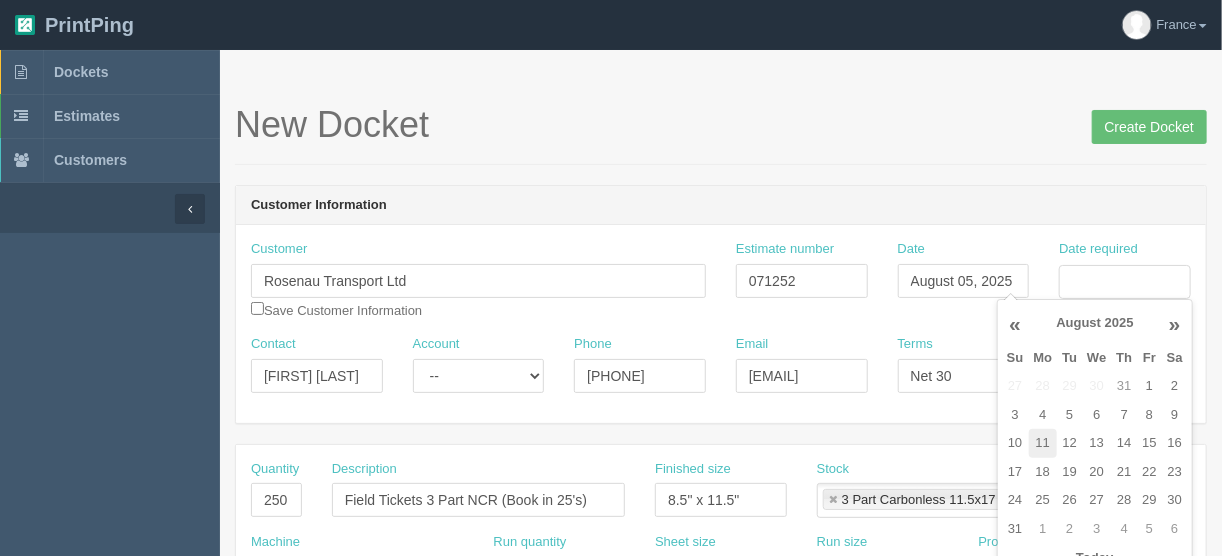 click on "11" at bounding box center (1043, 443) 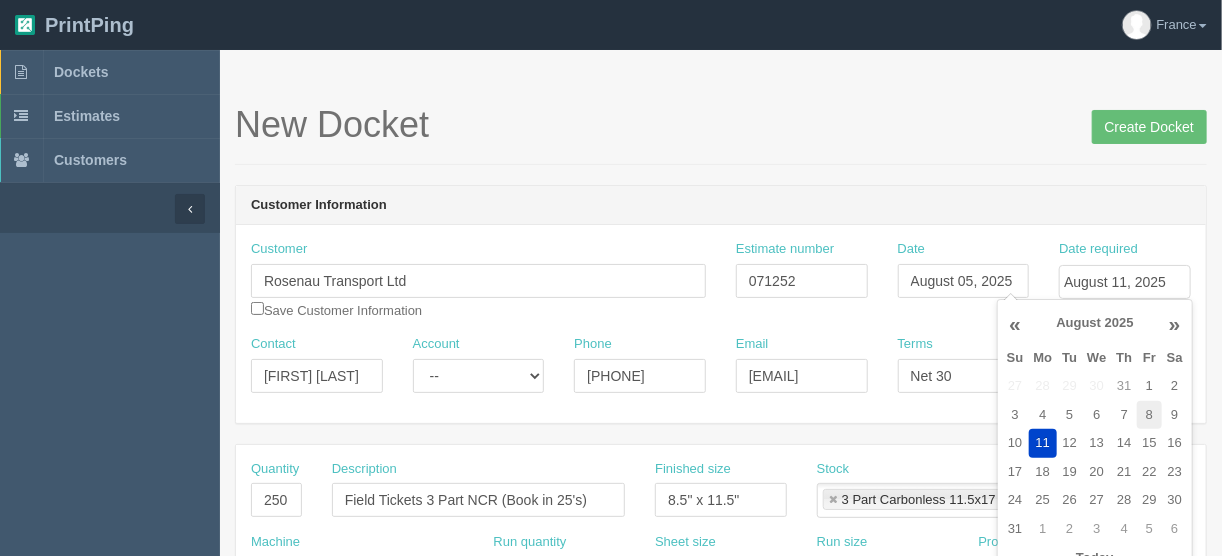 click on "8" at bounding box center (1149, 415) 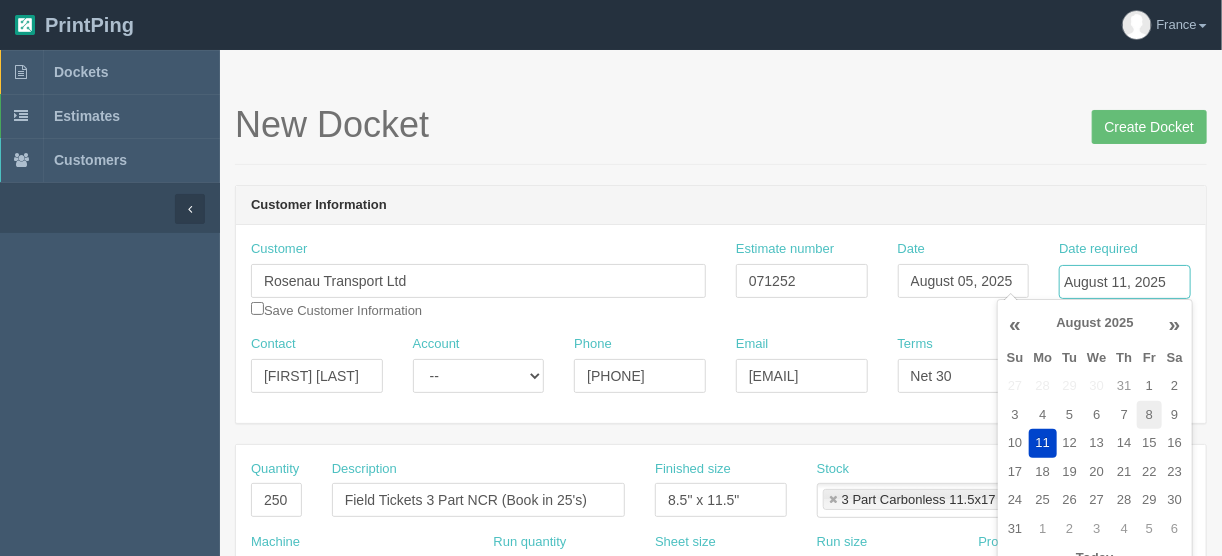 type on "August 8, 2025" 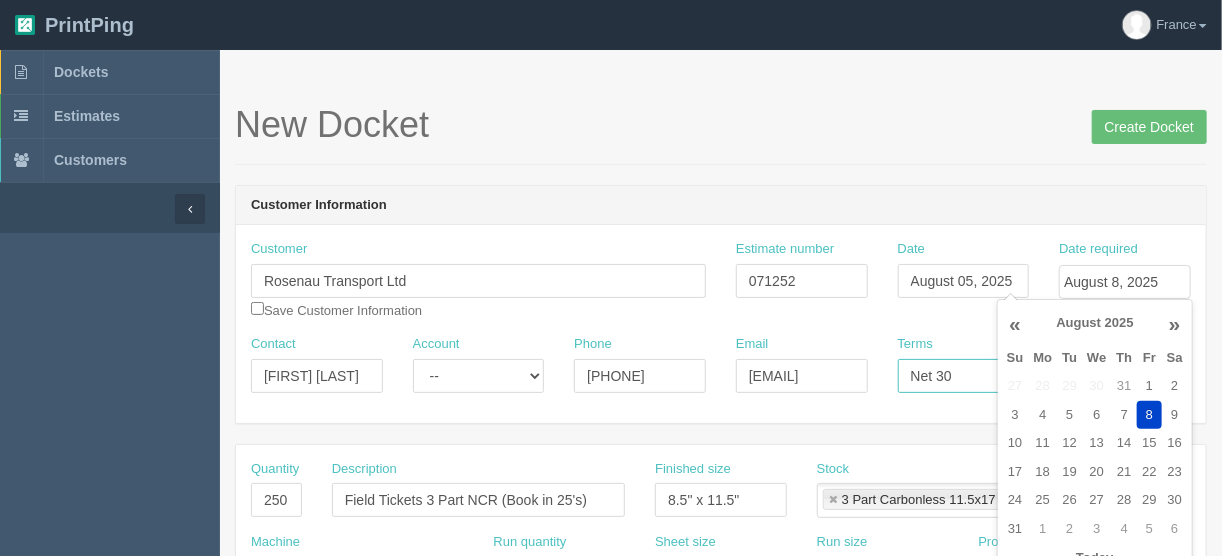 drag, startPoint x: 947, startPoint y: 374, endPoint x: 960, endPoint y: 373, distance: 13.038404 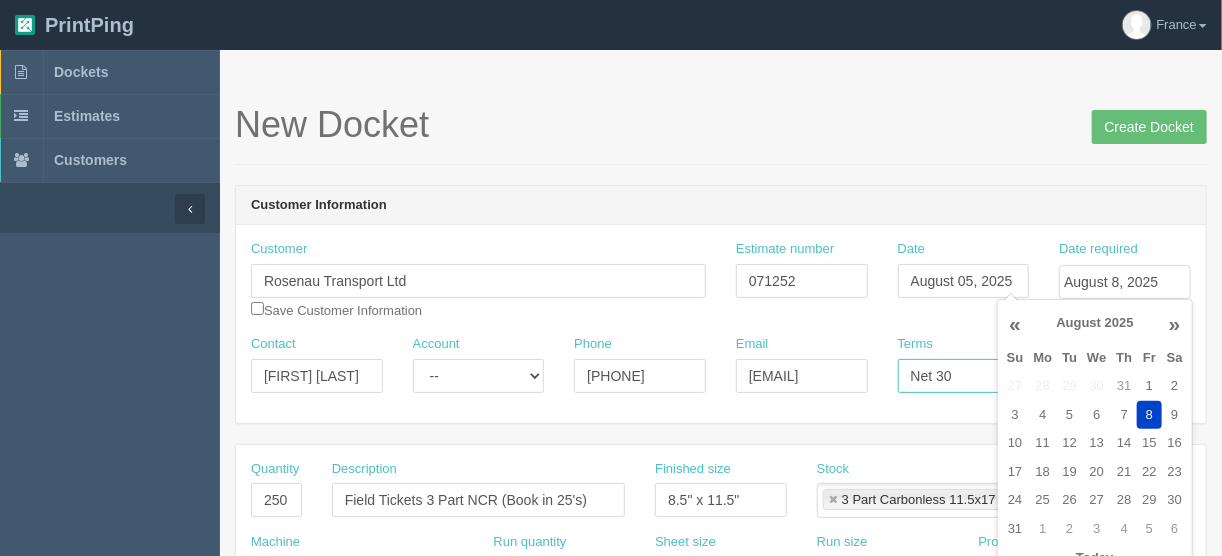 click on "Net 30" at bounding box center (964, 376) 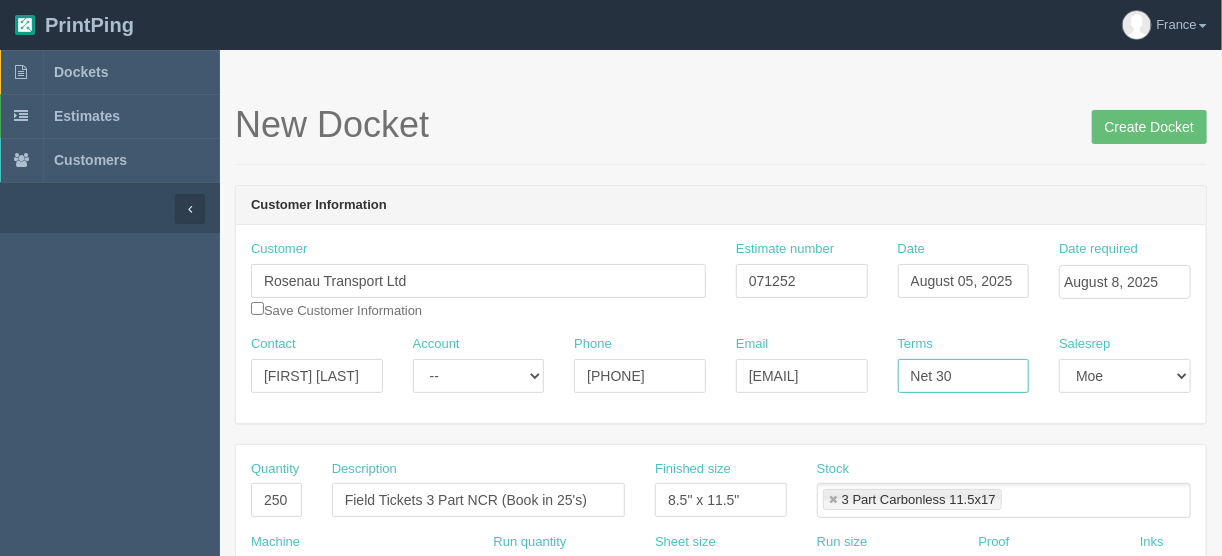 drag, startPoint x: 984, startPoint y: 380, endPoint x: 862, endPoint y: 380, distance: 122 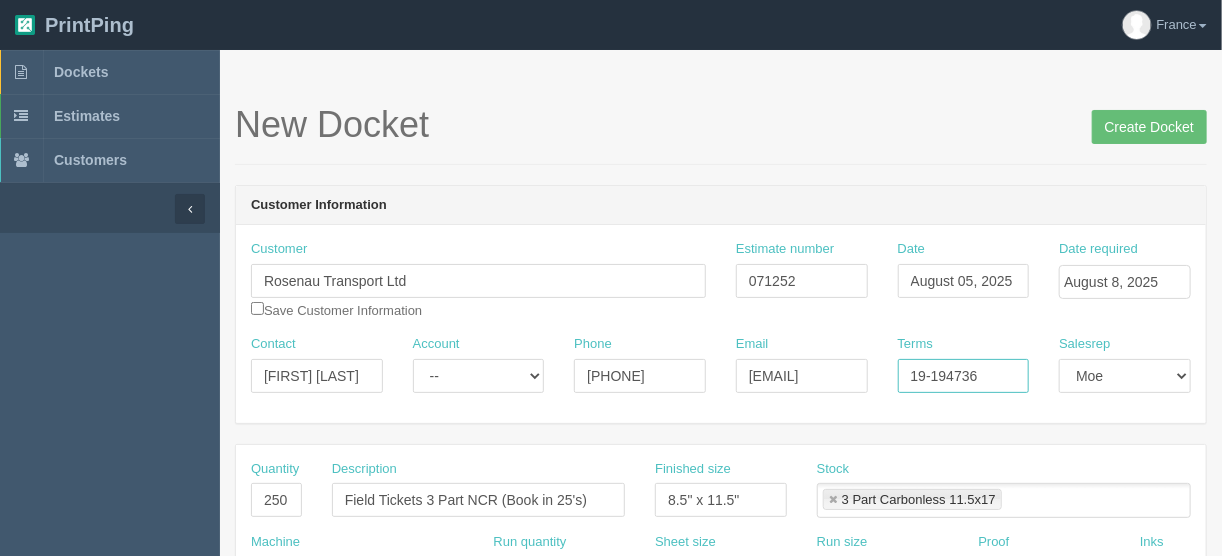 type on "19-194736" 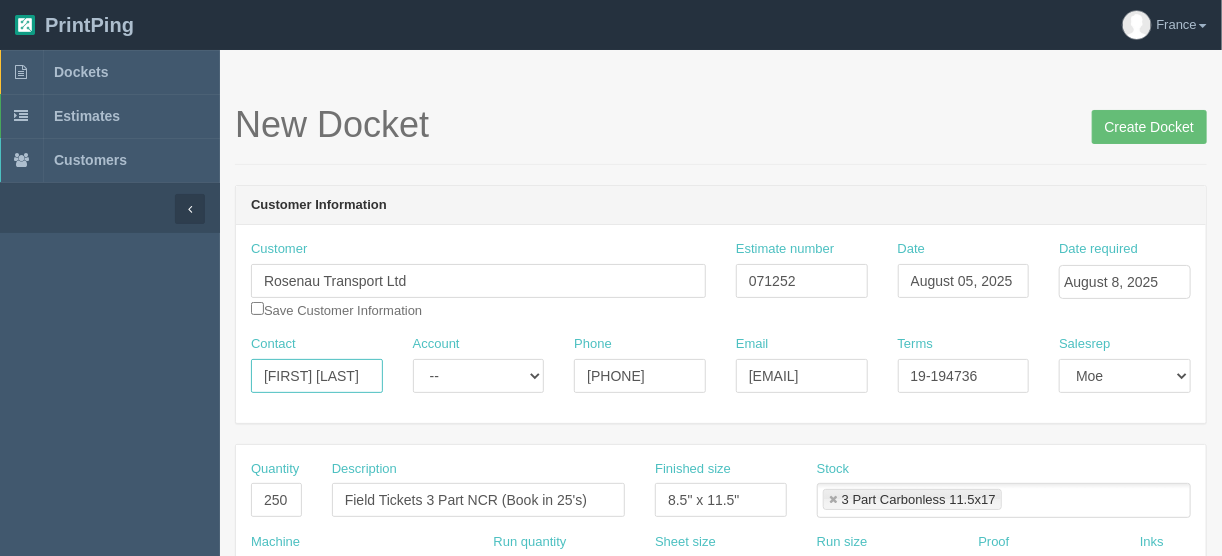 drag, startPoint x: 364, startPoint y: 372, endPoint x: 151, endPoint y: 376, distance: 213.03755 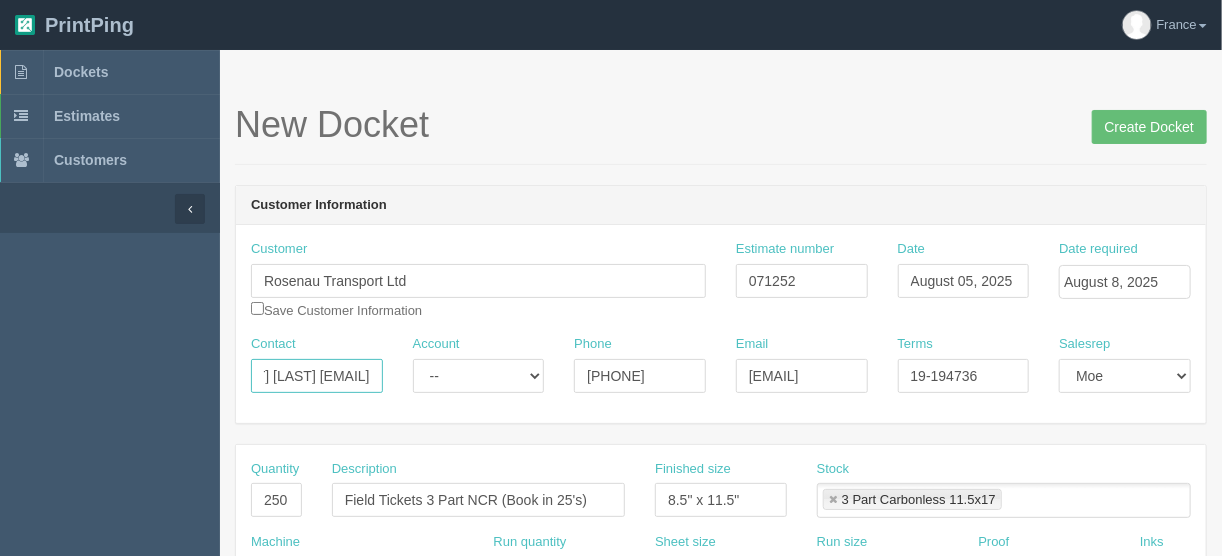 scroll, scrollTop: 0, scrollLeft: 67, axis: horizontal 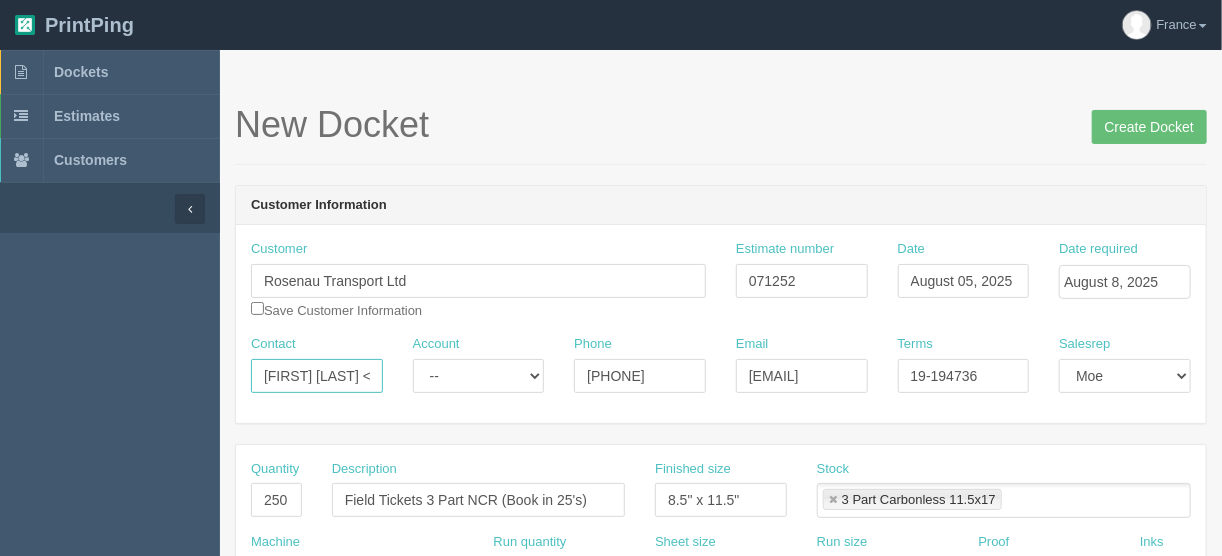 type on "Les Harnett <" 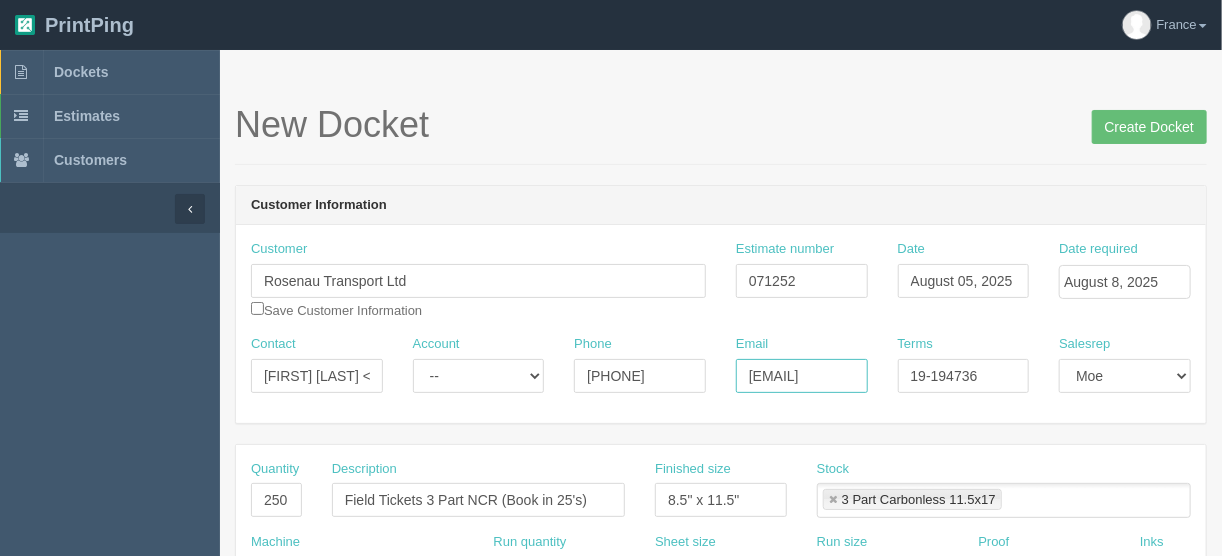 scroll, scrollTop: 0, scrollLeft: 58, axis: horizontal 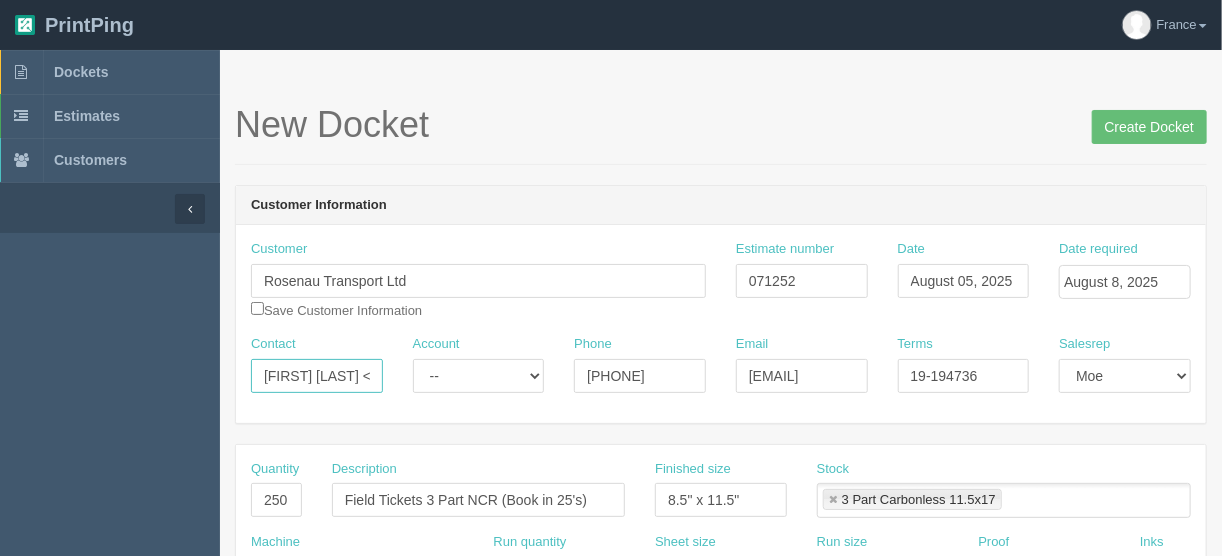 drag, startPoint x: 358, startPoint y: 371, endPoint x: 351, endPoint y: 383, distance: 13.892444 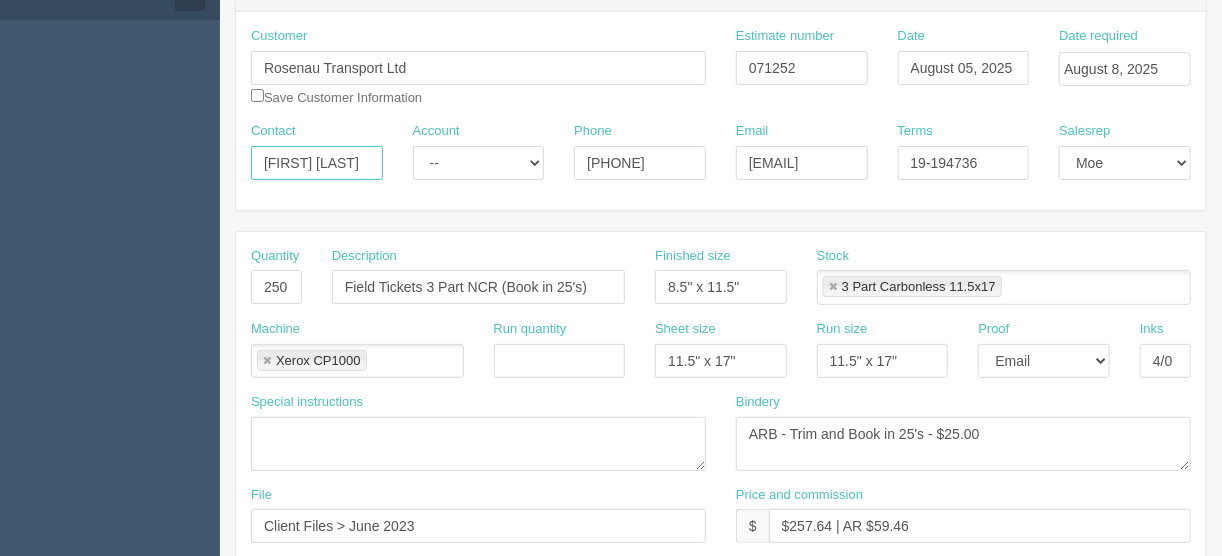 scroll, scrollTop: 320, scrollLeft: 0, axis: vertical 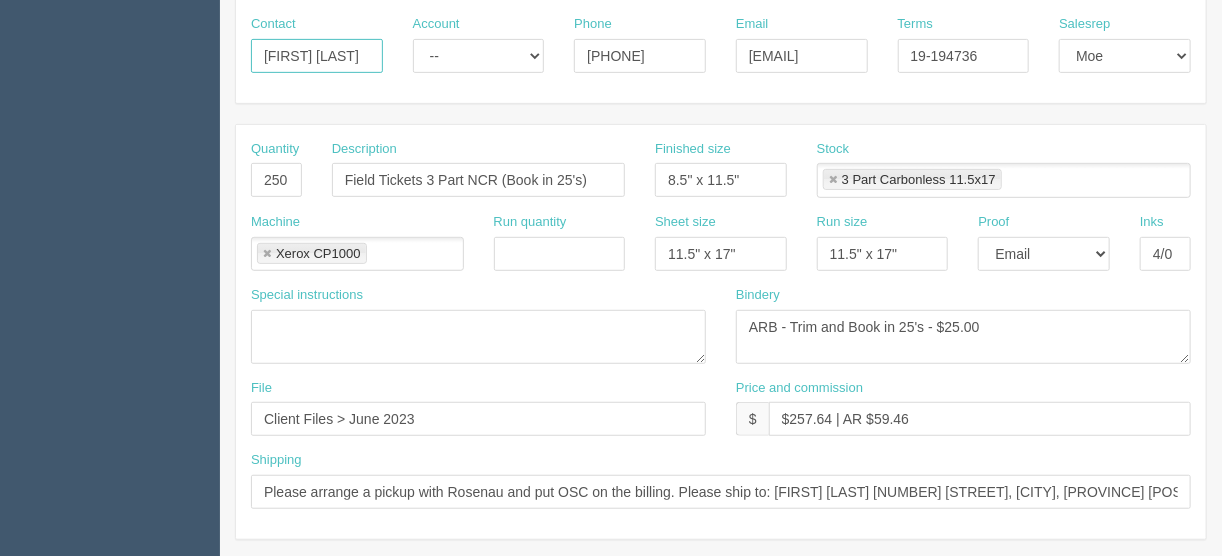 type on "Les Harnett" 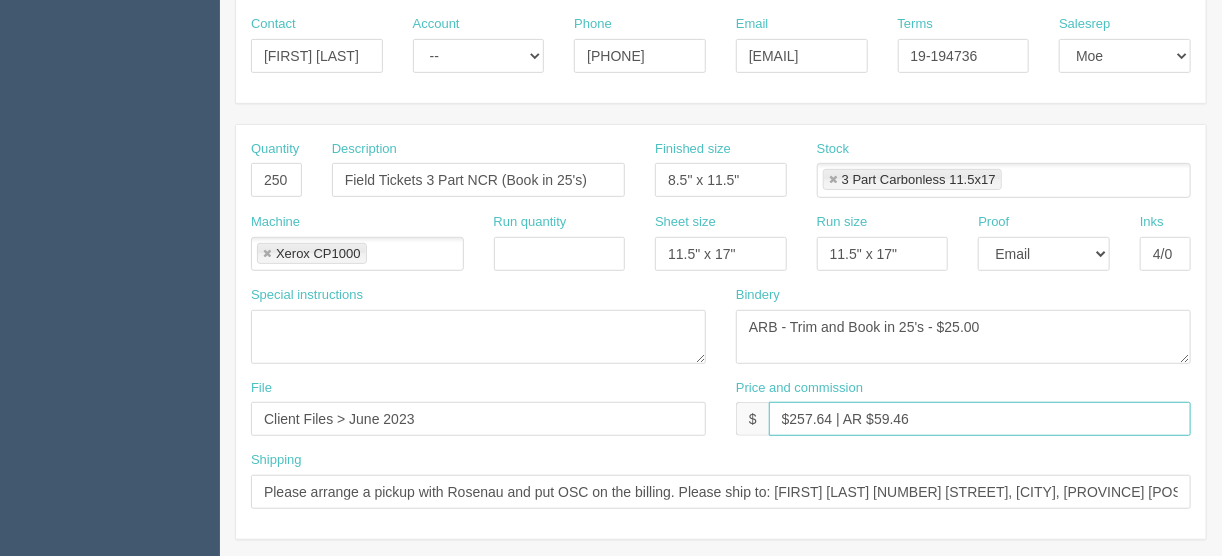 drag, startPoint x: 829, startPoint y: 412, endPoint x: 791, endPoint y: 419, distance: 38.63936 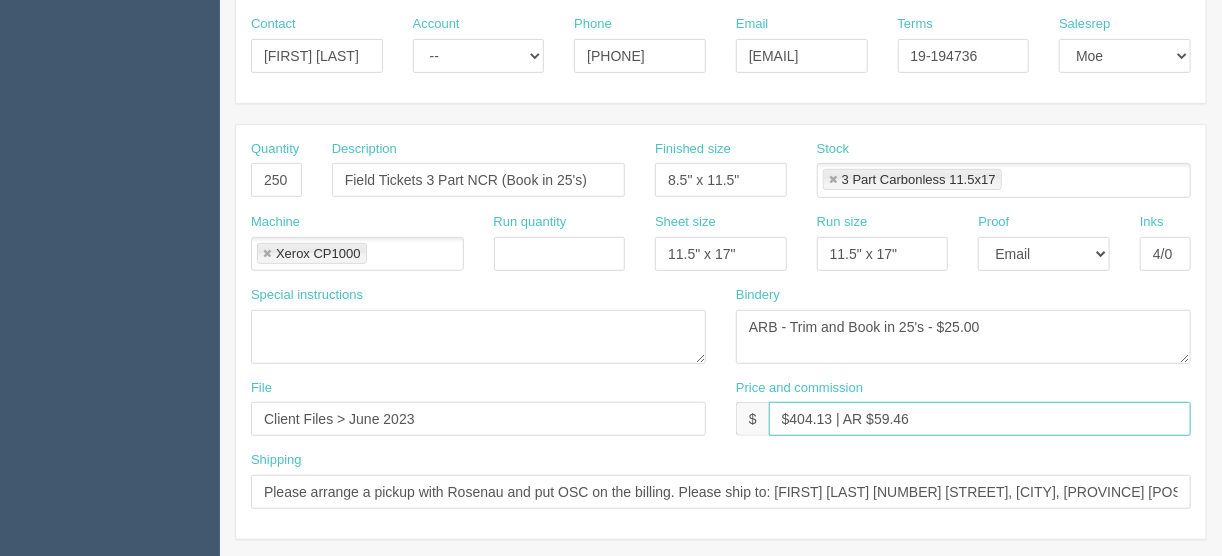type on "$404.13 | AR $59.46" 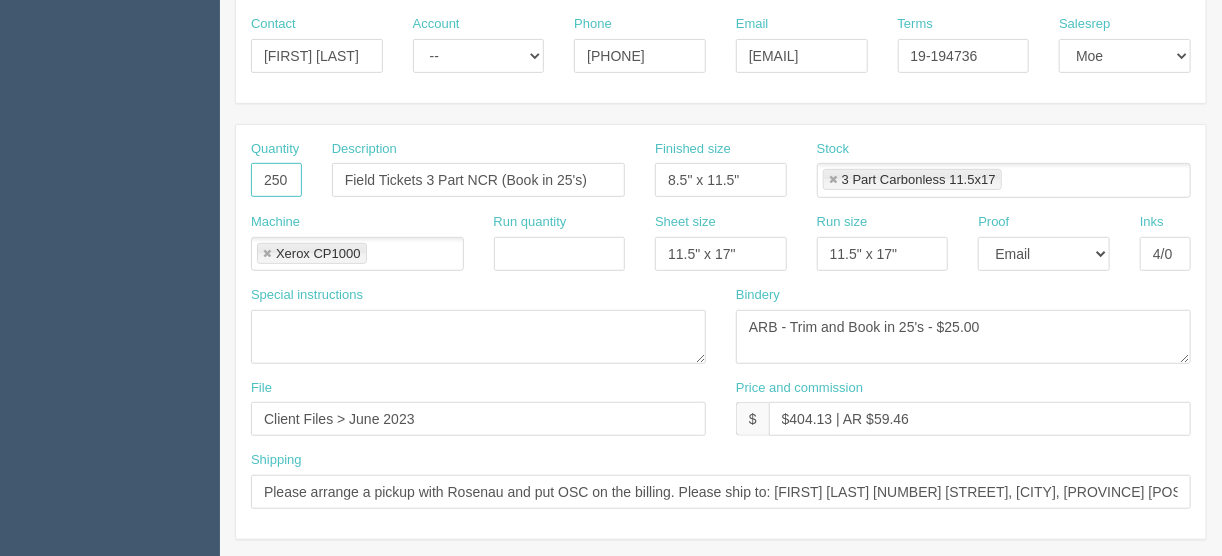 drag, startPoint x: 289, startPoint y: 179, endPoint x: 197, endPoint y: 172, distance: 92.26592 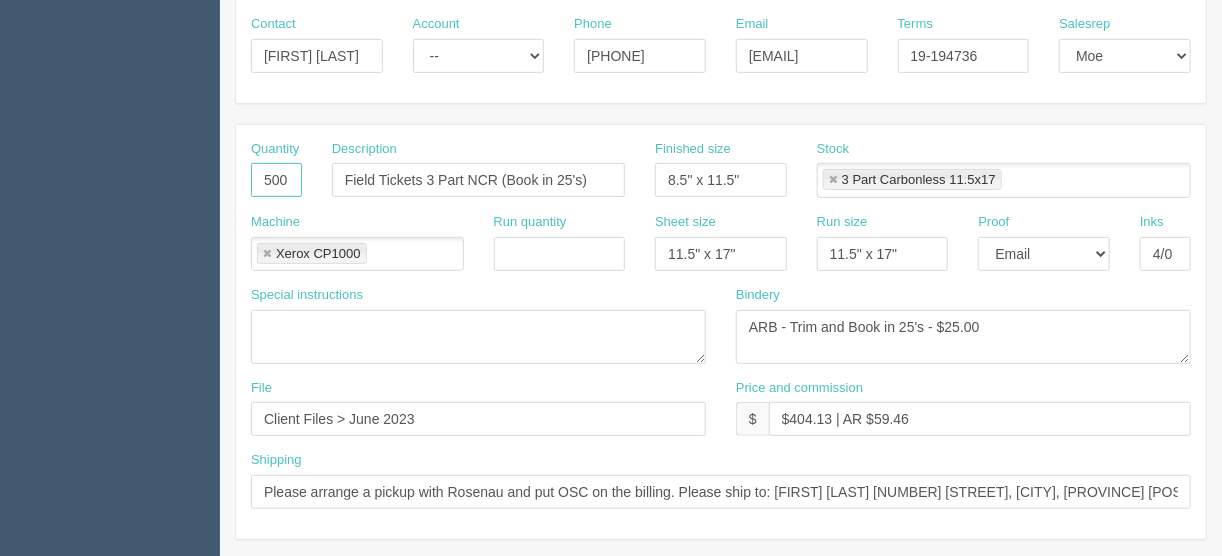 type on "500" 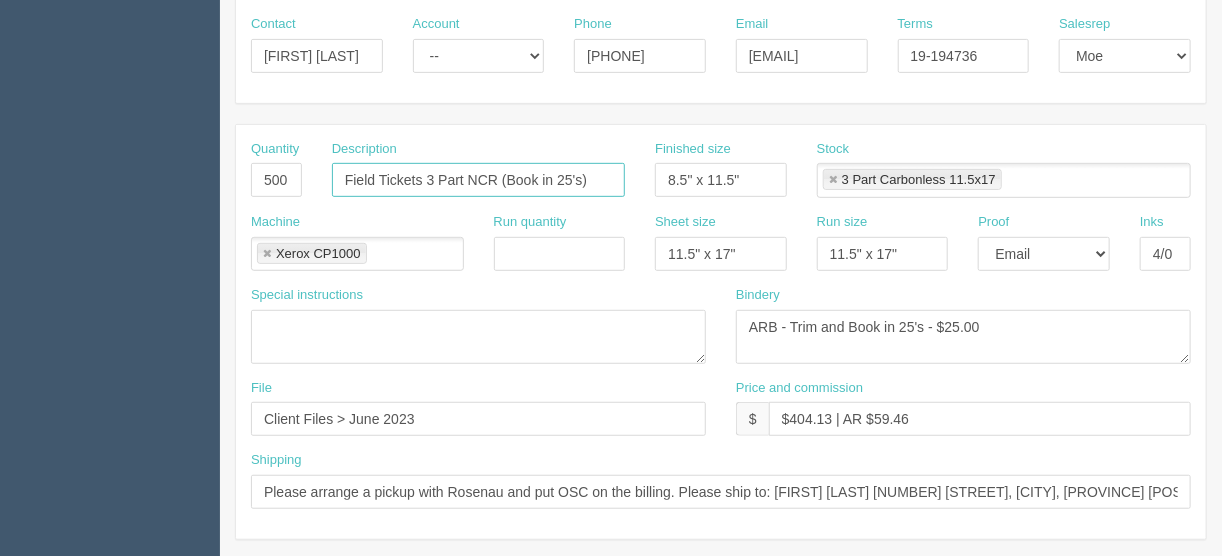 click on "Field Tickets 3 Part NCR (Book in 25's)" at bounding box center [478, 180] 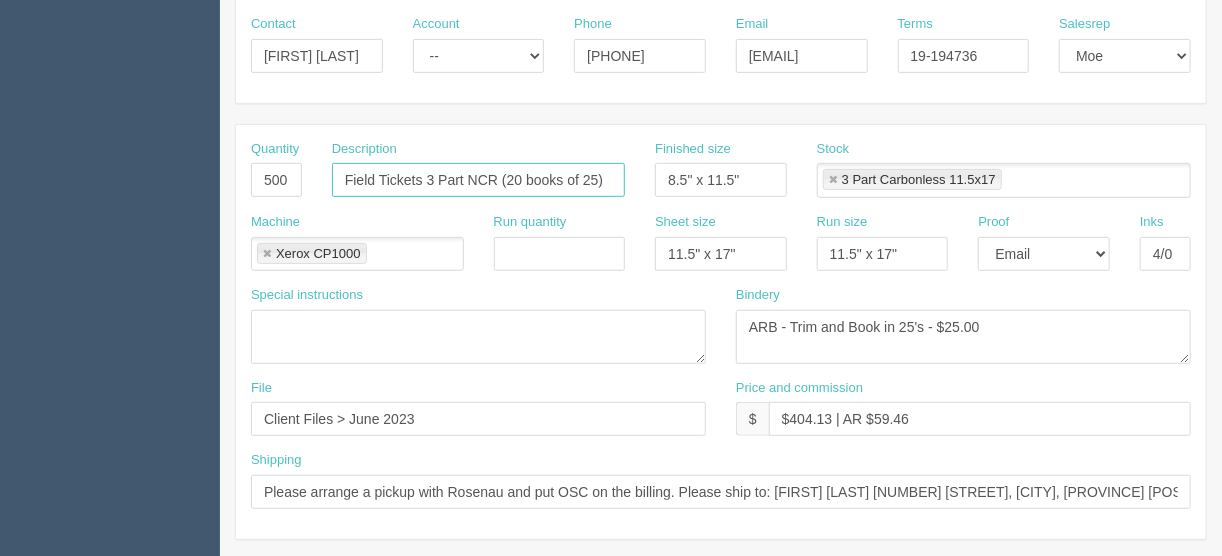 type on "Field Tickets 3 Part NCR (20 books of 25)" 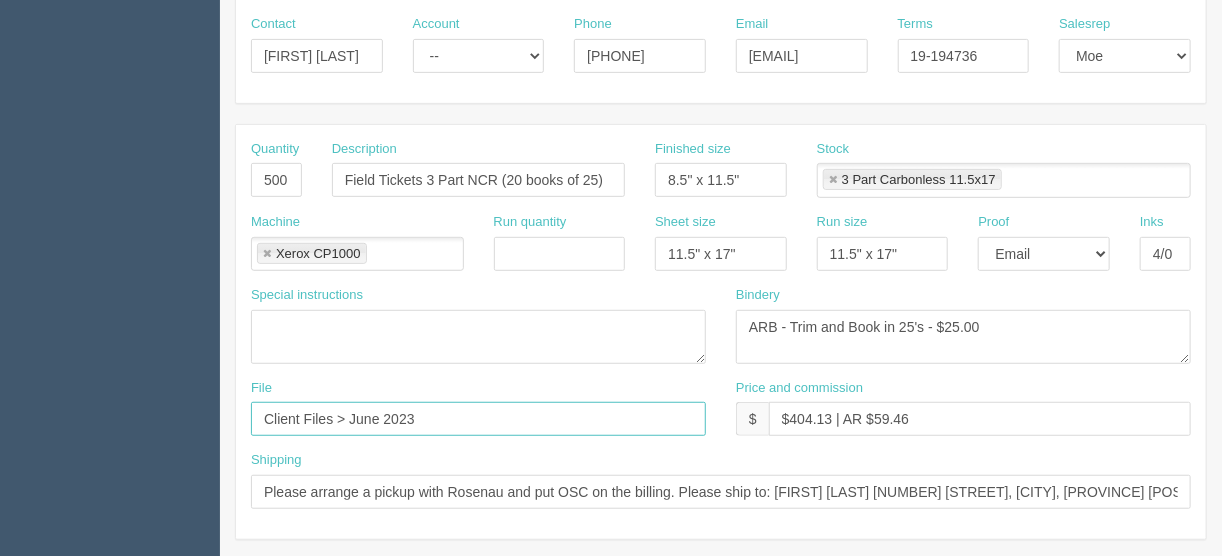 click on "Client Files > June 2023" at bounding box center [478, 419] 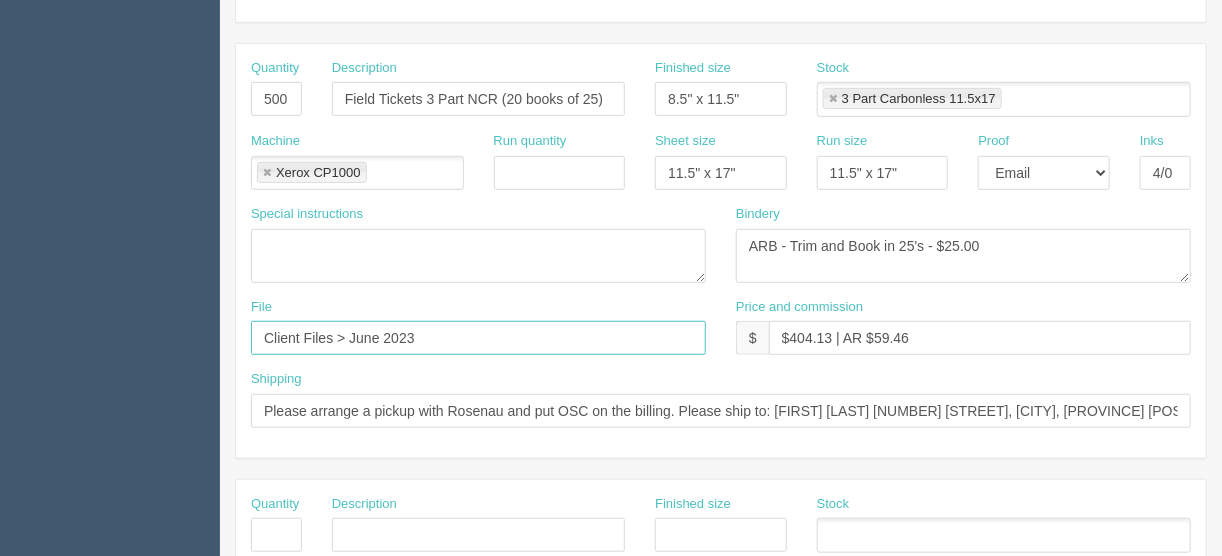 scroll, scrollTop: 400, scrollLeft: 0, axis: vertical 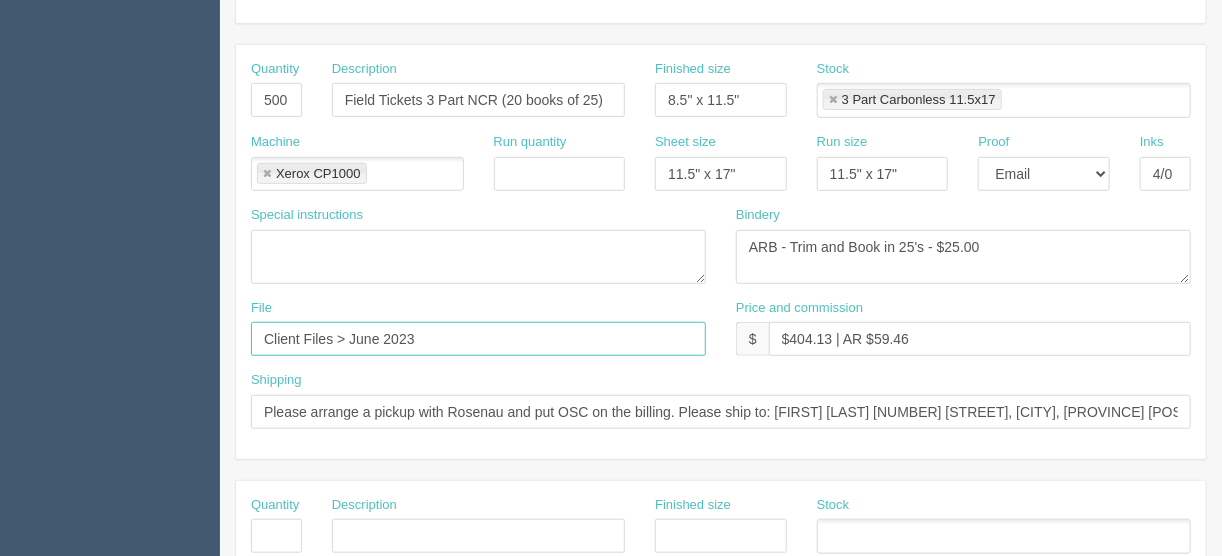 drag, startPoint x: 418, startPoint y: 334, endPoint x: 348, endPoint y: 335, distance: 70.00714 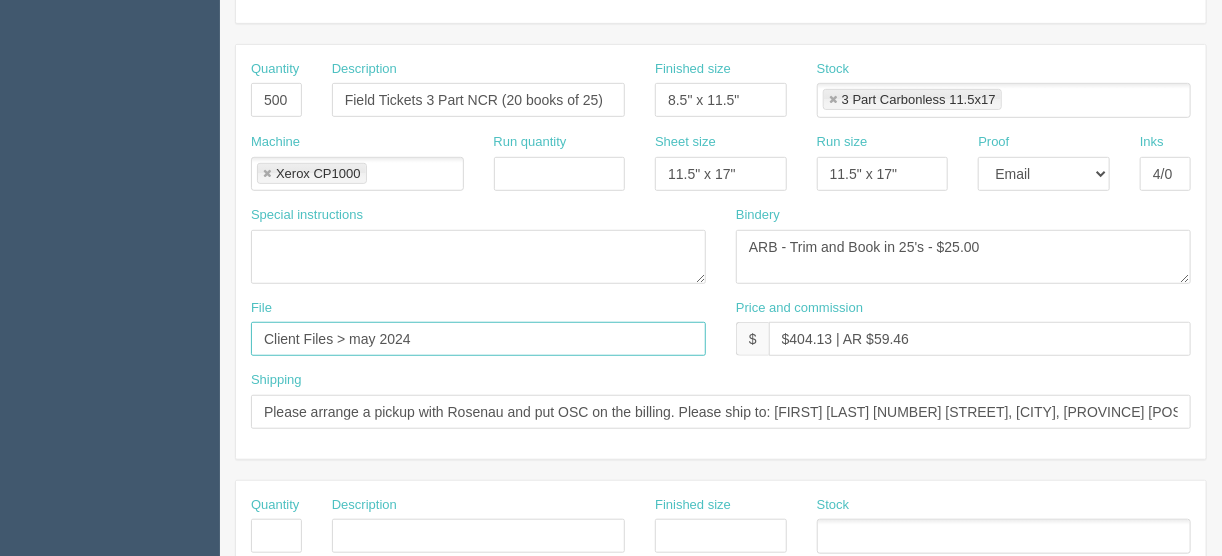 click on "Client Files > may 2024" at bounding box center (478, 339) 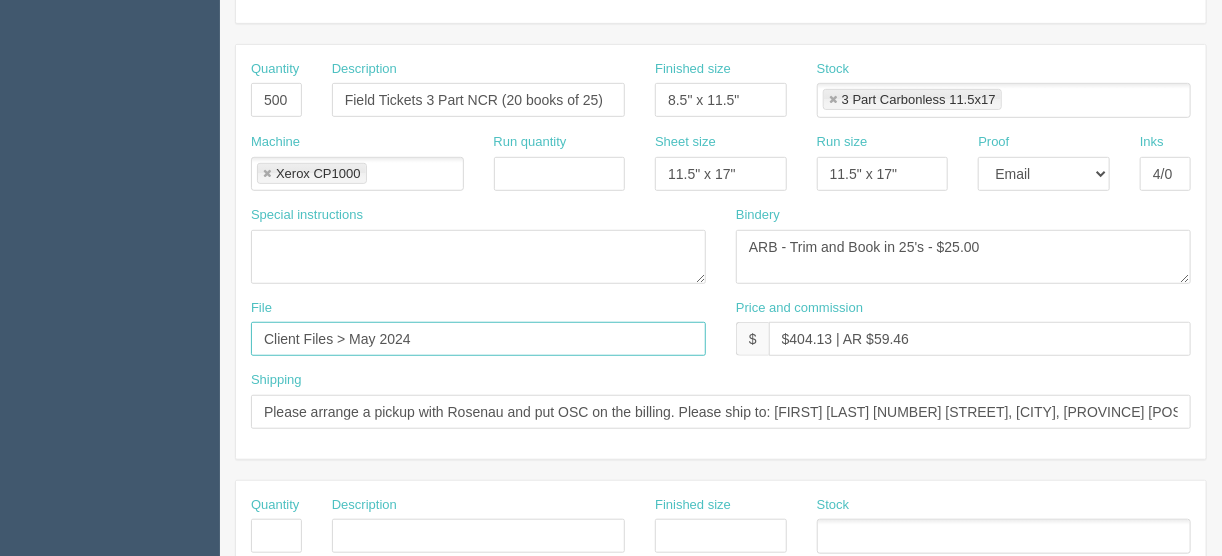 type on "Client Files > May 2024" 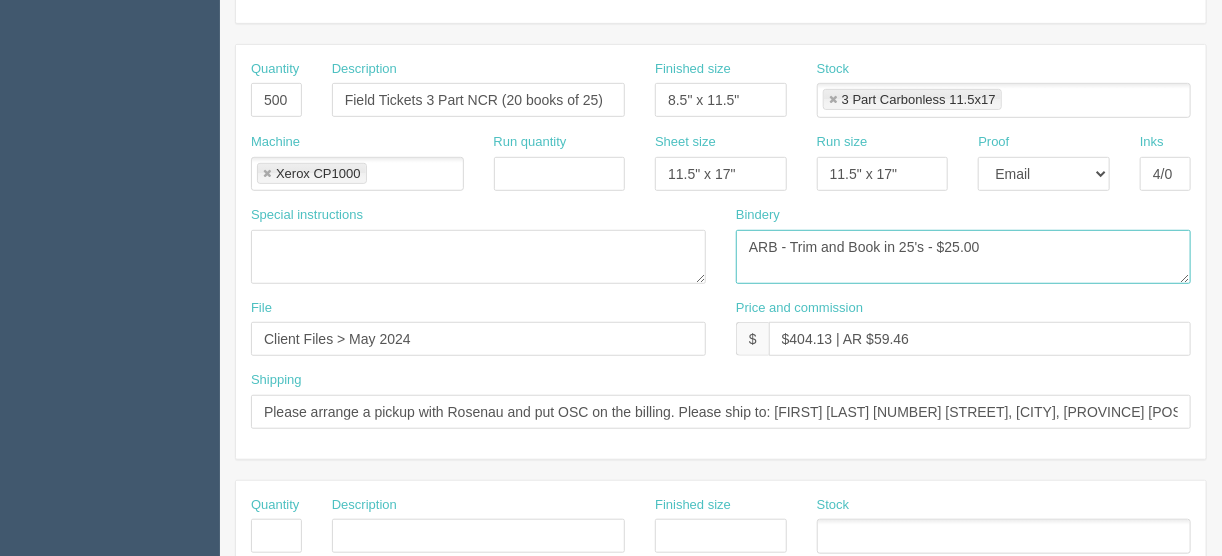 click on "ARB - Trim and Book in 25's - $25.00" at bounding box center (963, 257) 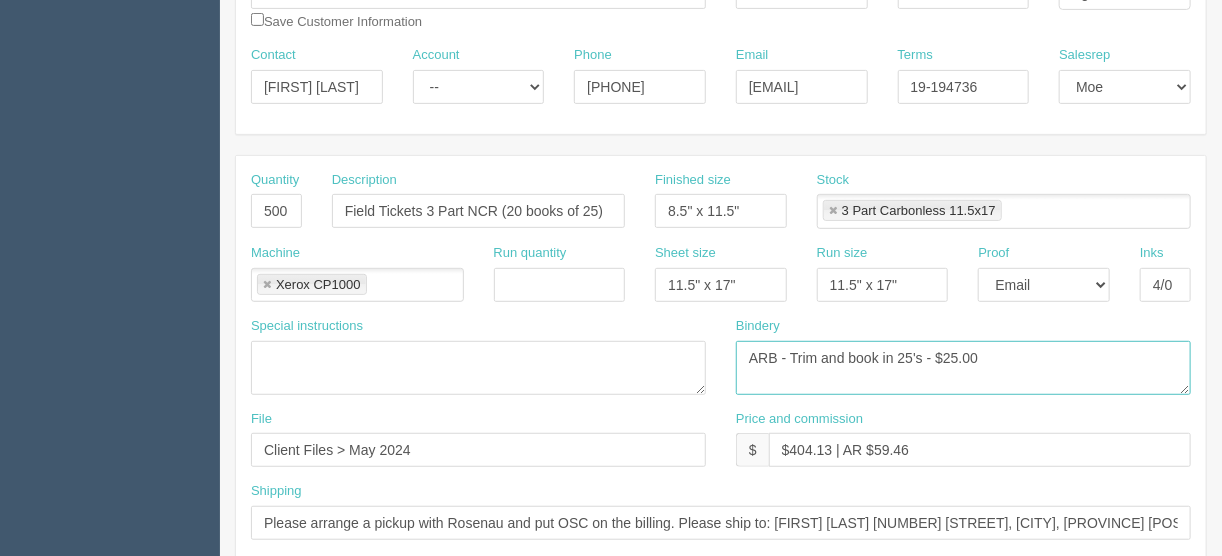 scroll, scrollTop: 160, scrollLeft: 0, axis: vertical 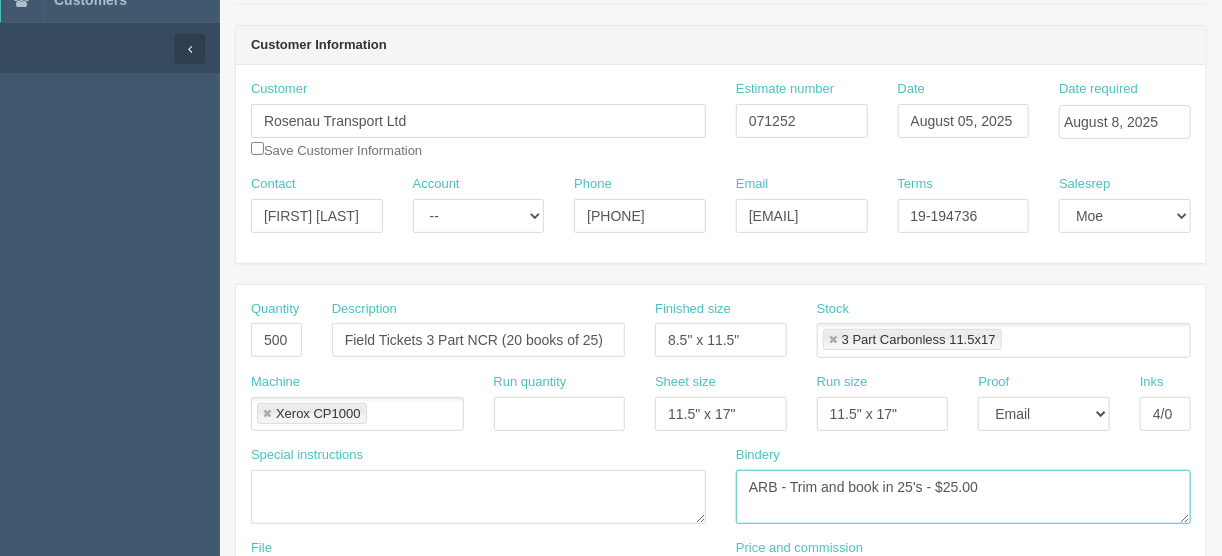 type on "ARB - Trim and book in 25's - $25.00" 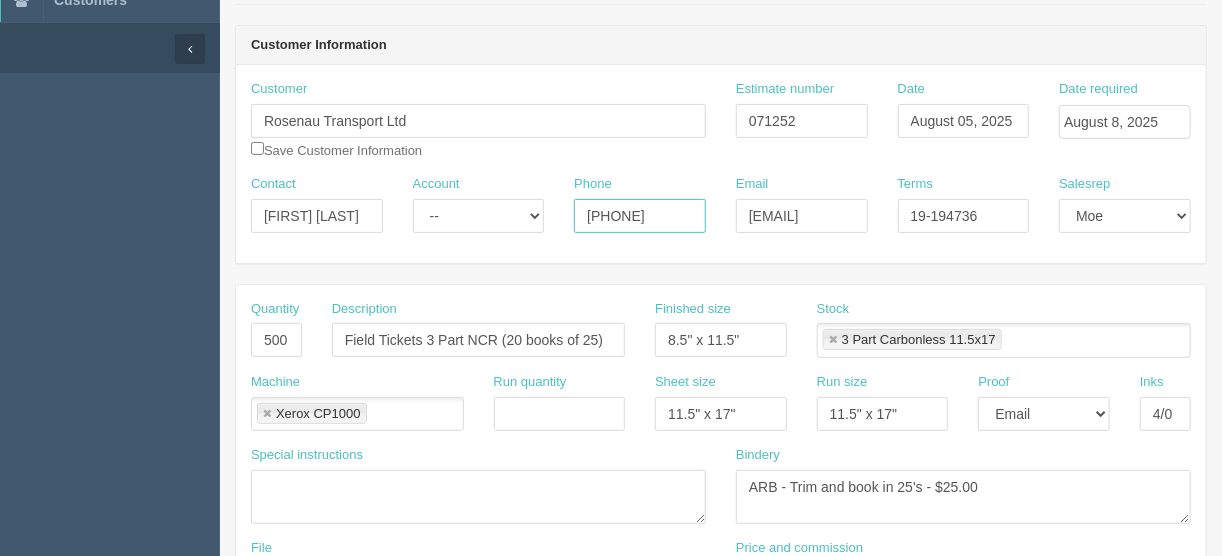 drag, startPoint x: 686, startPoint y: 212, endPoint x: 520, endPoint y: 226, distance: 166.58931 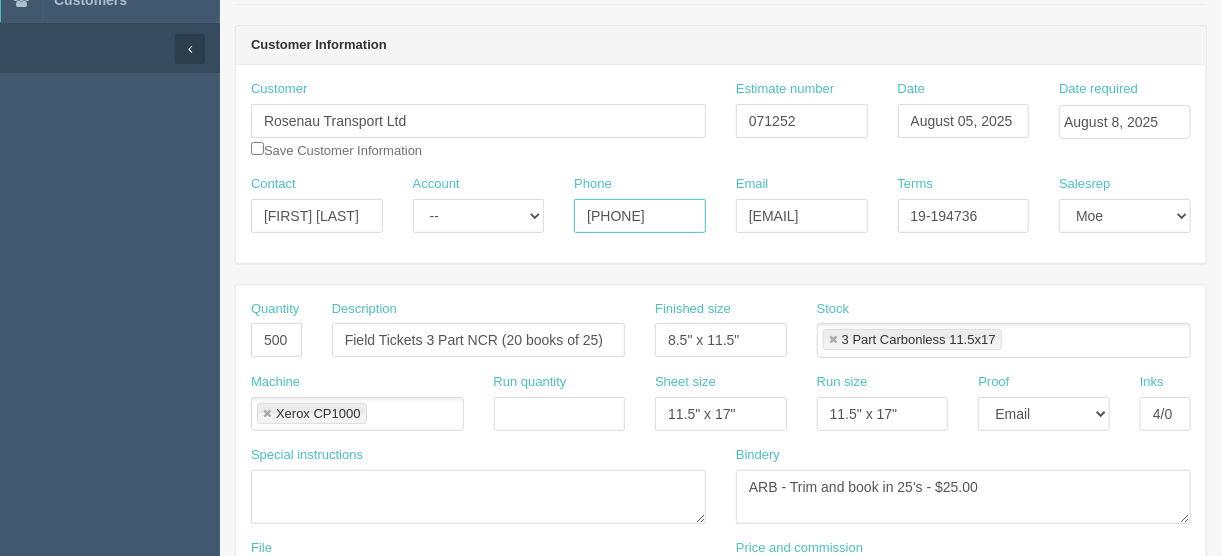 scroll, scrollTop: 400, scrollLeft: 0, axis: vertical 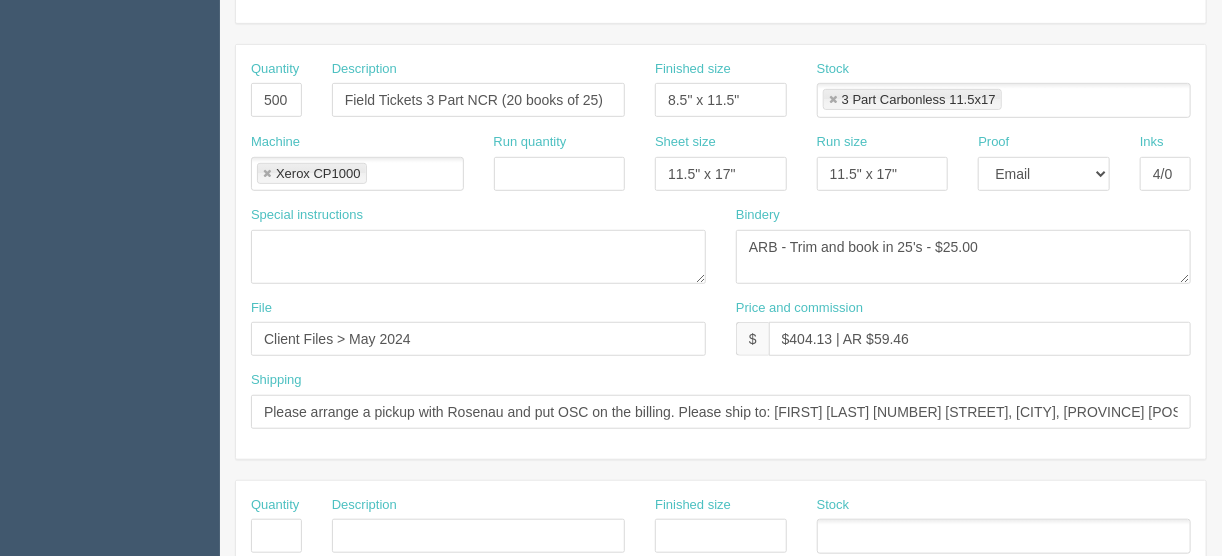 type on "780-814-7447" 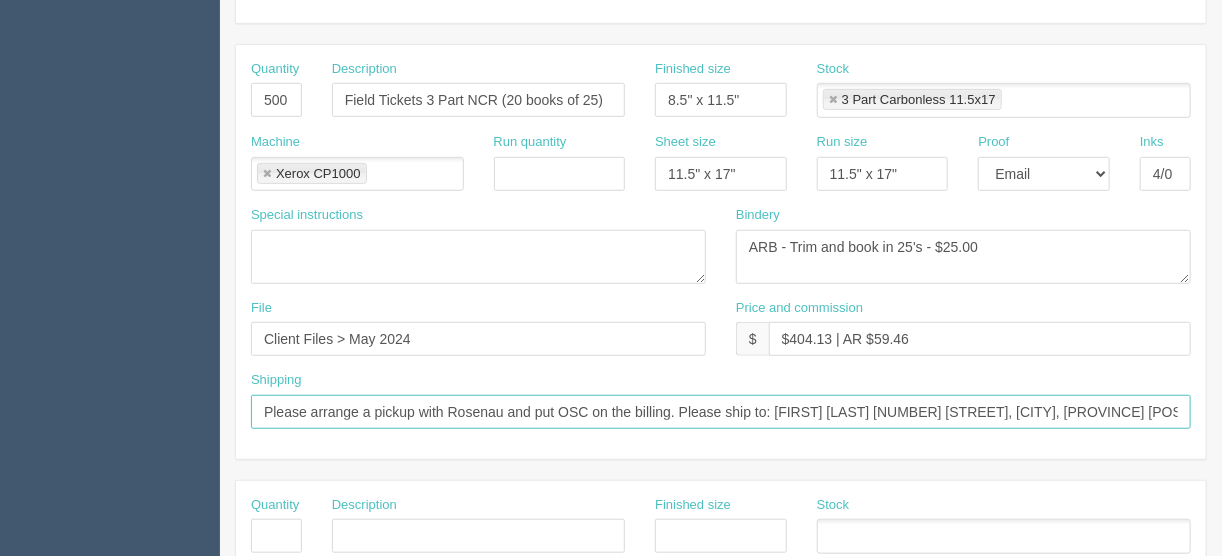 click on "Please arrange a pickup with Rosenau and put OSC on the billing. Please ship to:  Les Harnett 7301-96 Street Clairmont, AB T8X 5B3" at bounding box center (721, 412) 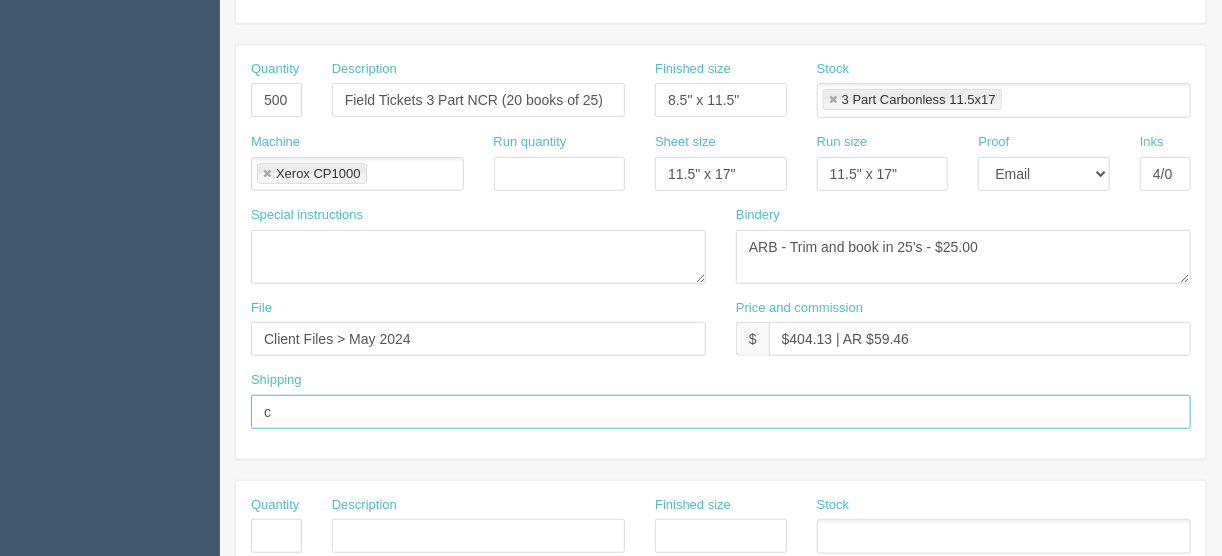 type on "Call/email when ready" 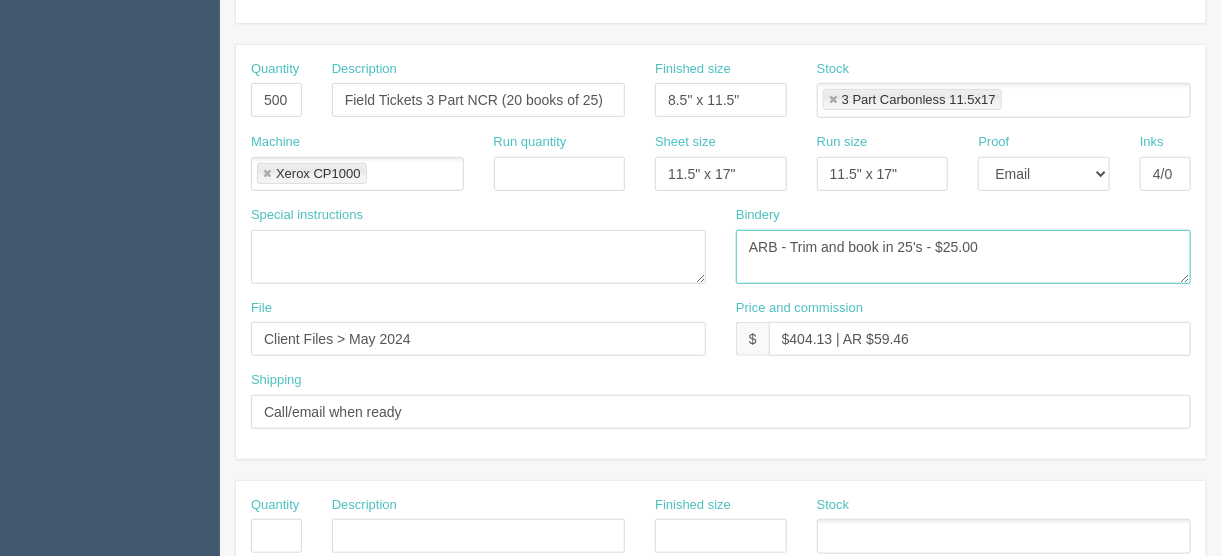drag, startPoint x: 956, startPoint y: 240, endPoint x: 957, endPoint y: 301, distance: 61.008198 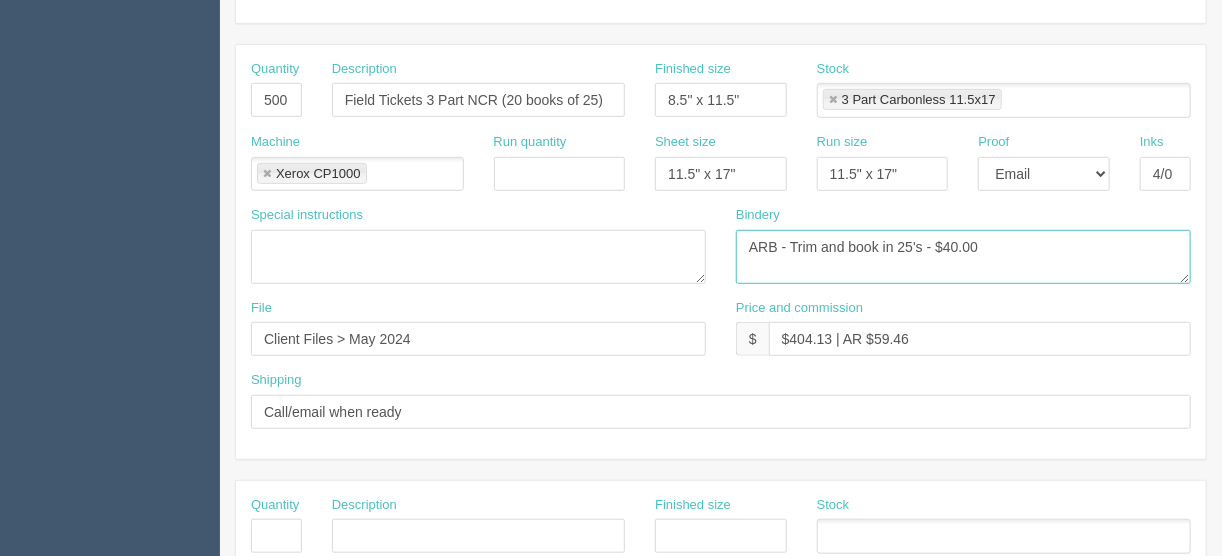 type on "ARB - Trim and book in 25's - $40.00" 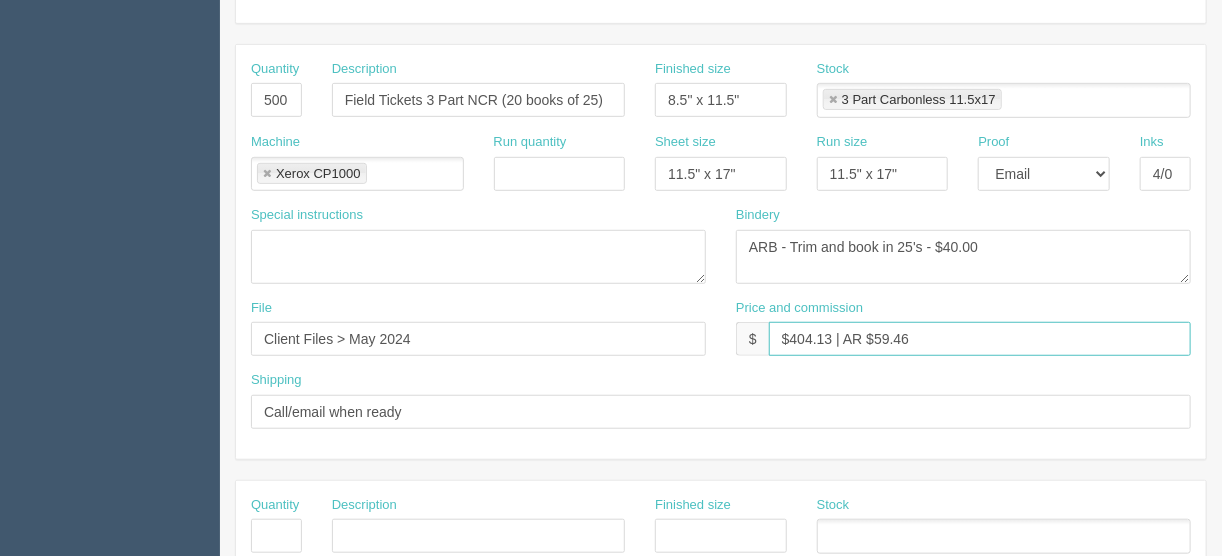 click on "$404.13 | AR $59.46" at bounding box center [980, 339] 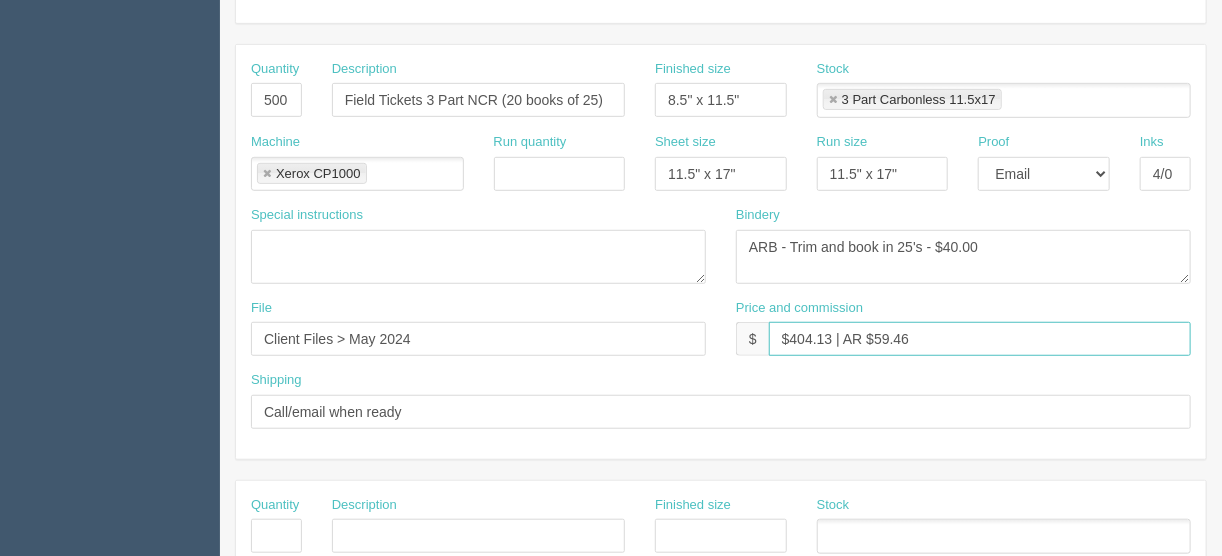 drag, startPoint x: 924, startPoint y: 335, endPoint x: 871, endPoint y: 337, distance: 53.037724 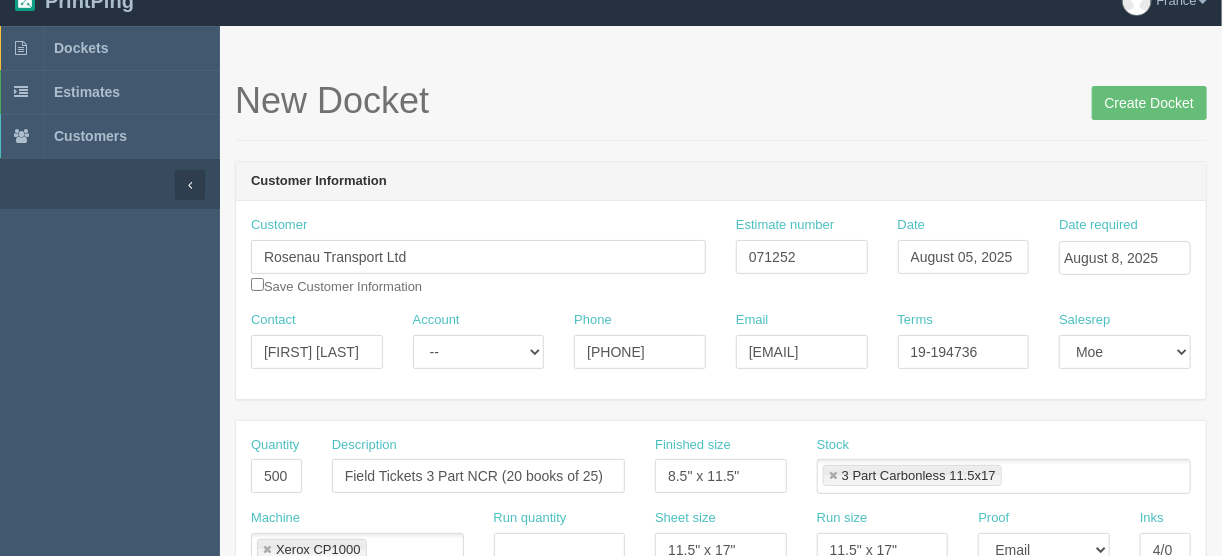 scroll, scrollTop: 0, scrollLeft: 0, axis: both 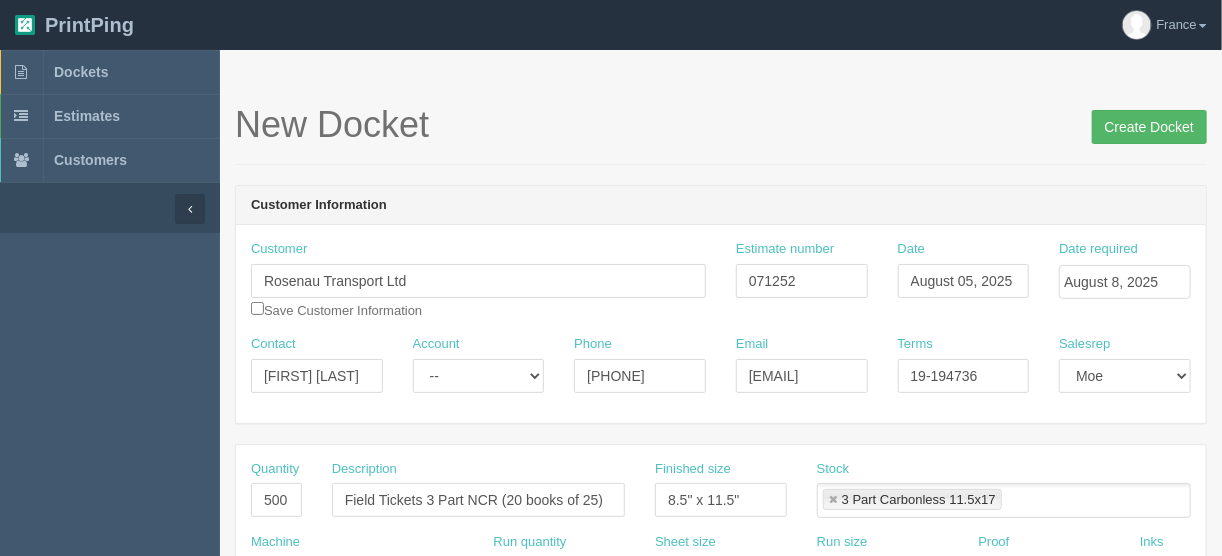 type on "$404.13 | AR $93.26" 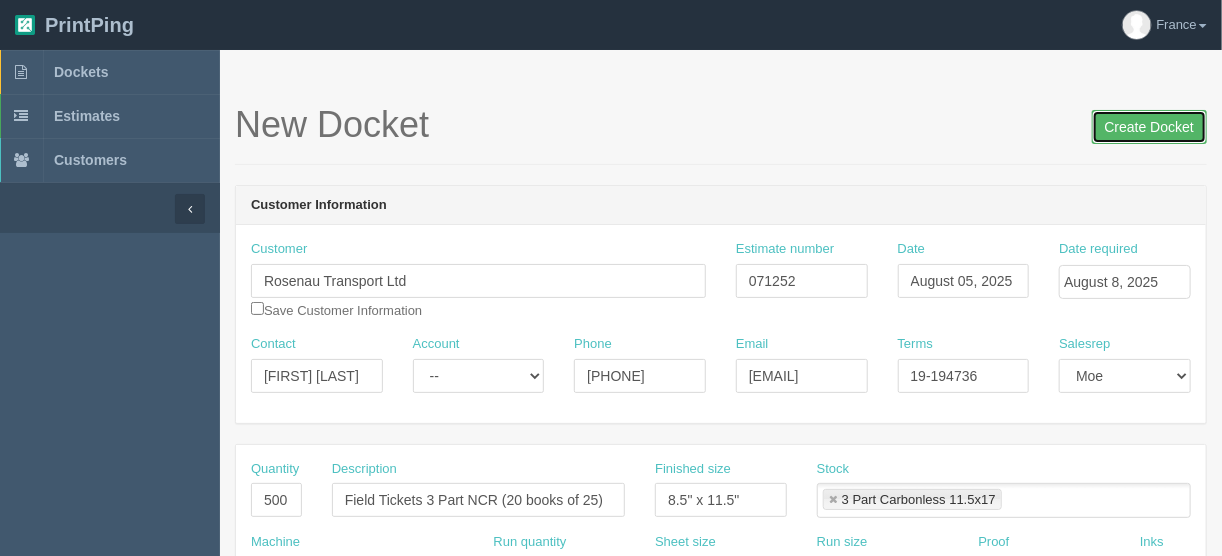 drag, startPoint x: 1157, startPoint y: 120, endPoint x: 1123, endPoint y: 122, distance: 34.058773 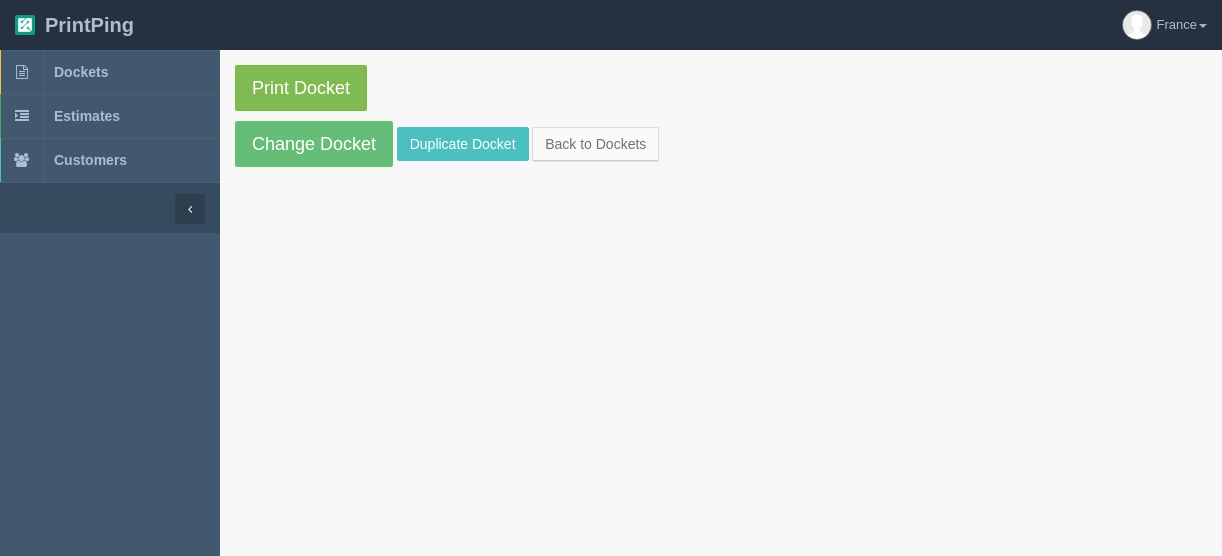 scroll, scrollTop: 0, scrollLeft: 0, axis: both 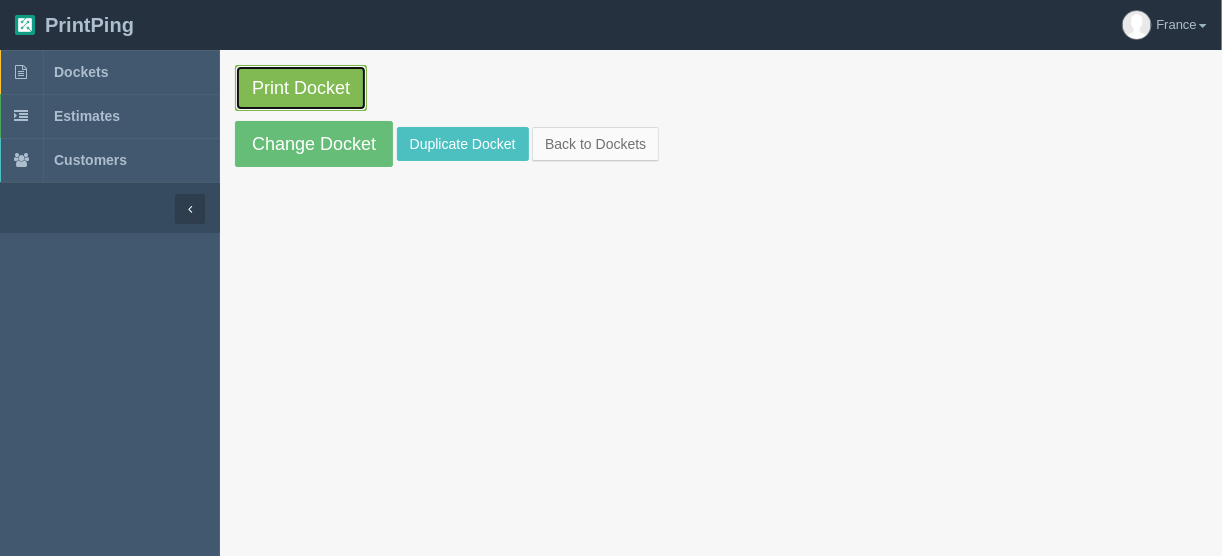click on "Print Docket" at bounding box center [301, 88] 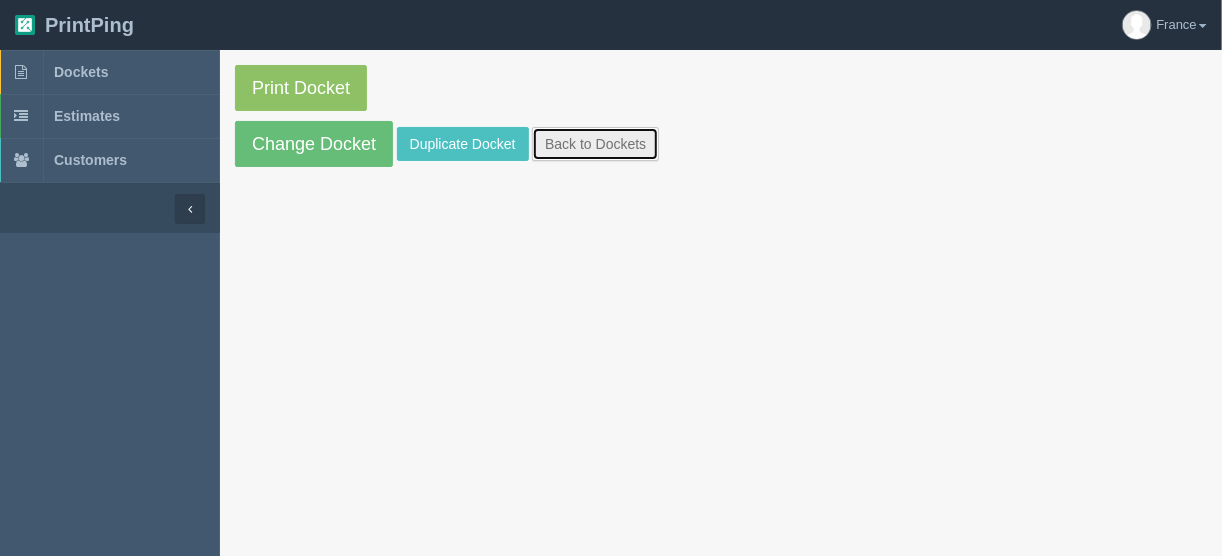 click on "Back to Dockets" at bounding box center (595, 144) 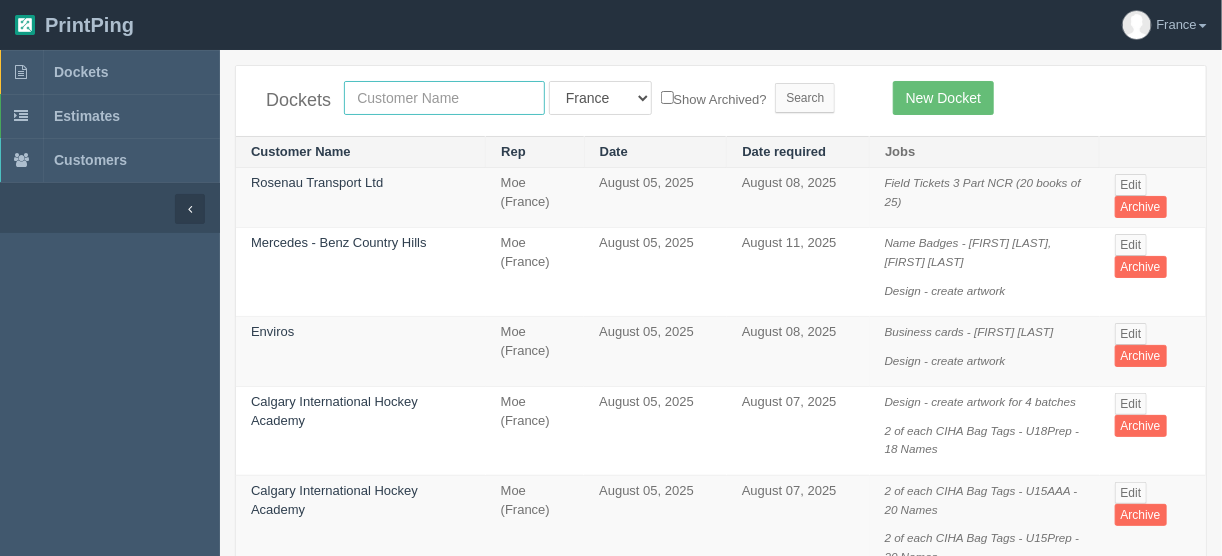click at bounding box center (444, 98) 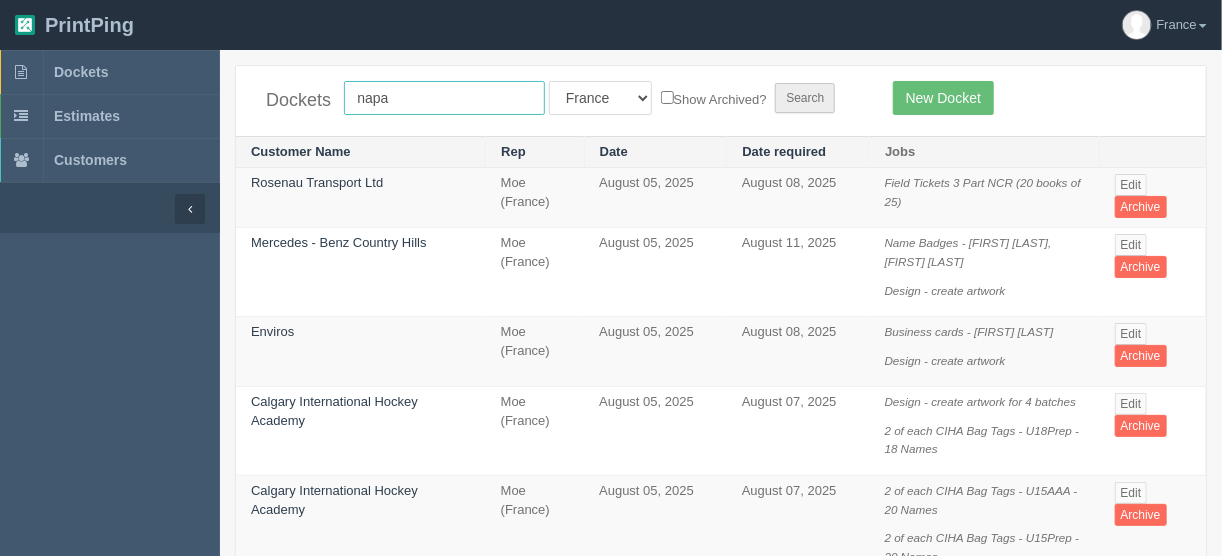 type on "napa" 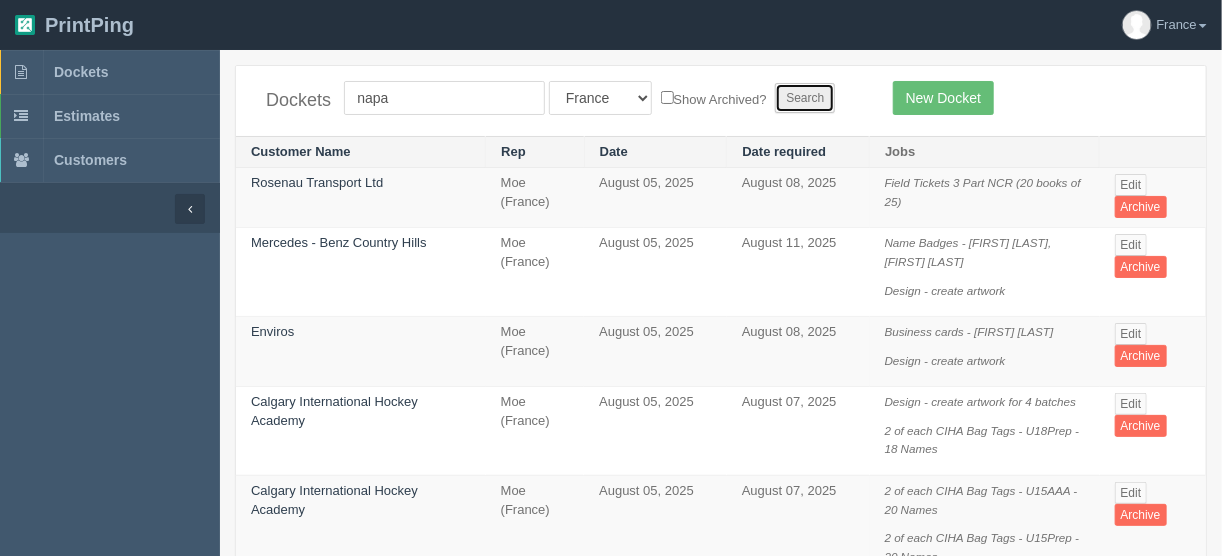 click on "Search" at bounding box center [805, 98] 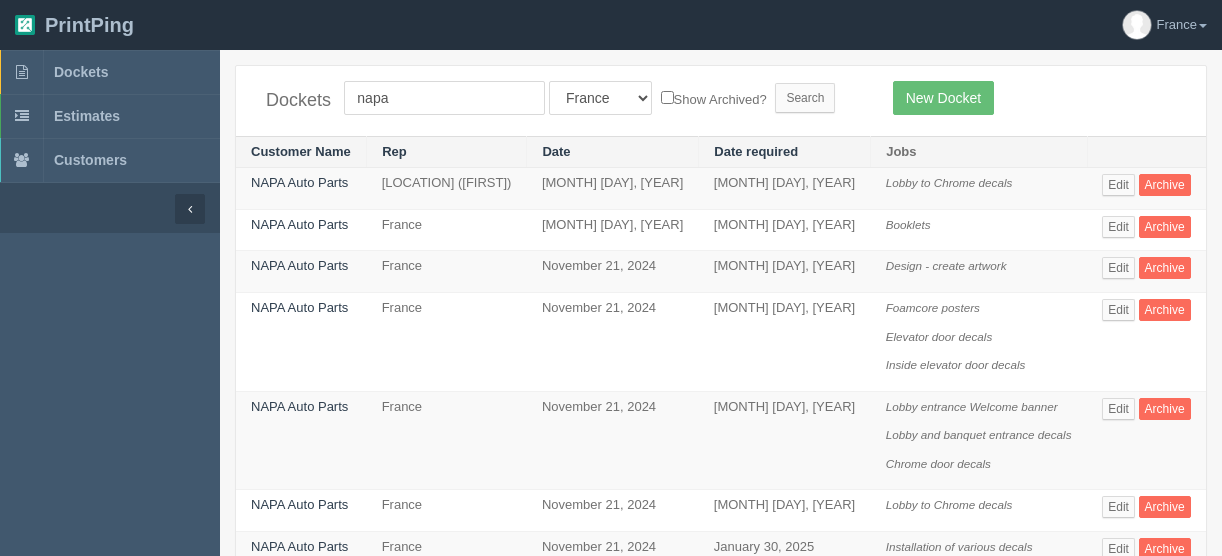 scroll, scrollTop: 0, scrollLeft: 0, axis: both 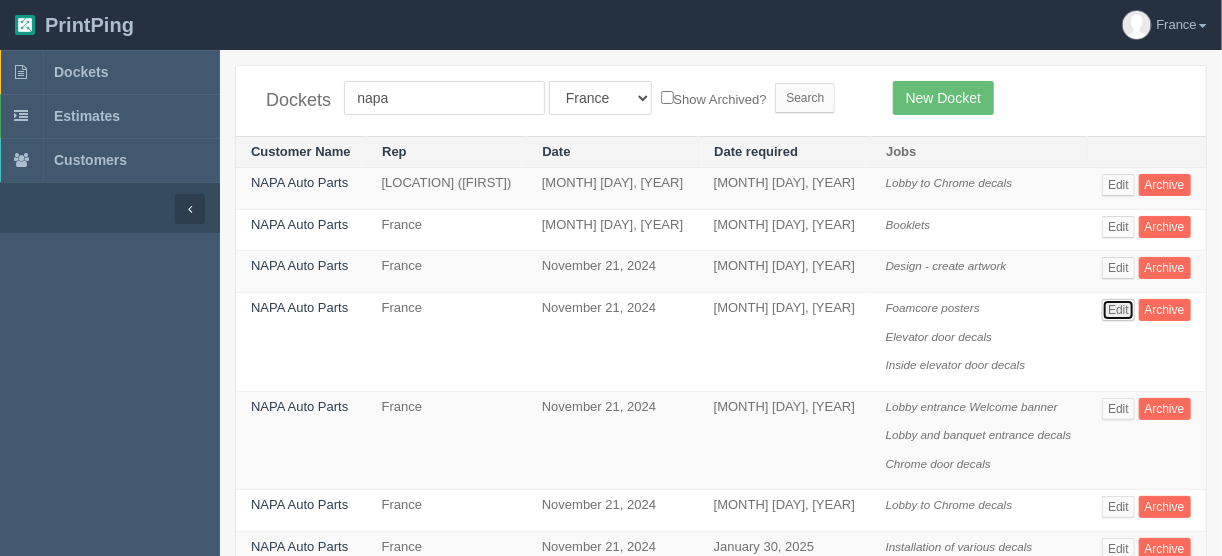 click on "Edit" at bounding box center (1118, 310) 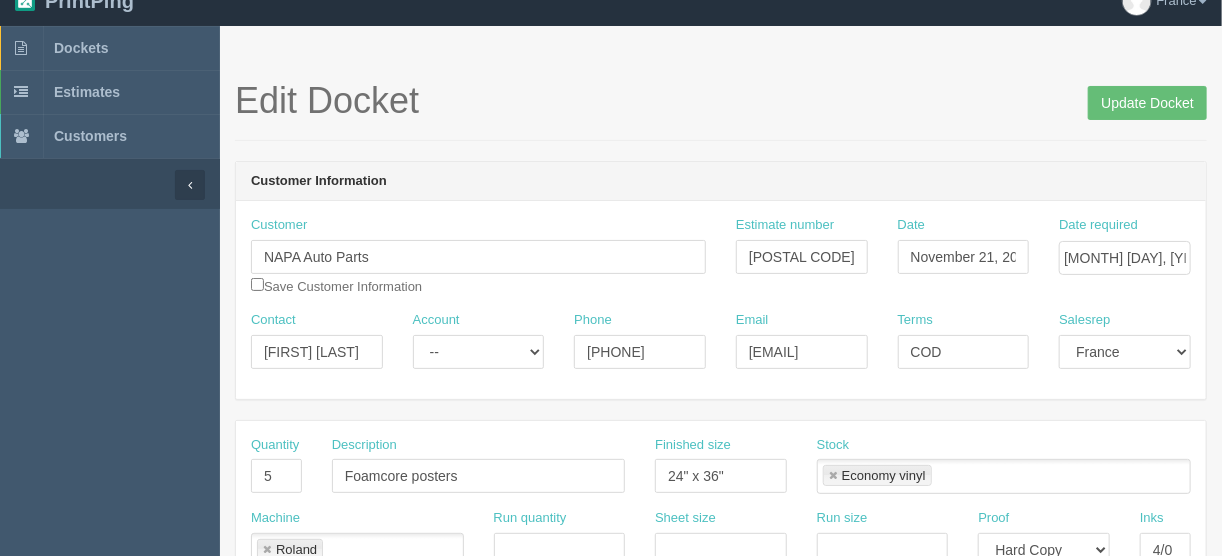scroll, scrollTop: 0, scrollLeft: 0, axis: both 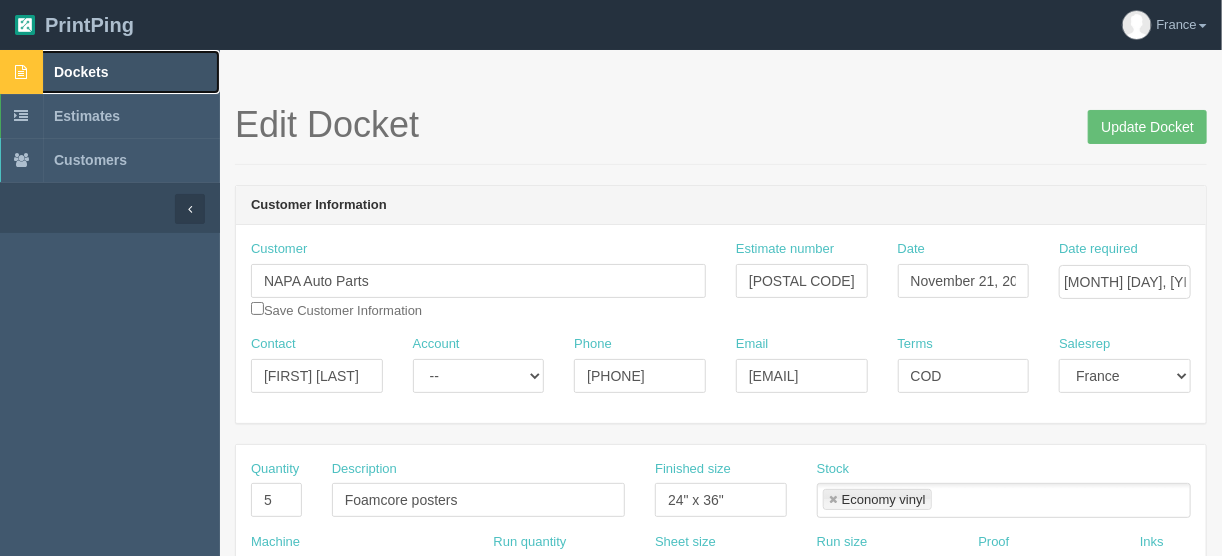 click on "Dockets" at bounding box center [81, 72] 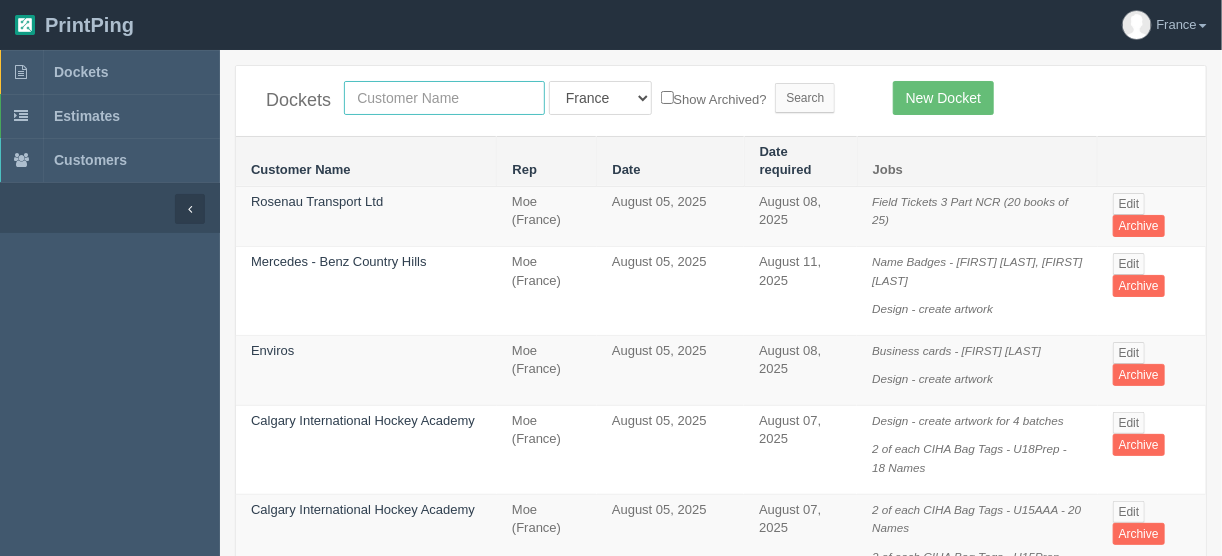click at bounding box center (444, 98) 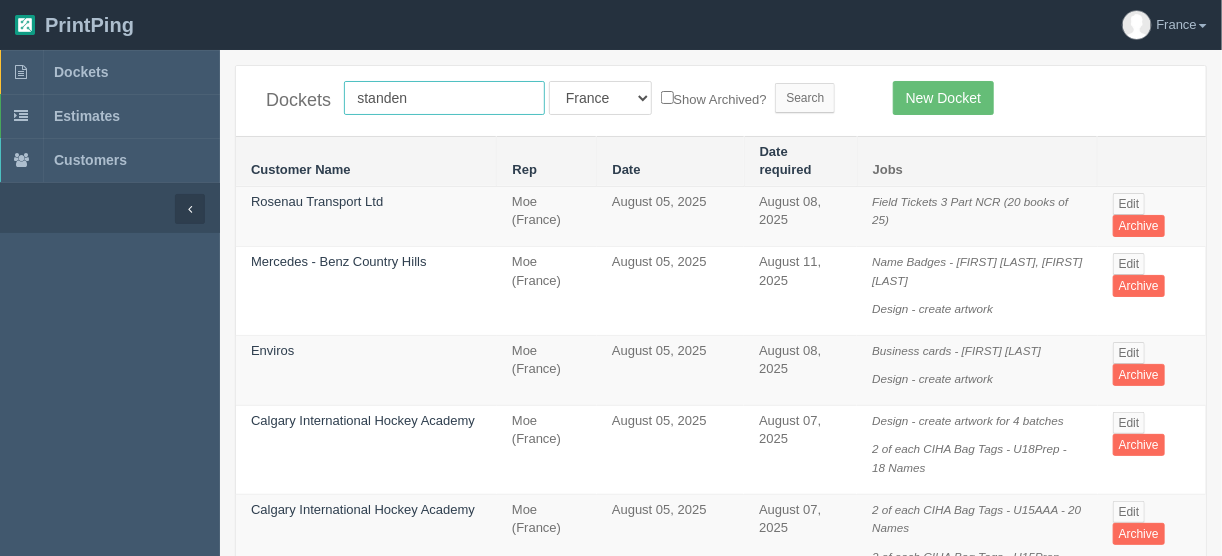 type on "standen" 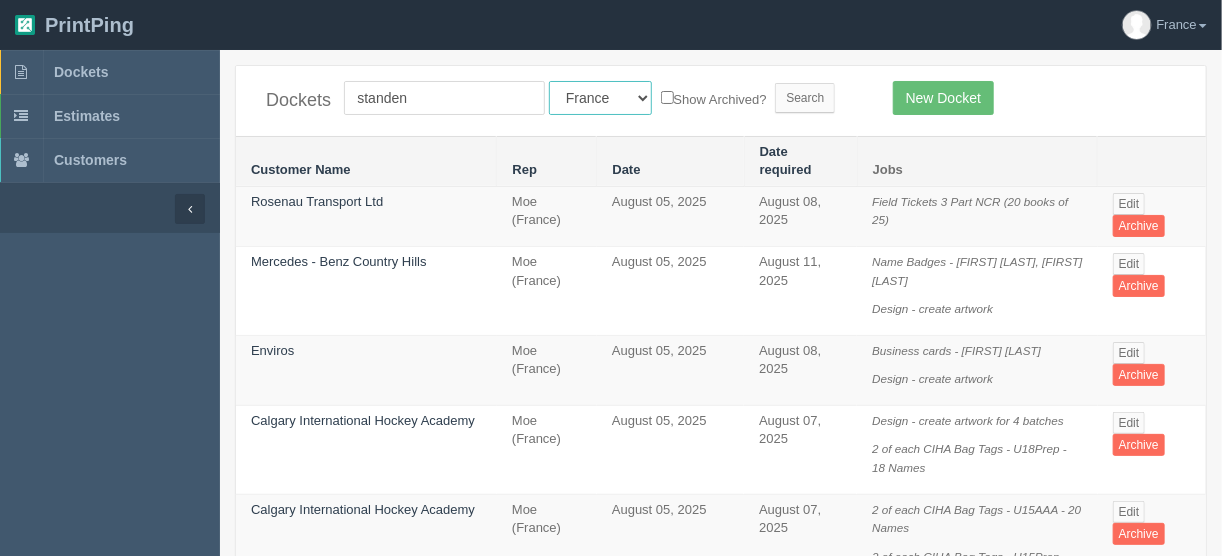 click on "All Users
[FIRST]
[FIRST] [LAST]
[FIRST]
[FIRST]
[FIRST]
[FIRST]
[FIRST]
[FIRST]
[LOCATION]
[FIRST]
[FIRST]
[FIRST]
[FIRST]
[FIRST]
[FIRST]
[FIRST]
[FIRST]
[FIRST]
[FIRST]
[FIRST]
[FIRST]
[FIRST]
[FIRST]
[FIRST]" at bounding box center [600, 98] 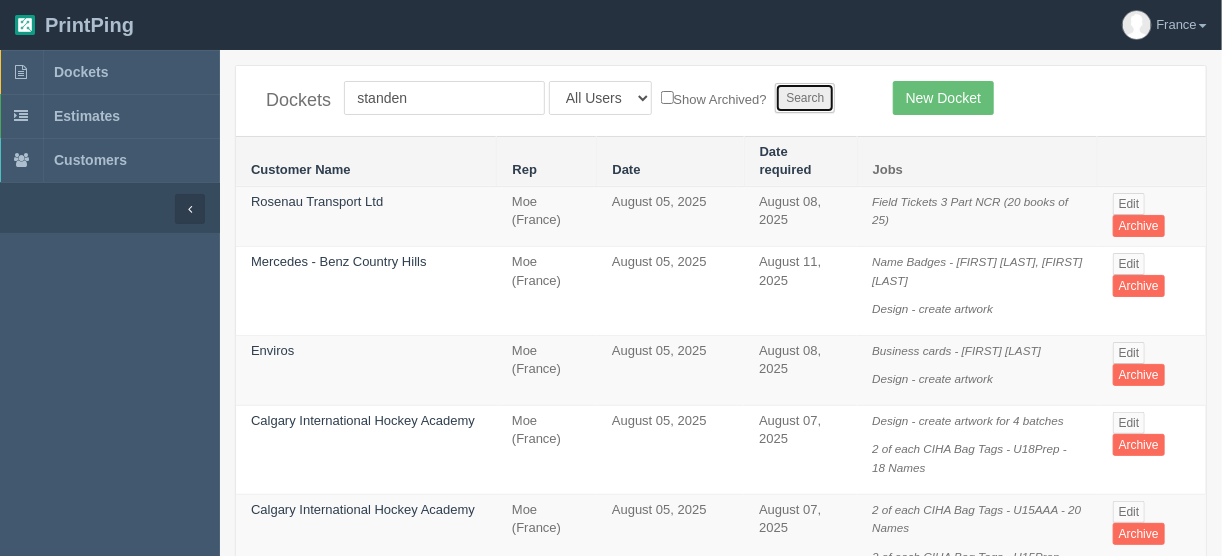 click on "Search" at bounding box center (805, 98) 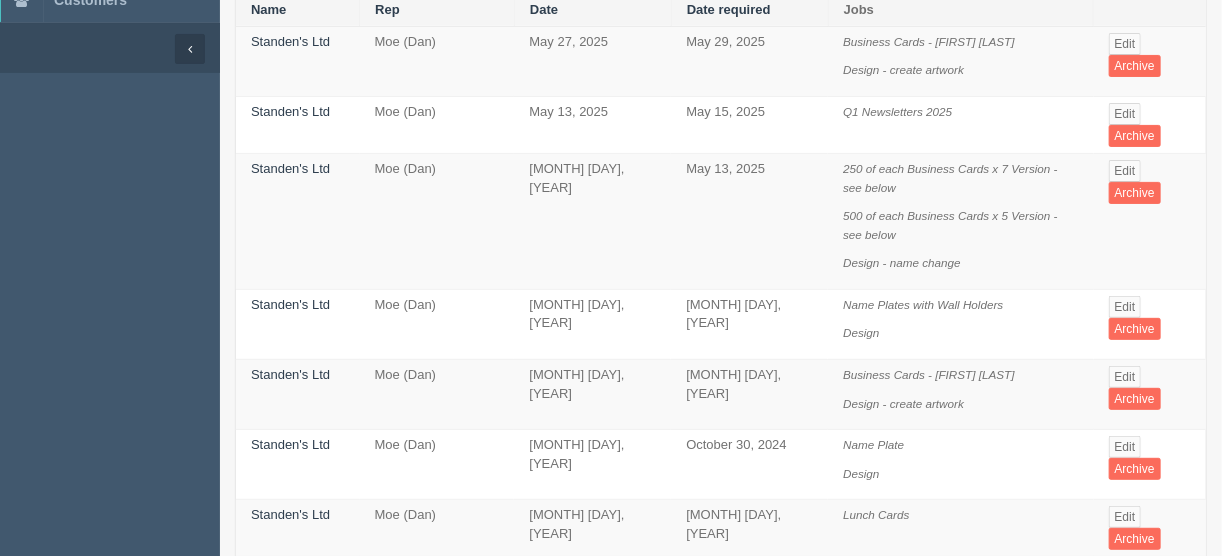 scroll, scrollTop: 0, scrollLeft: 0, axis: both 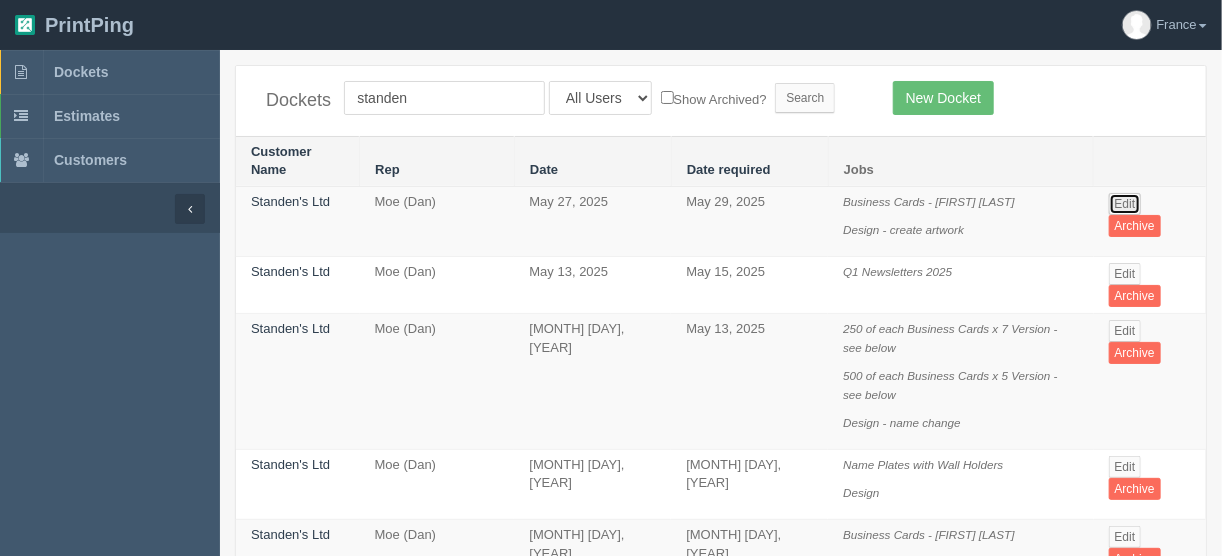 click on "Edit" at bounding box center [1125, 204] 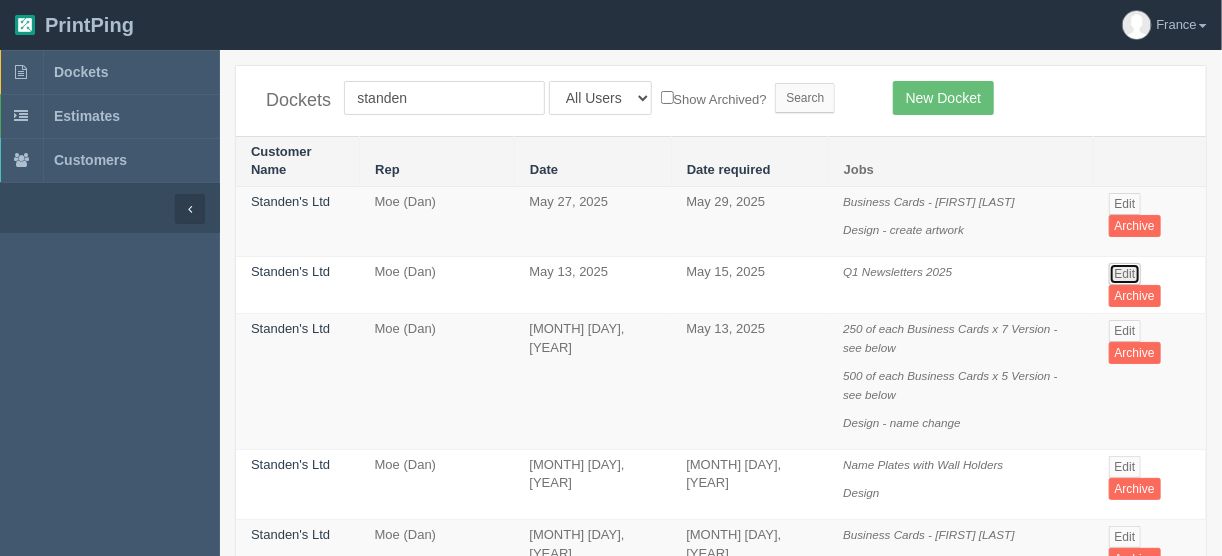 click on "Edit" at bounding box center [1125, 274] 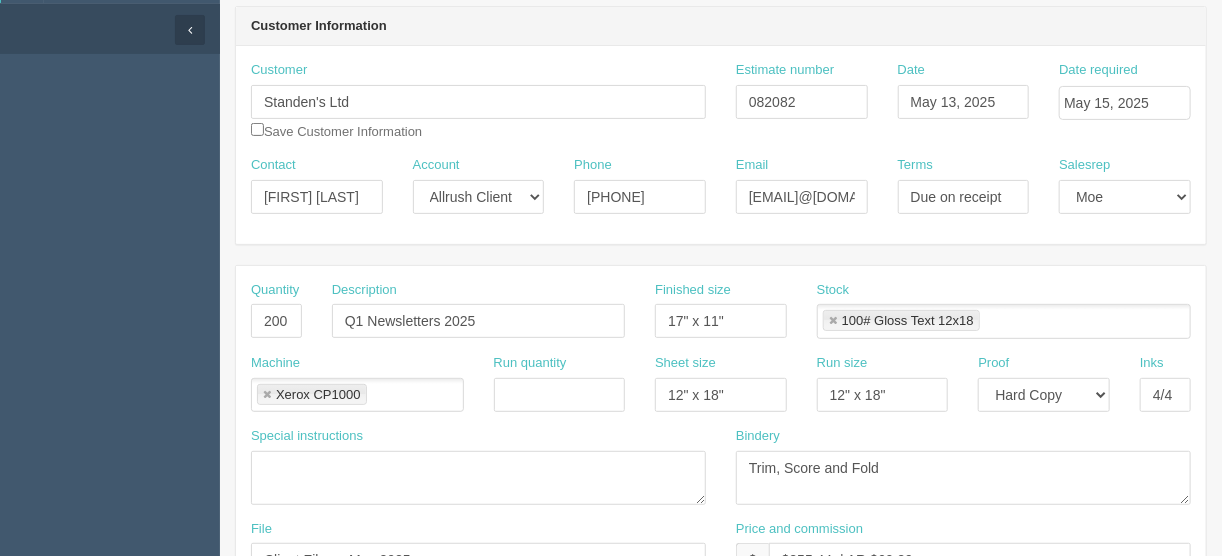 scroll, scrollTop: 160, scrollLeft: 0, axis: vertical 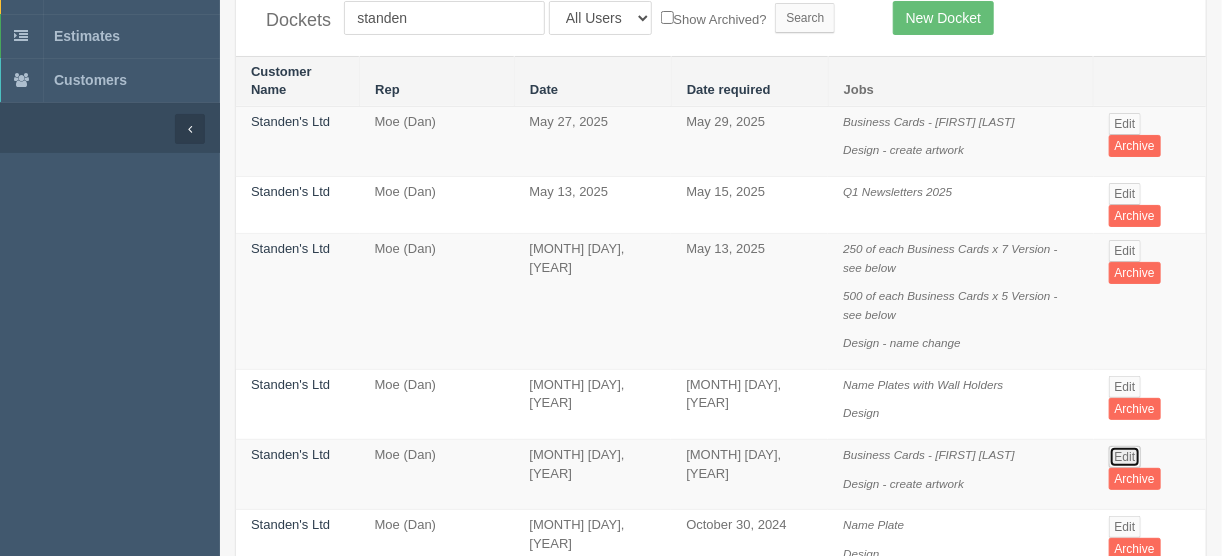 click on "Edit" at bounding box center (1125, 457) 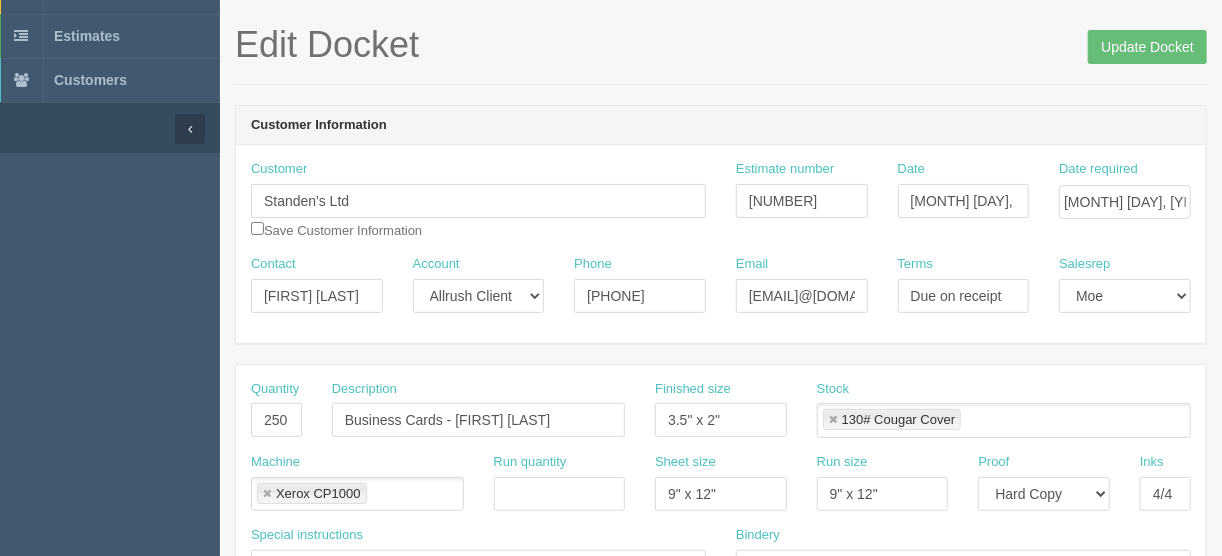 scroll, scrollTop: 0, scrollLeft: 0, axis: both 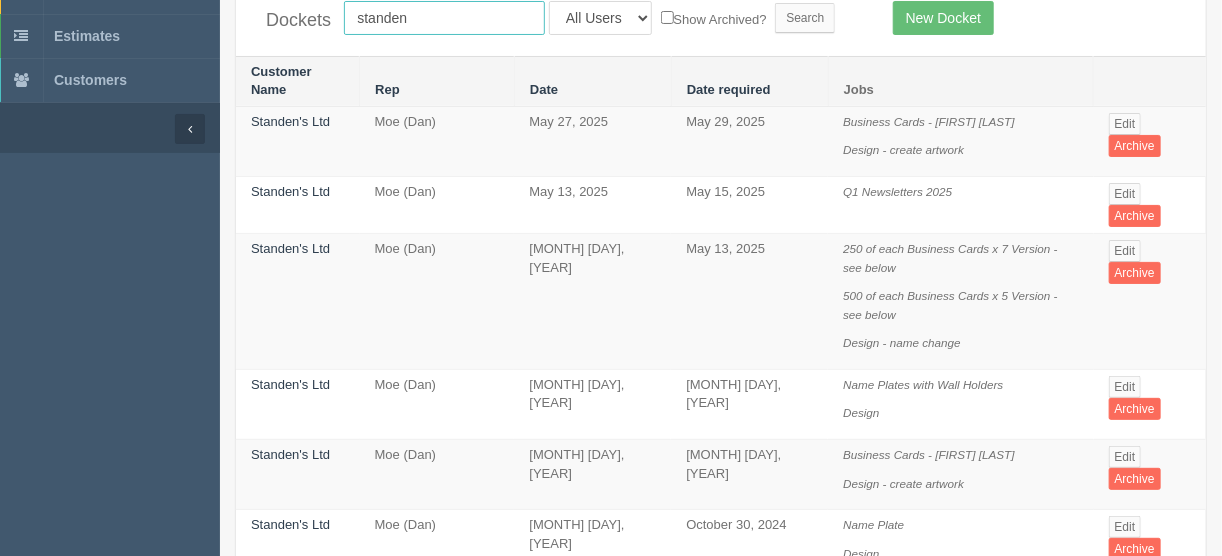 drag, startPoint x: 436, startPoint y: 20, endPoint x: 308, endPoint y: 0, distance: 129.55309 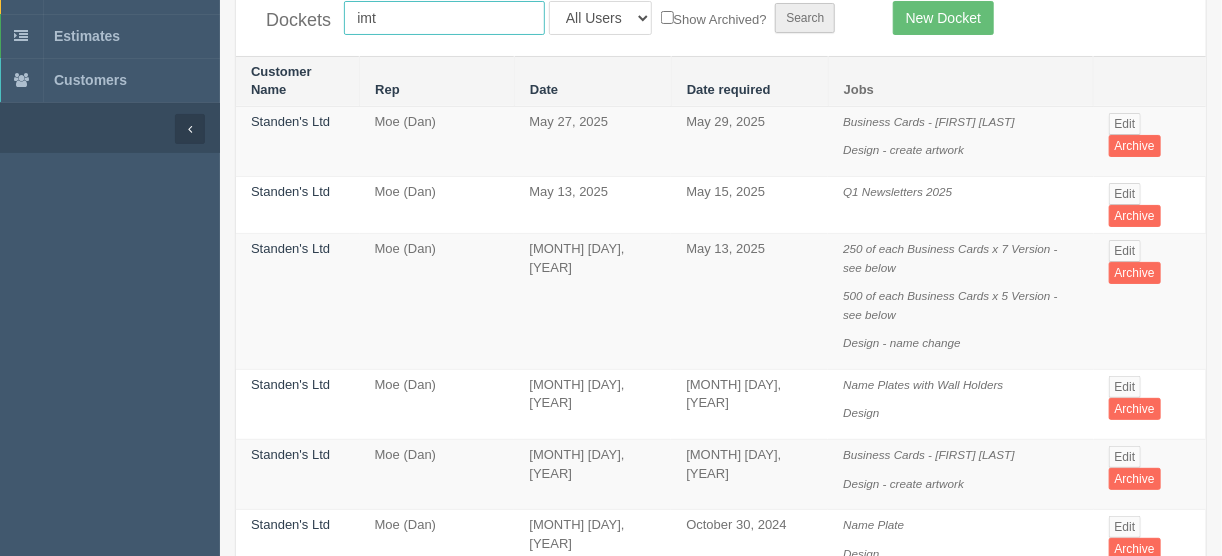 type on "imt" 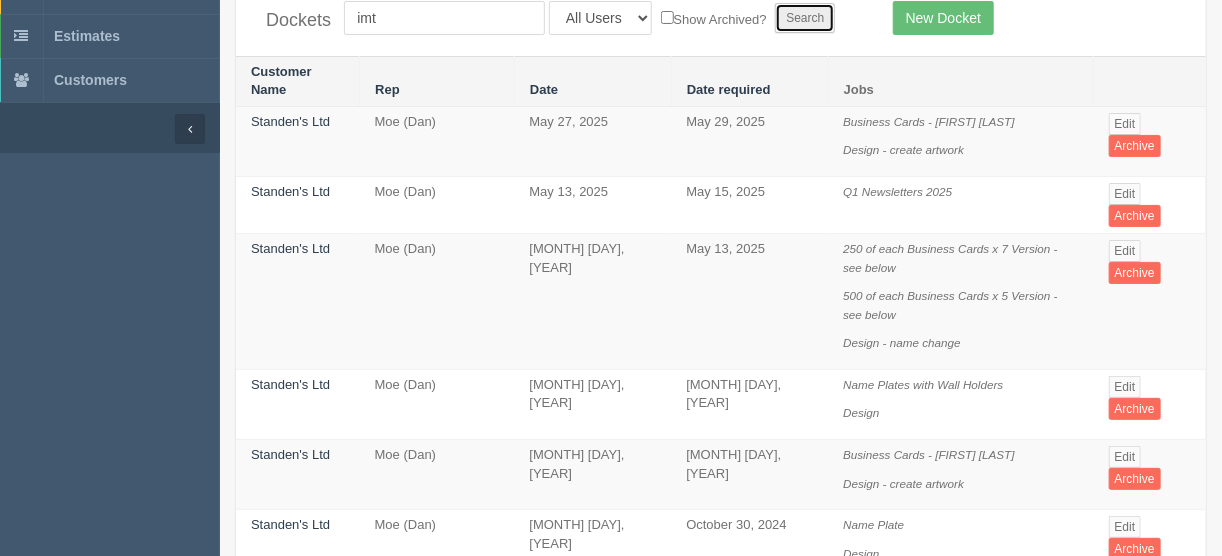 click on "Search" at bounding box center [805, 18] 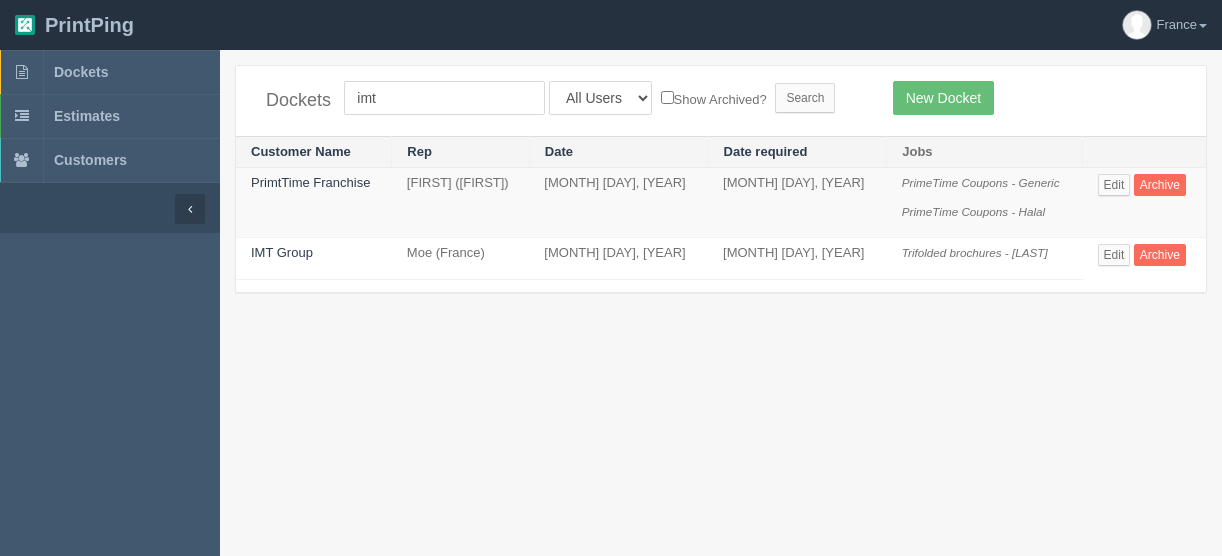 scroll, scrollTop: 0, scrollLeft: 0, axis: both 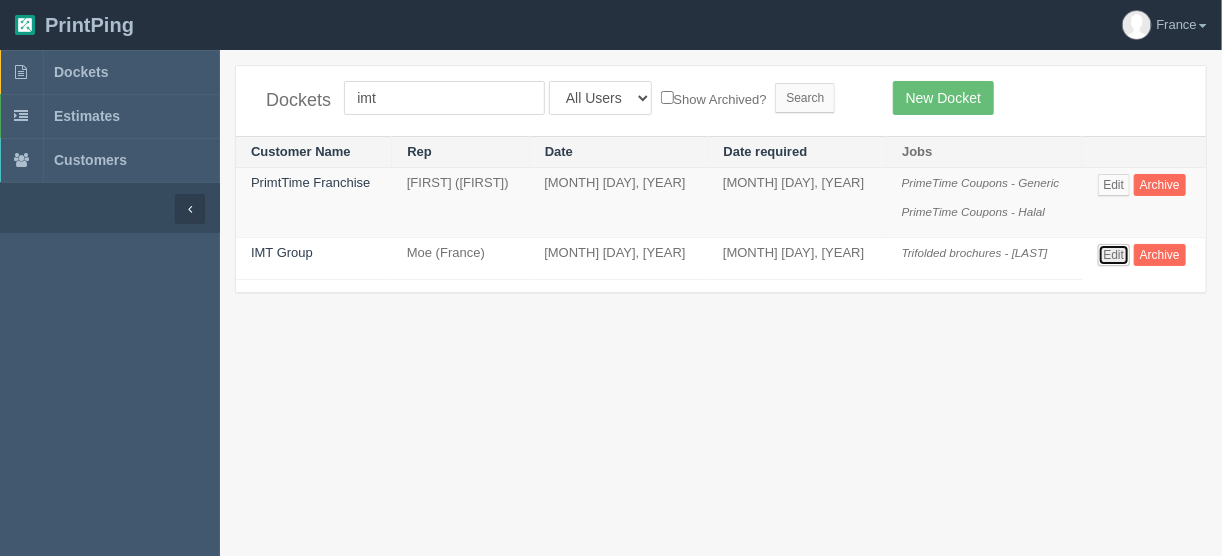 click on "Edit" at bounding box center (1114, 255) 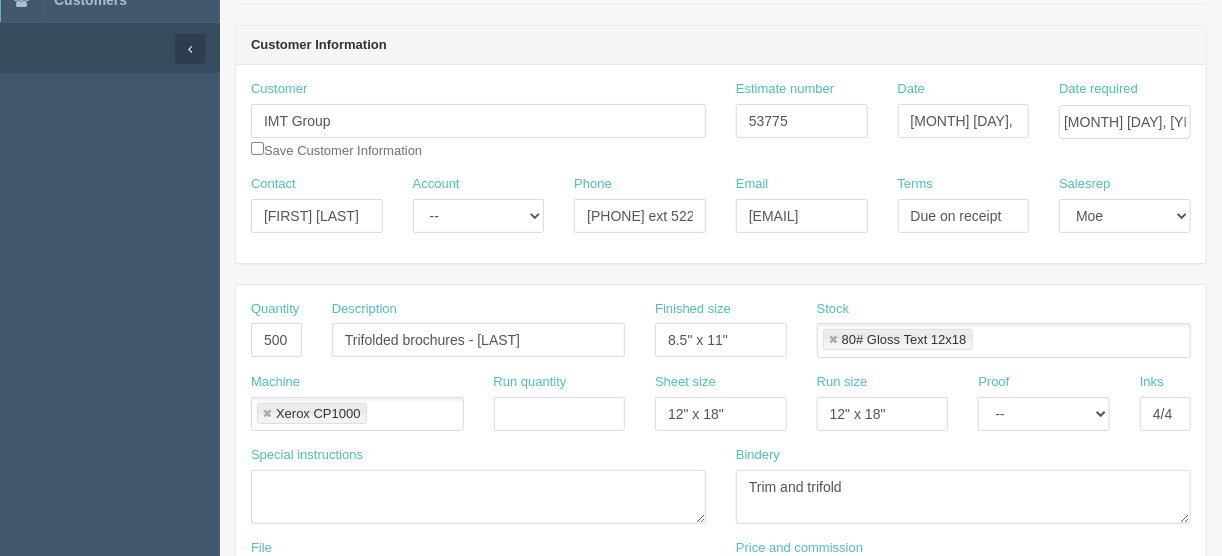 scroll, scrollTop: 0, scrollLeft: 0, axis: both 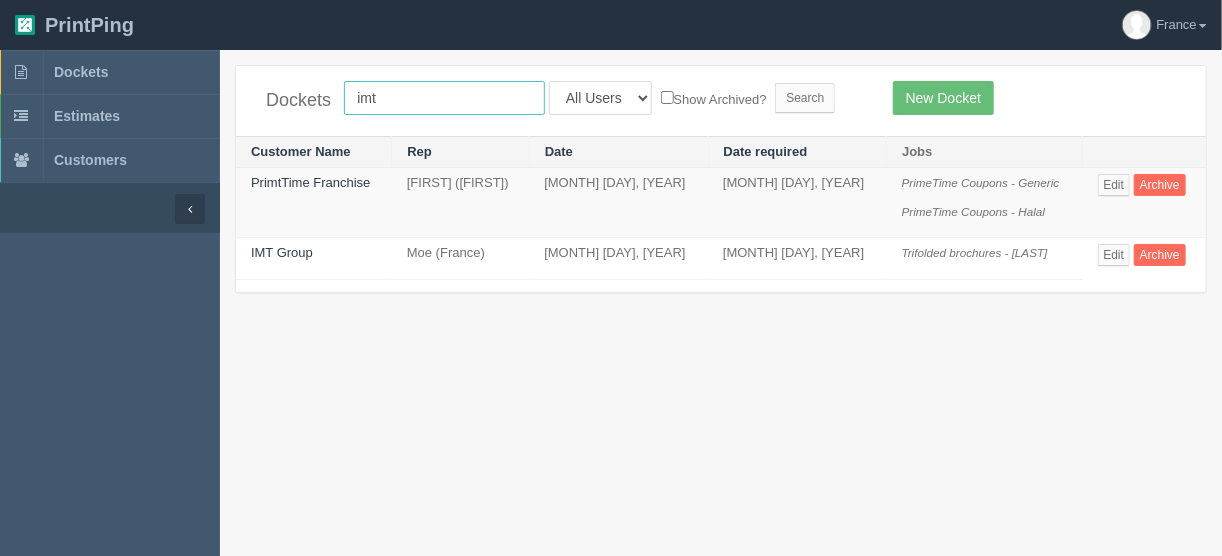 drag, startPoint x: 384, startPoint y: 97, endPoint x: 316, endPoint y: 93, distance: 68.117546 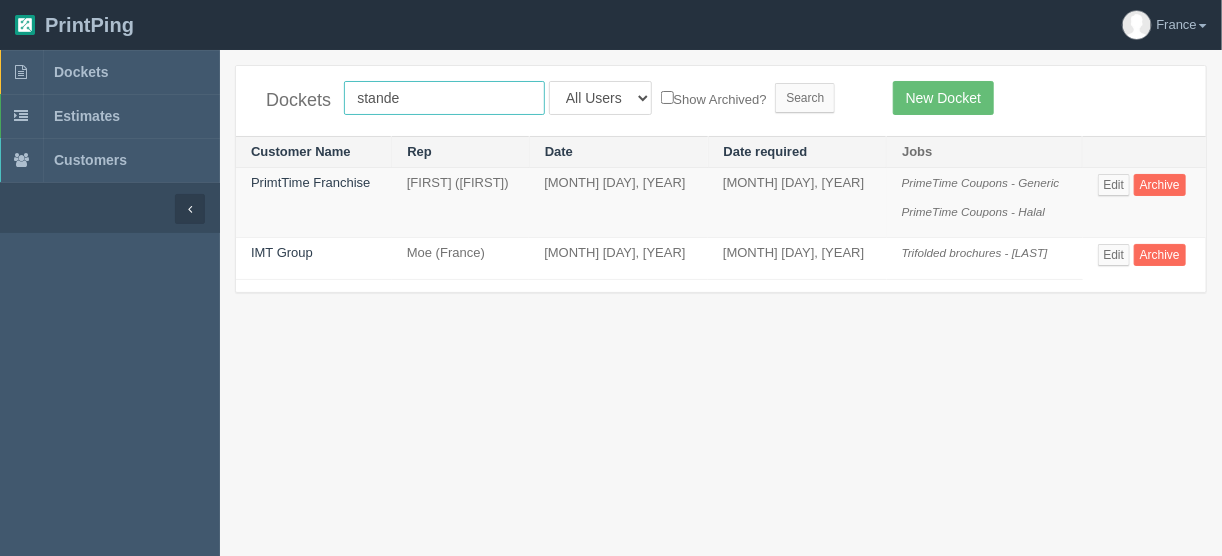 type on "standen" 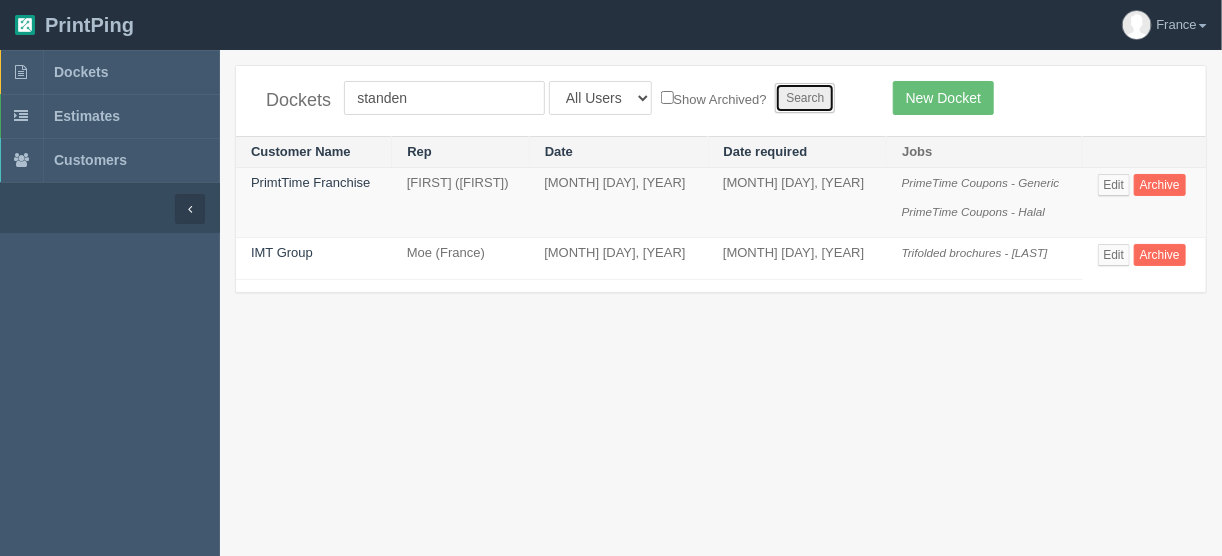 click on "Search" at bounding box center [805, 98] 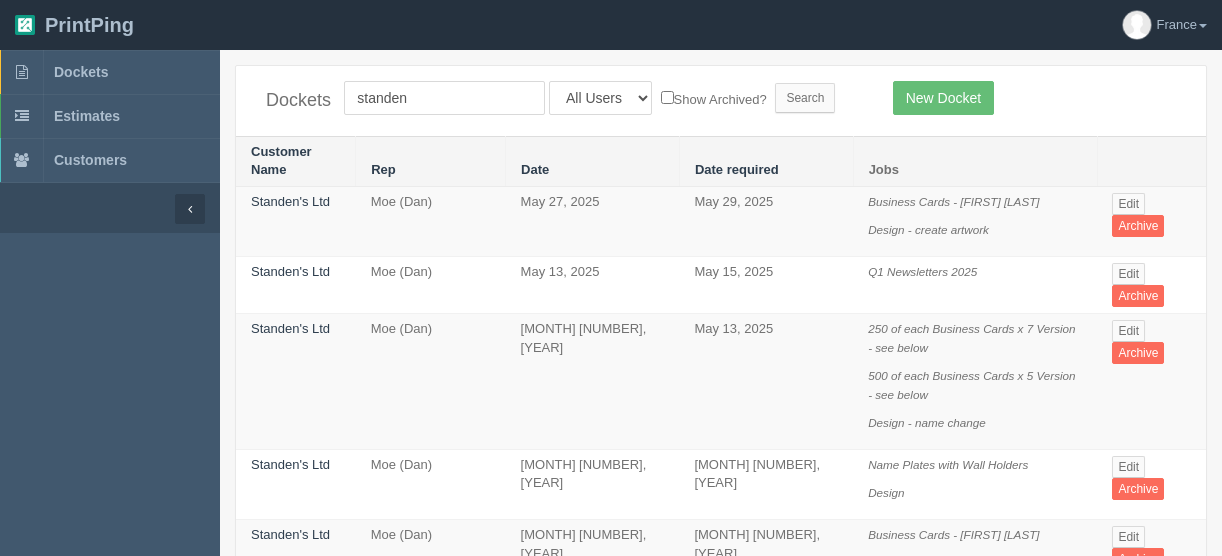 scroll, scrollTop: 0, scrollLeft: 0, axis: both 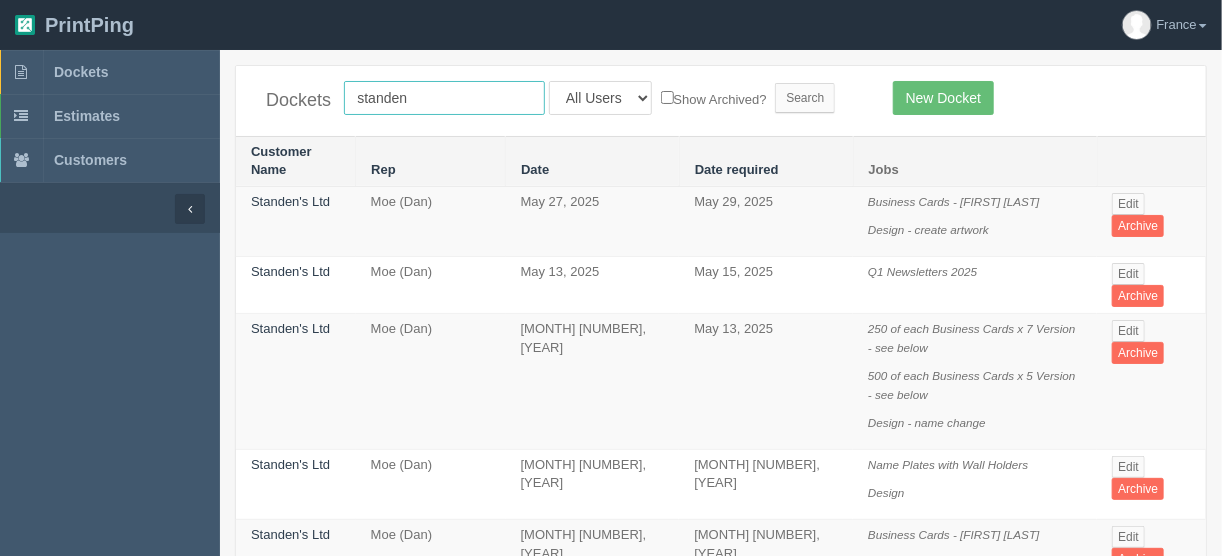 click on "standen" at bounding box center (444, 98) 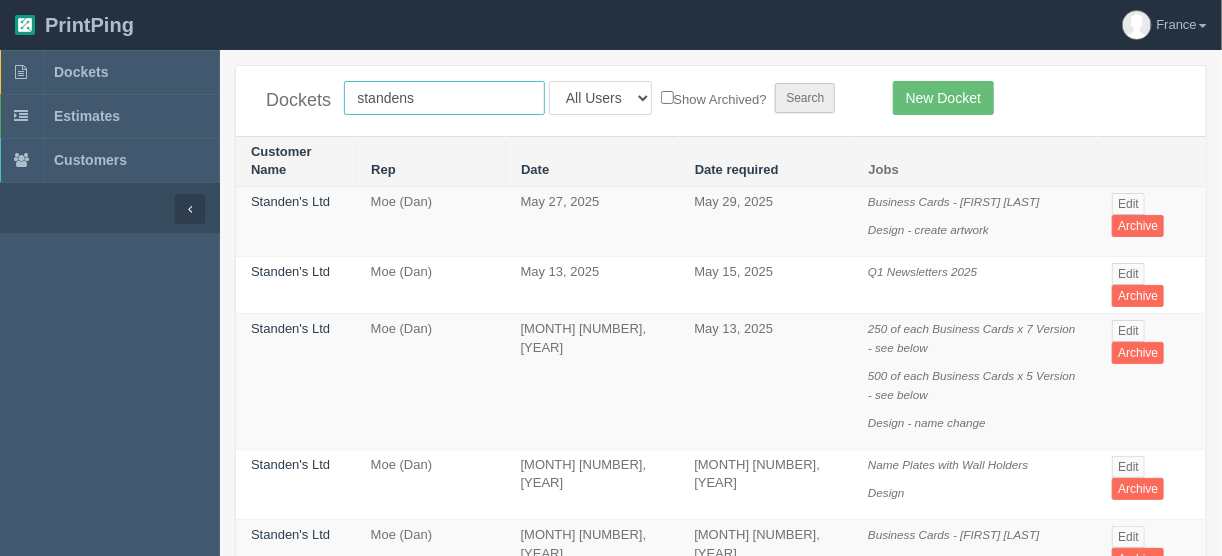 type on "standens" 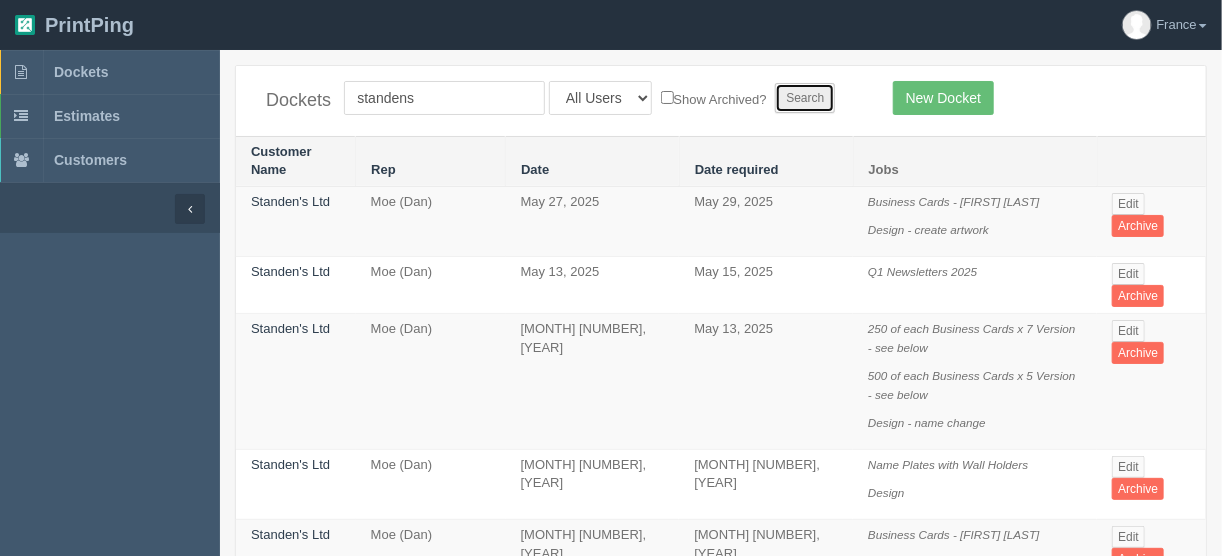 click on "Search" at bounding box center (805, 98) 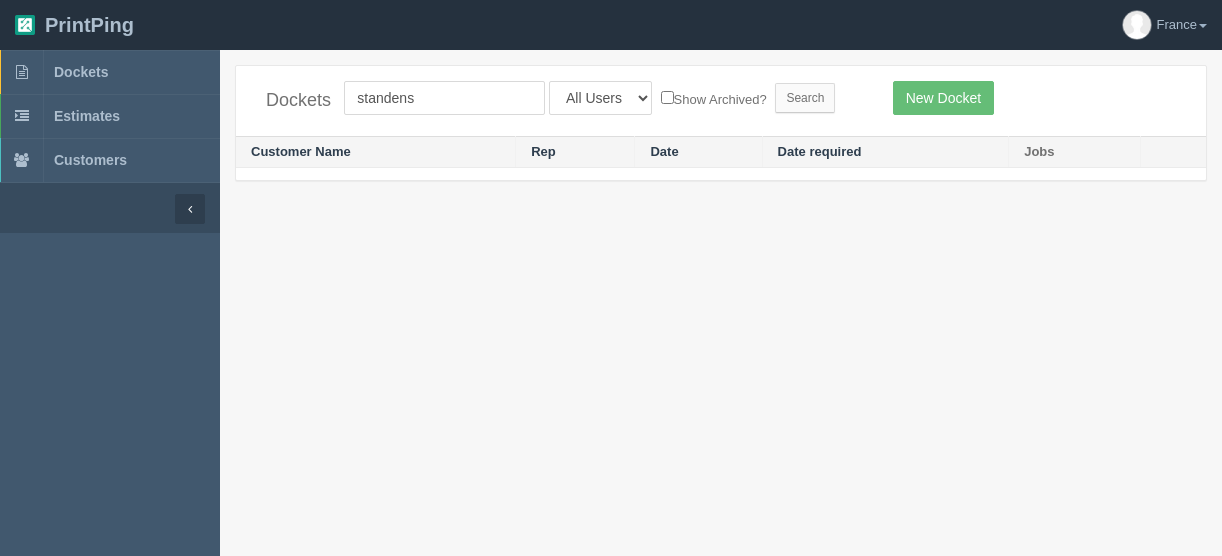 scroll, scrollTop: 0, scrollLeft: 0, axis: both 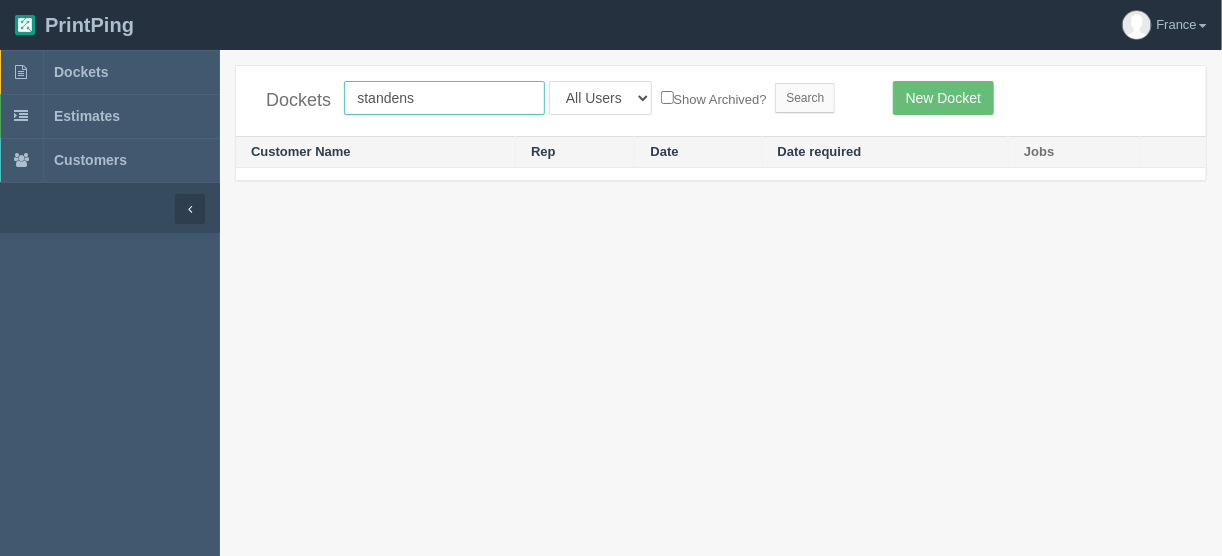 click on "standens" at bounding box center [444, 98] 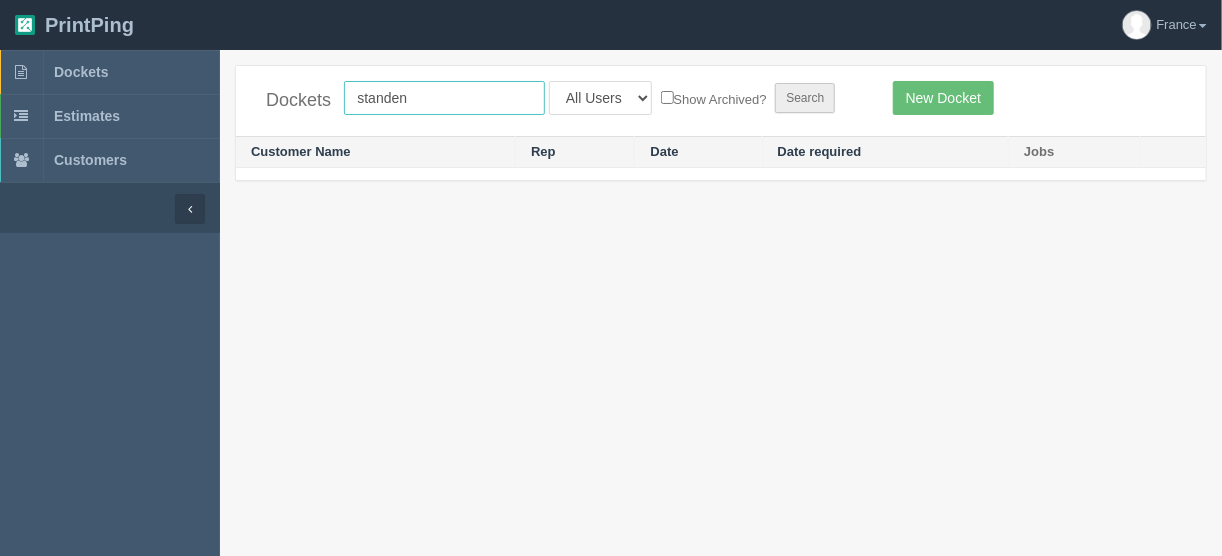 type on "standen" 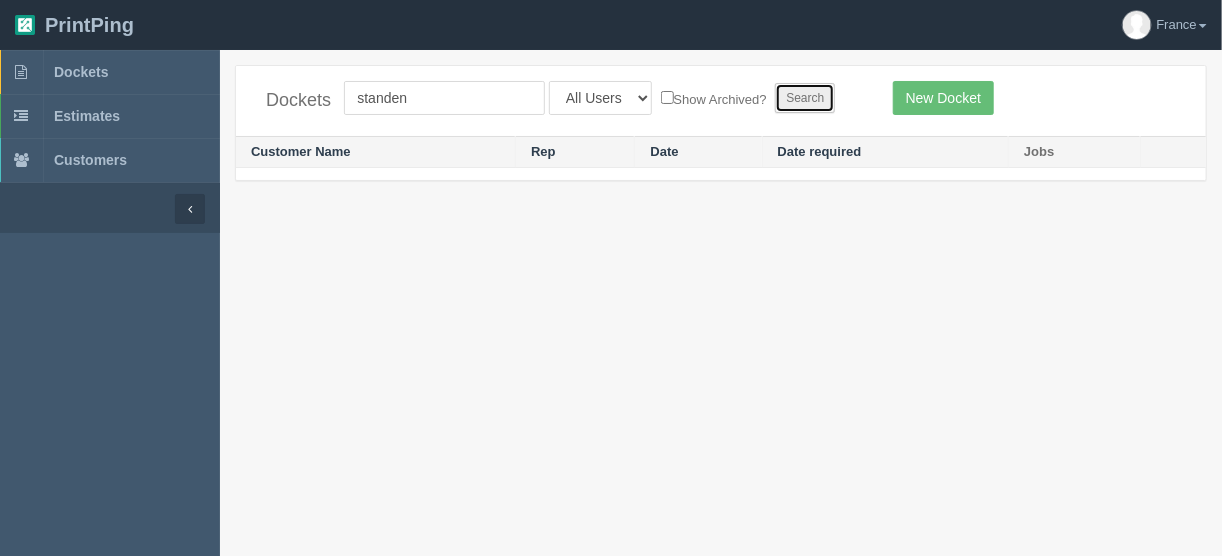 click on "Search" at bounding box center (805, 98) 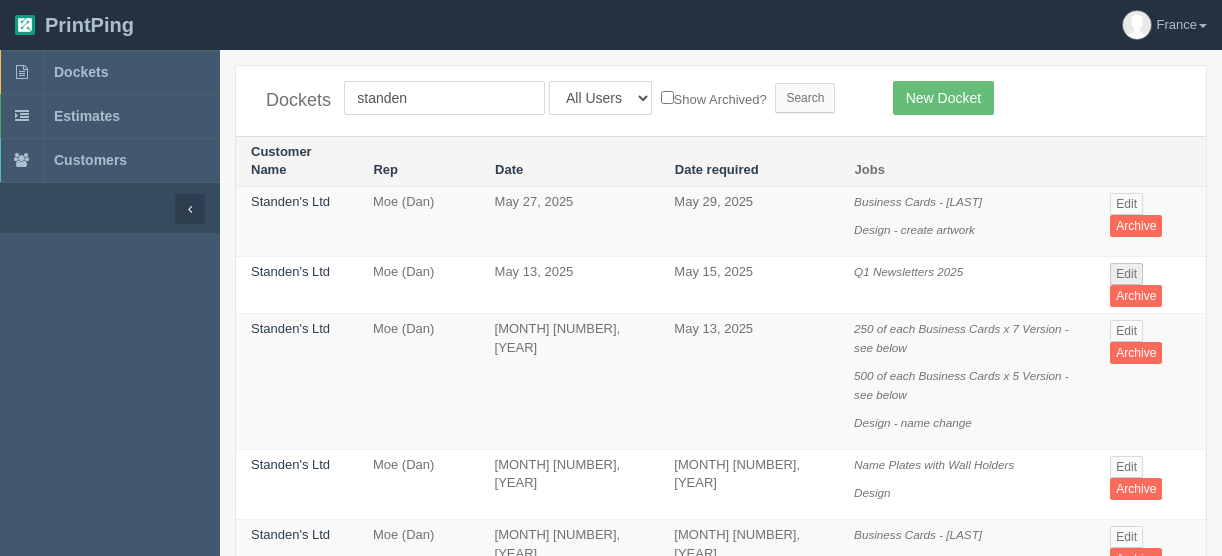 scroll, scrollTop: 0, scrollLeft: 0, axis: both 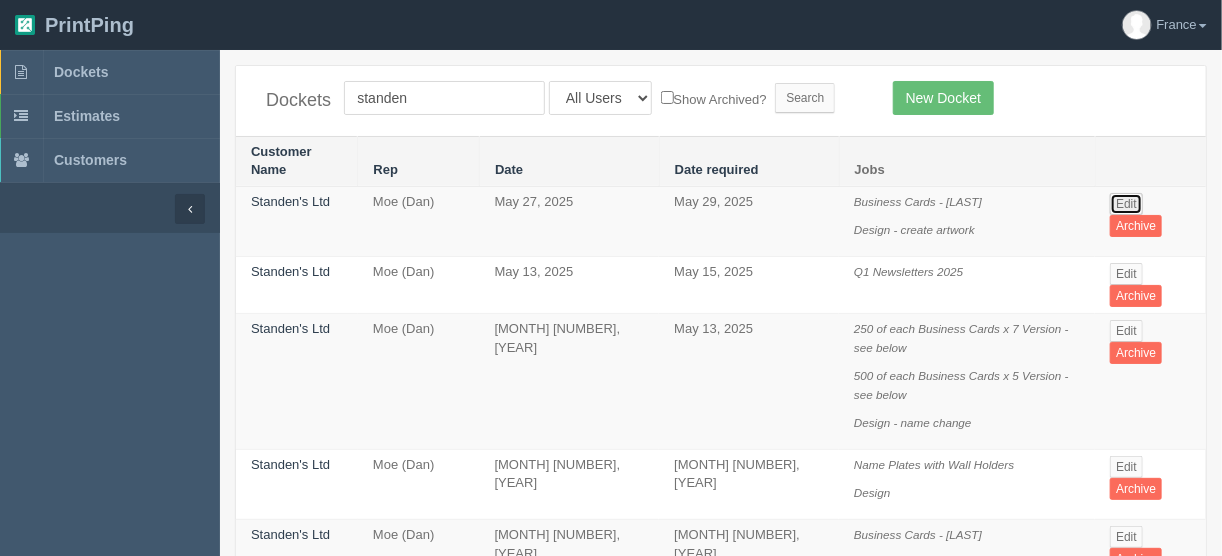 click on "Edit" at bounding box center [1126, 204] 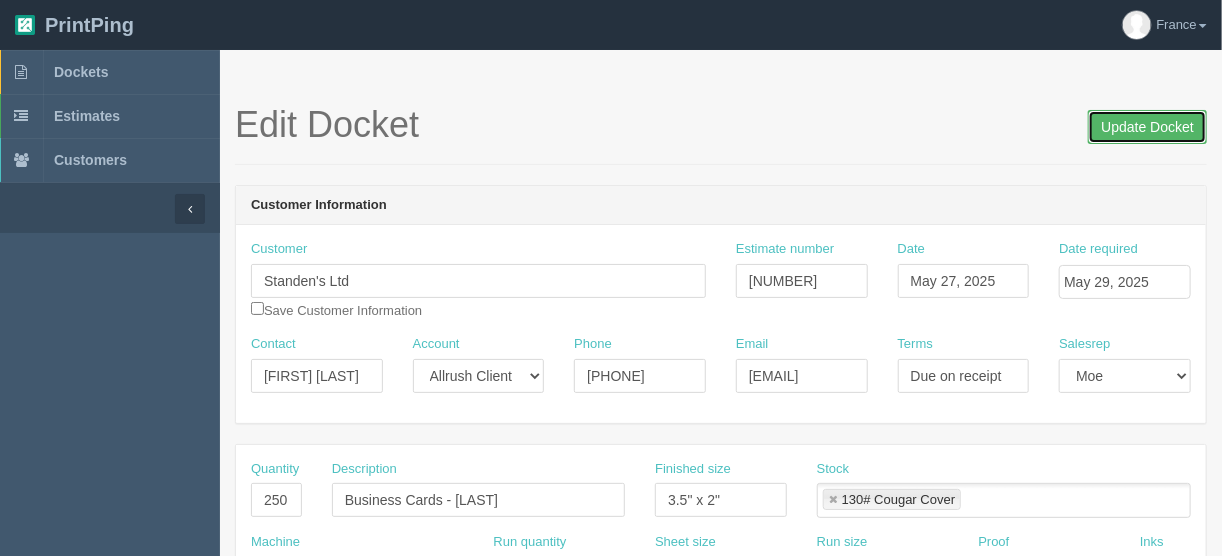 click on "Update Docket" at bounding box center [1147, 127] 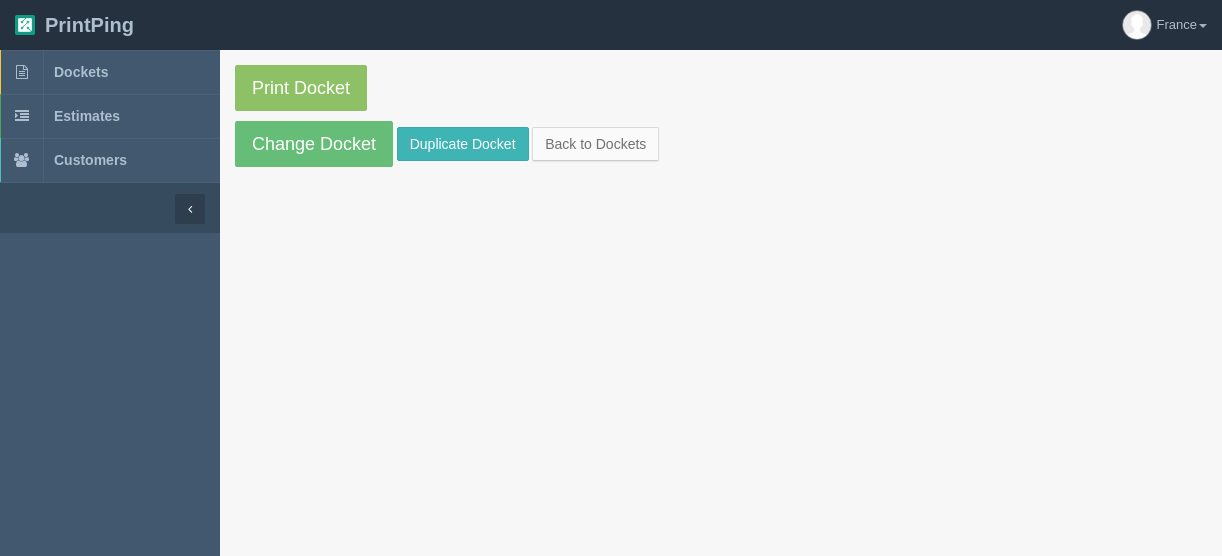 scroll, scrollTop: 0, scrollLeft: 0, axis: both 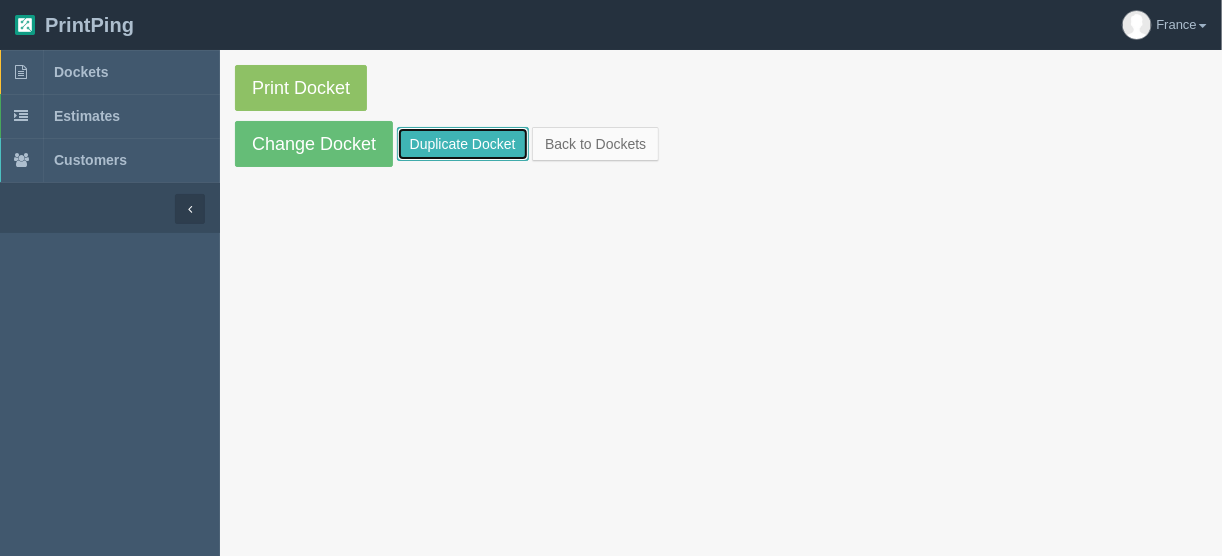 click on "Duplicate Docket" at bounding box center [463, 144] 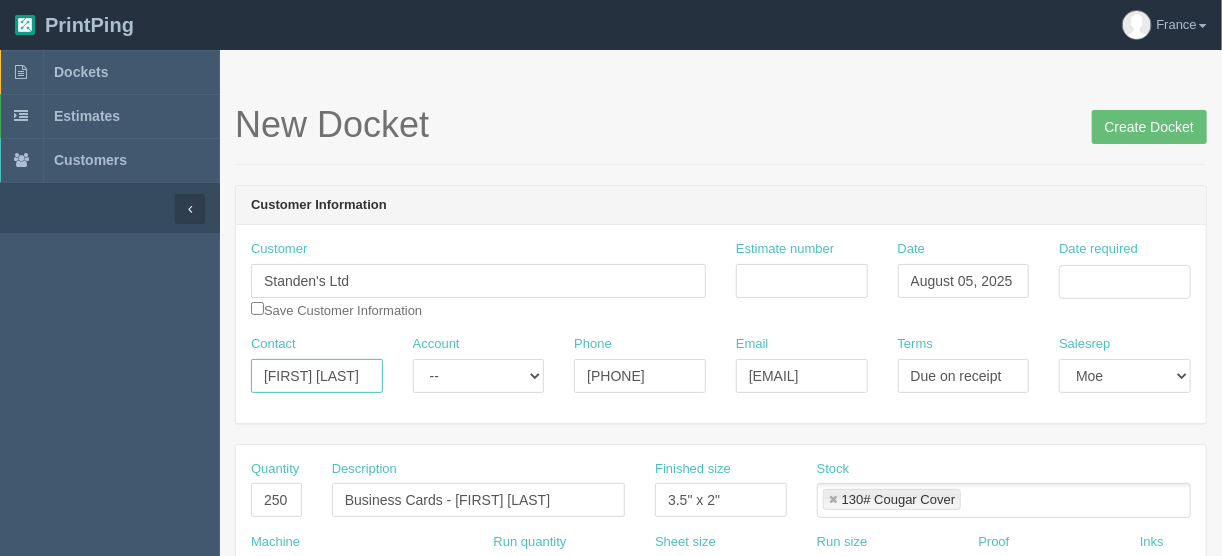 scroll, scrollTop: 0, scrollLeft: 20, axis: horizontal 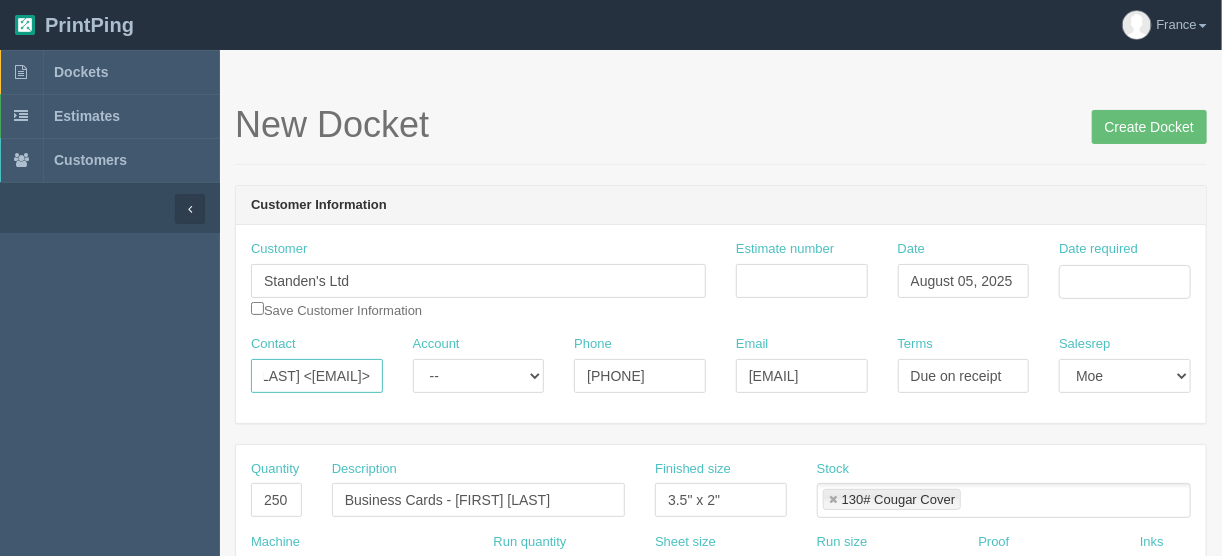 drag, startPoint x: 282, startPoint y: 371, endPoint x: 416, endPoint y: 369, distance: 134.01492 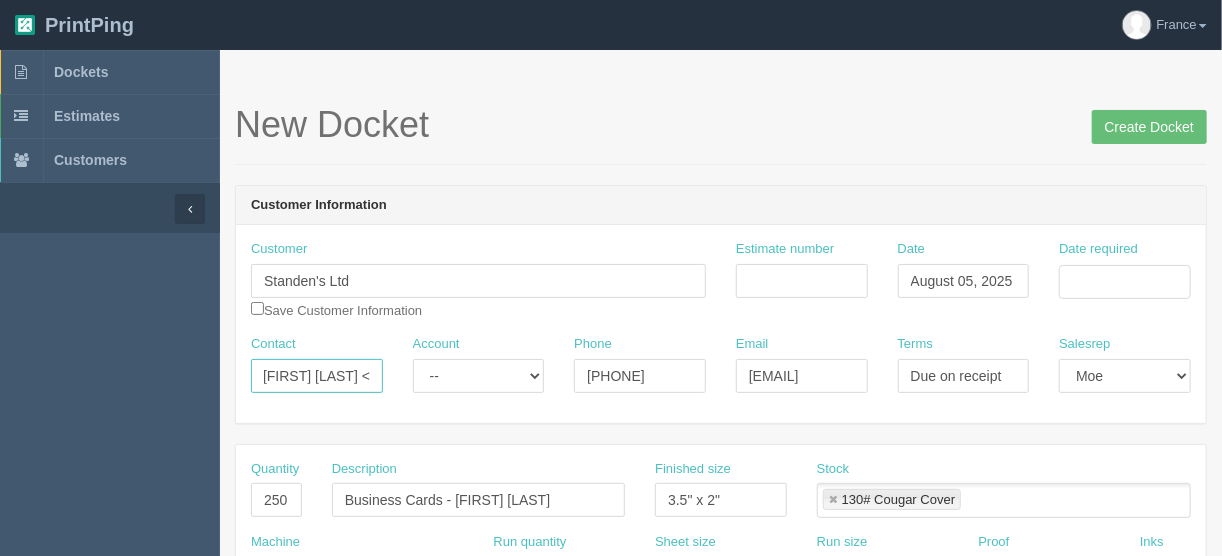 scroll, scrollTop: 0, scrollLeft: 0, axis: both 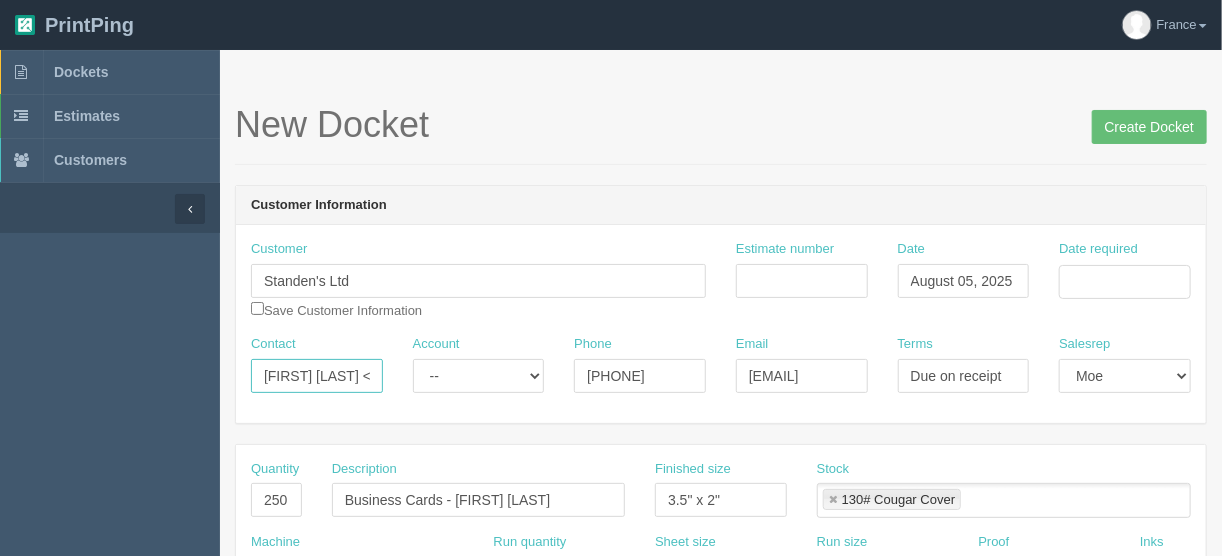 type on "Laura Collins <" 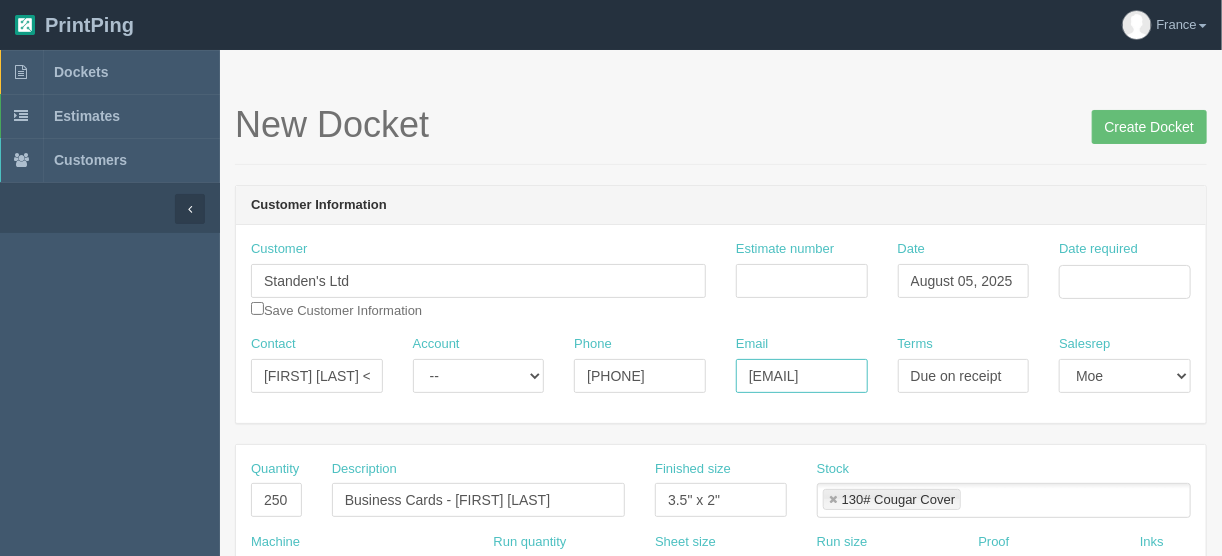 scroll, scrollTop: 0, scrollLeft: 119, axis: horizontal 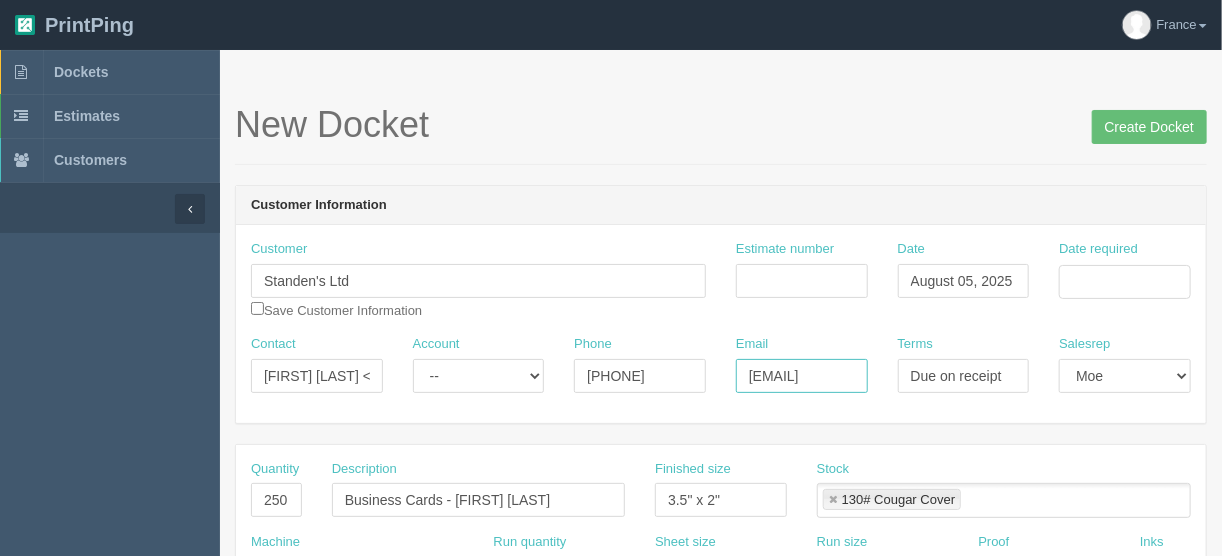 type on "lcollins@imtcorporation.com" 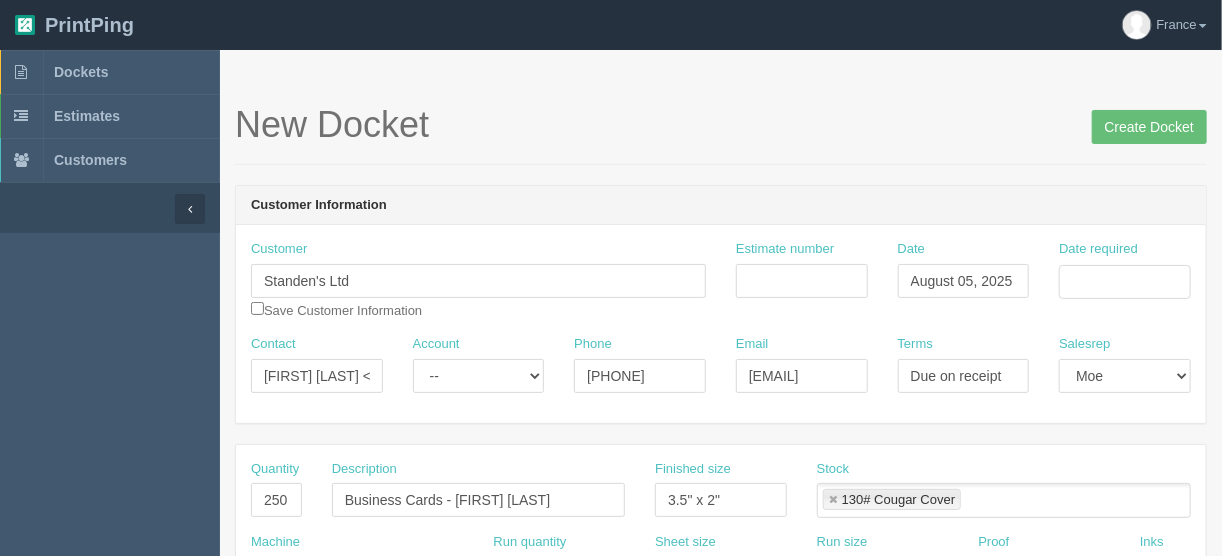 scroll, scrollTop: 0, scrollLeft: 0, axis: both 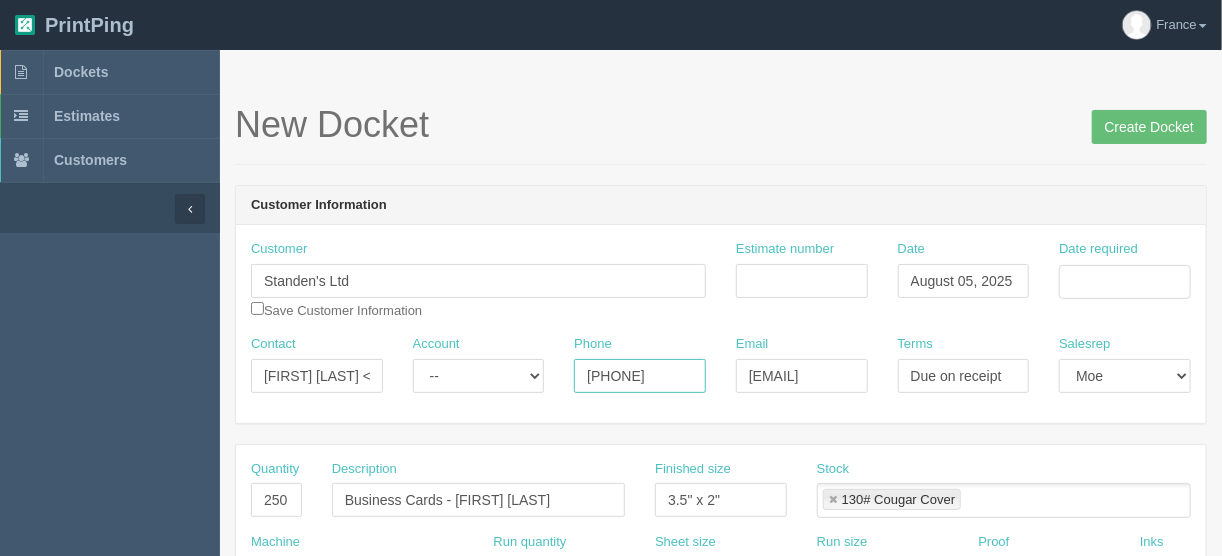 drag, startPoint x: 681, startPoint y: 373, endPoint x: 520, endPoint y: 378, distance: 161.07762 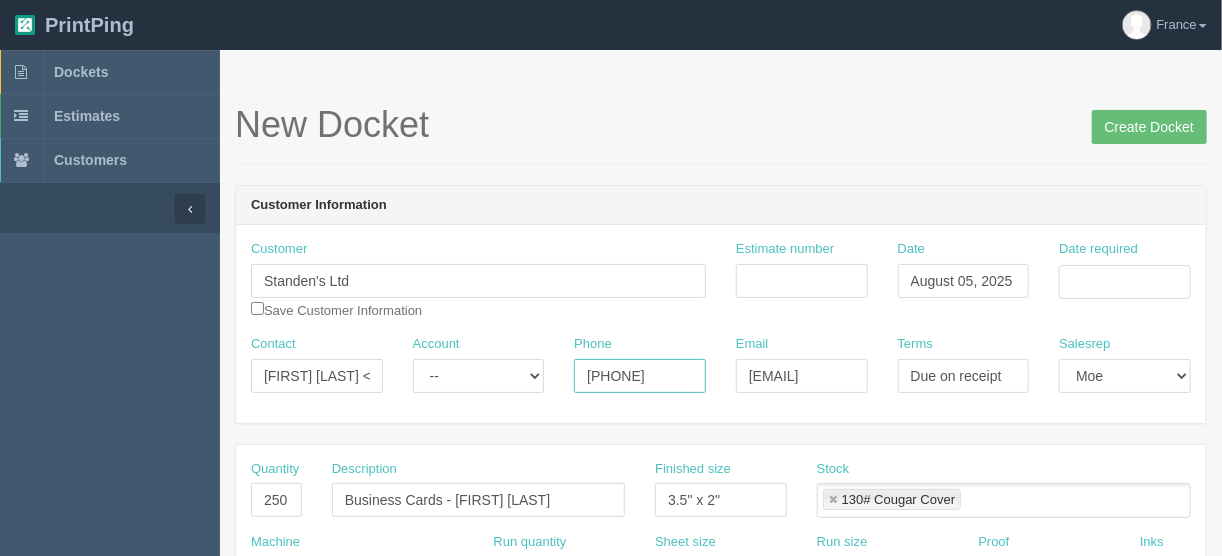 type on "519-748-0848 ext 5226" 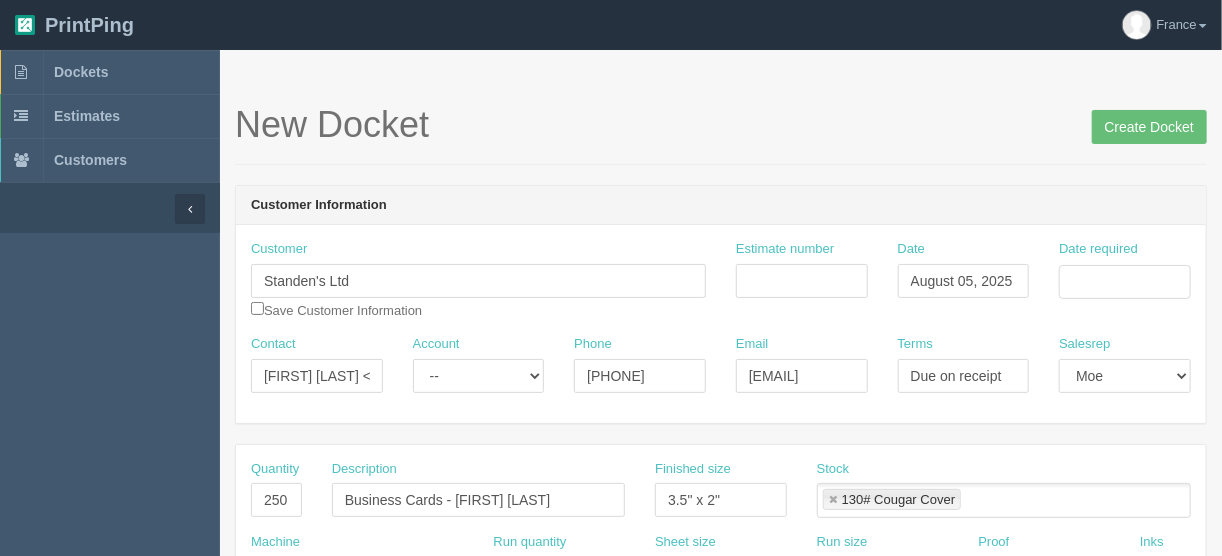 scroll, scrollTop: 0, scrollLeft: 0, axis: both 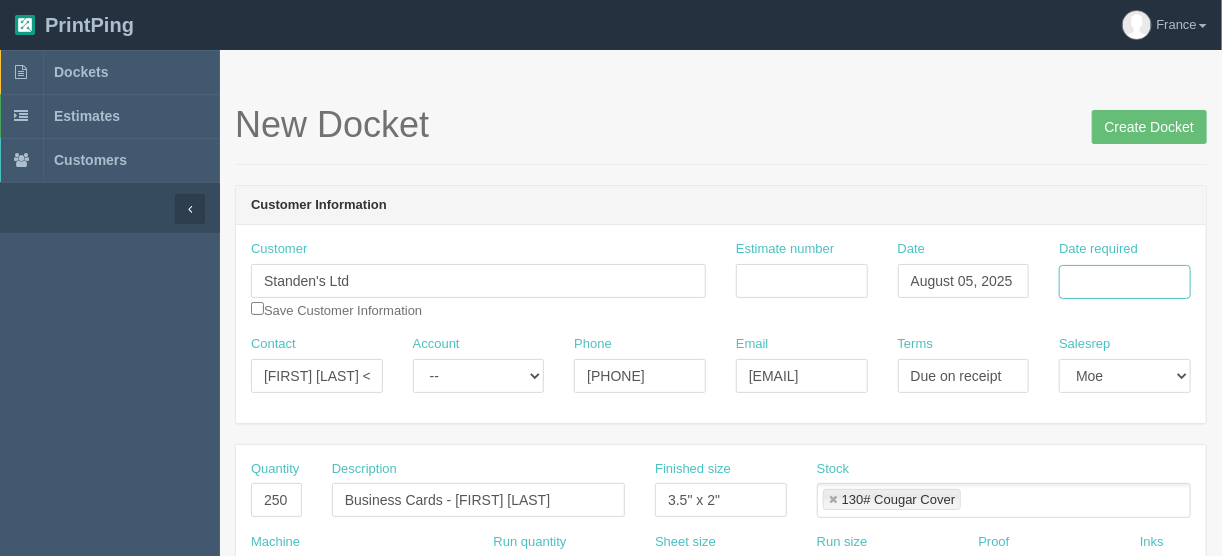click on "Date required" at bounding box center [1125, 282] 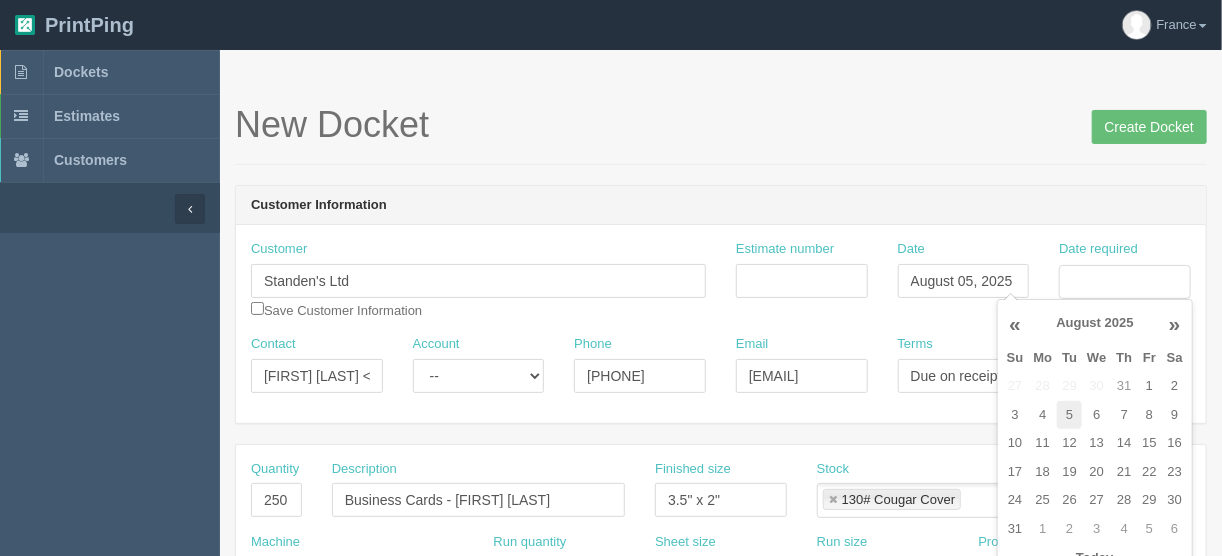 click on "5" at bounding box center [1069, 415] 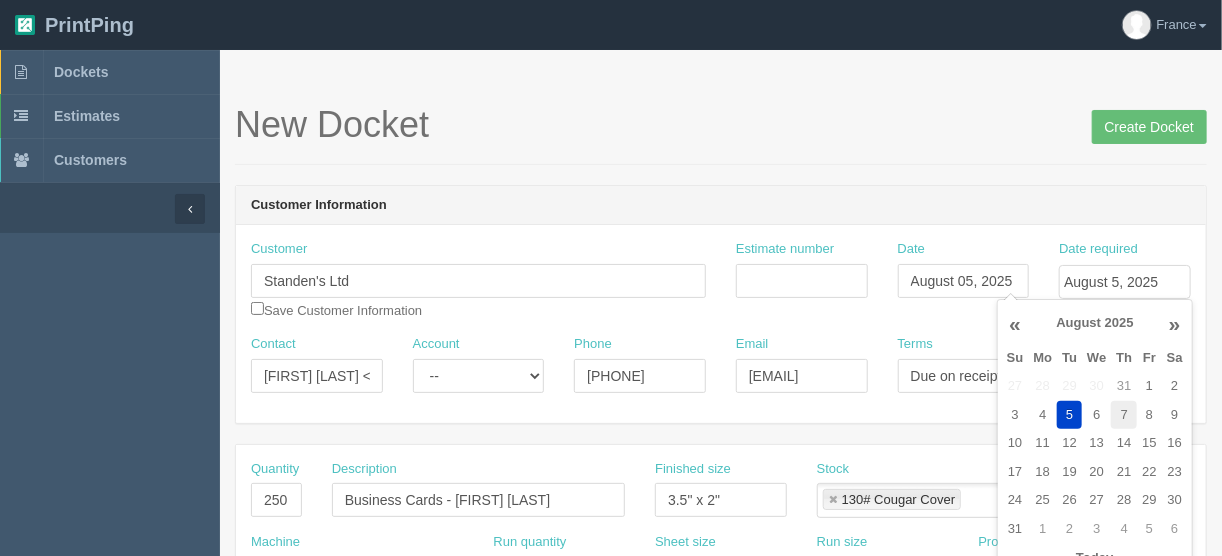 click on "7" at bounding box center (1124, 415) 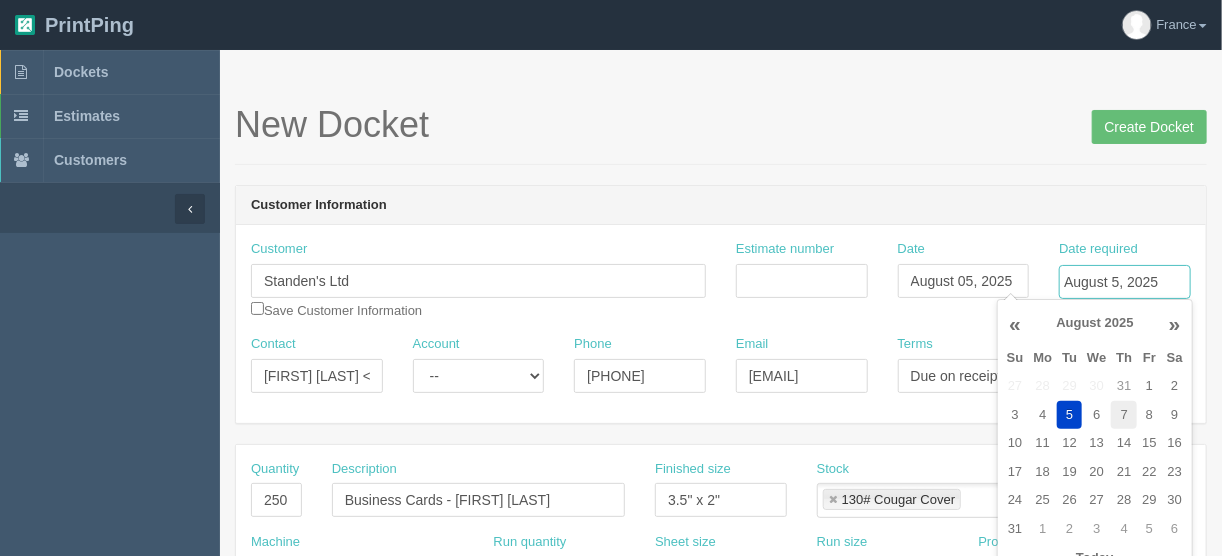 type on "August 7, 2025" 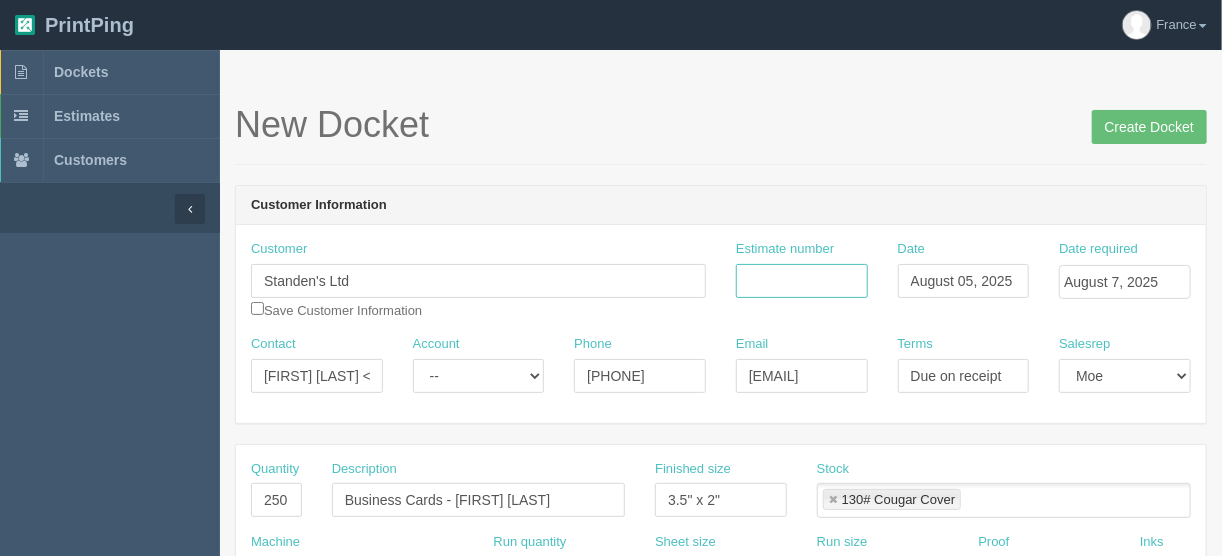 click on "Estimate number" at bounding box center (802, 281) 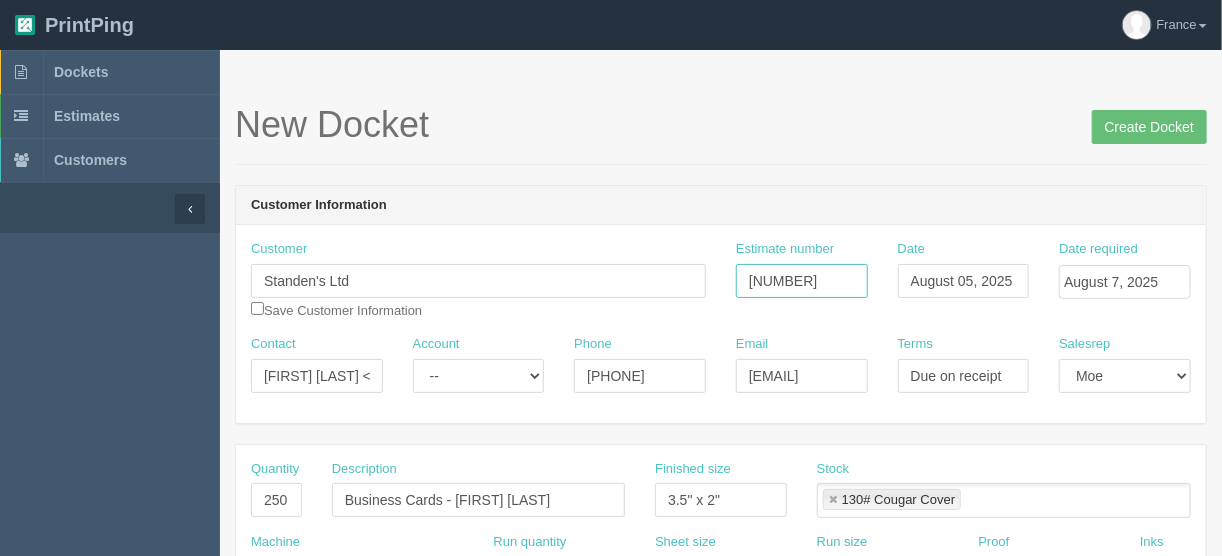 type on "091986" 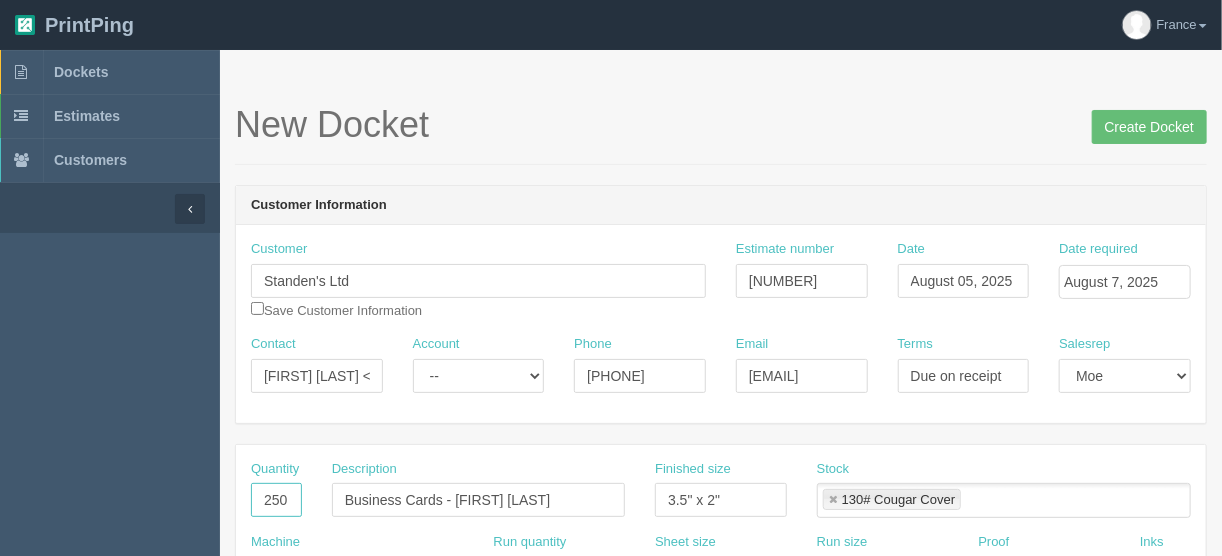 drag, startPoint x: 290, startPoint y: 493, endPoint x: 208, endPoint y: 495, distance: 82.02438 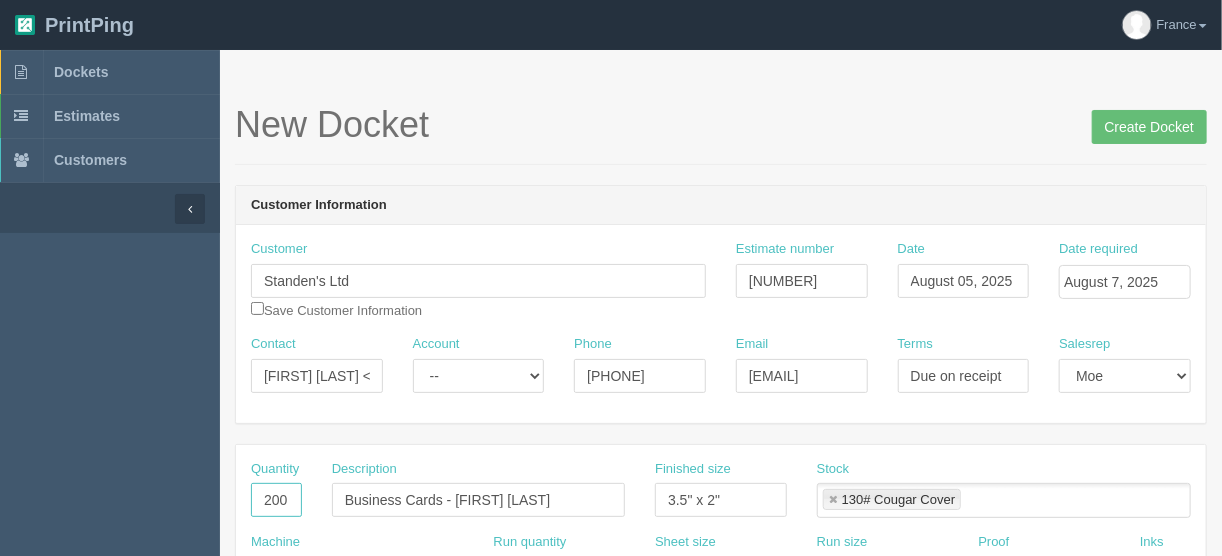 type on "200" 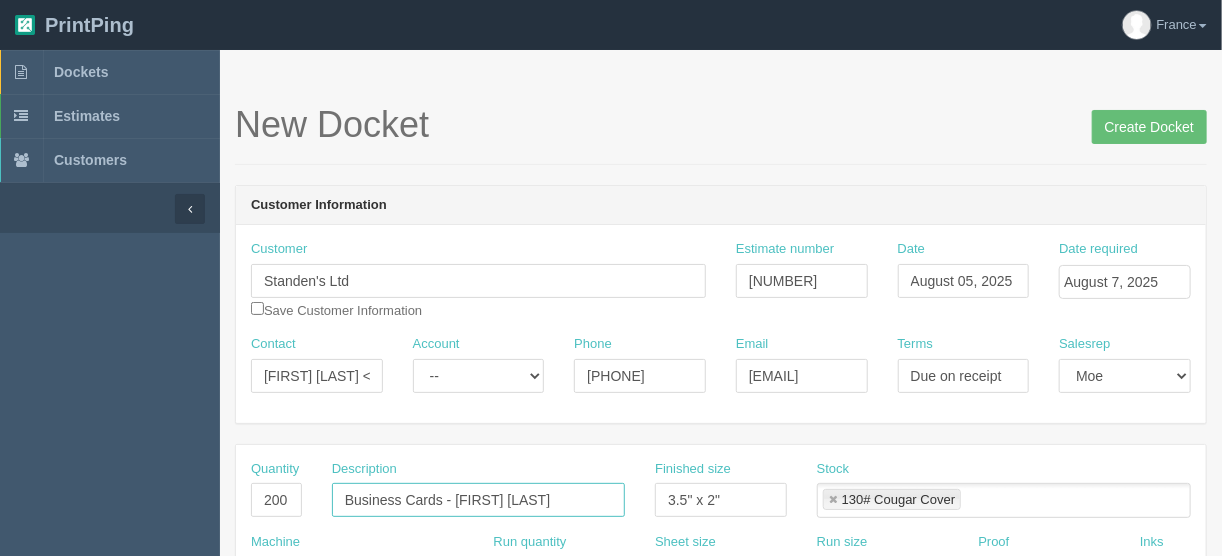 drag, startPoint x: 575, startPoint y: 496, endPoint x: 276, endPoint y: 449, distance: 302.67145 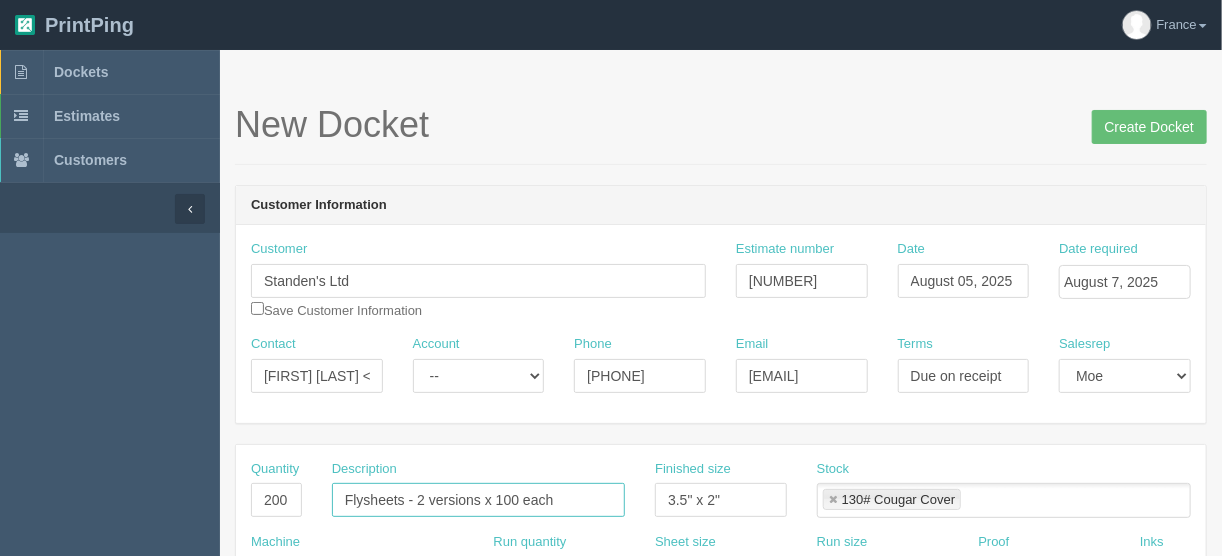 type on "Flysheets - 2 versions x 100 each" 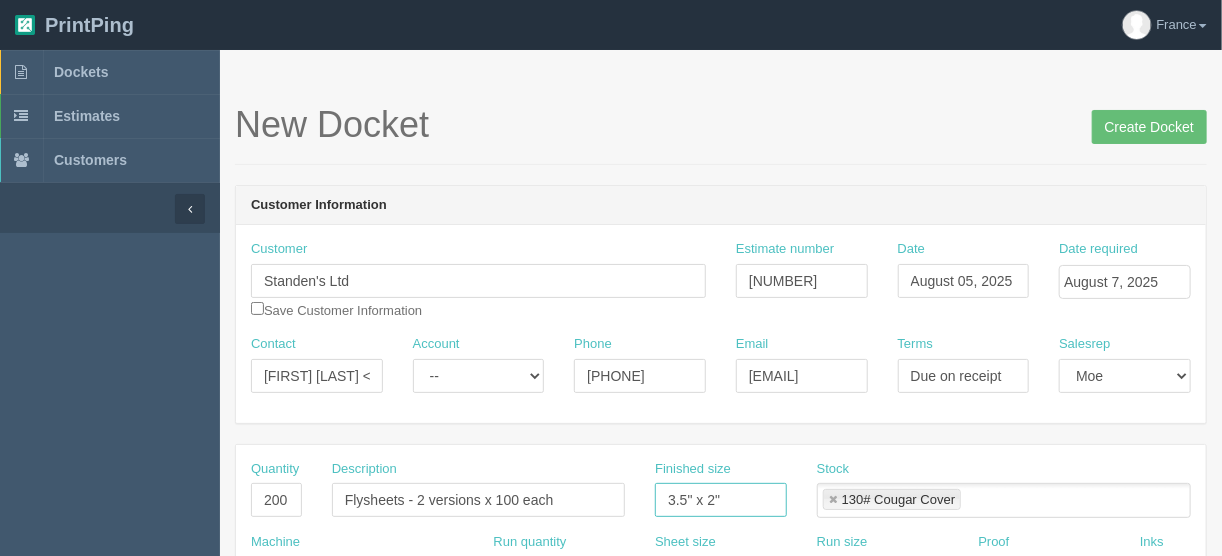 drag, startPoint x: 742, startPoint y: 499, endPoint x: 497, endPoint y: 503, distance: 245.03265 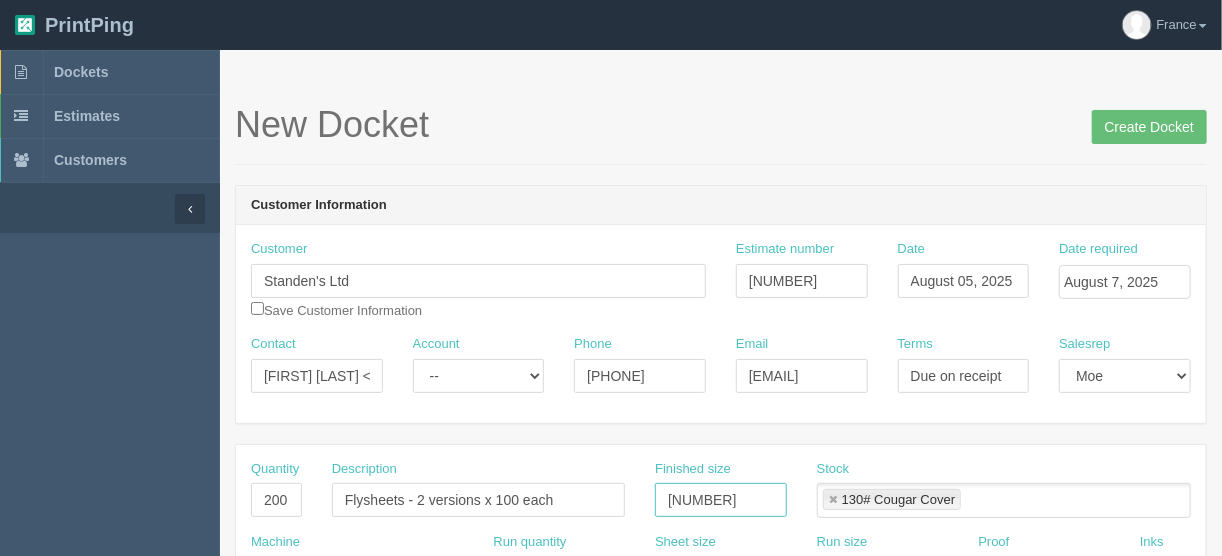 type on "8.5" x 11"" 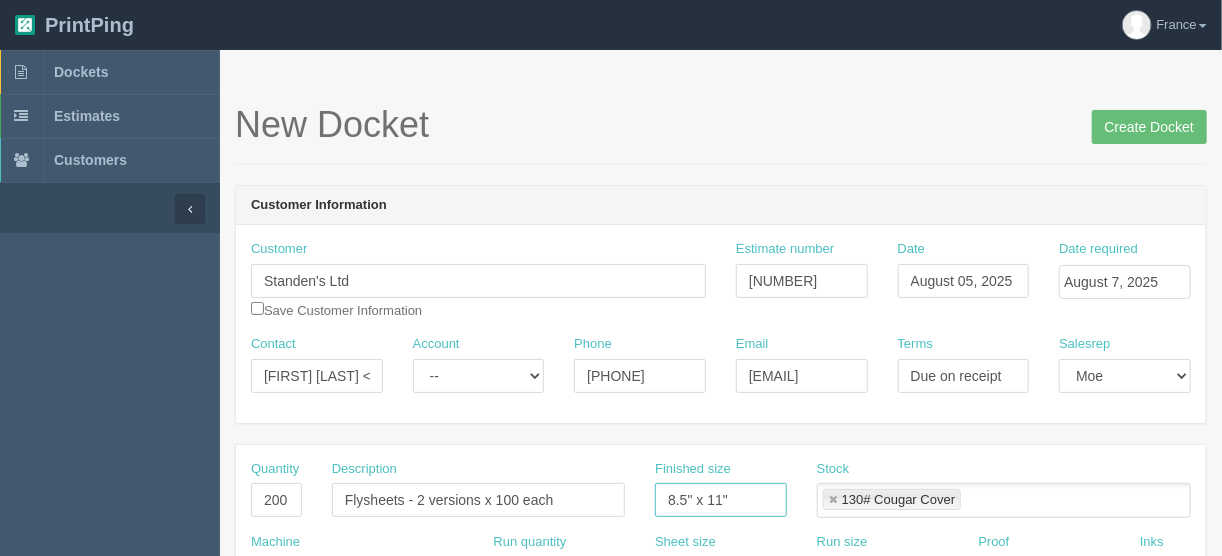 click at bounding box center (833, 500) 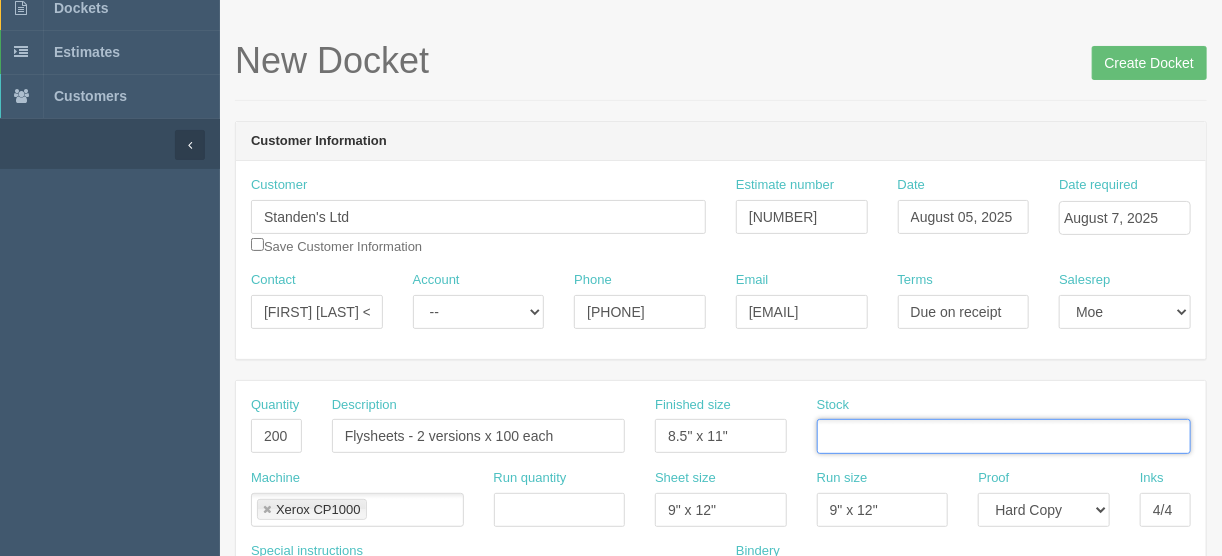 scroll, scrollTop: 160, scrollLeft: 0, axis: vertical 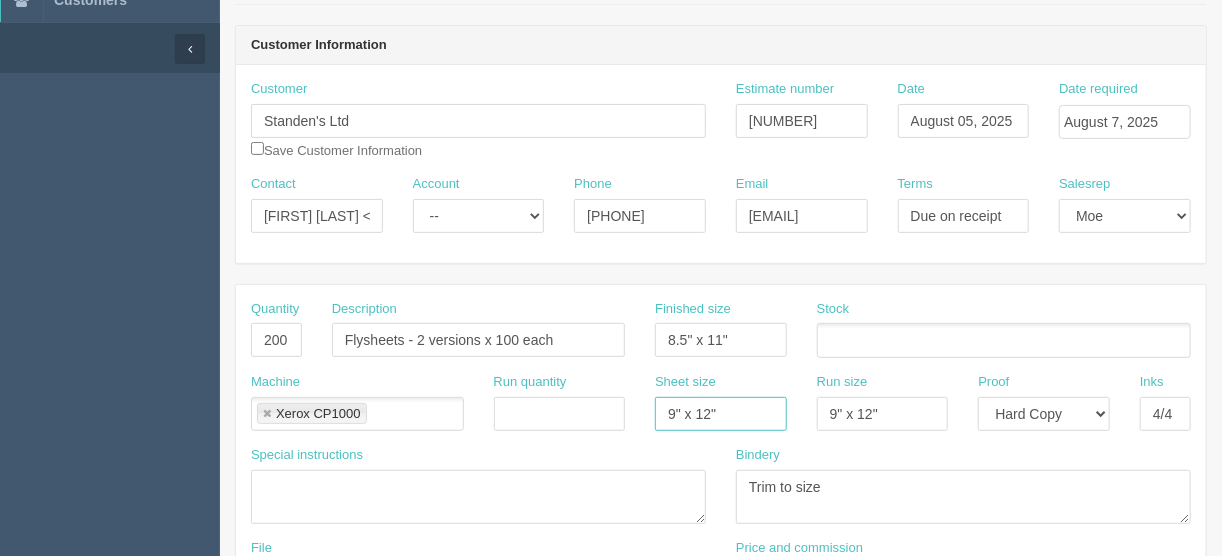 drag, startPoint x: 736, startPoint y: 399, endPoint x: 590, endPoint y: 431, distance: 149.46571 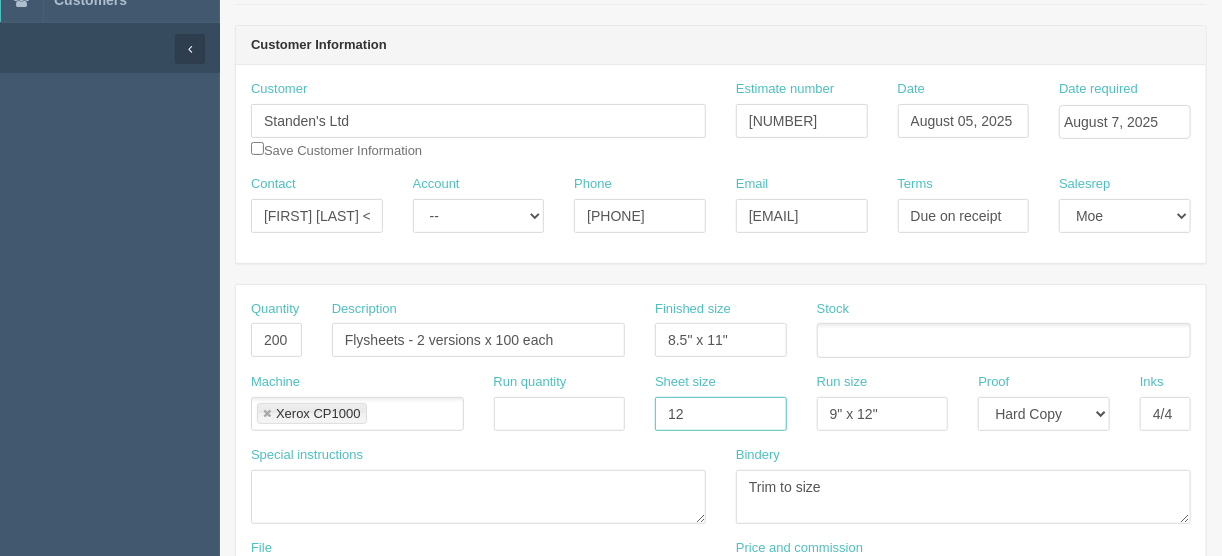 type on "12" x 18"" 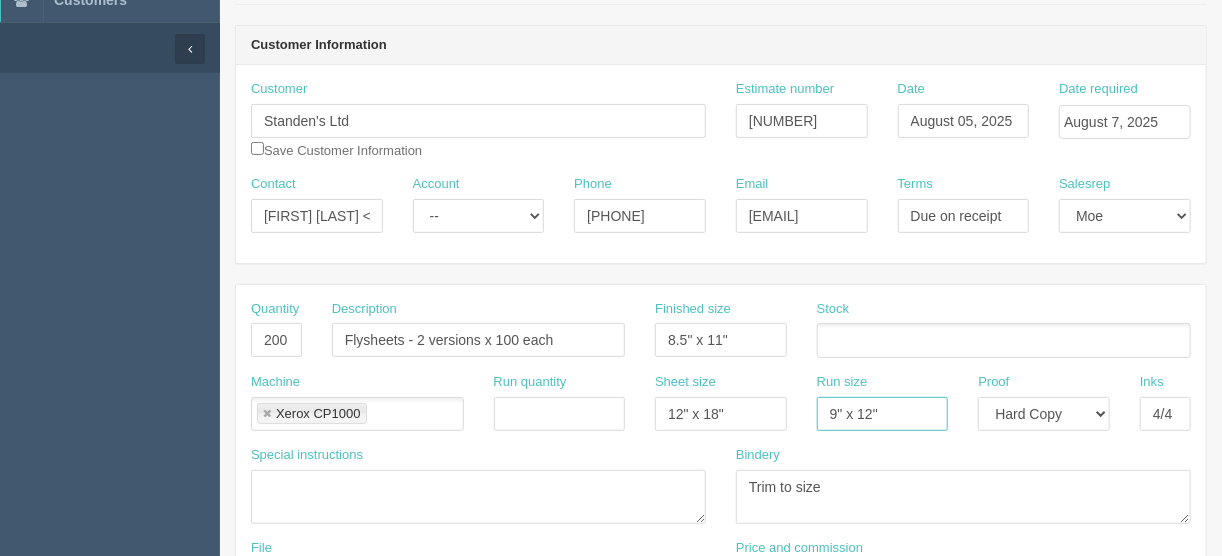drag, startPoint x: 888, startPoint y: 403, endPoint x: 740, endPoint y: 400, distance: 148.0304 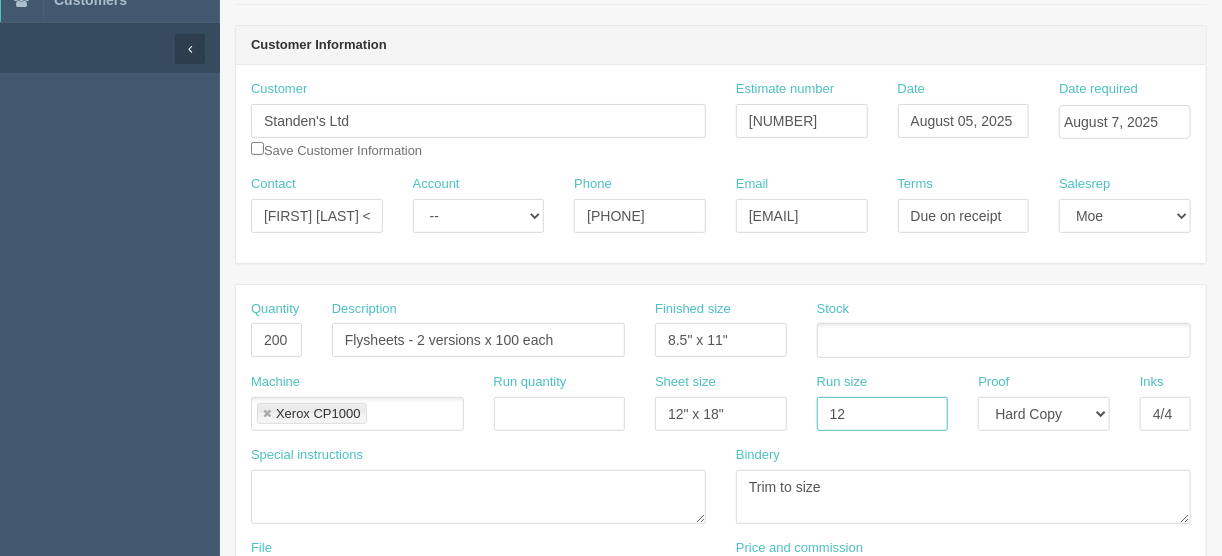 type on "12" x 18"" 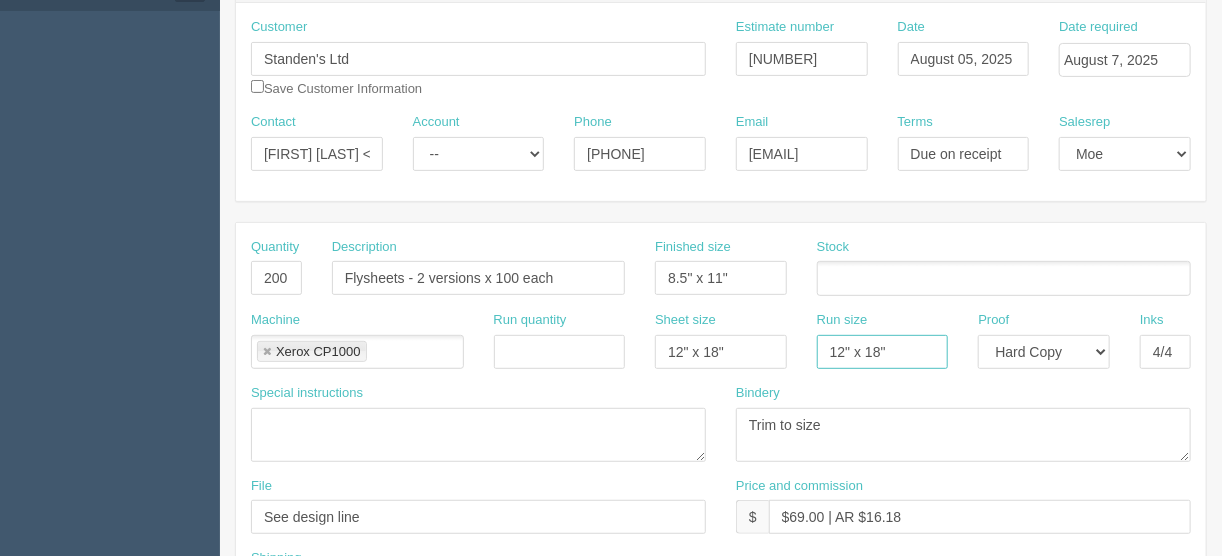 scroll, scrollTop: 320, scrollLeft: 0, axis: vertical 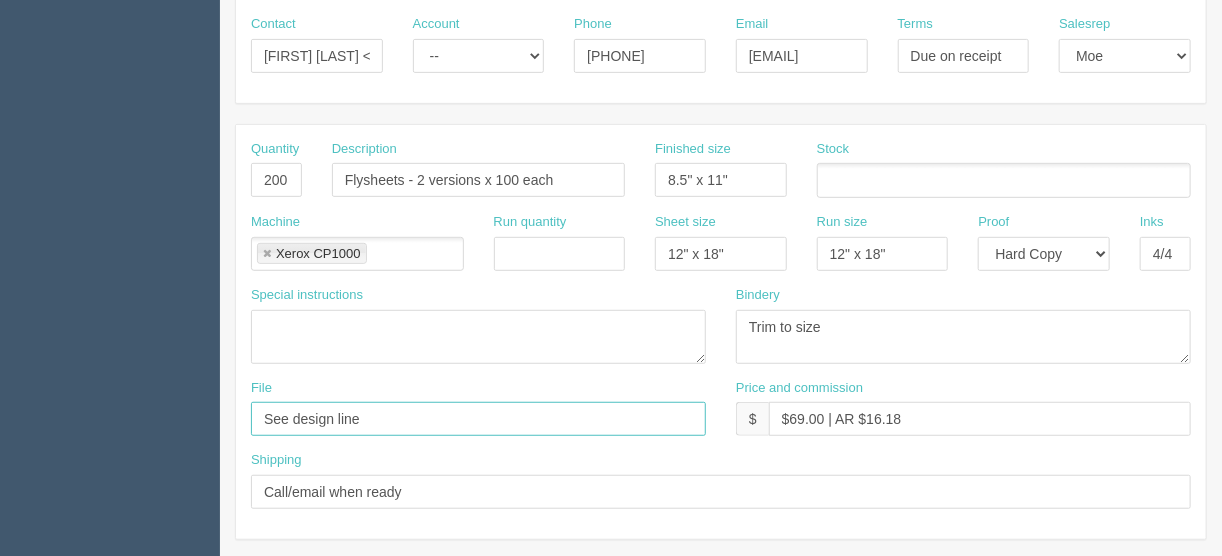 drag, startPoint x: 380, startPoint y: 410, endPoint x: 184, endPoint y: 415, distance: 196.06377 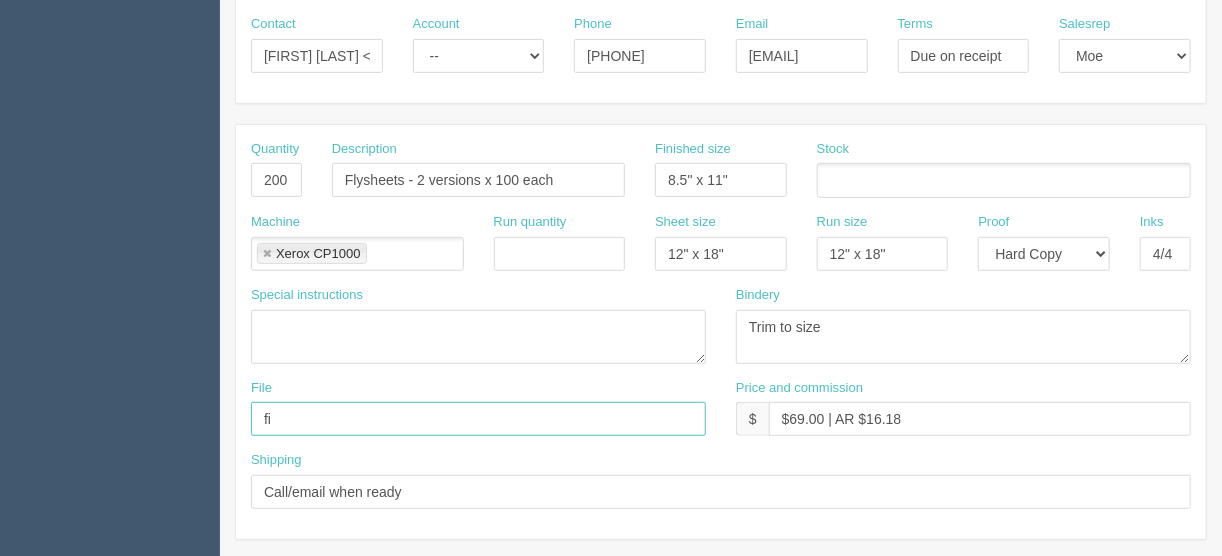 type on "files@allrush.ca" 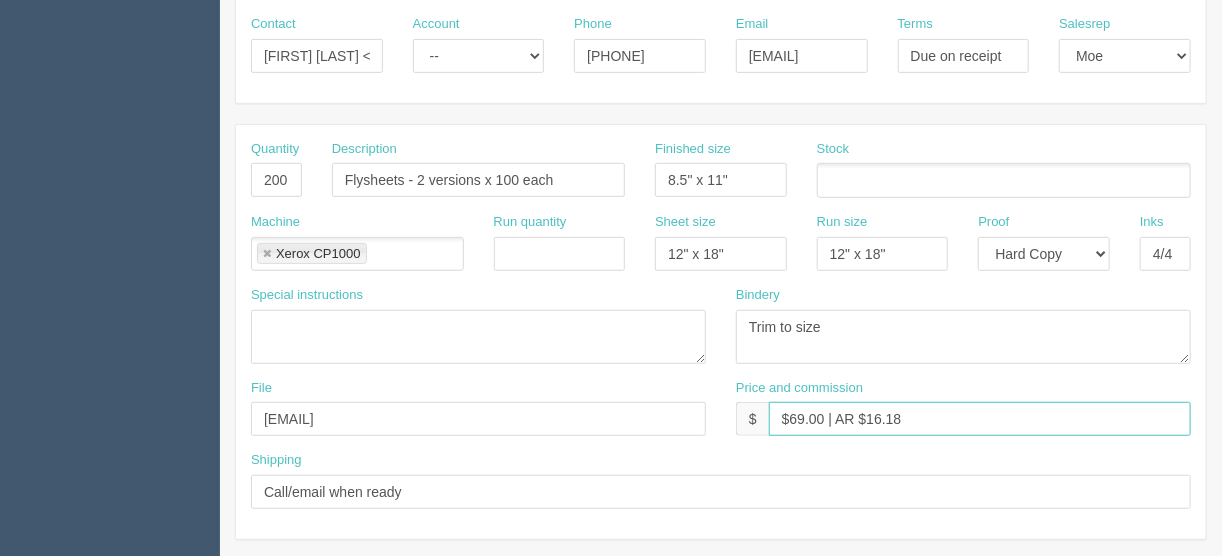 drag, startPoint x: 820, startPoint y: 412, endPoint x: 790, endPoint y: 415, distance: 30.149628 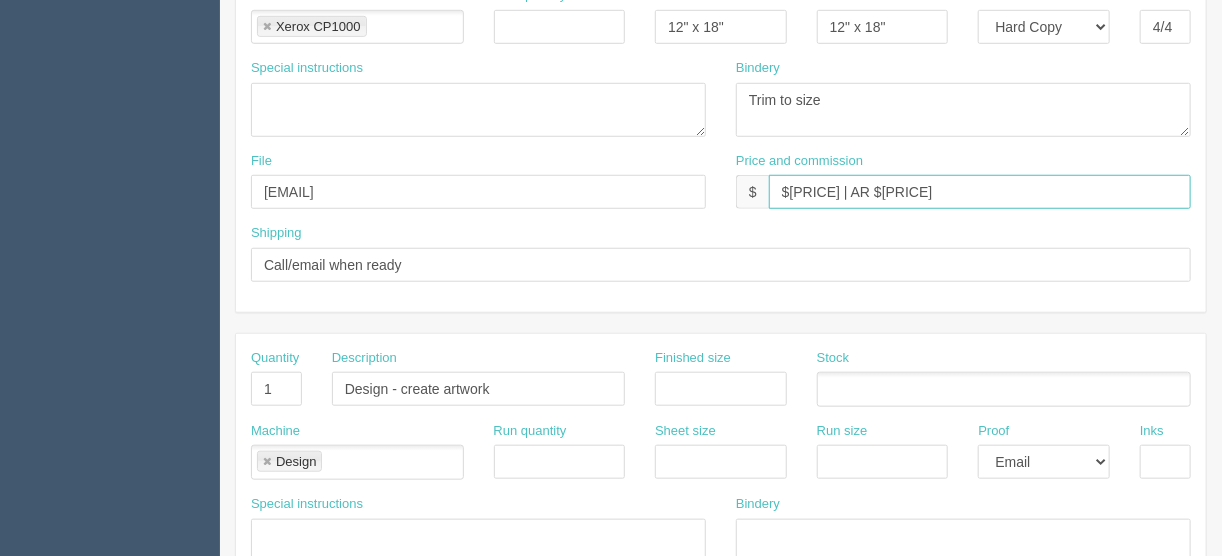 scroll, scrollTop: 560, scrollLeft: 0, axis: vertical 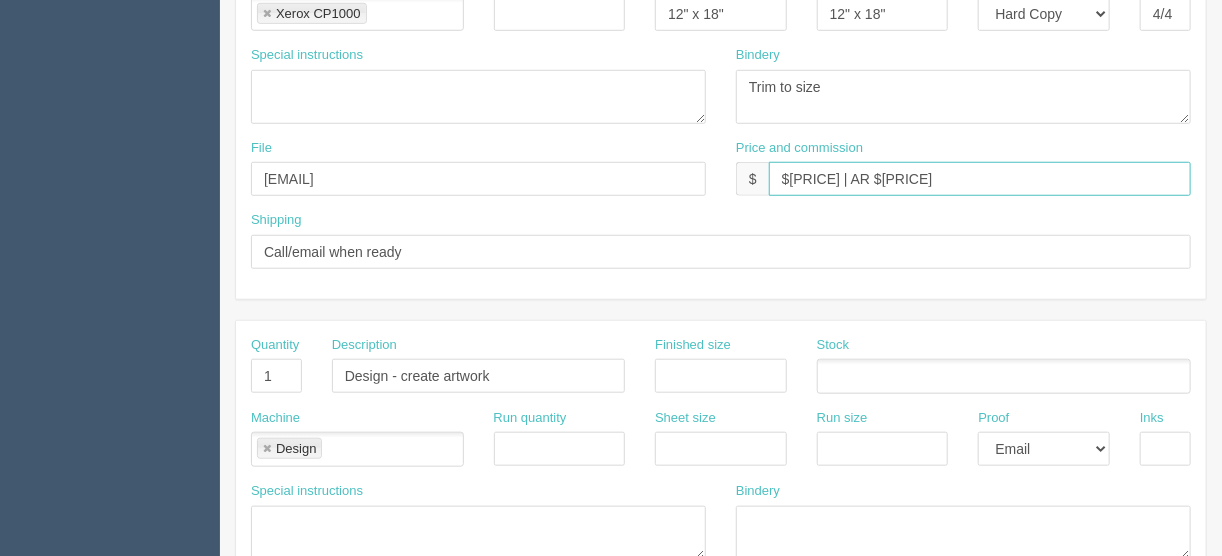 type on "$124.05 | AR $16.18" 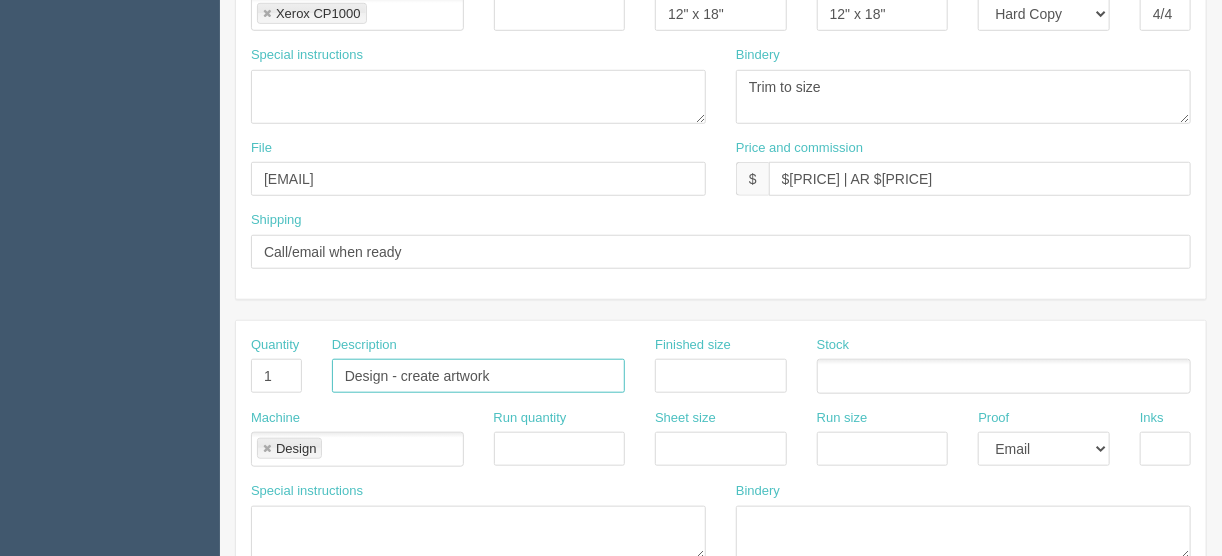 drag, startPoint x: 513, startPoint y: 368, endPoint x: 253, endPoint y: 389, distance: 260.8467 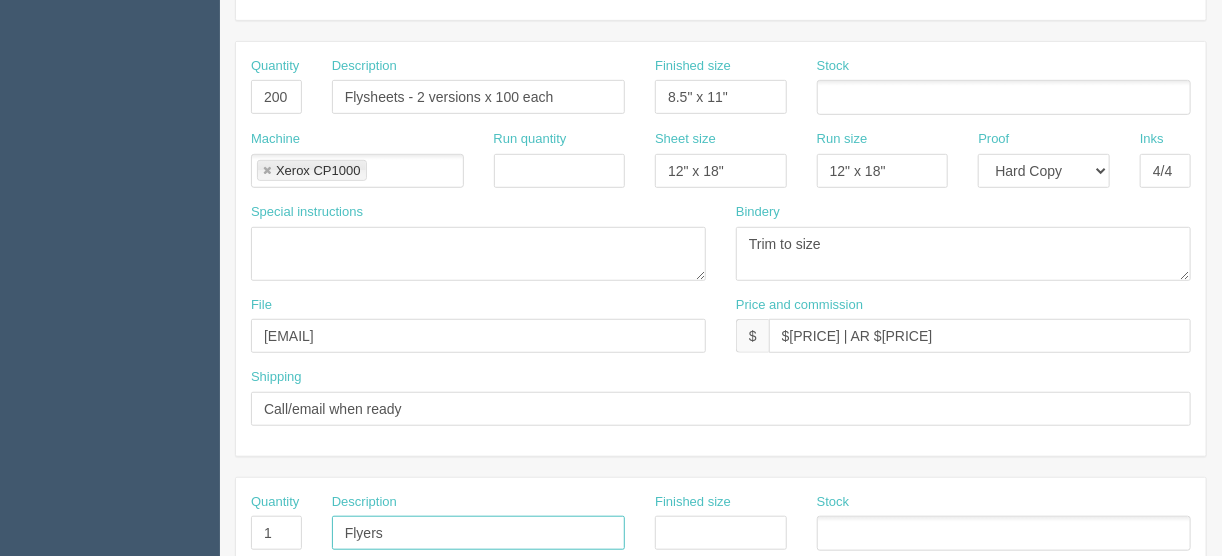 scroll, scrollTop: 400, scrollLeft: 0, axis: vertical 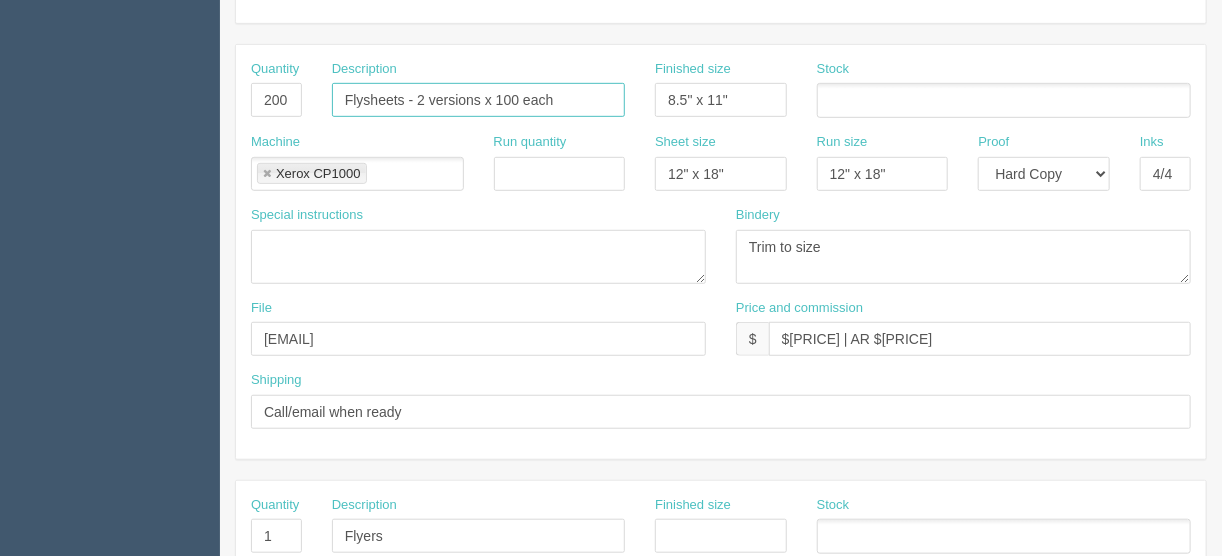 drag, startPoint x: 560, startPoint y: 100, endPoint x: 405, endPoint y: 90, distance: 155.32225 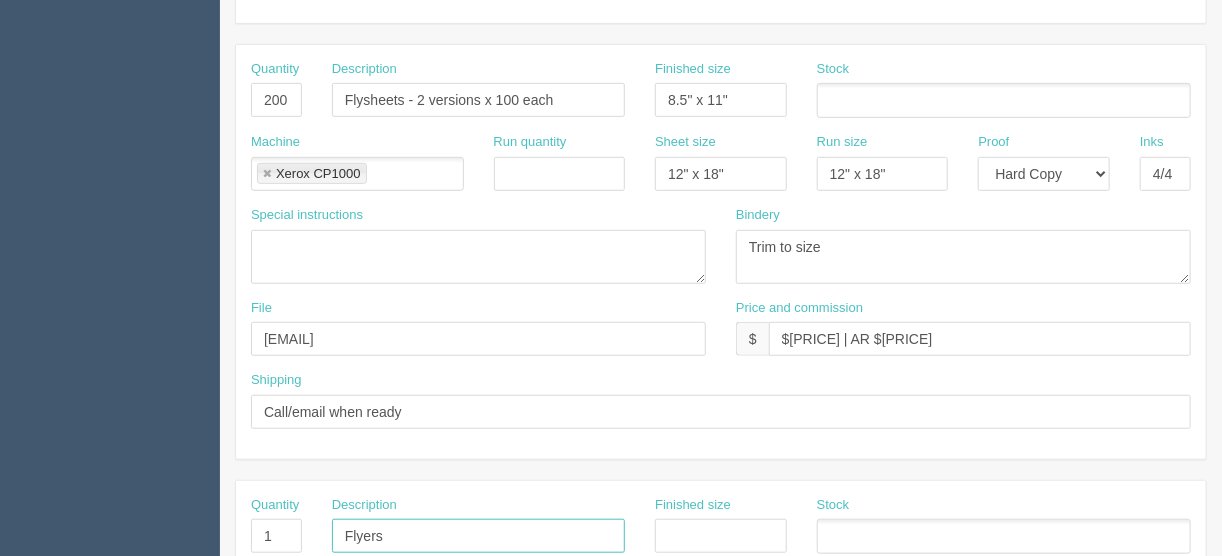 click on "Flyers" at bounding box center (478, 536) 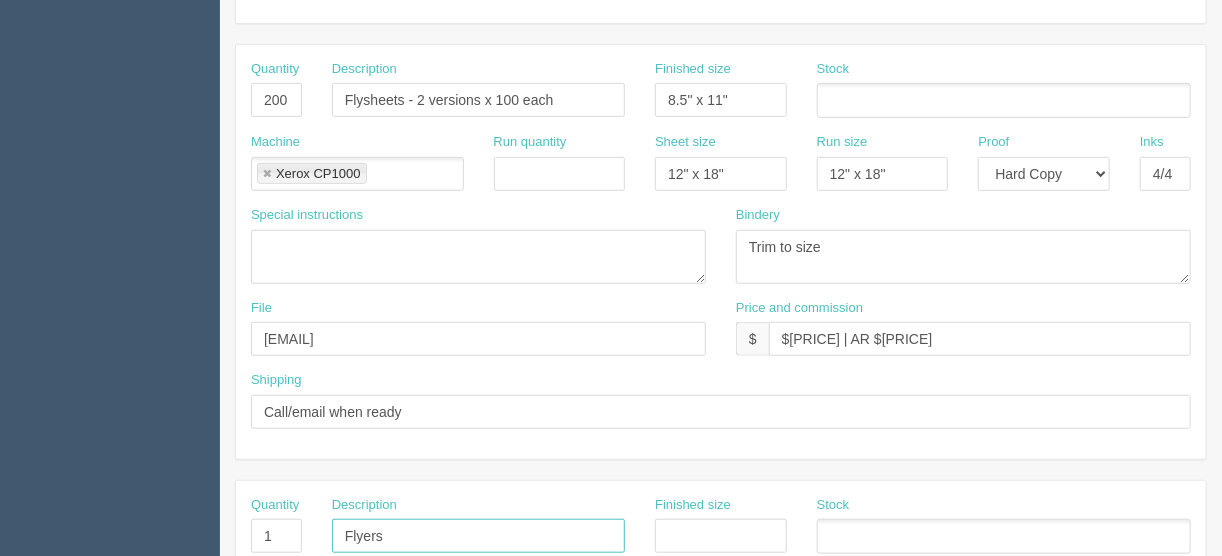 paste on "- 2 versions x 100 each" 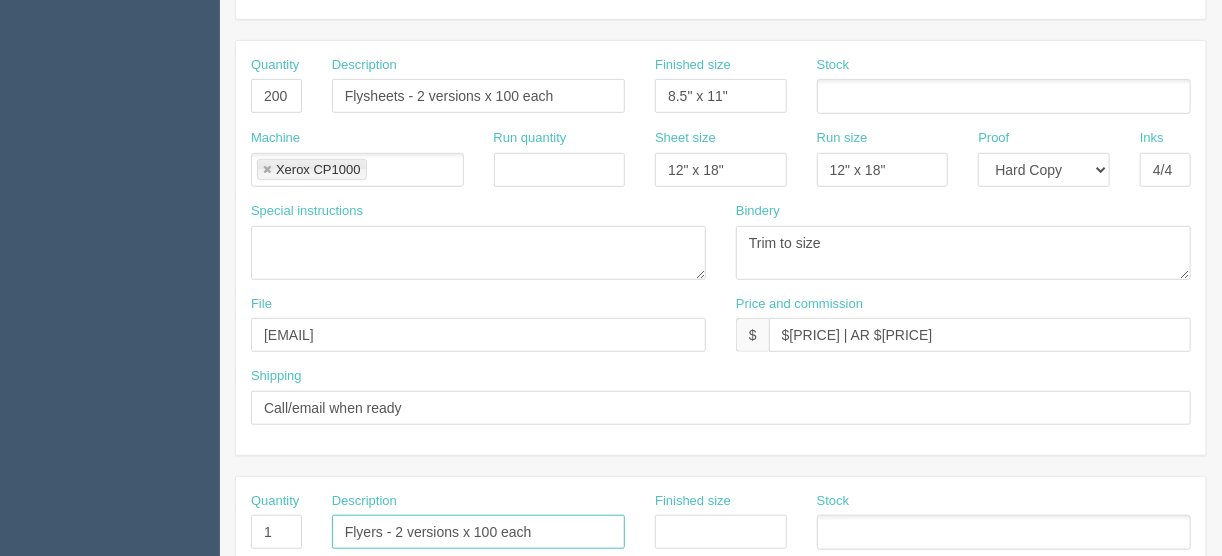 scroll, scrollTop: 400, scrollLeft: 0, axis: vertical 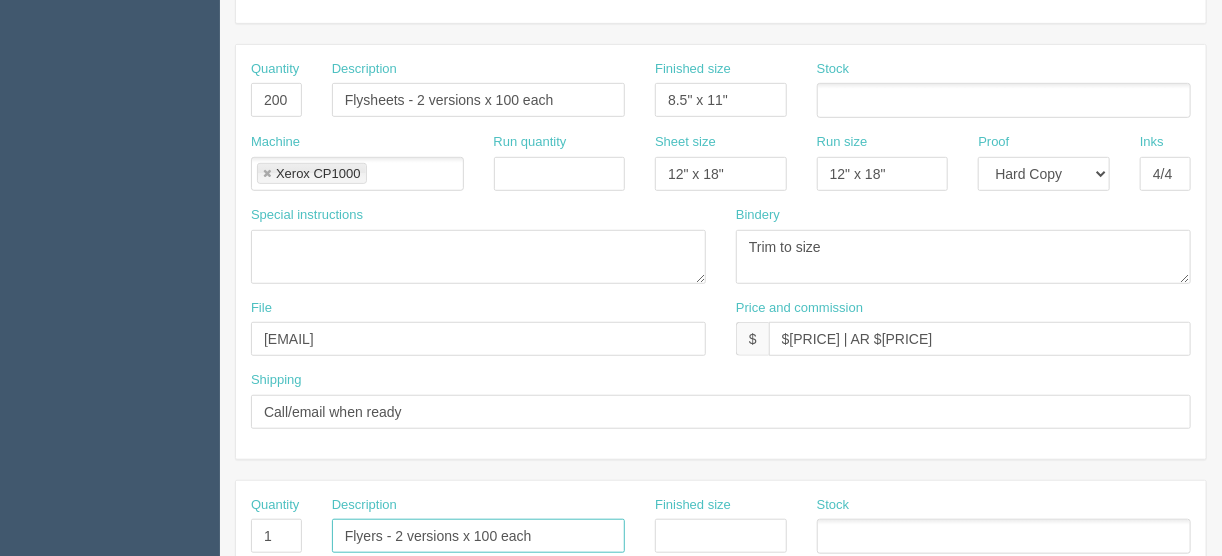 type on "Flyers - 2 versions x 100 each" 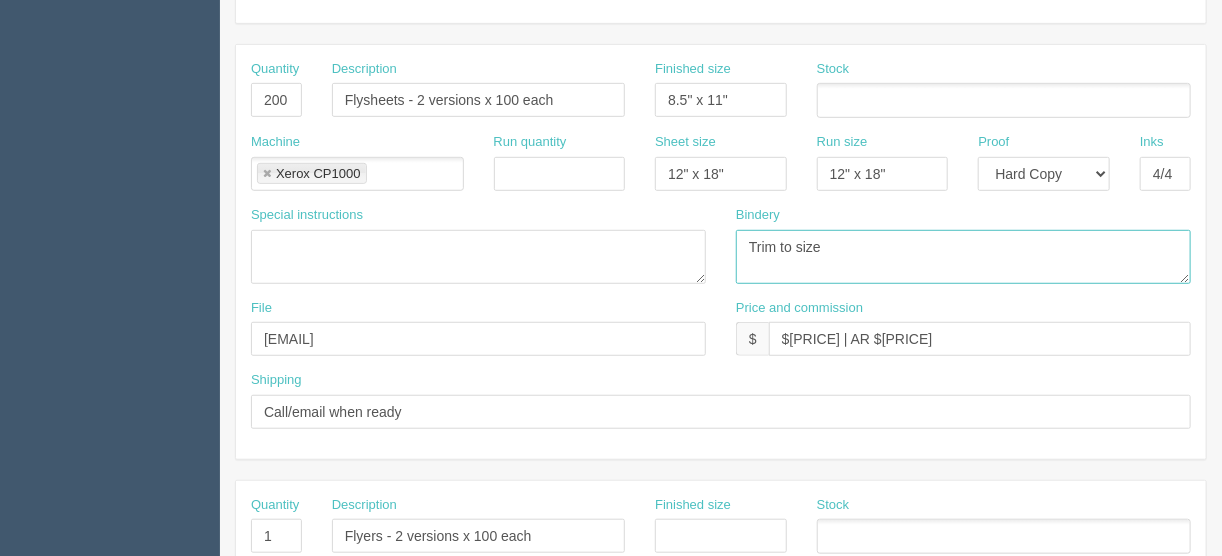 drag, startPoint x: 834, startPoint y: 240, endPoint x: 686, endPoint y: 223, distance: 148.97314 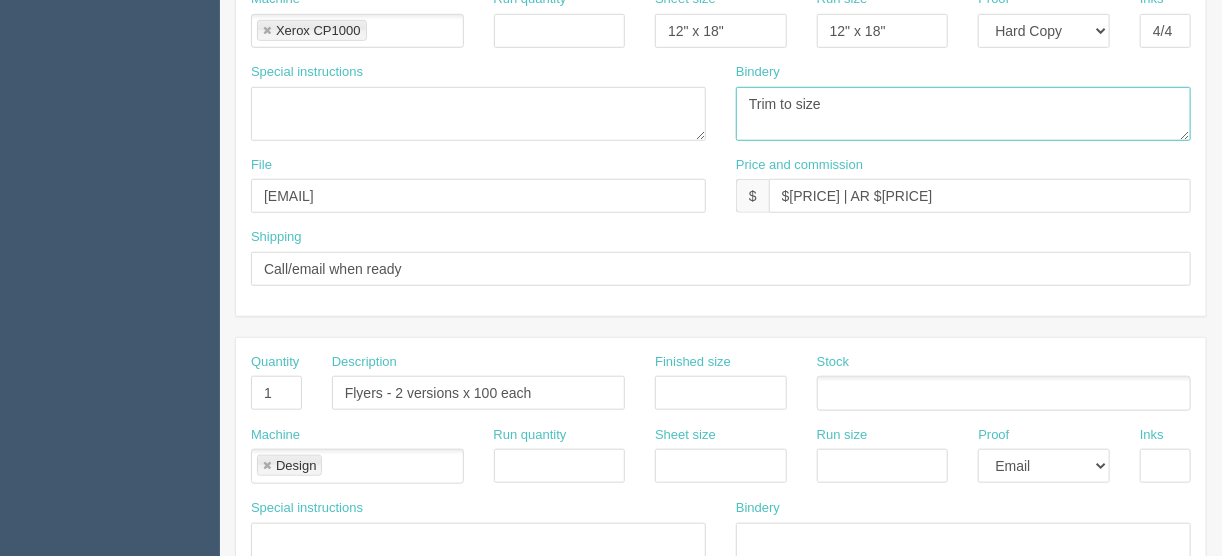 scroll, scrollTop: 640, scrollLeft: 0, axis: vertical 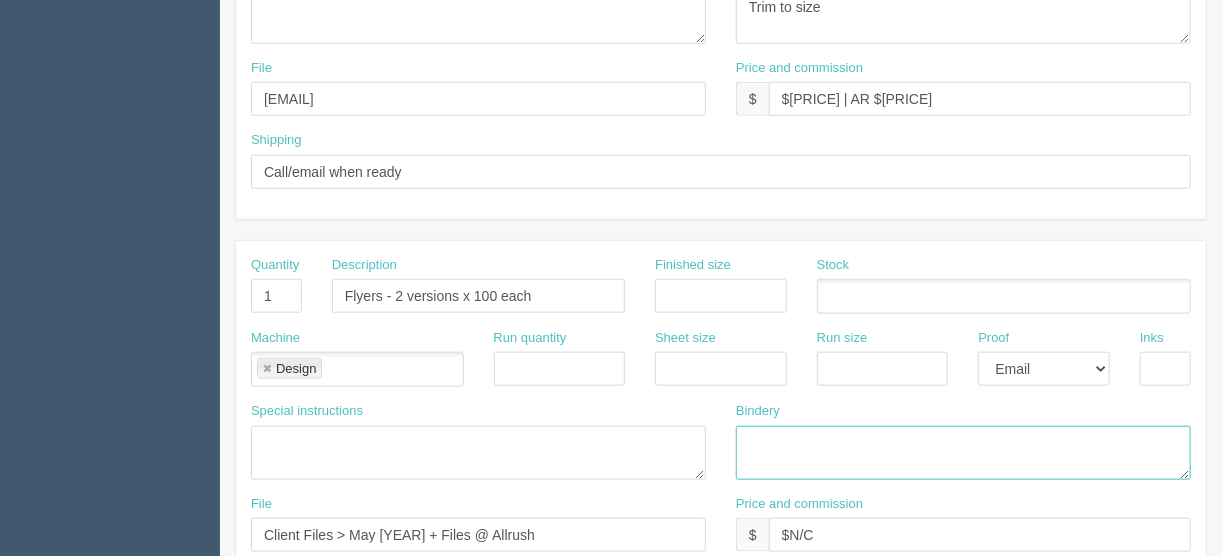 click at bounding box center [963, 453] 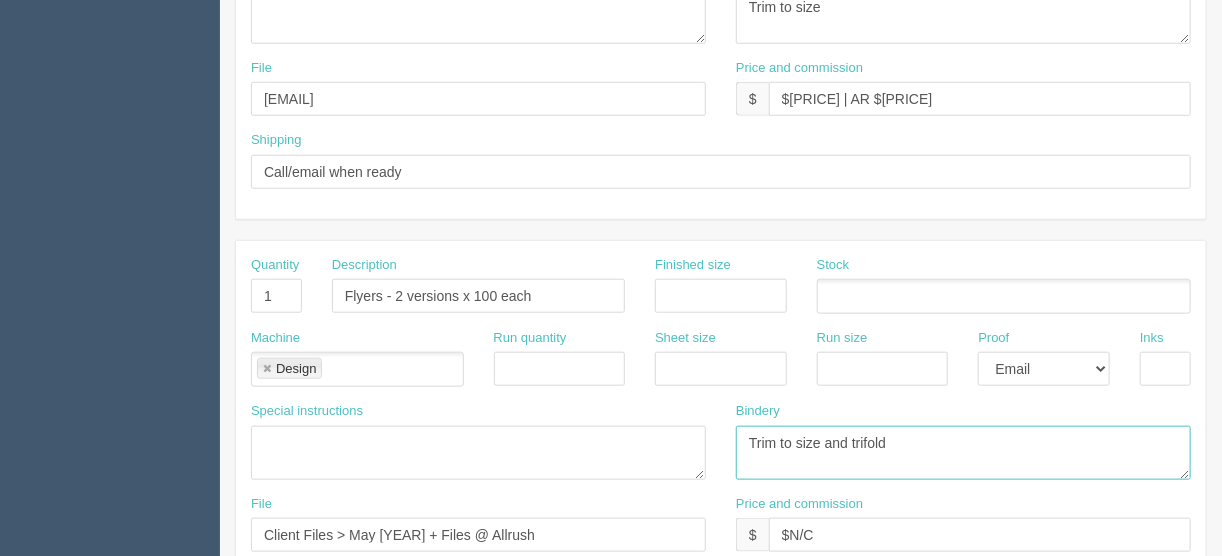 type on "Trim to size and trifold" 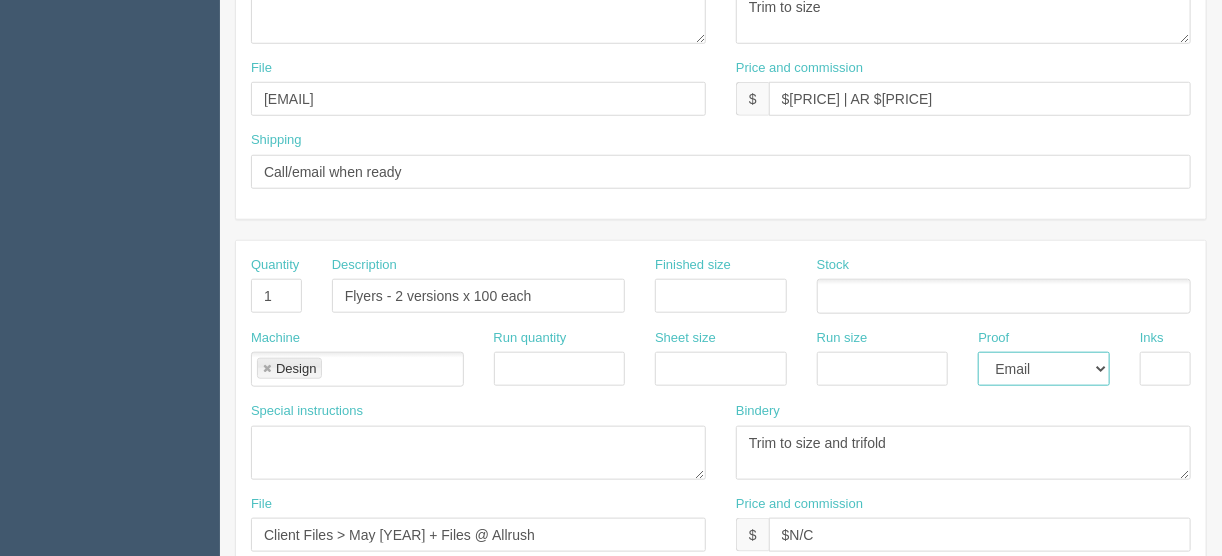 click on "--
Email
Hard Copy" at bounding box center (1044, 369) 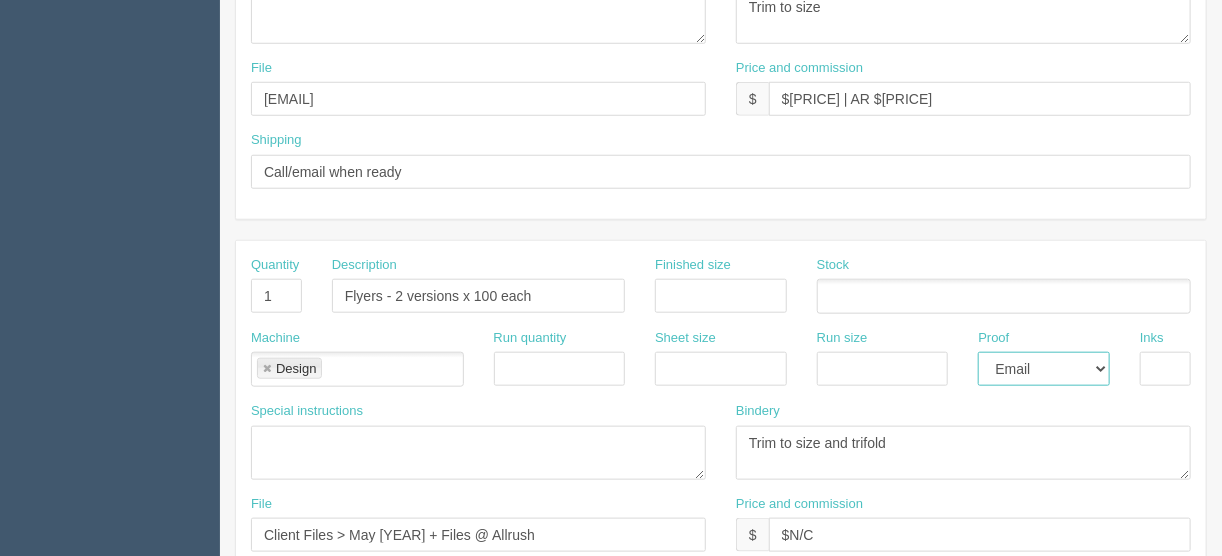 select on "Hard Copy" 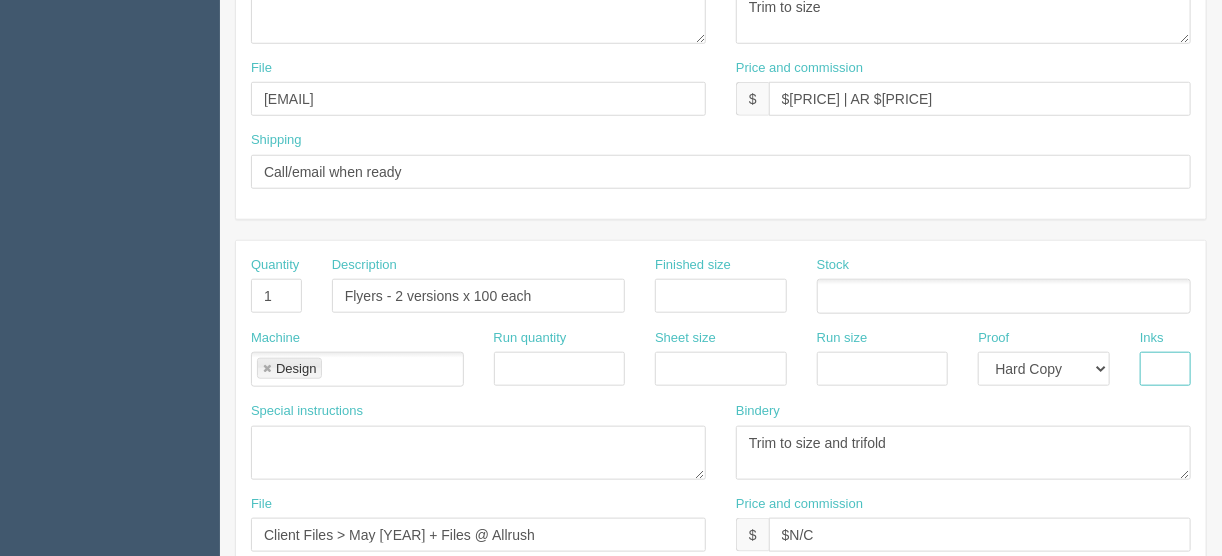click at bounding box center [1165, 369] 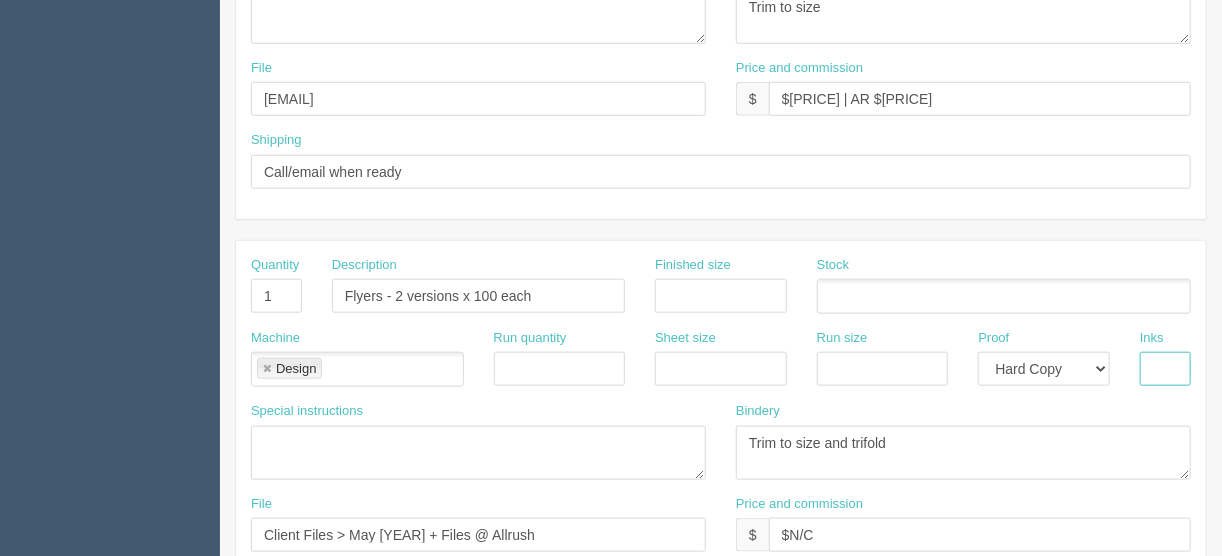 type on "4/4" 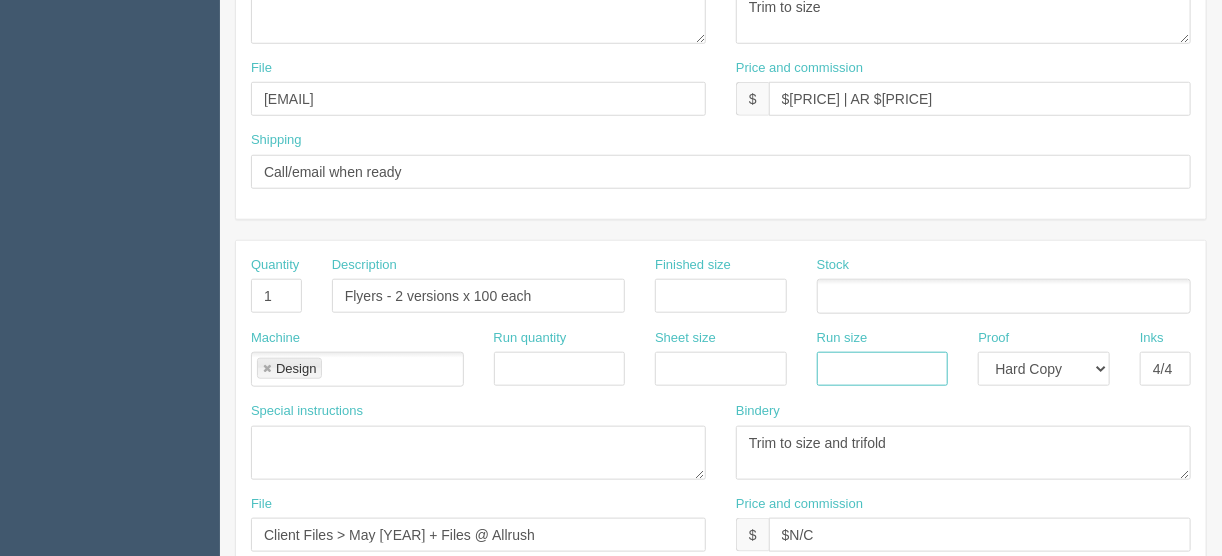 click at bounding box center (883, 369) 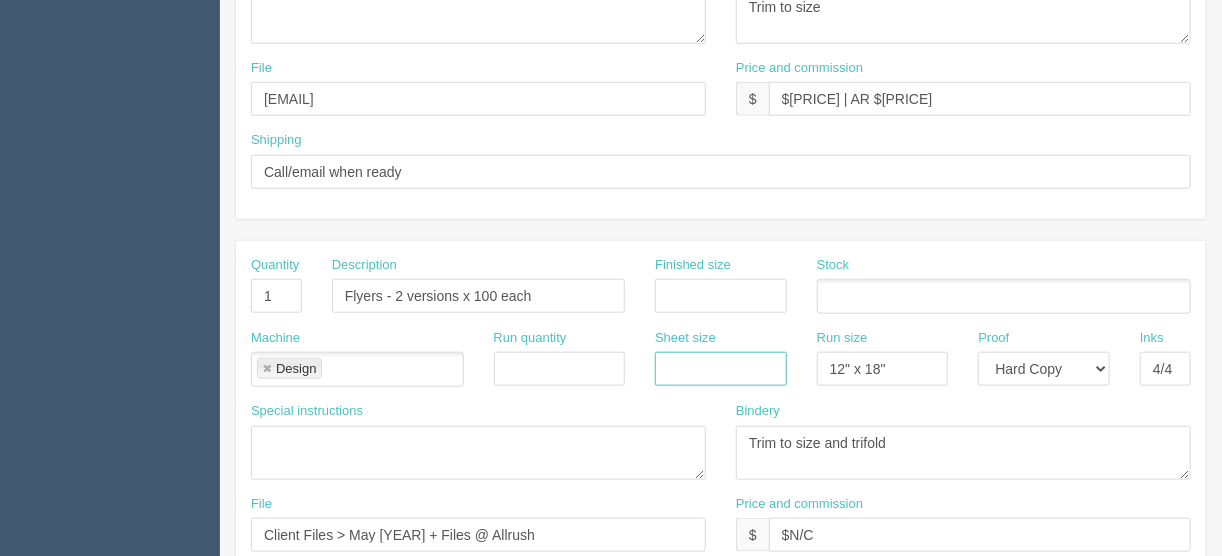 drag, startPoint x: 701, startPoint y: 364, endPoint x: 720, endPoint y: 348, distance: 24.839485 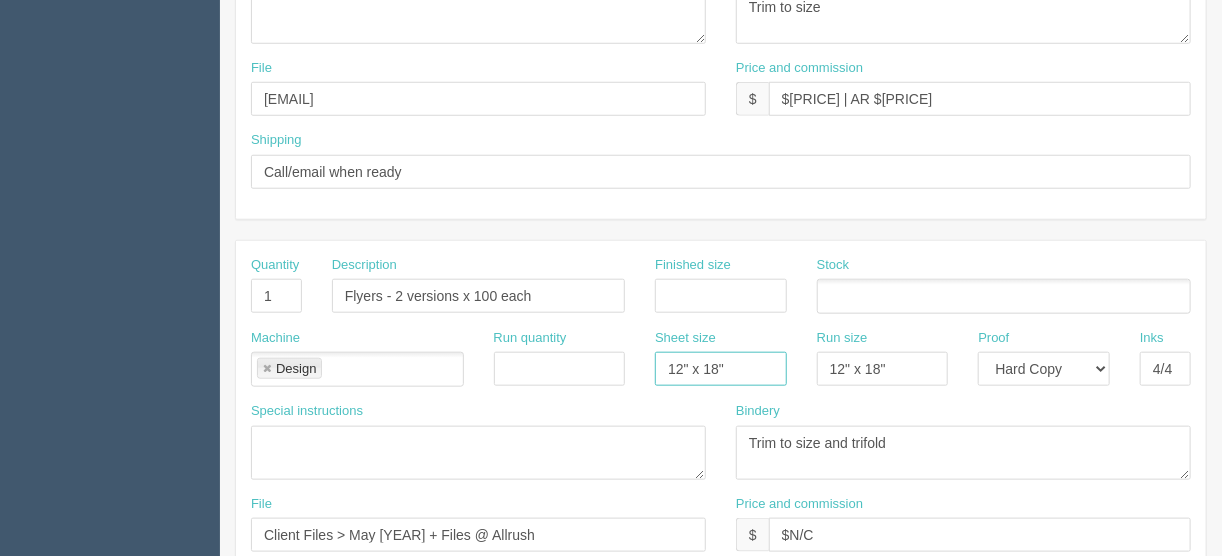 click at bounding box center (267, 369) 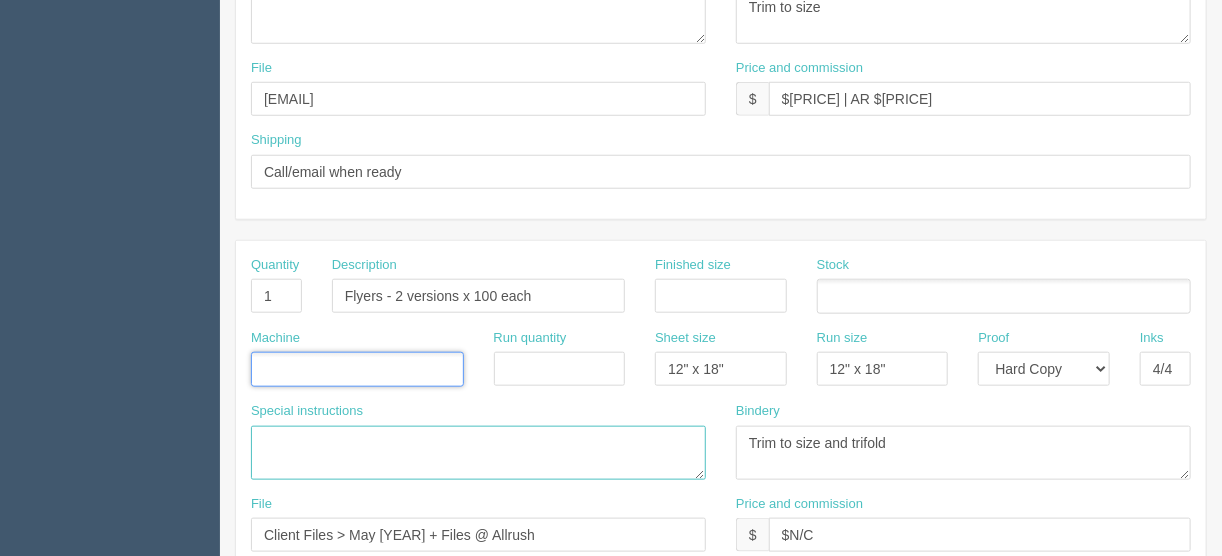 click at bounding box center (478, 453) 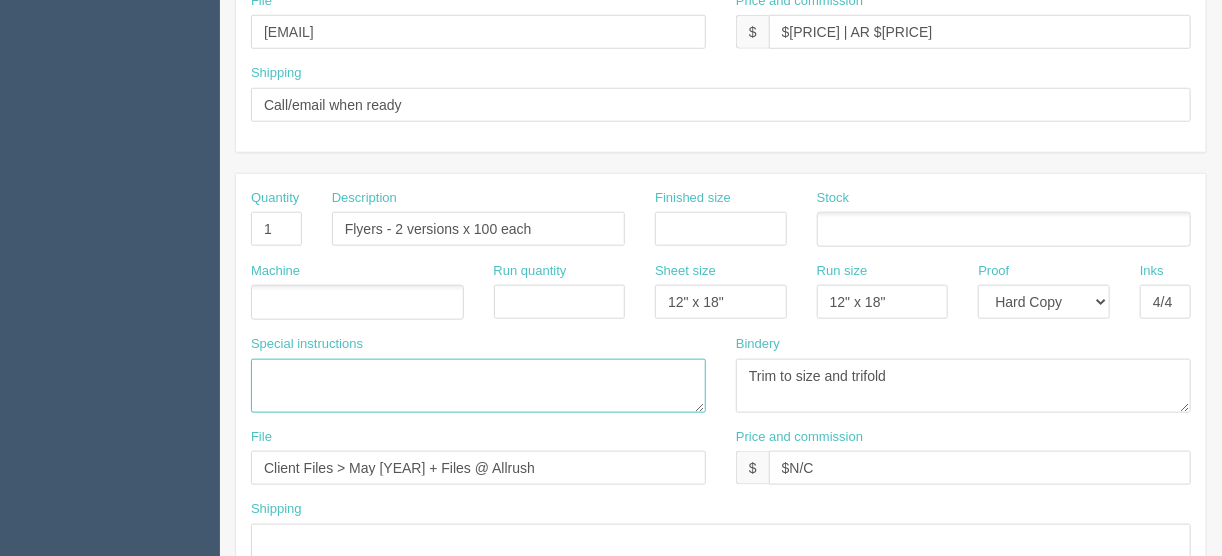 scroll, scrollTop: 800, scrollLeft: 0, axis: vertical 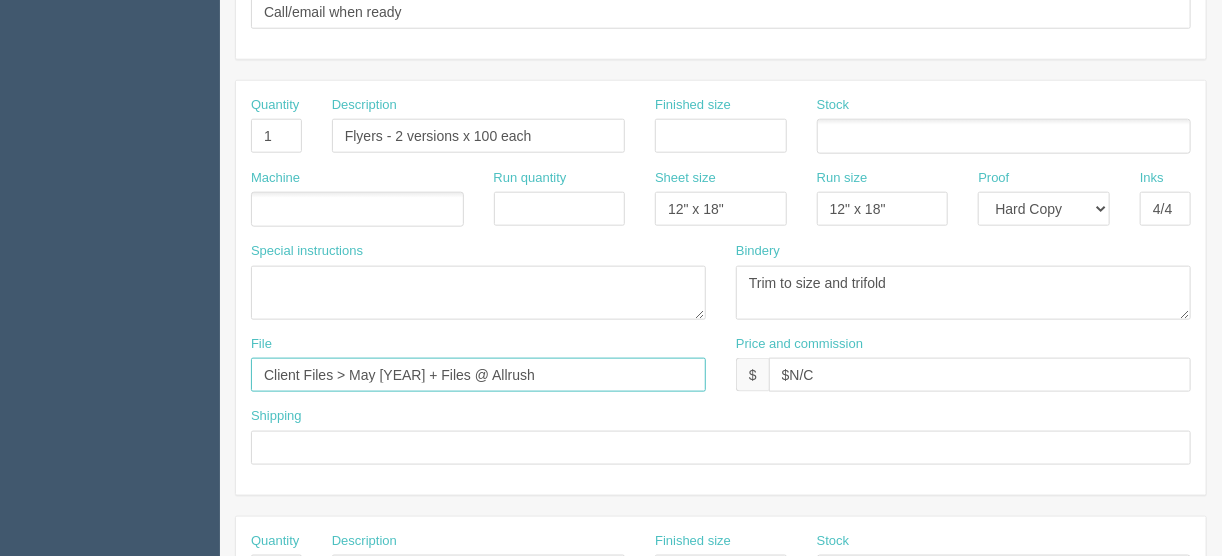 drag, startPoint x: 531, startPoint y: 366, endPoint x: 236, endPoint y: 361, distance: 295.04236 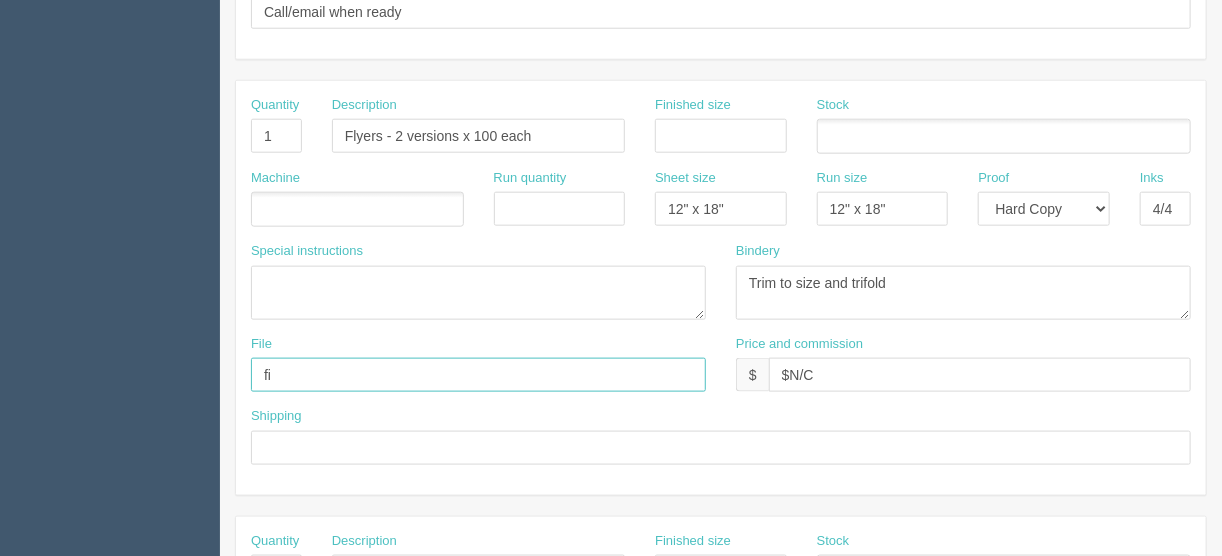 type on "files@allrush.ca" 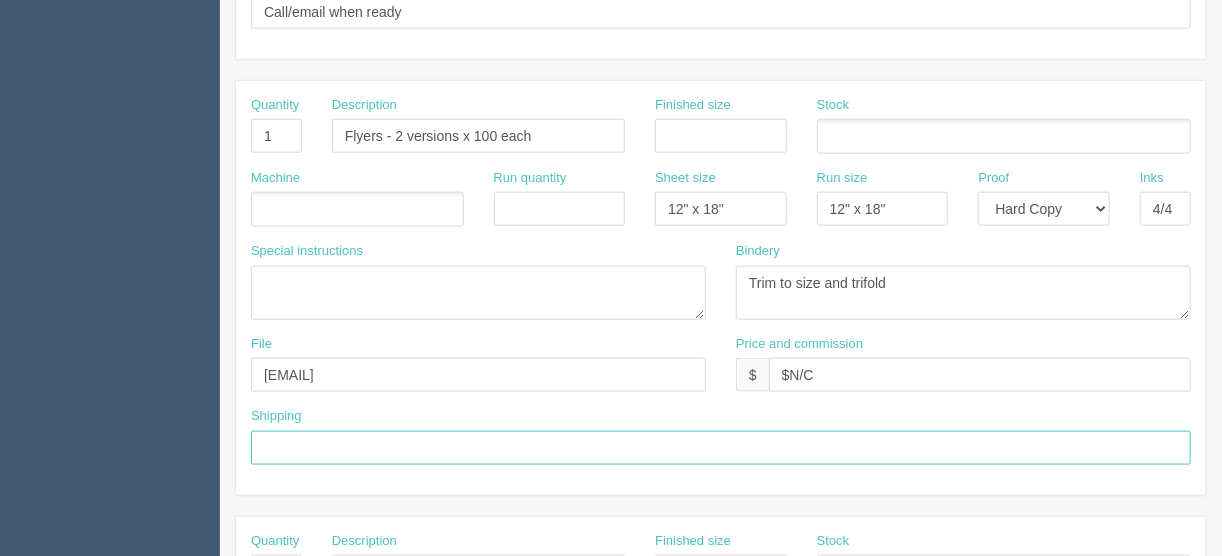 click at bounding box center (721, 448) 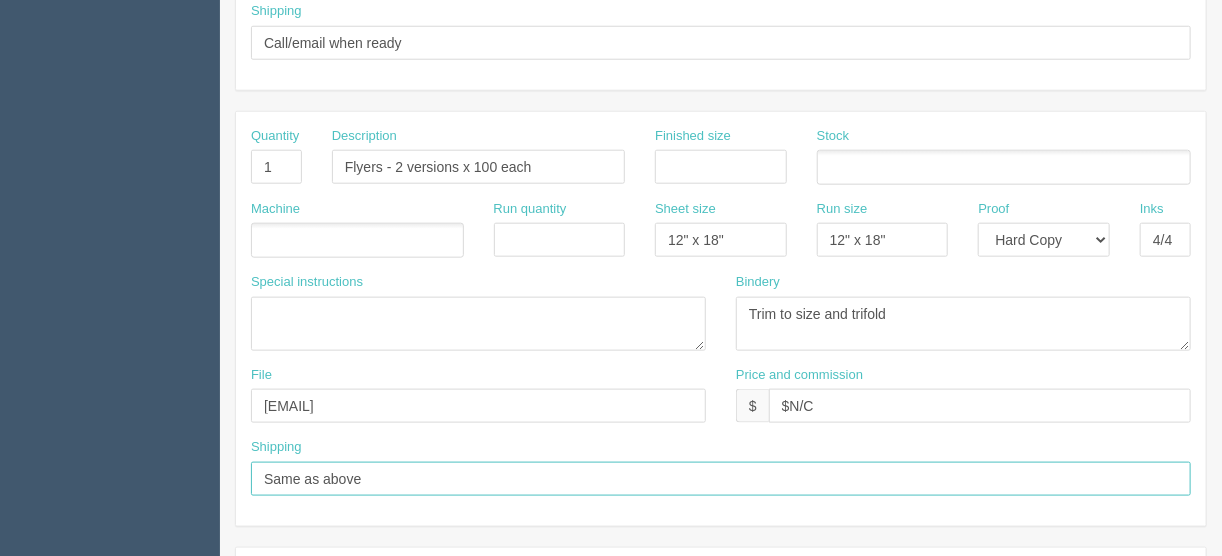 scroll, scrollTop: 689, scrollLeft: 0, axis: vertical 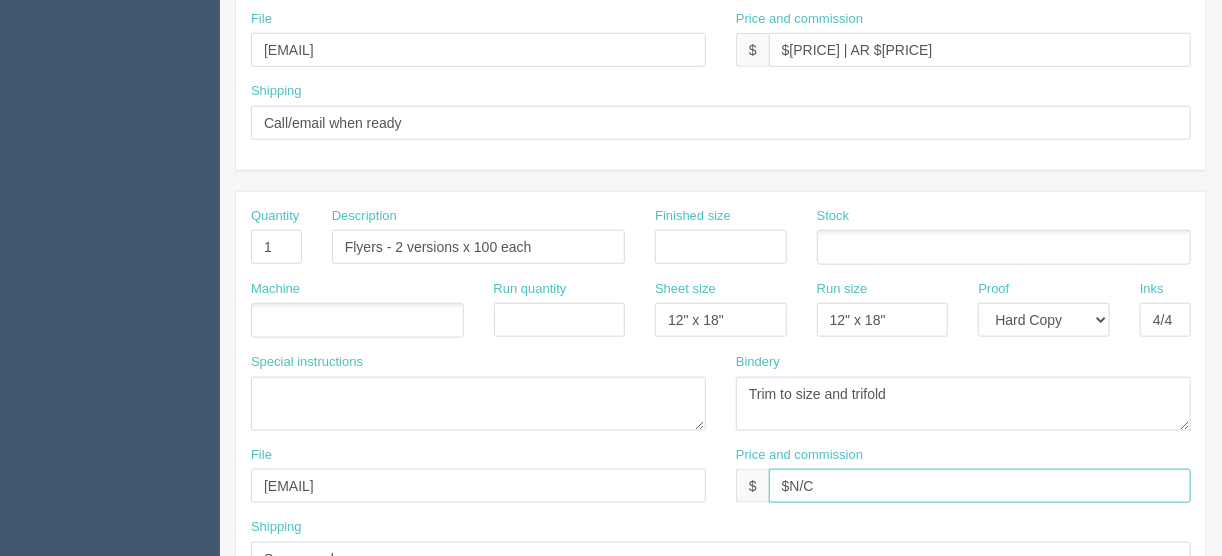 drag, startPoint x: 833, startPoint y: 477, endPoint x: 794, endPoint y: 476, distance: 39.012817 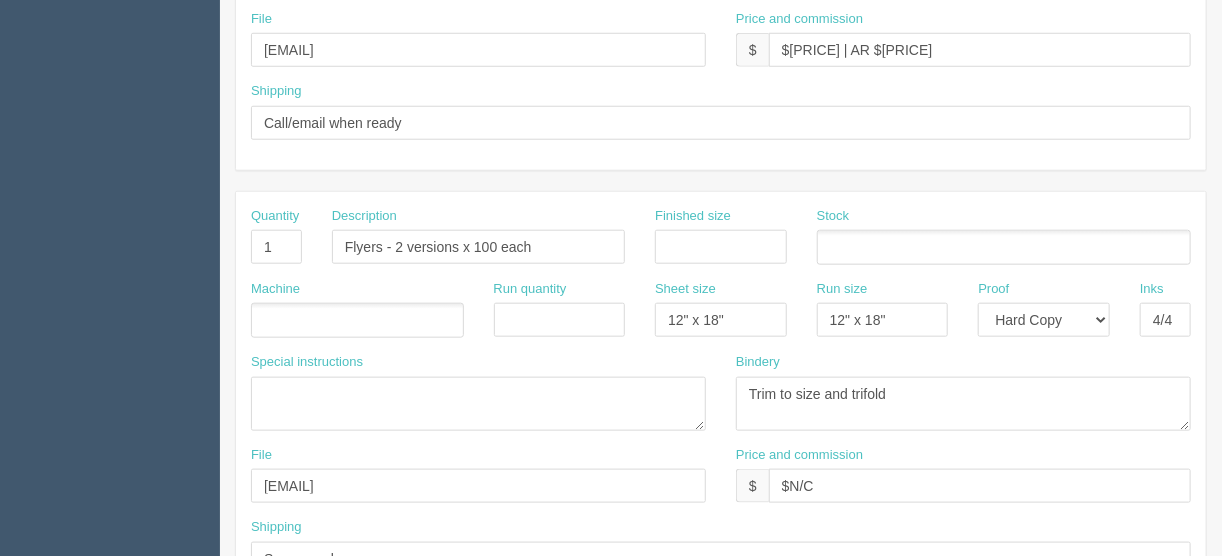 click at bounding box center [357, 320] 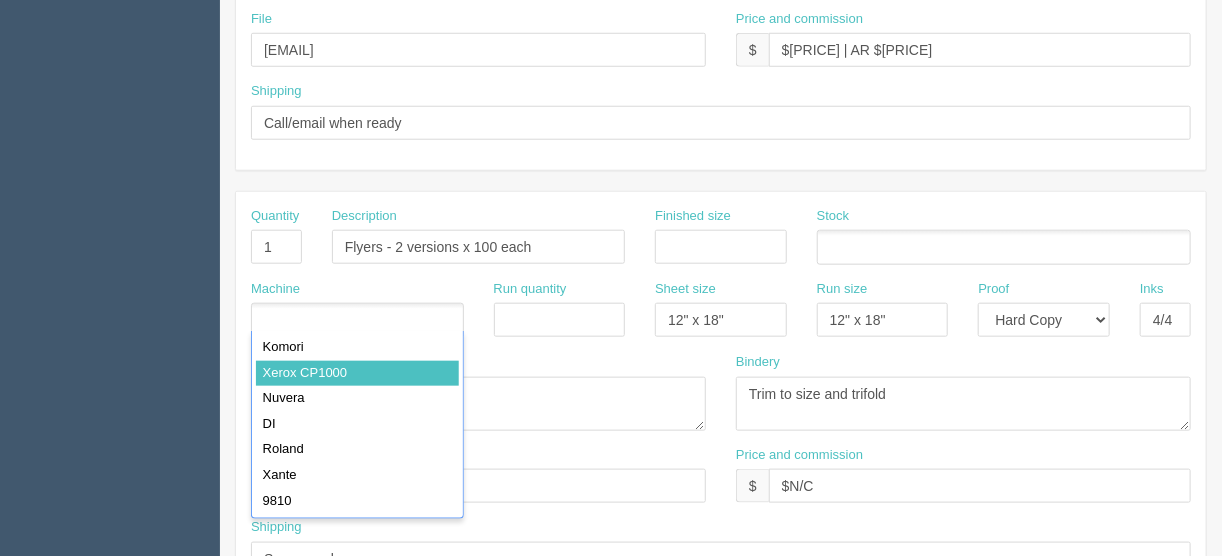 type on "Xerox CP1000" 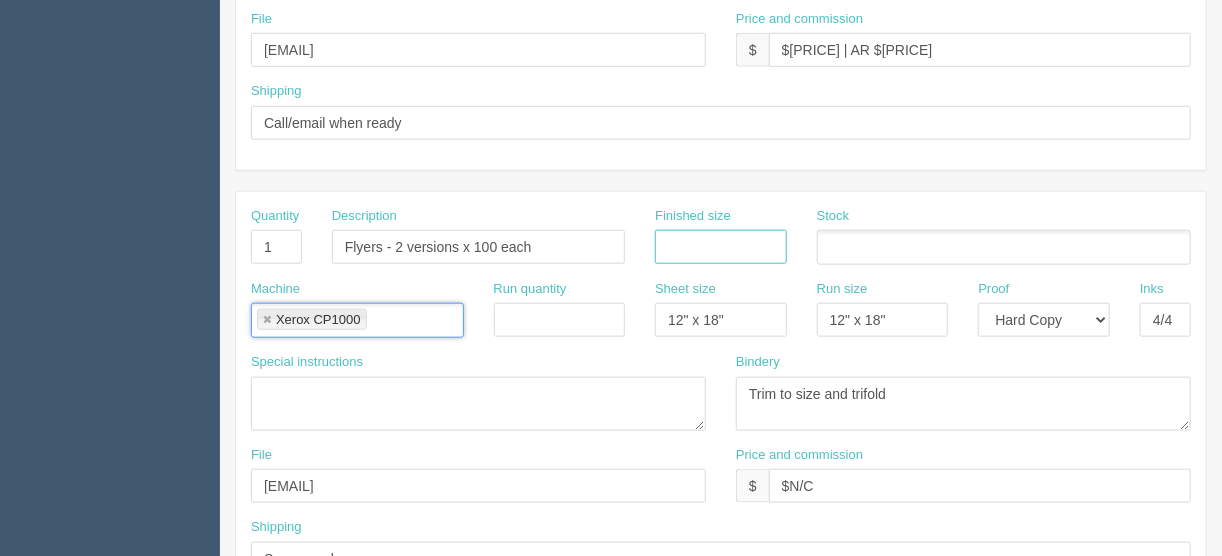 click at bounding box center [721, 247] 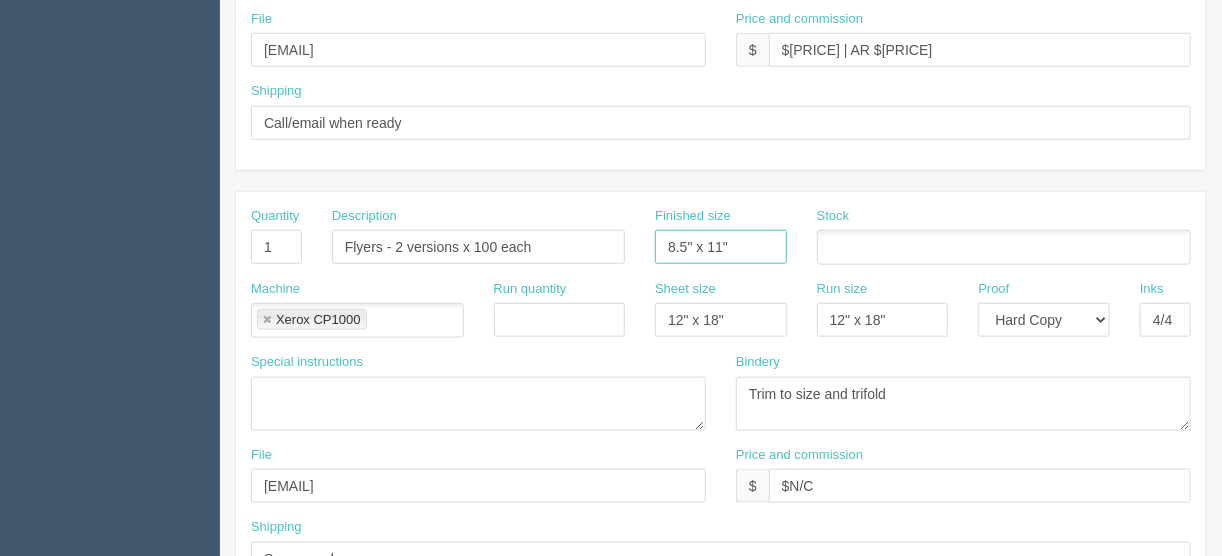 drag, startPoint x: 738, startPoint y: 241, endPoint x: 610, endPoint y: 248, distance: 128.19127 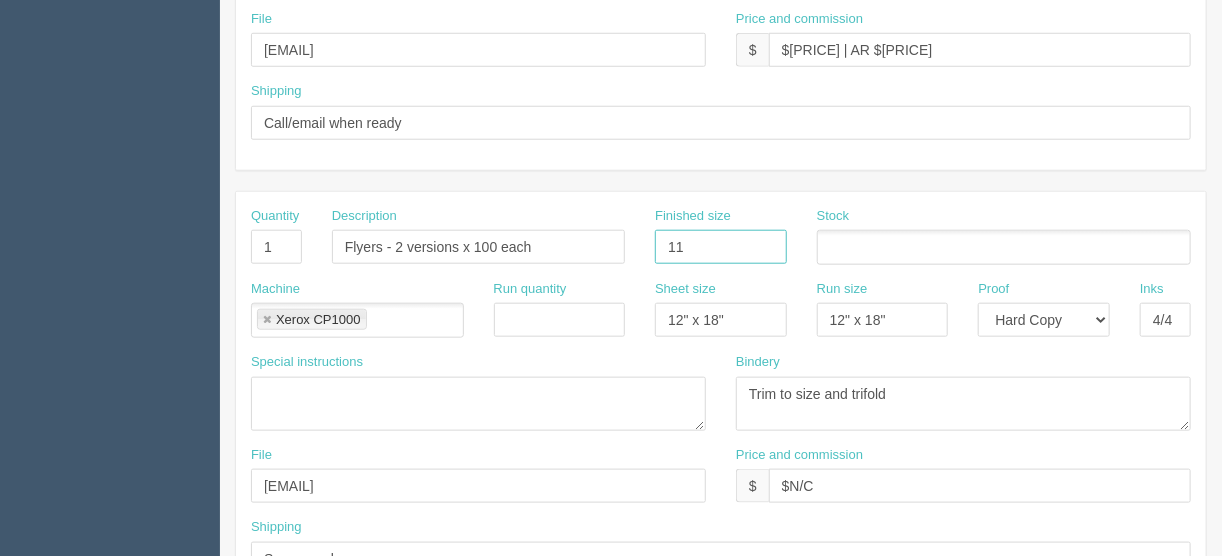 type on "11" x 8.5"" 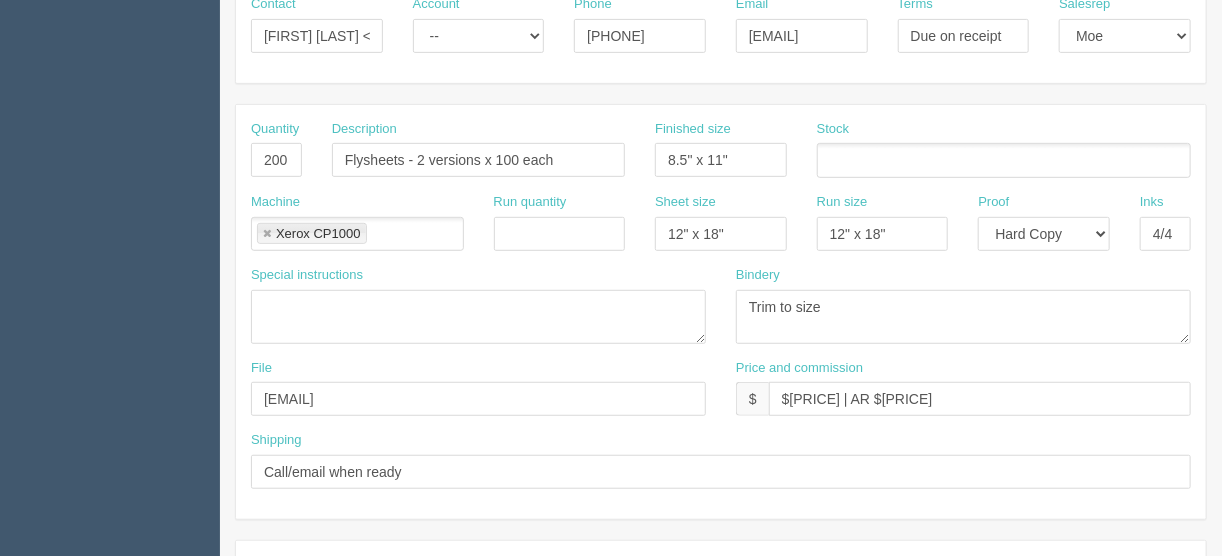 scroll, scrollTop: 209, scrollLeft: 0, axis: vertical 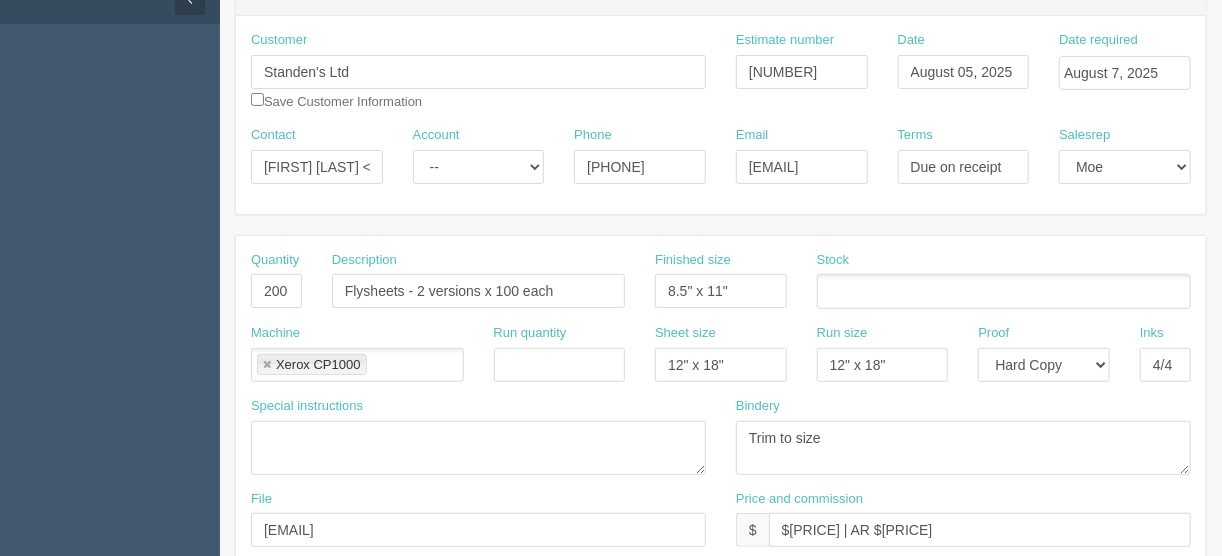 click at bounding box center (828, 292) 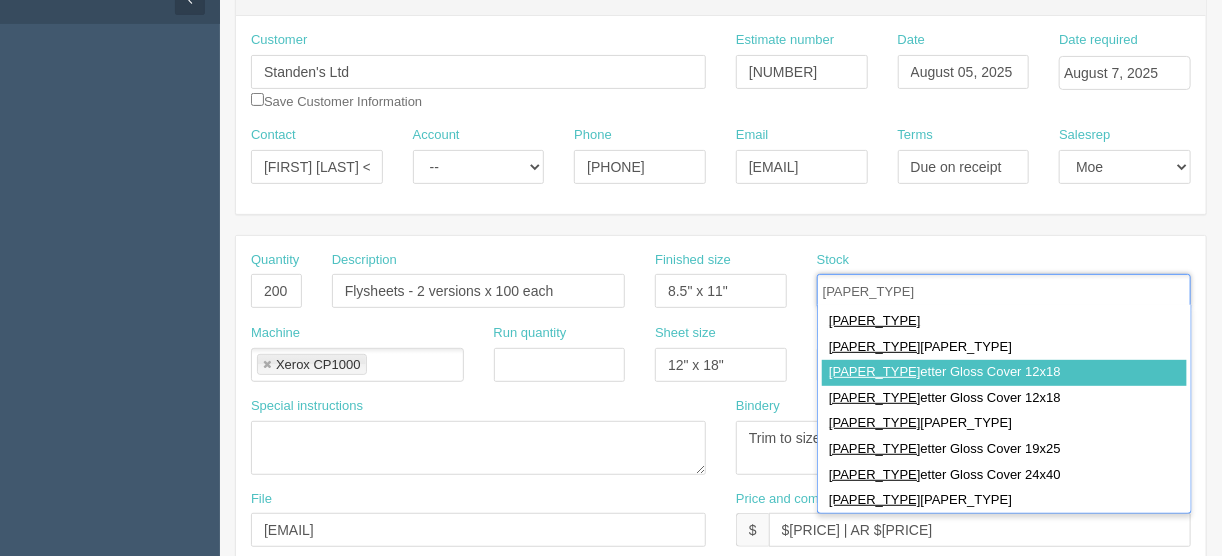 type on "100# Paces" 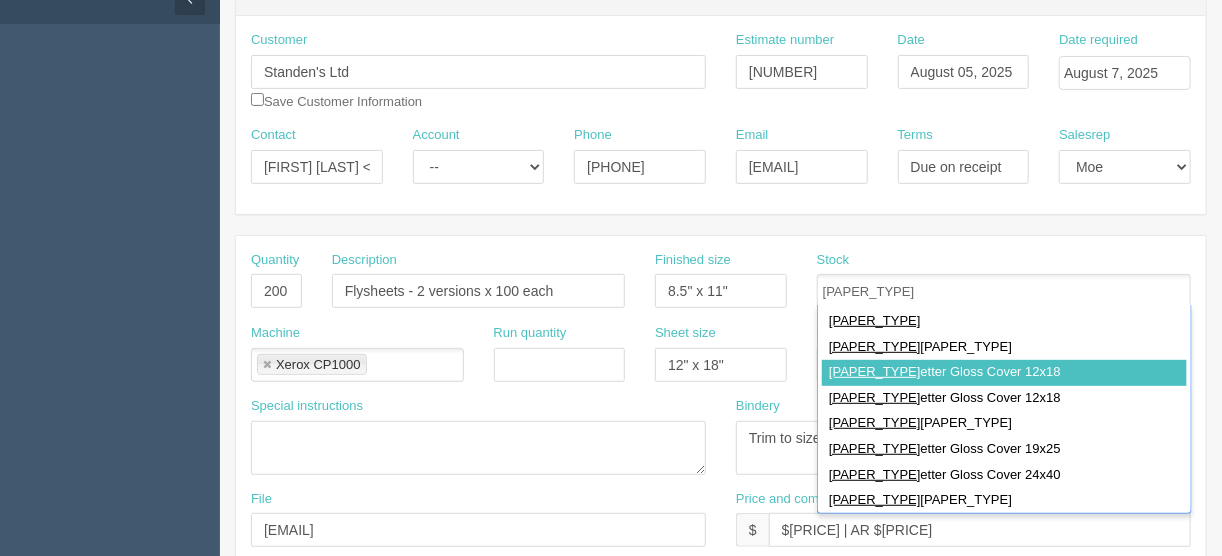 type 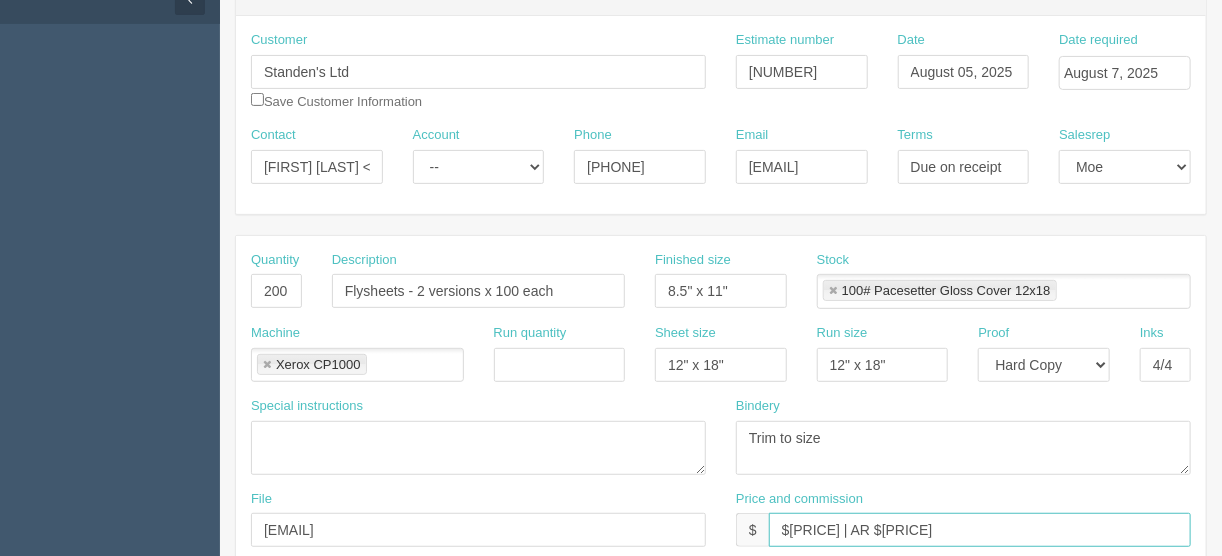 click on "$124.05 | AR $16.18" at bounding box center (980, 530) 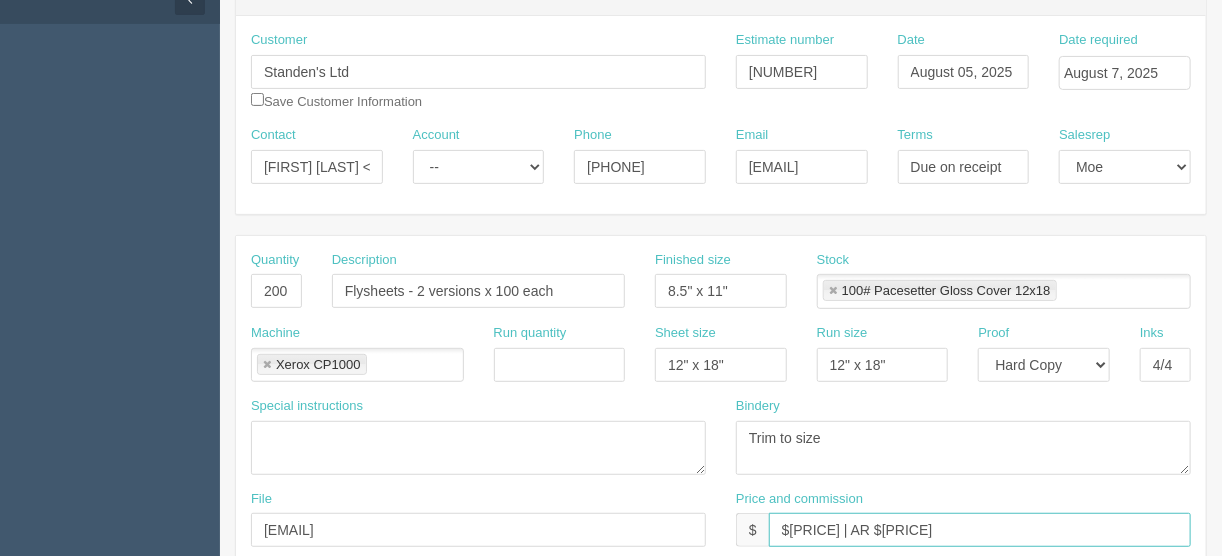 drag, startPoint x: 925, startPoint y: 520, endPoint x: 874, endPoint y: 534, distance: 52.886673 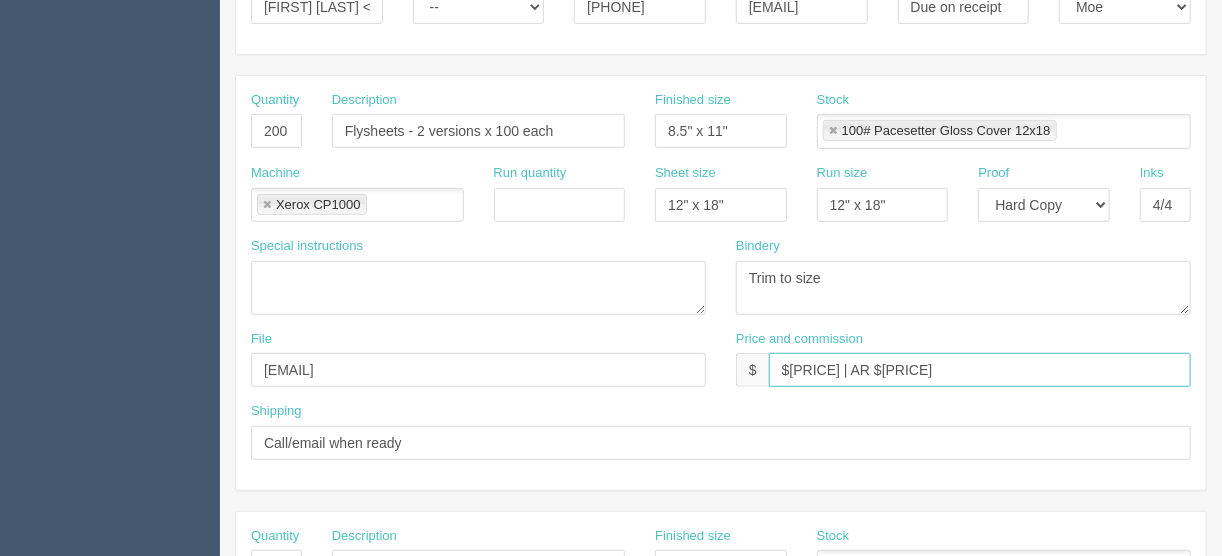 type on "$124.05 | AR $41.50" 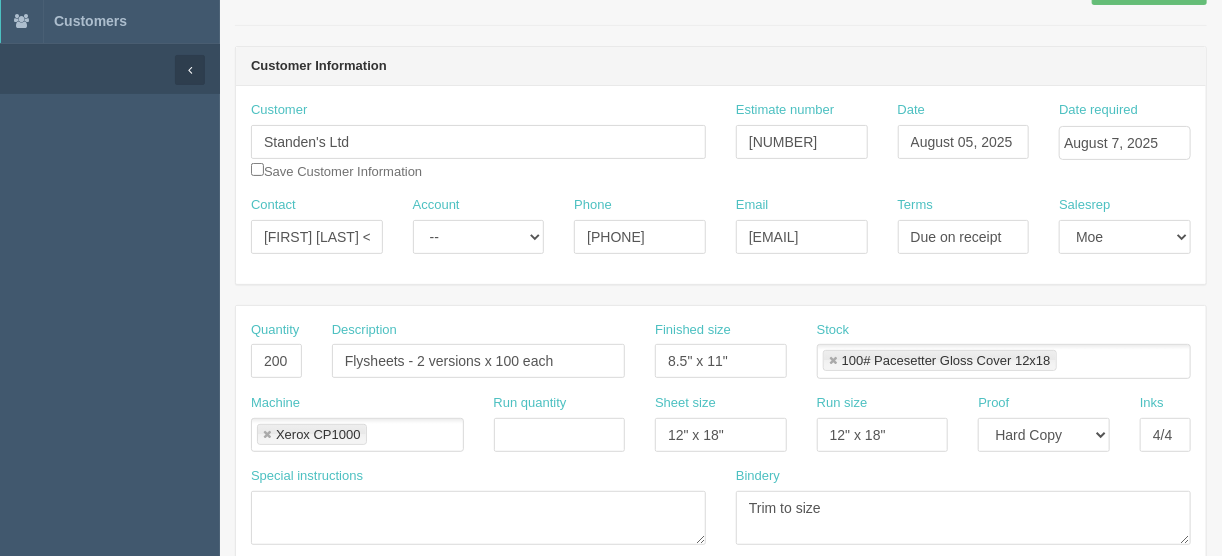 scroll, scrollTop: 129, scrollLeft: 0, axis: vertical 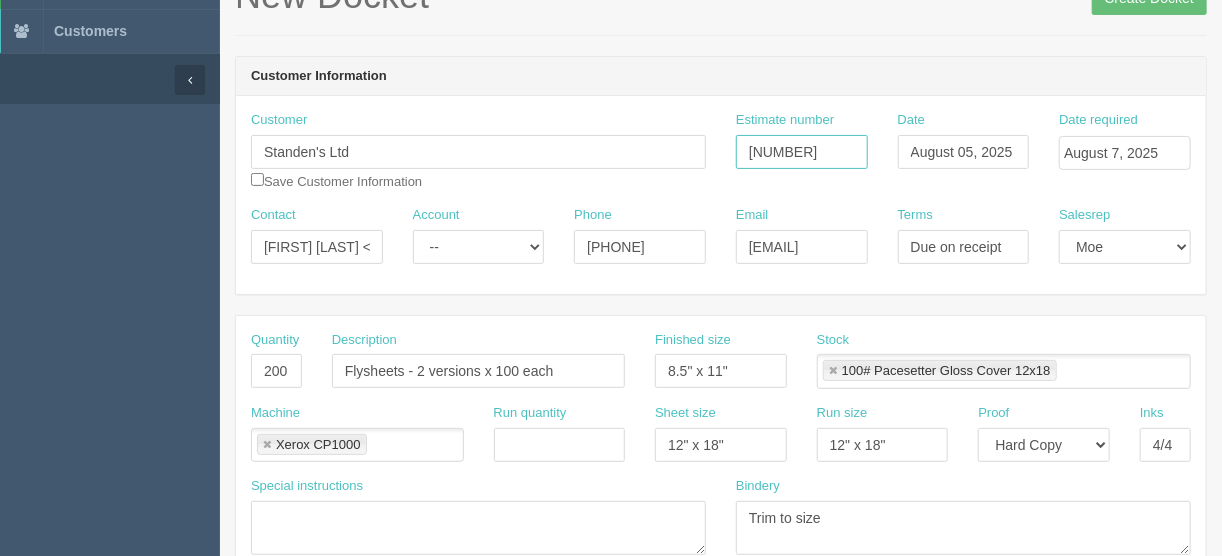 click on "091986" at bounding box center (802, 152) 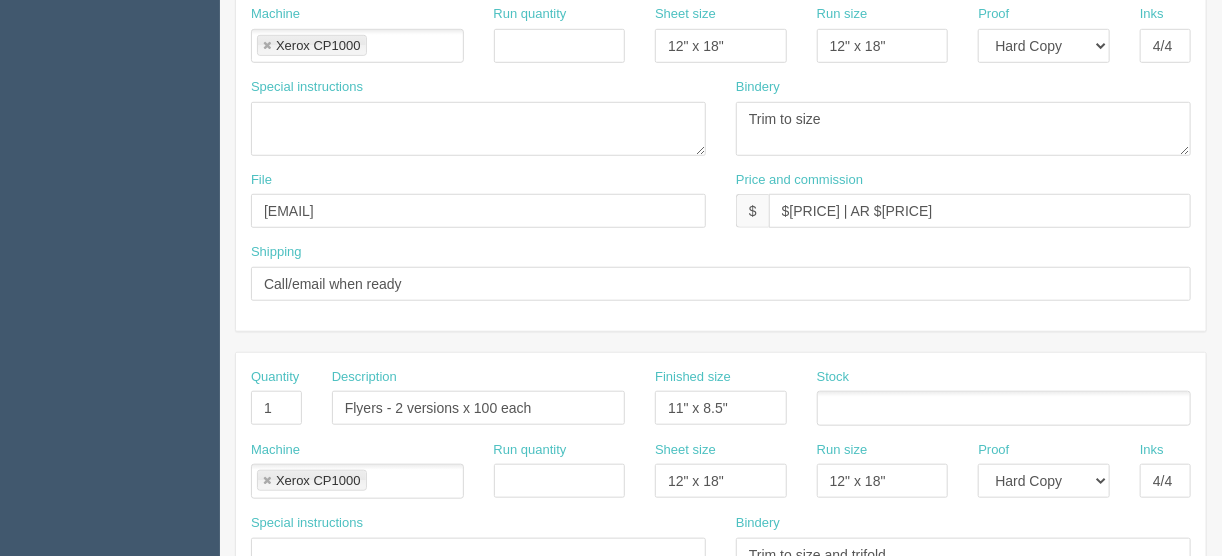 scroll, scrollTop: 609, scrollLeft: 0, axis: vertical 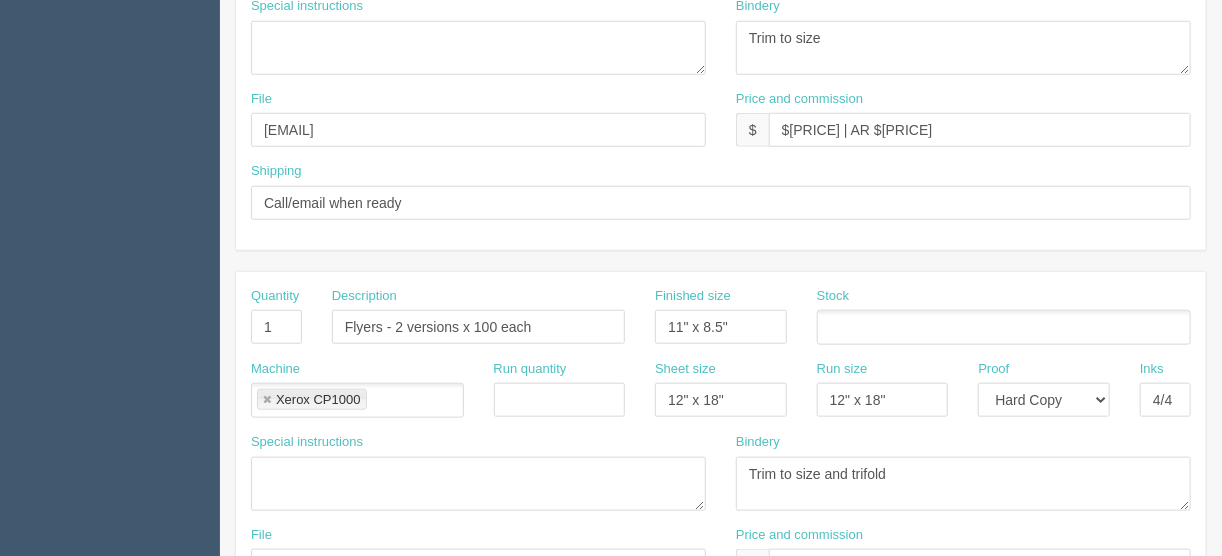 type on "091986/091985" 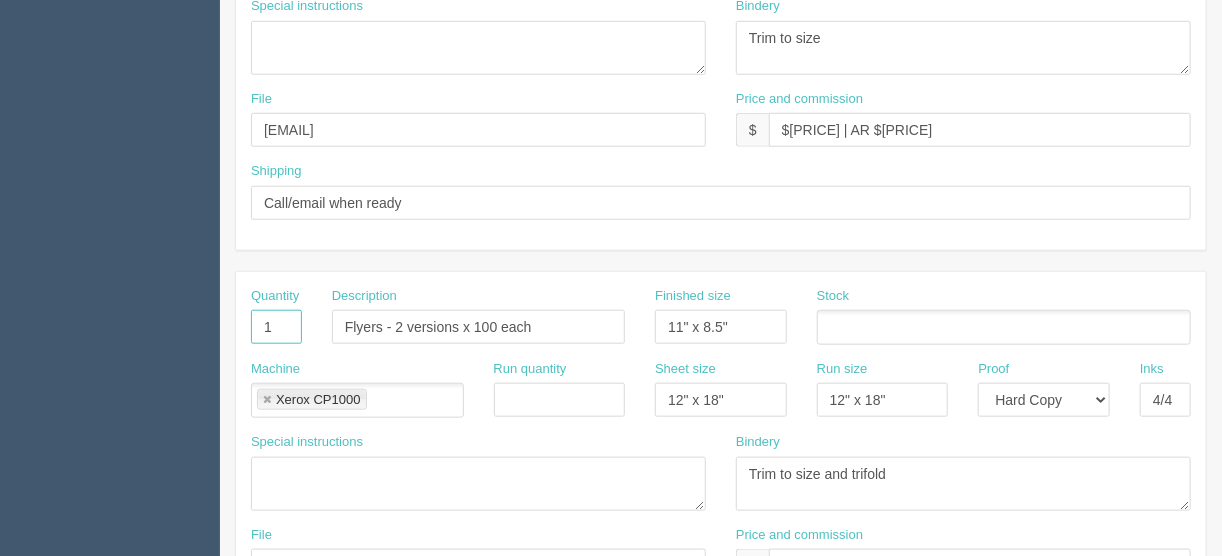 drag, startPoint x: 281, startPoint y: 326, endPoint x: 241, endPoint y: 300, distance: 47.707443 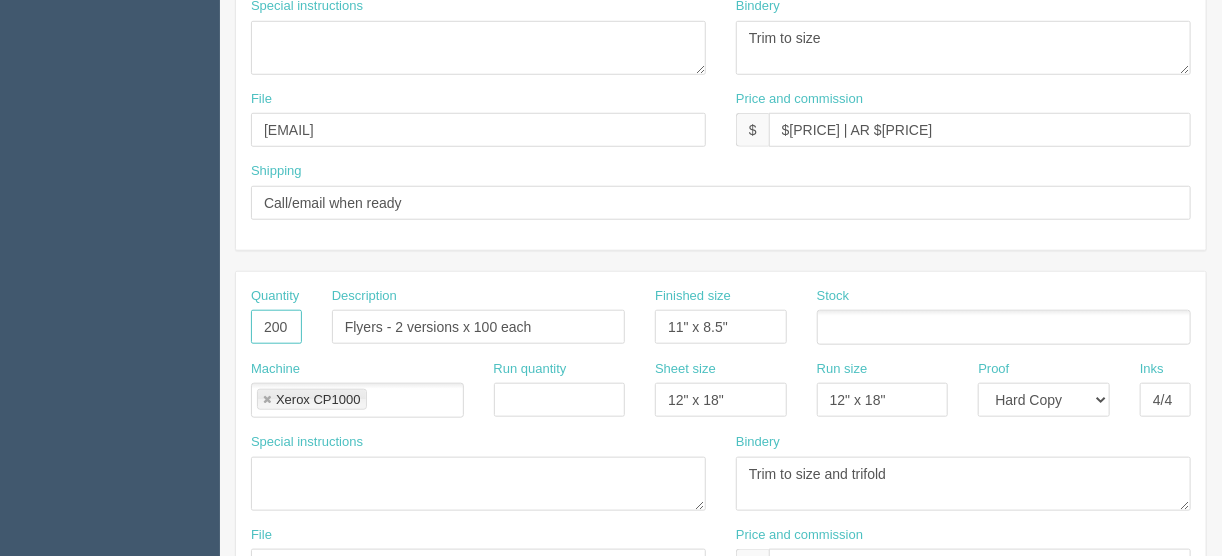type on "200" 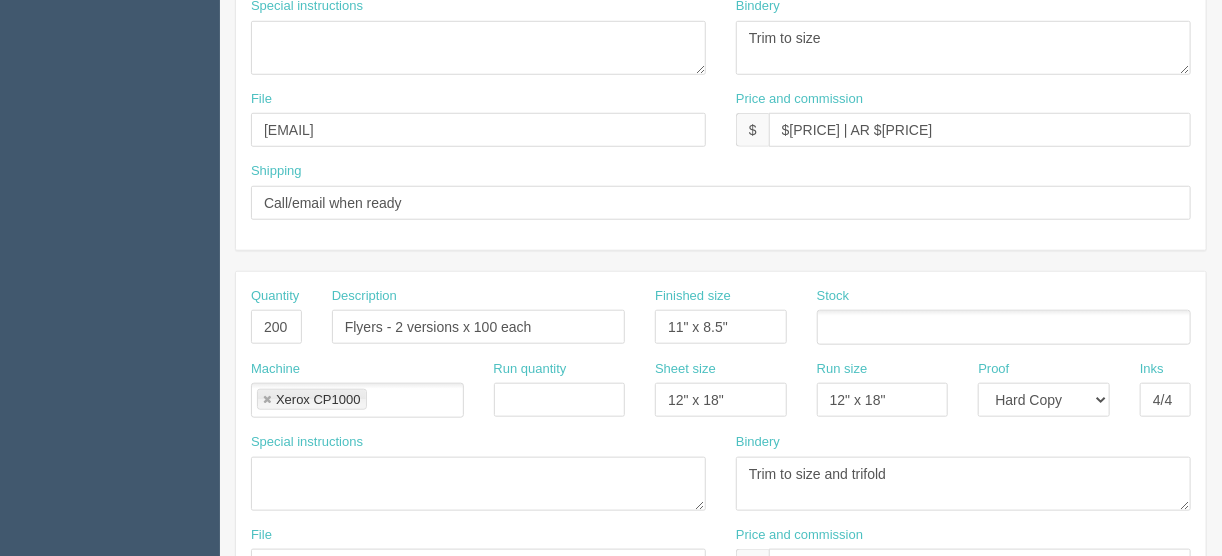 click at bounding box center (1004, 327) 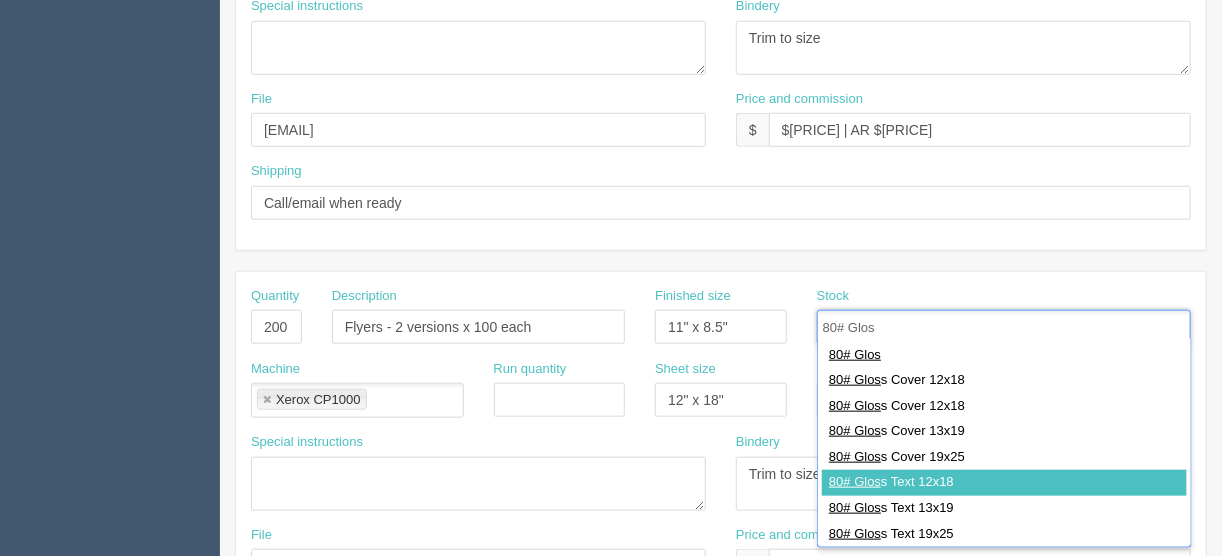type on "80# Glos" 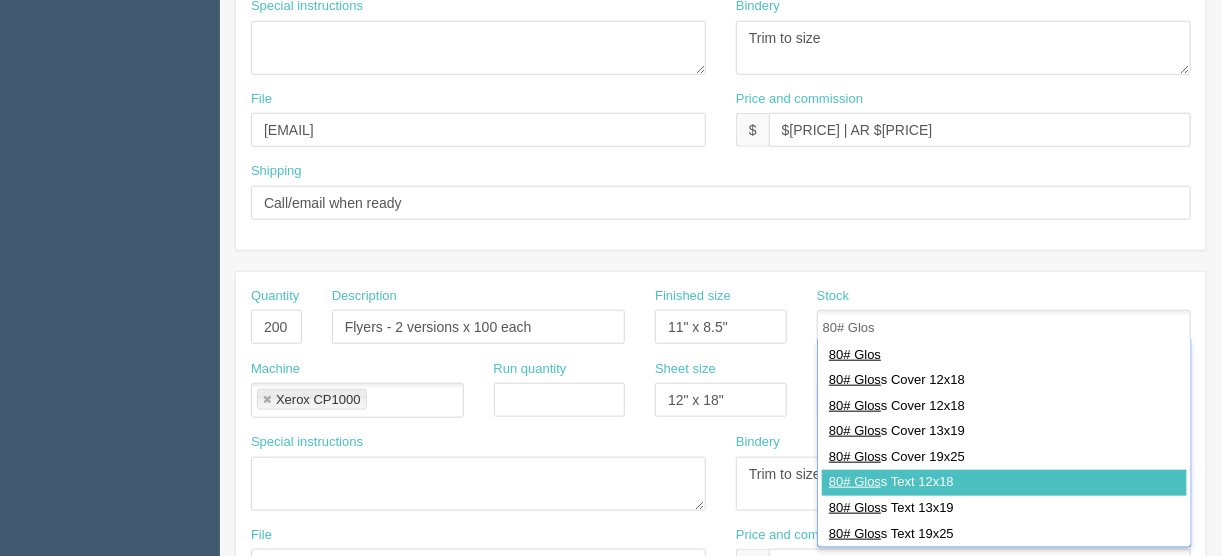 type 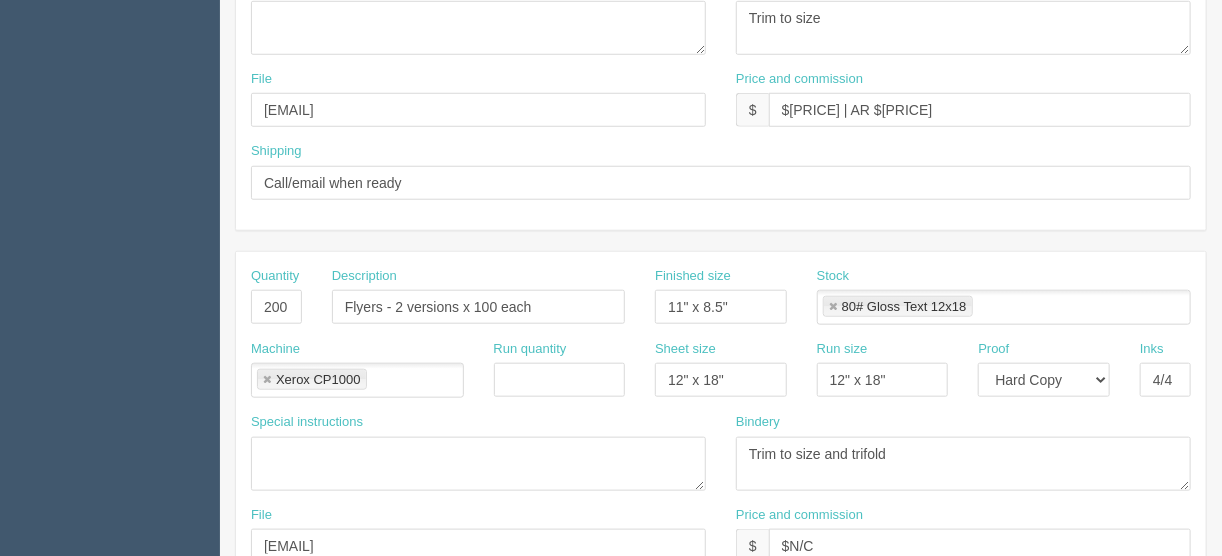 scroll, scrollTop: 689, scrollLeft: 0, axis: vertical 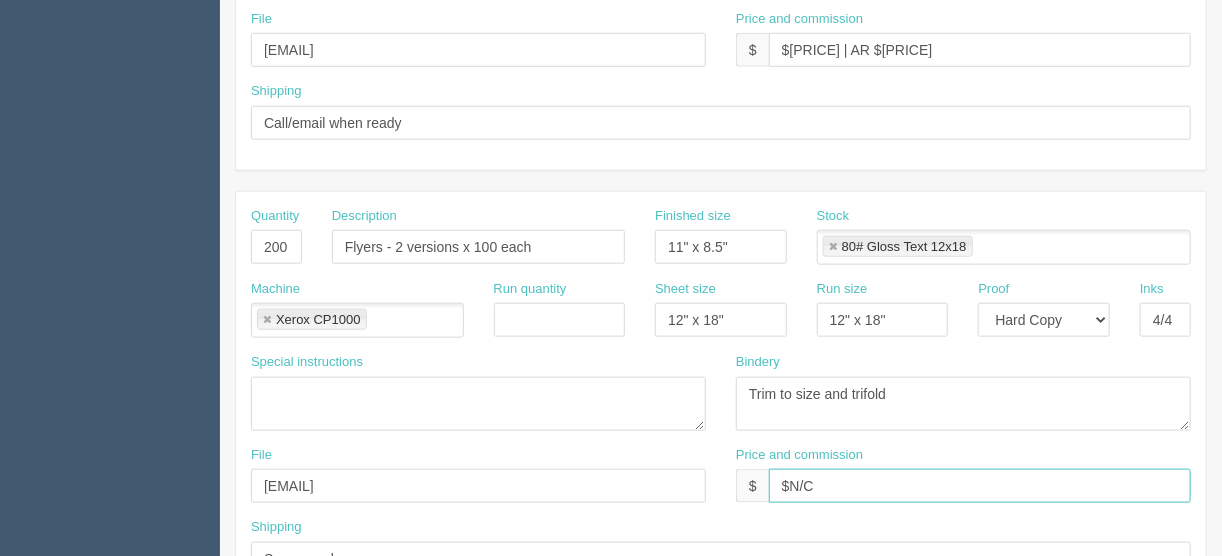 drag, startPoint x: 822, startPoint y: 479, endPoint x: 795, endPoint y: 479, distance: 27 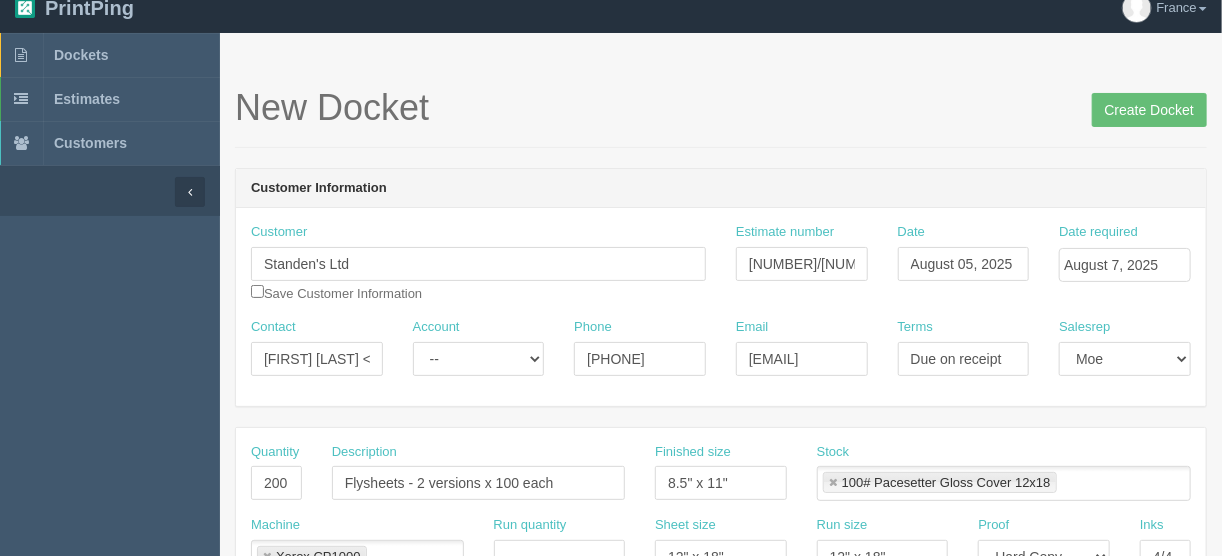 scroll, scrollTop: 0, scrollLeft: 0, axis: both 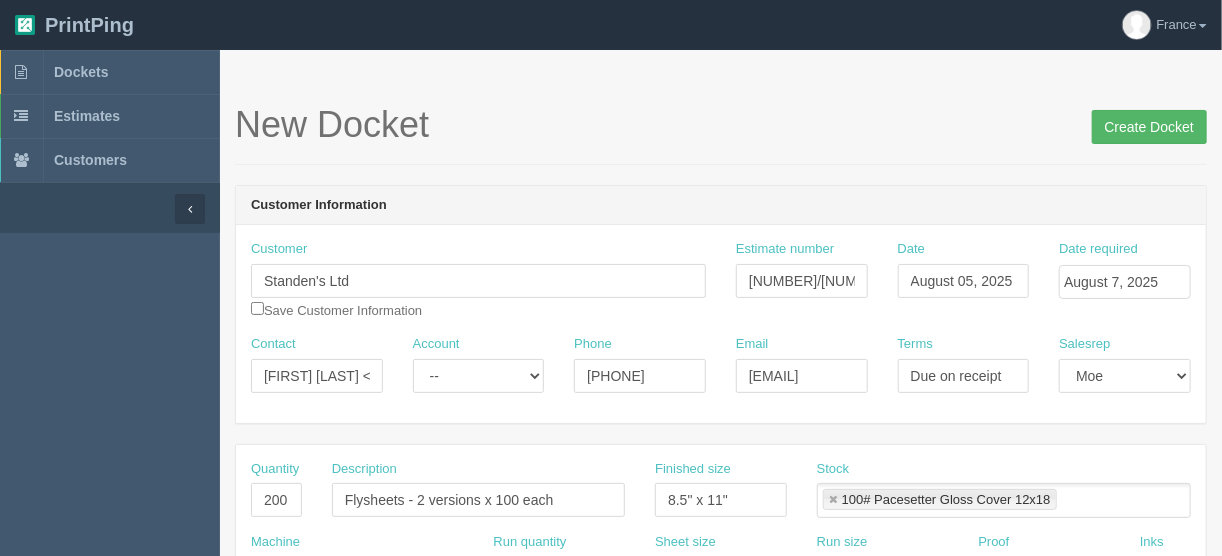 type on "$172.23 | AR $57.41" 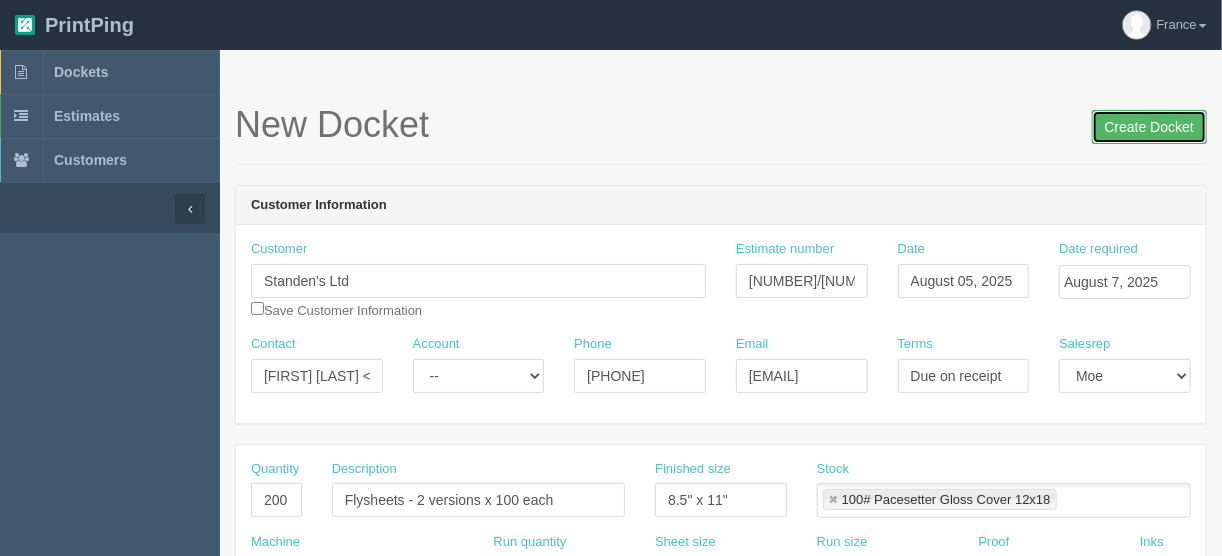 click on "Create Docket" at bounding box center [1149, 127] 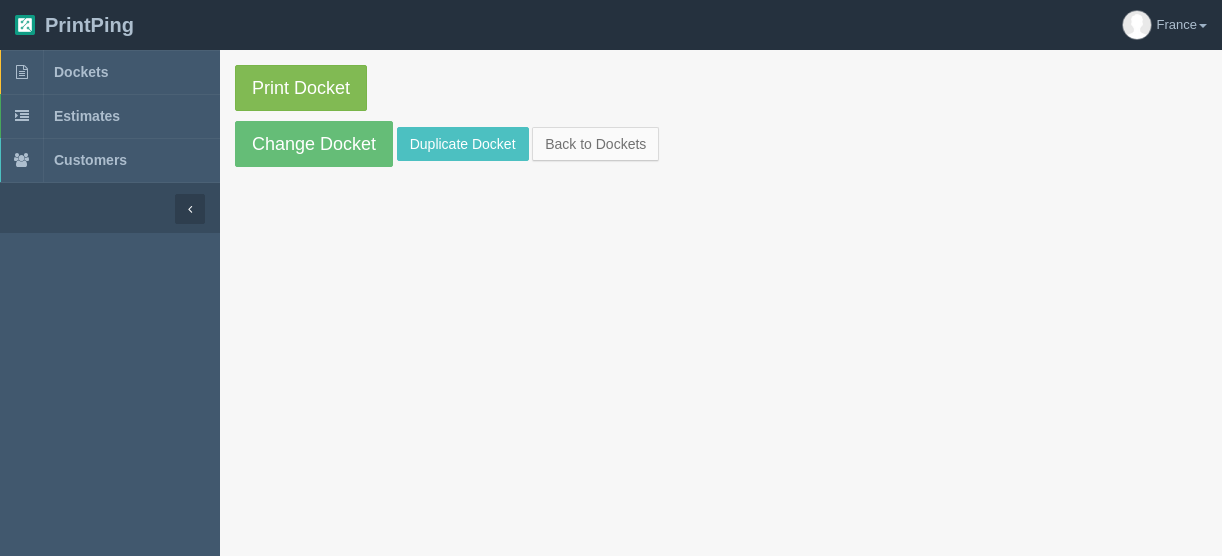 scroll, scrollTop: 0, scrollLeft: 0, axis: both 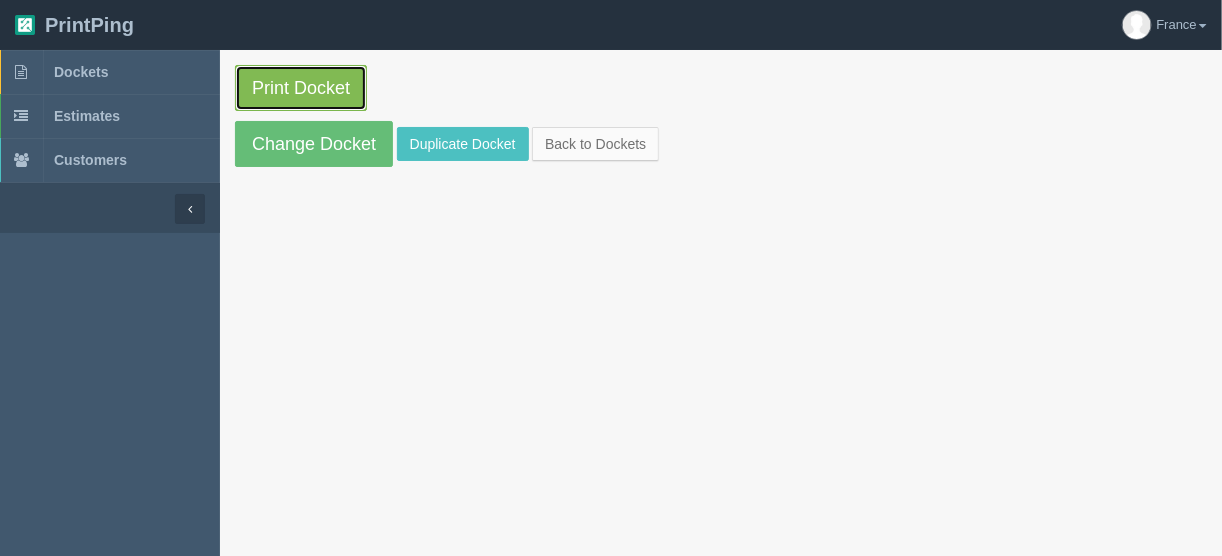 click on "Print Docket" at bounding box center (301, 88) 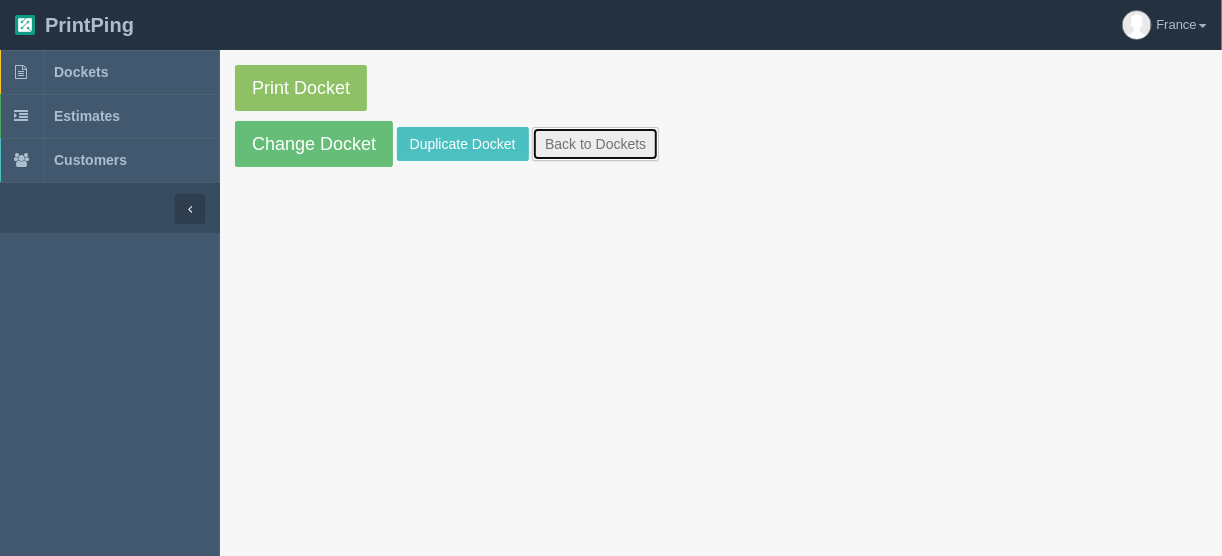 click on "Back to Dockets" at bounding box center (595, 144) 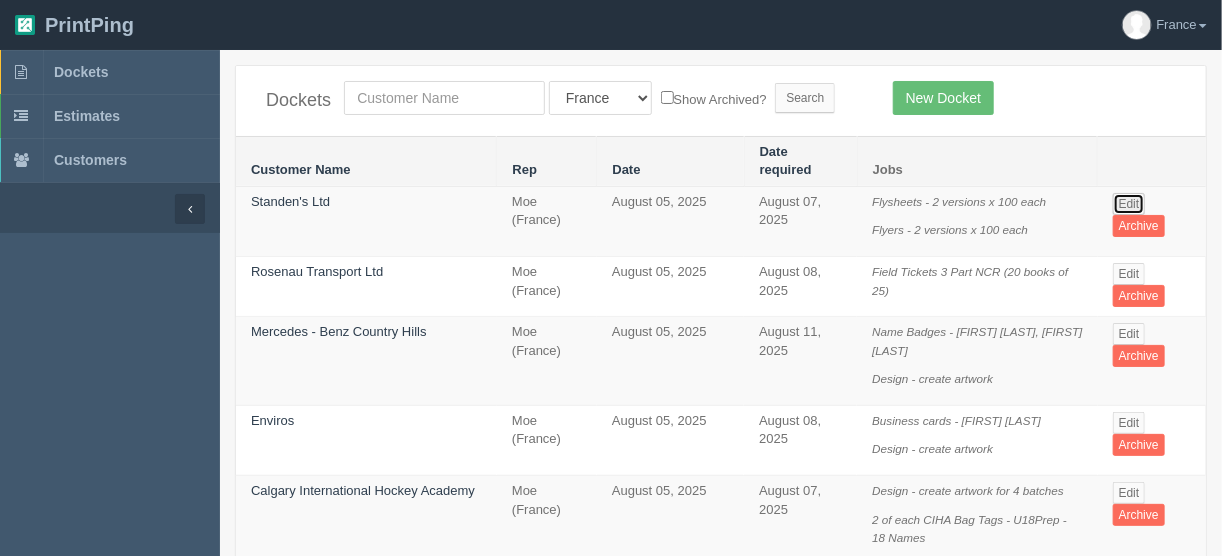 click on "Edit" at bounding box center [1129, 204] 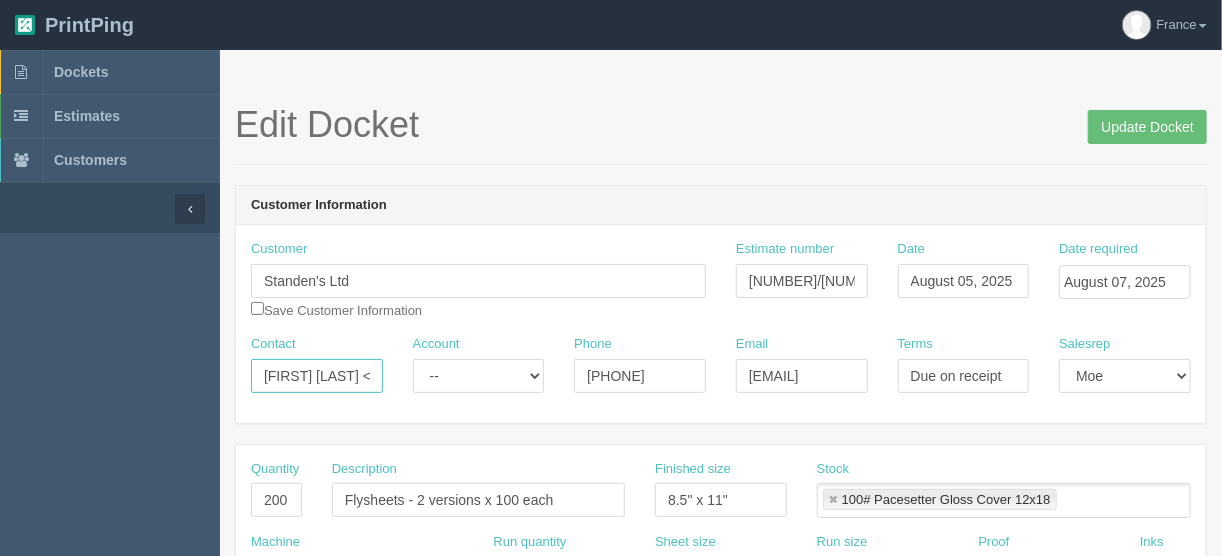 click on "[FIRST] [LAST] <" at bounding box center (317, 376) 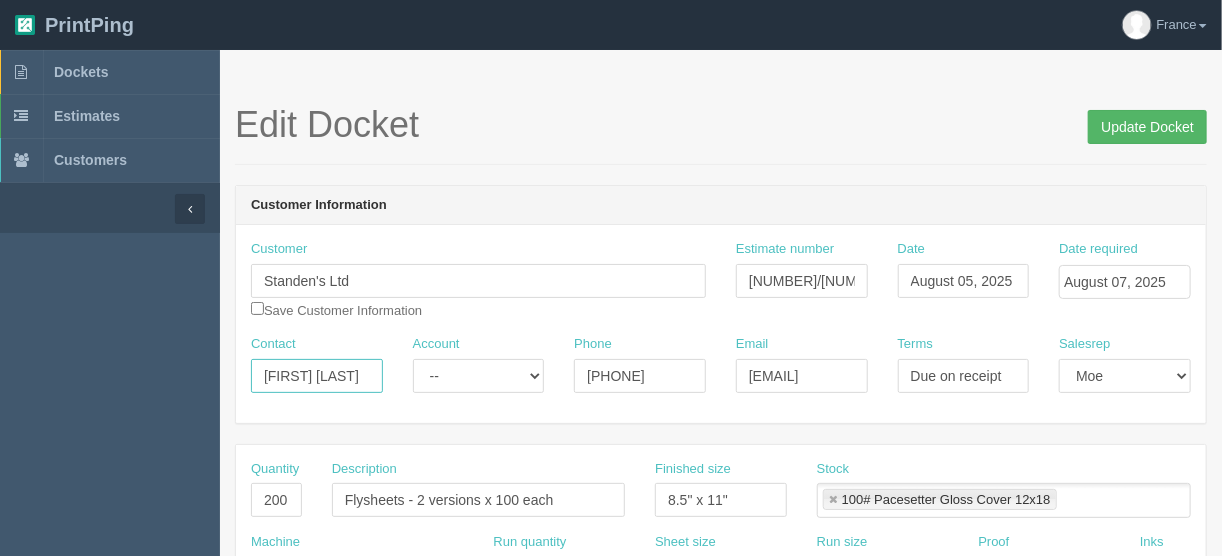 type on "[FIRST] [LAST]" 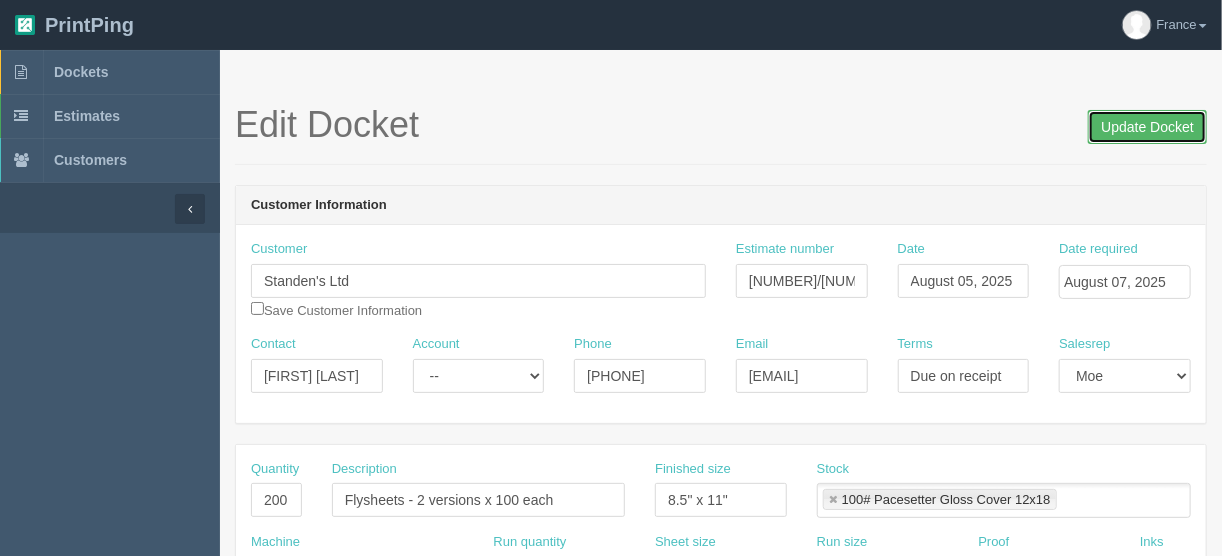 click on "Update Docket" at bounding box center (1147, 127) 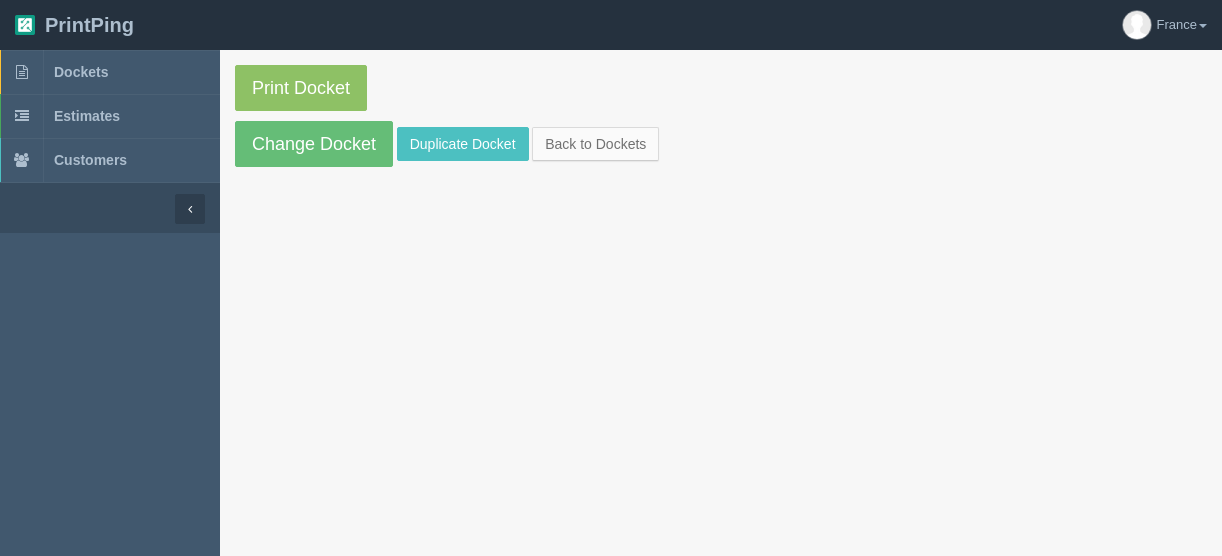 scroll, scrollTop: 0, scrollLeft: 0, axis: both 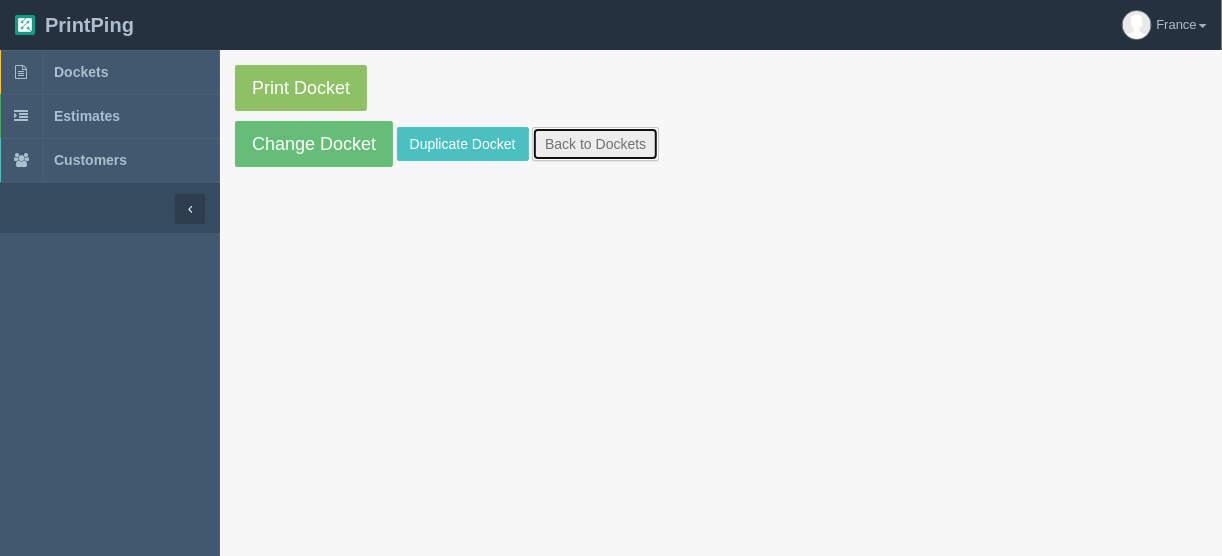 click on "Back to Dockets" at bounding box center (595, 144) 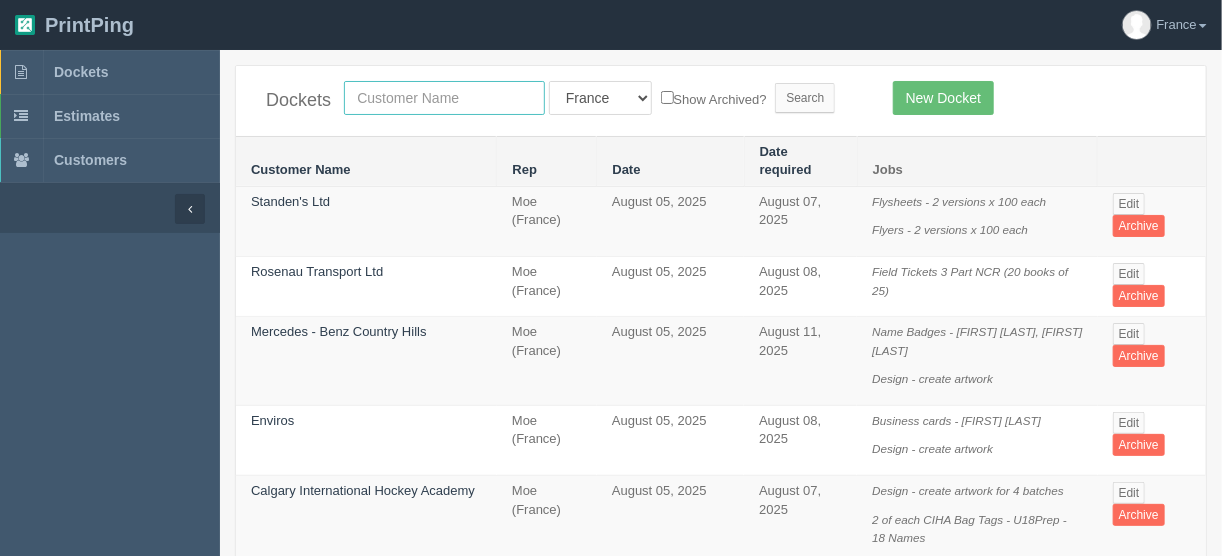 click at bounding box center (444, 98) 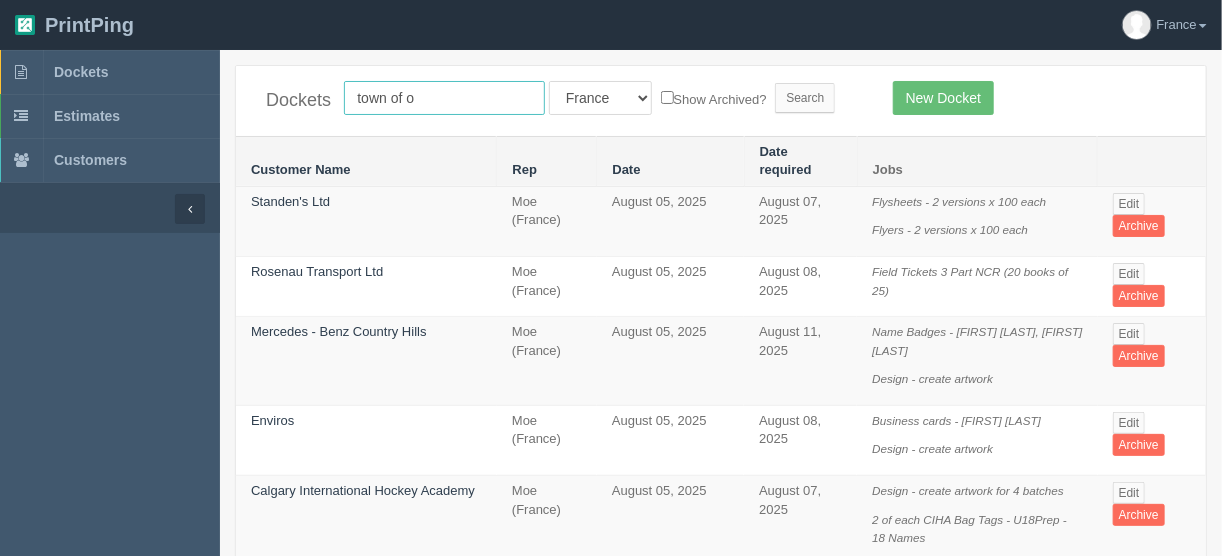 type on "town of o" 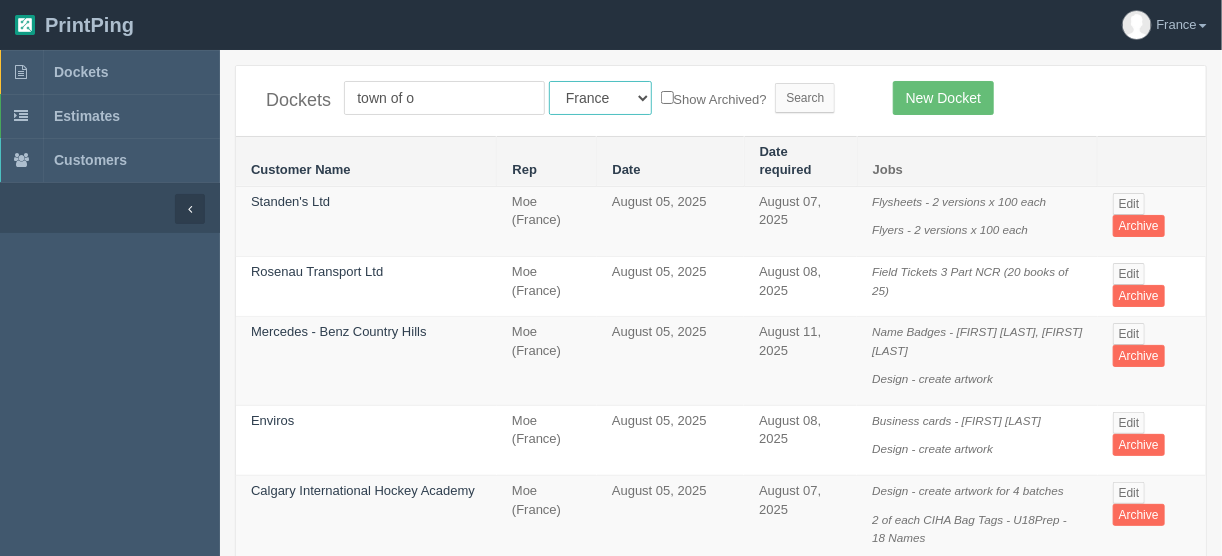 click on "All Users
Ali
Ali Test 1
Aly
Amy
Ankit
Arif
Brandon
Dan
France
Greg
Jim
Mark
Matthew
Mehmud
Mikayla
Moe
Phil
Rebecca
Sam
Stacy
Steve
Viki
Zach
Zack
Zunaid" at bounding box center (600, 98) 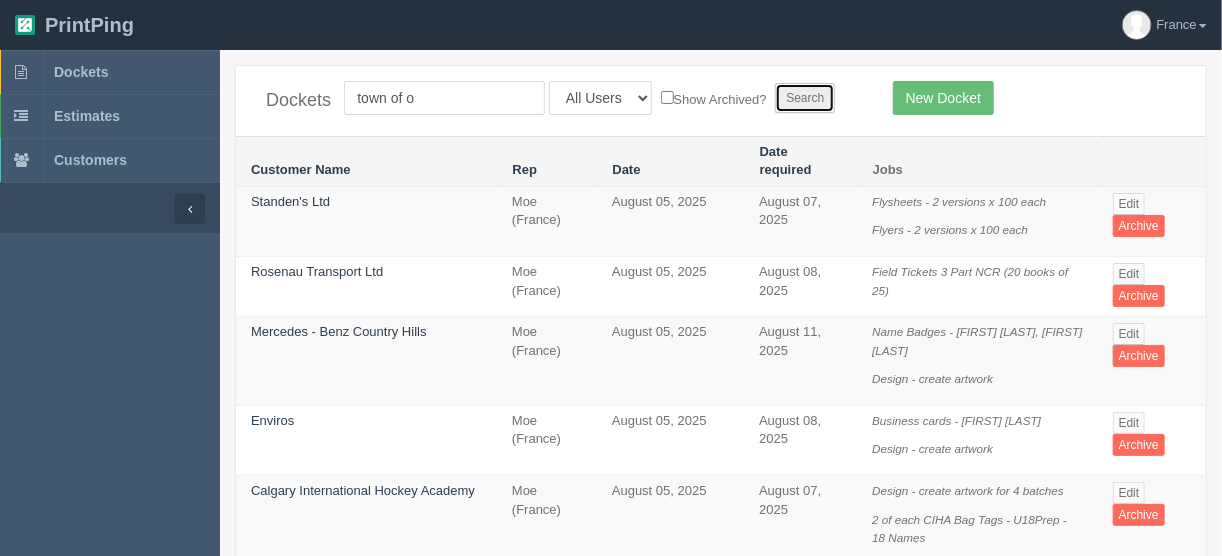 click on "Search" at bounding box center (805, 98) 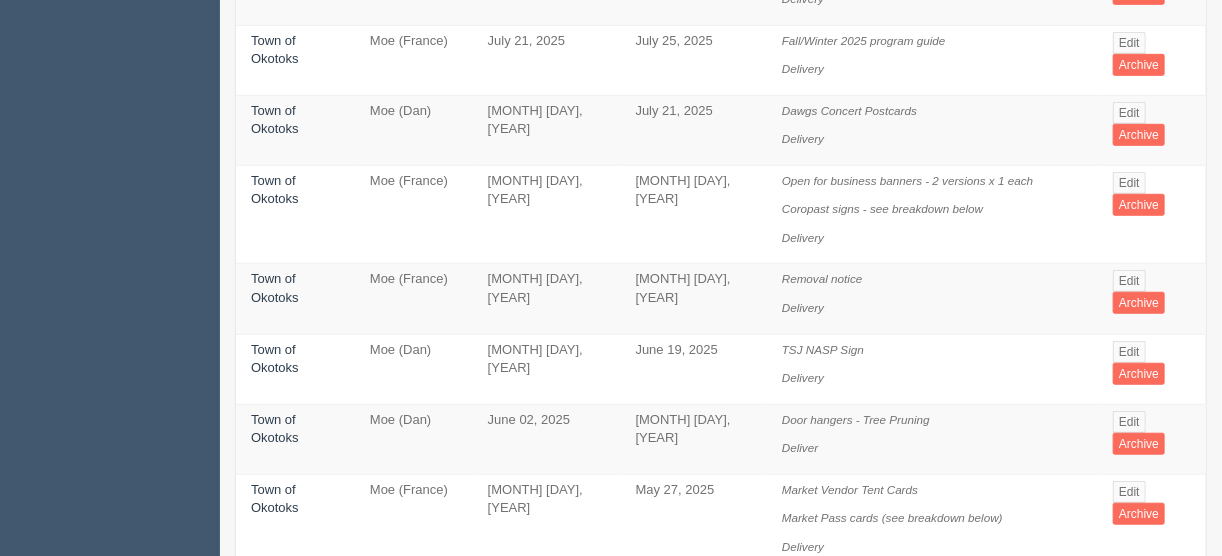 scroll, scrollTop: 480, scrollLeft: 0, axis: vertical 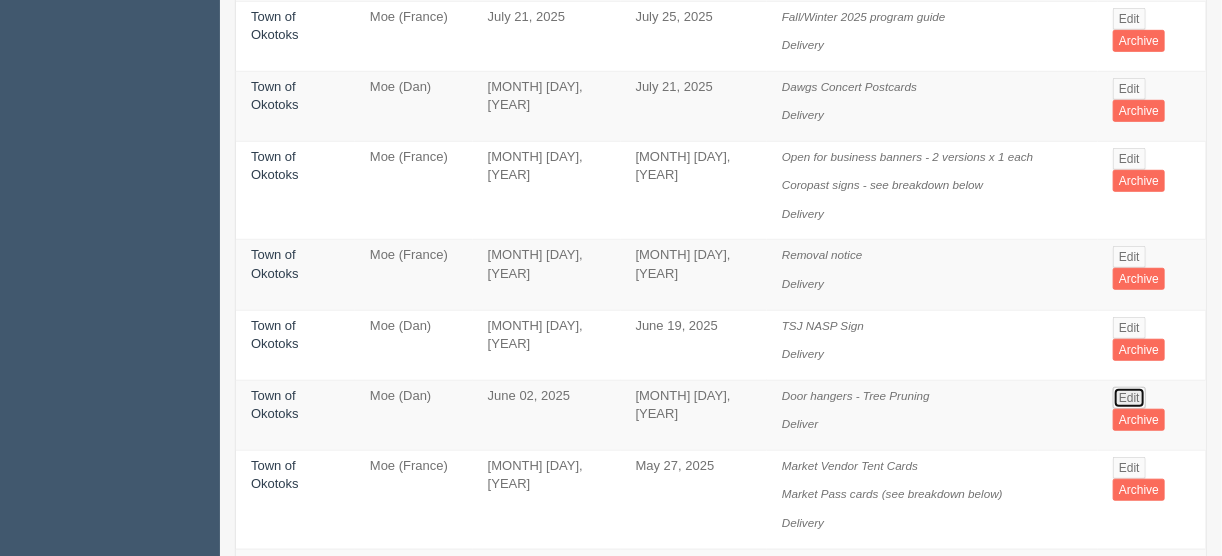 click on "Edit" at bounding box center [1129, 398] 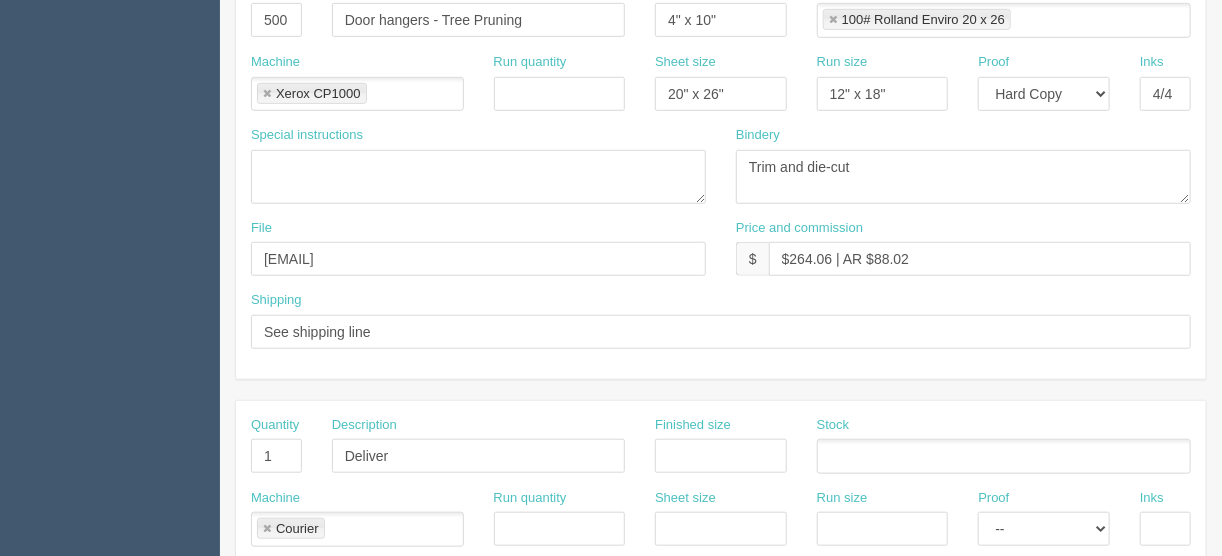 scroll, scrollTop: 0, scrollLeft: 0, axis: both 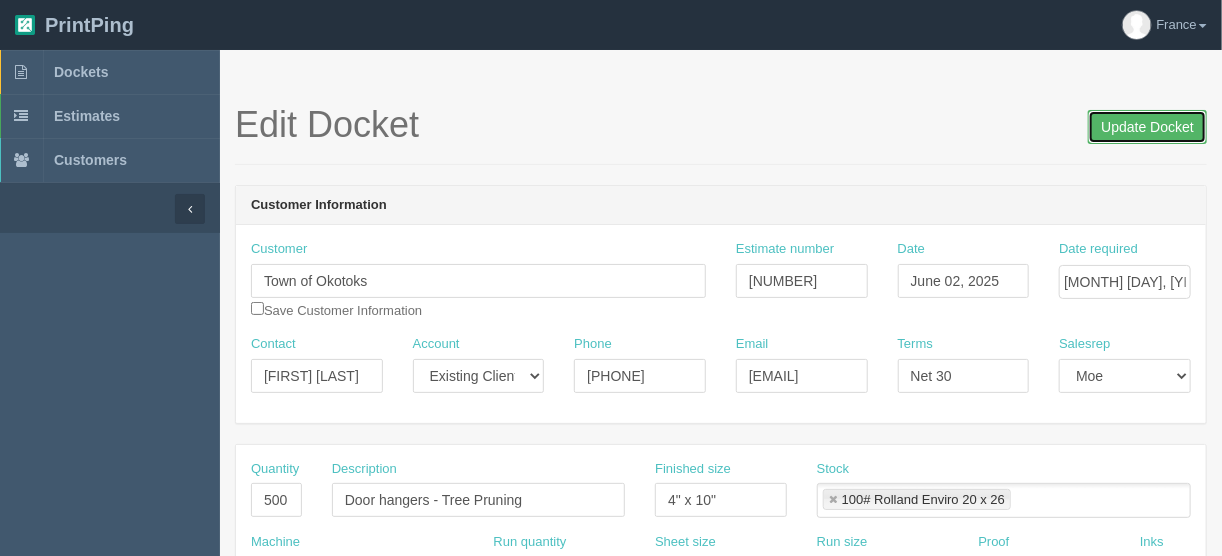 click on "Update Docket" at bounding box center [1147, 127] 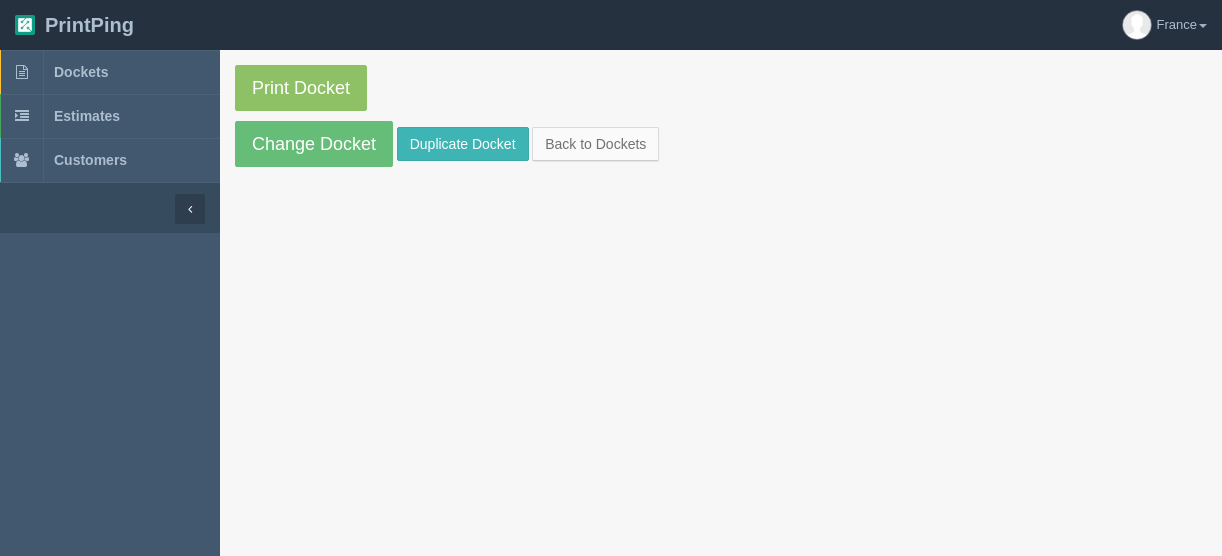 scroll, scrollTop: 0, scrollLeft: 0, axis: both 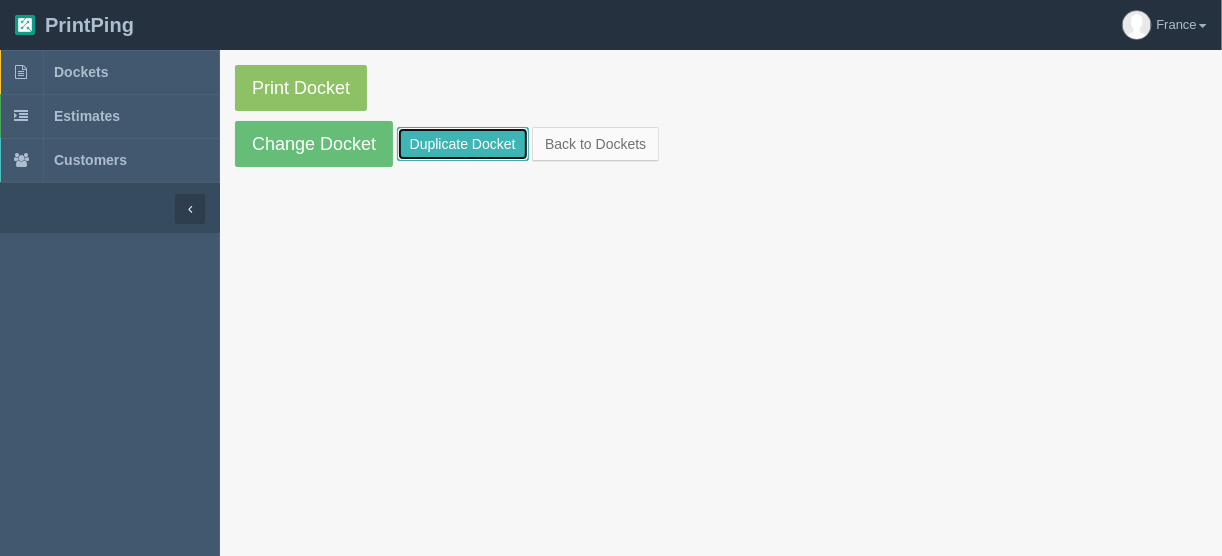 click on "Duplicate Docket" at bounding box center (463, 144) 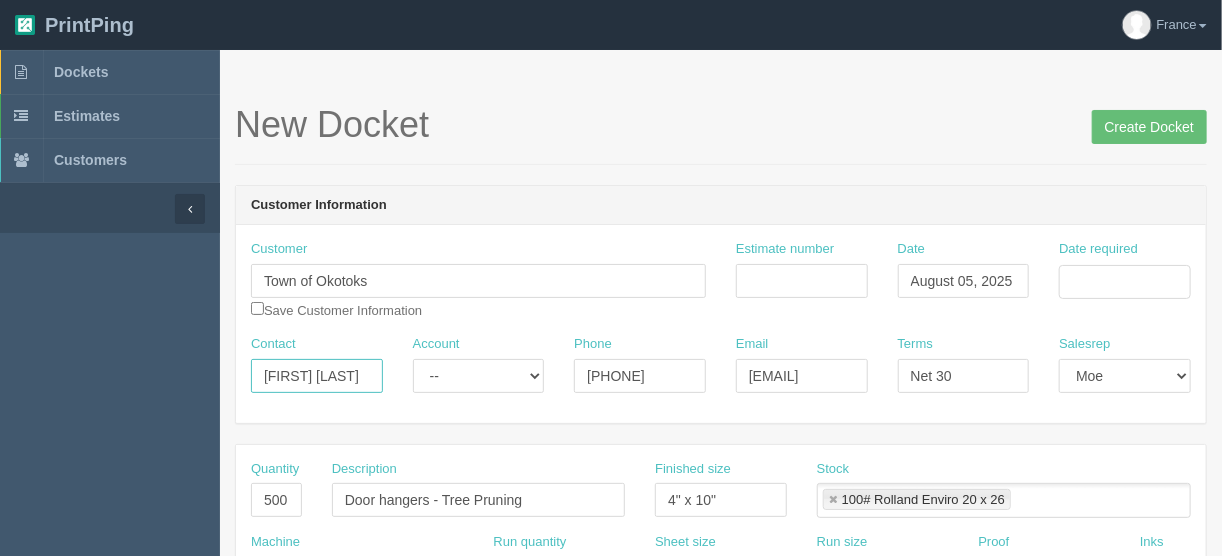 scroll, scrollTop: 0, scrollLeft: 2, axis: horizontal 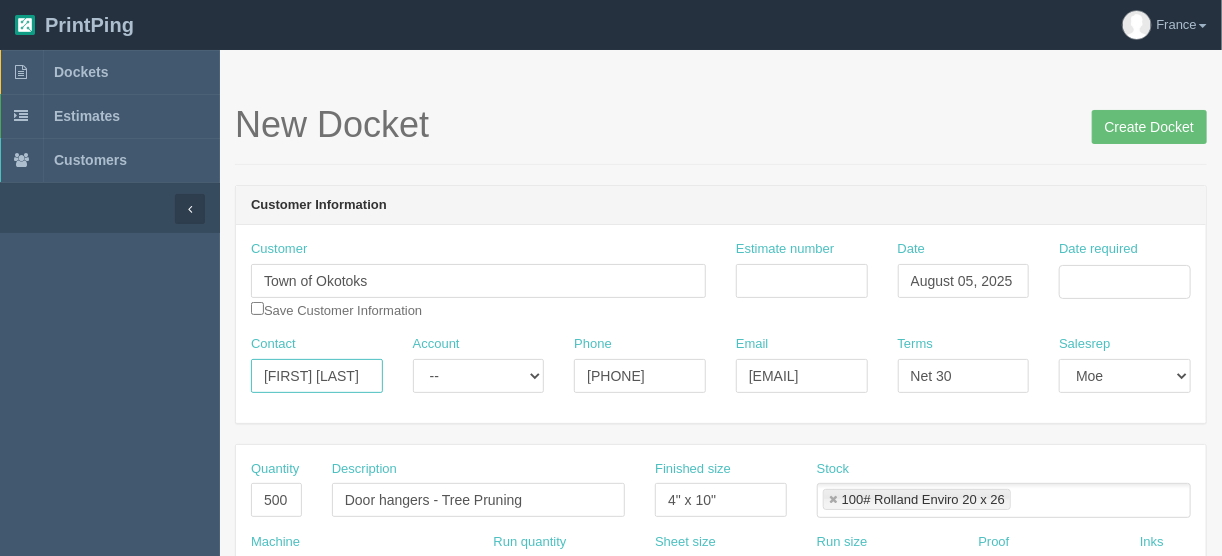 paste on "Logan Coutts <lcoutts@okotoks.ca>" 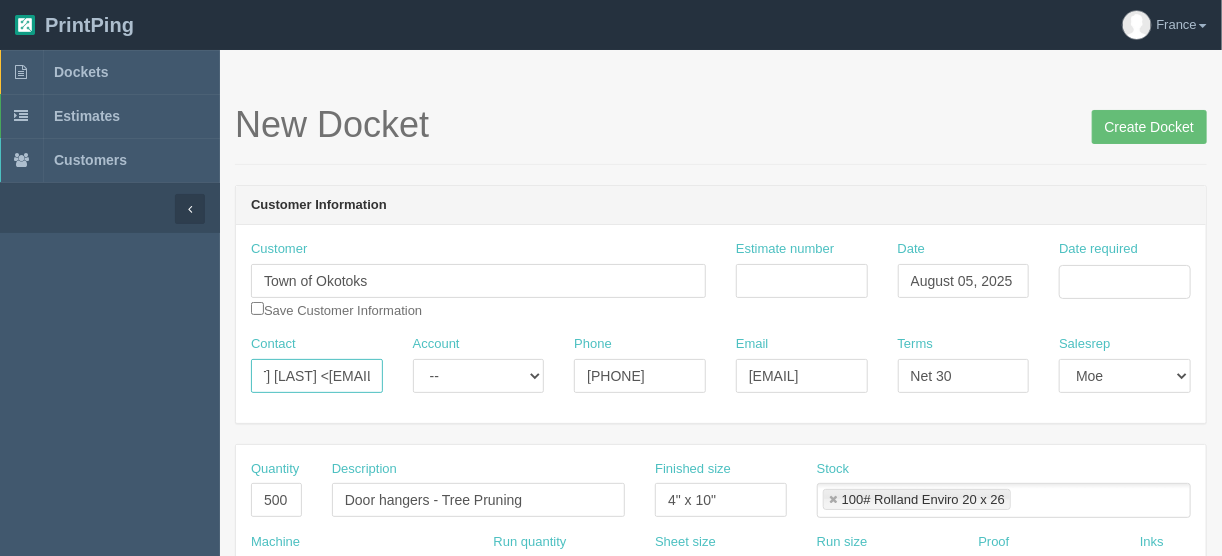scroll, scrollTop: 0, scrollLeft: 15, axis: horizontal 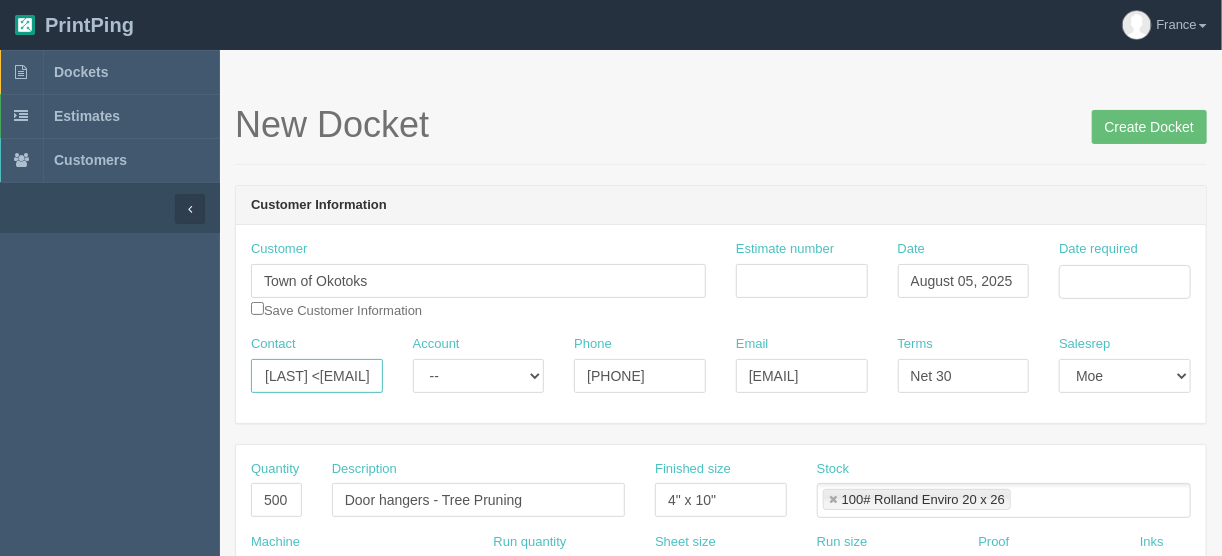 drag, startPoint x: 341, startPoint y: 371, endPoint x: 437, endPoint y: 367, distance: 96.0833 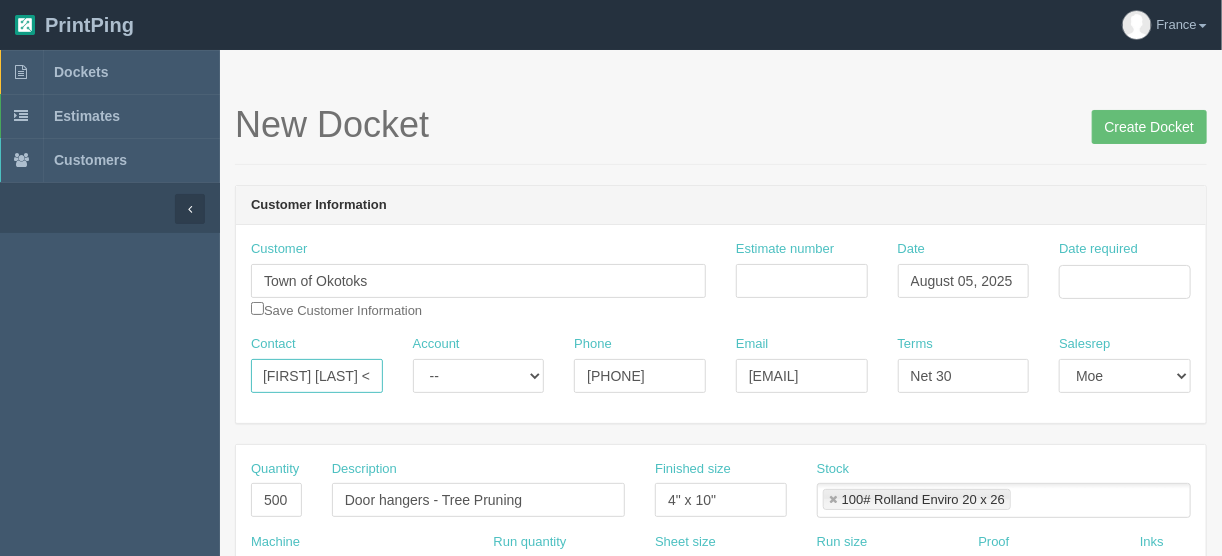scroll, scrollTop: 0, scrollLeft: 0, axis: both 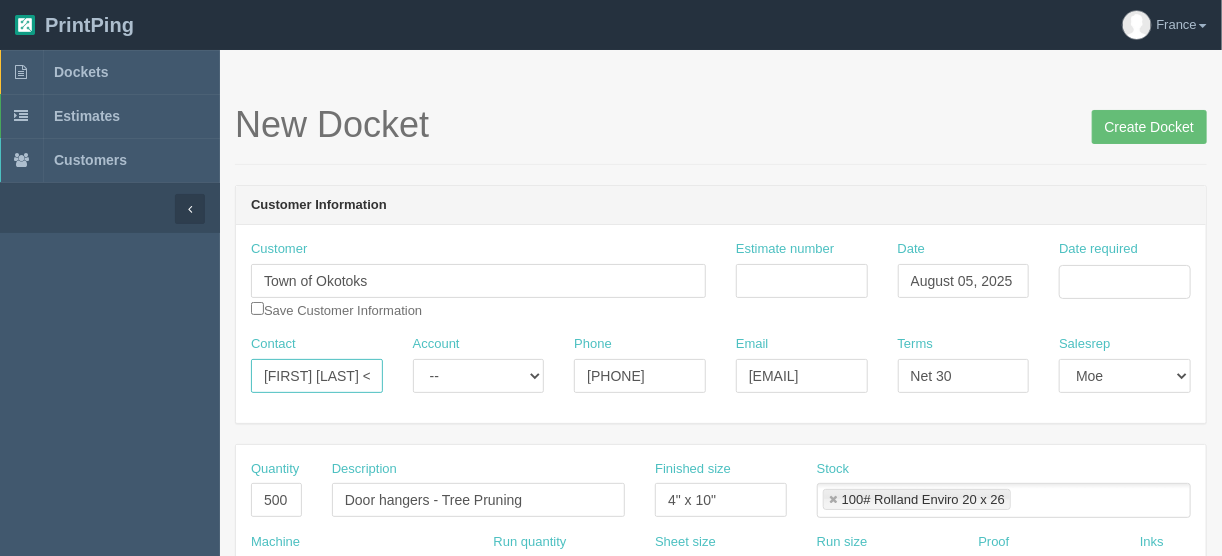 type on "Logan Coutts <" 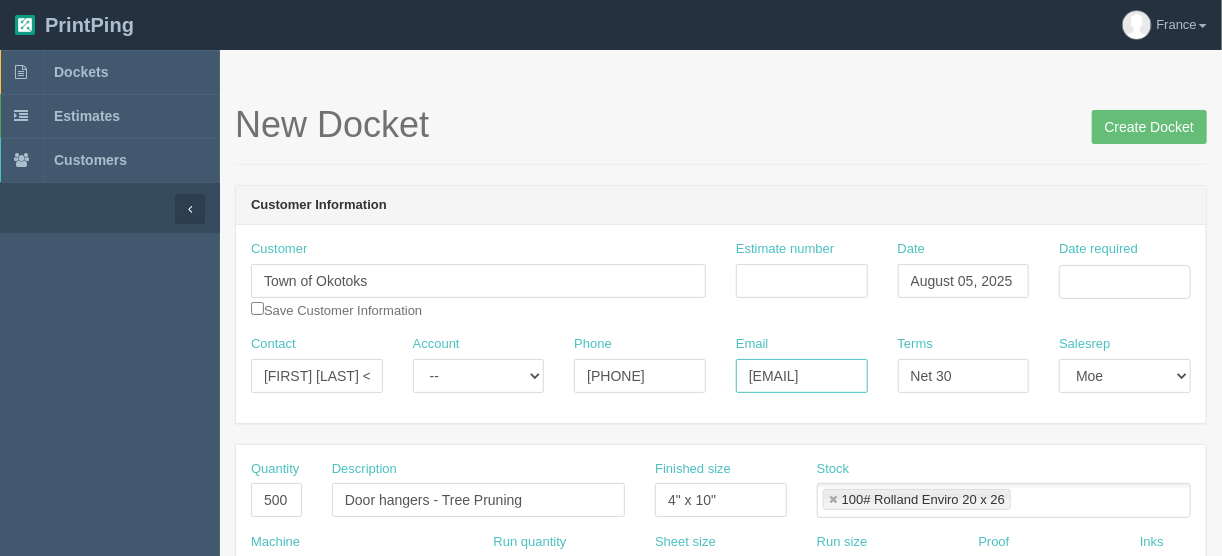 drag, startPoint x: 737, startPoint y: 380, endPoint x: 903, endPoint y: 376, distance: 166.04819 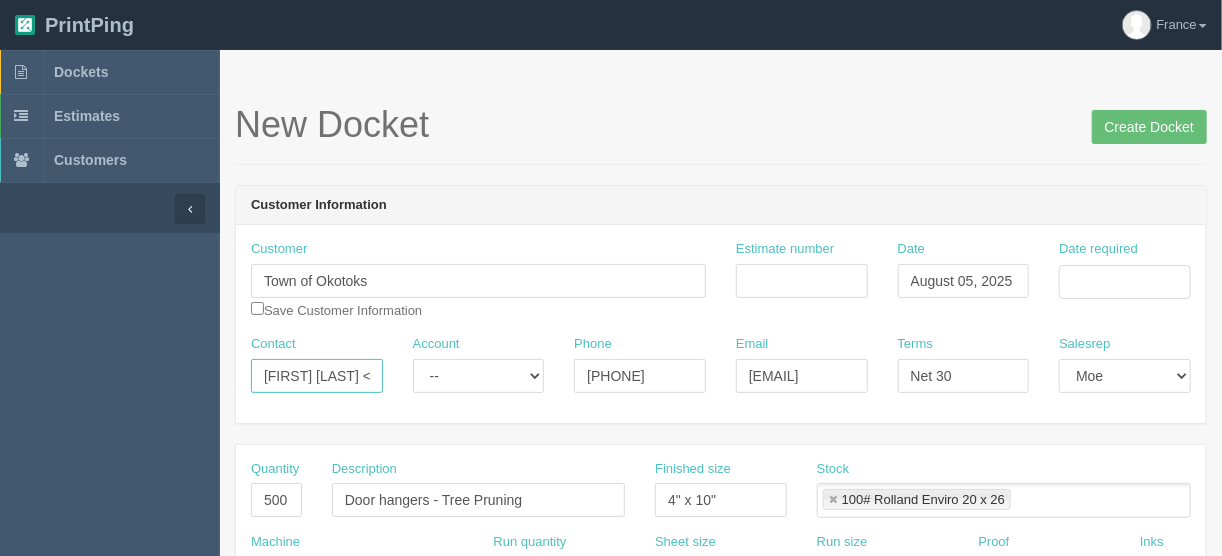 click on "Logan Coutts <" at bounding box center [317, 376] 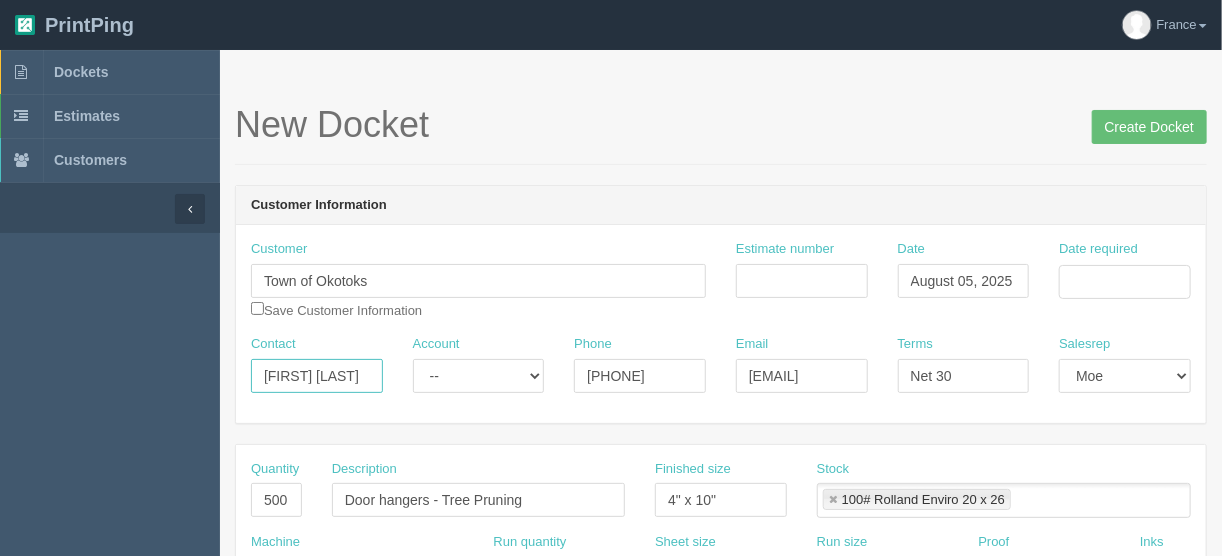 type on "Logan Coutts" 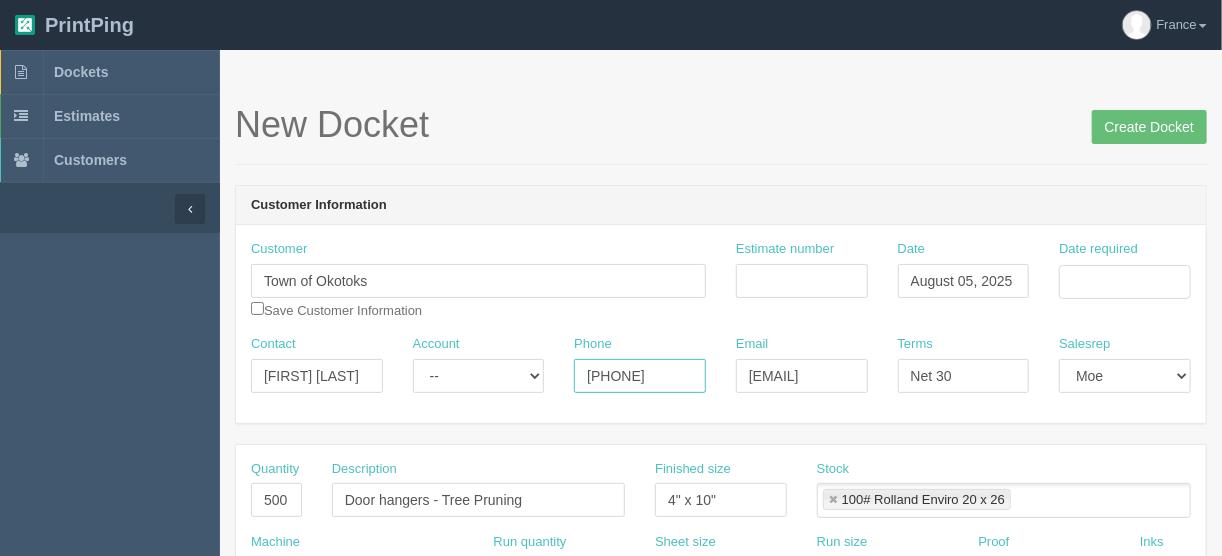 drag, startPoint x: 684, startPoint y: 378, endPoint x: 480, endPoint y: 378, distance: 204 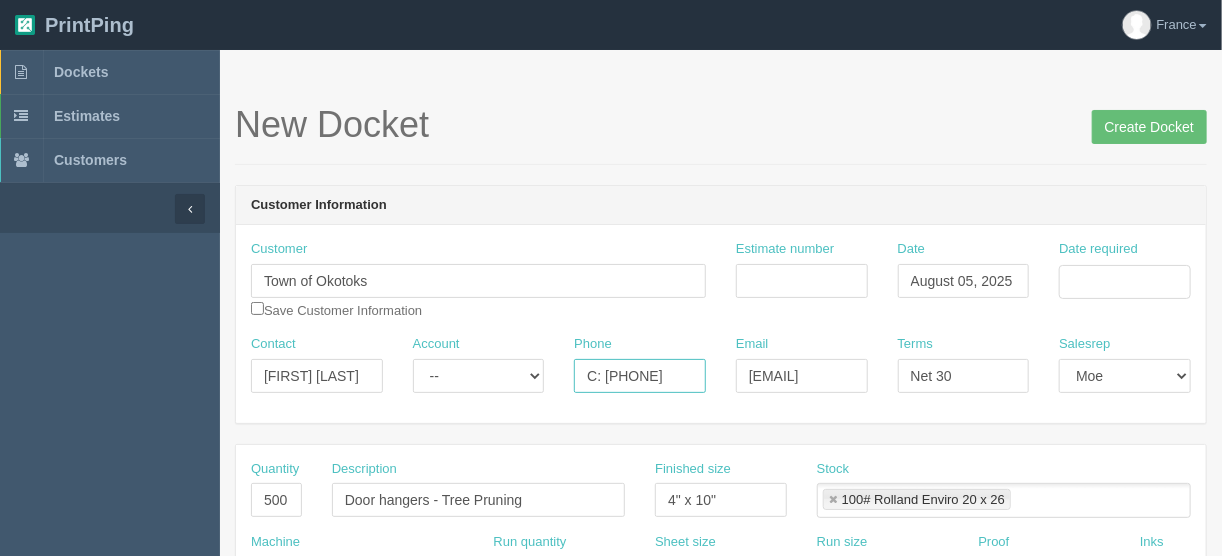 scroll, scrollTop: 0, scrollLeft: 1, axis: horizontal 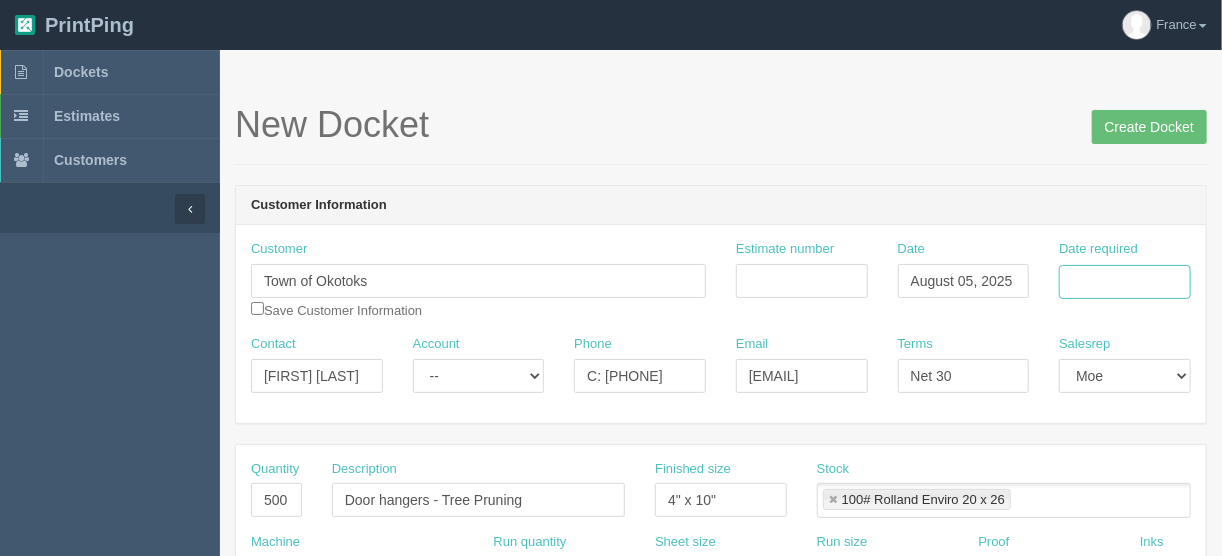 click on "Date required" at bounding box center (1125, 282) 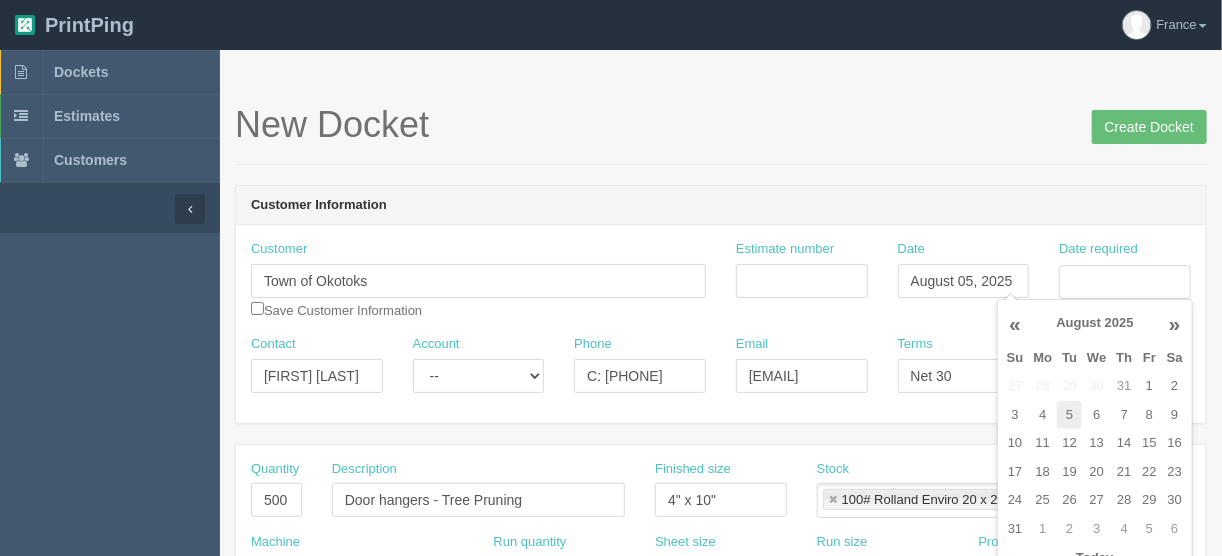 click on "5" at bounding box center [1069, 415] 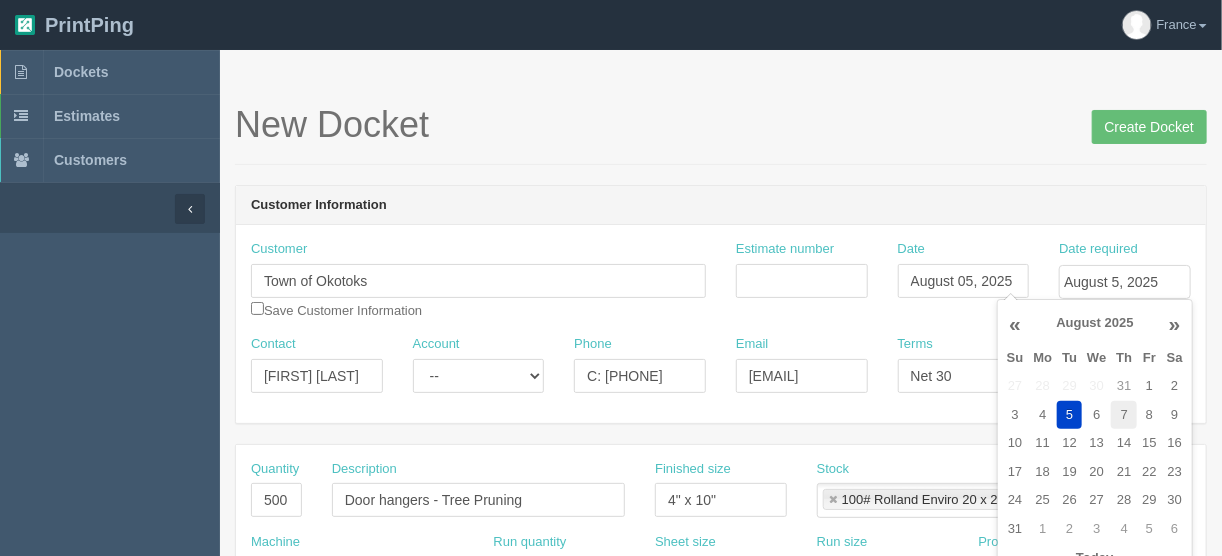 click on "7" at bounding box center [1124, 415] 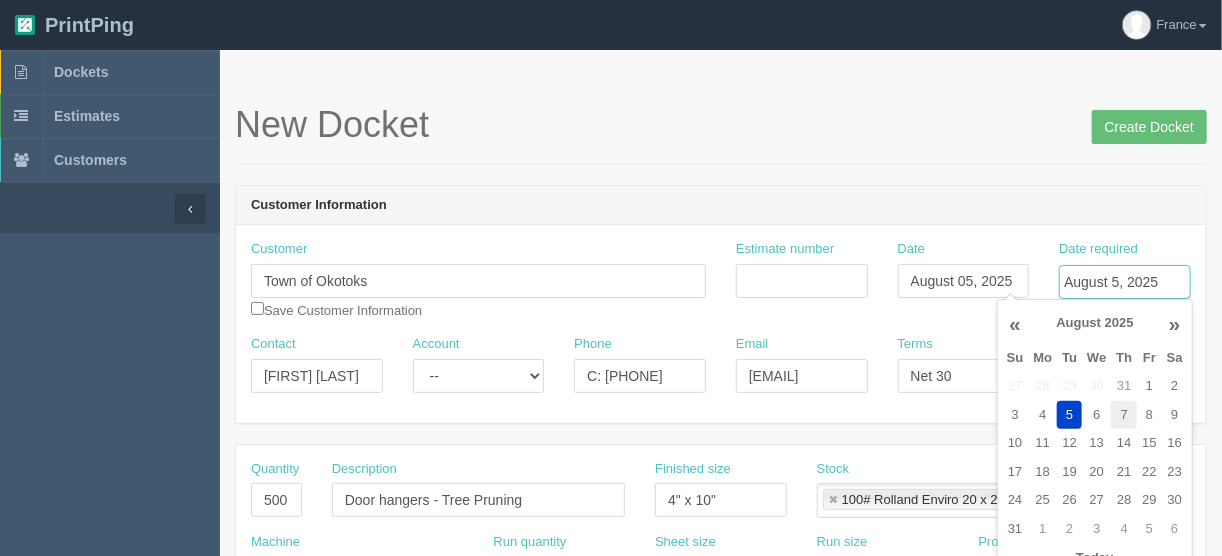 type on "August 7, 2025" 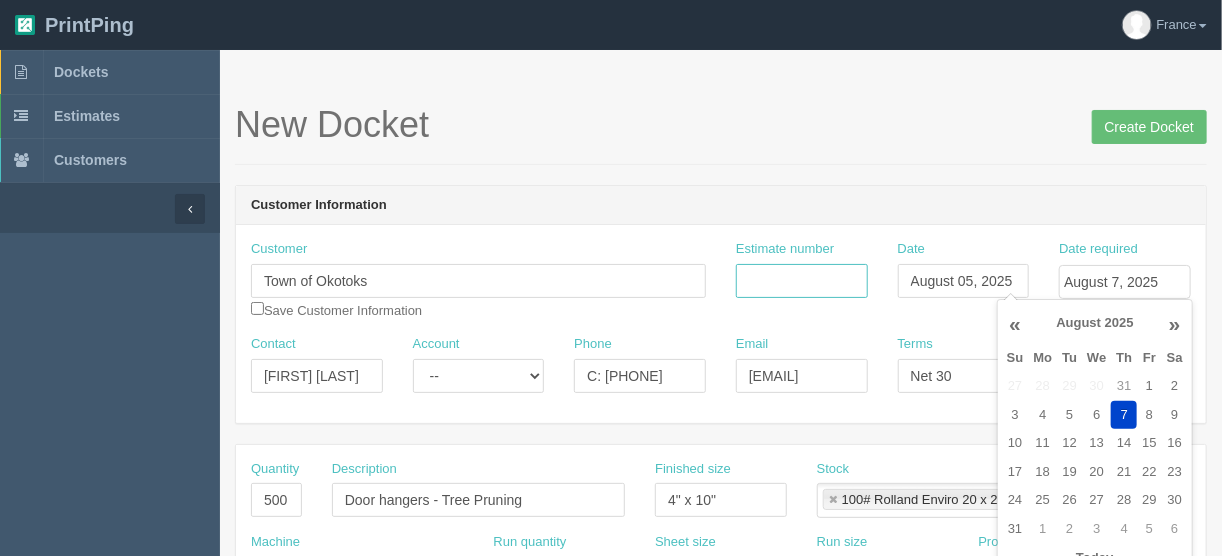 click on "Estimate number" at bounding box center (802, 281) 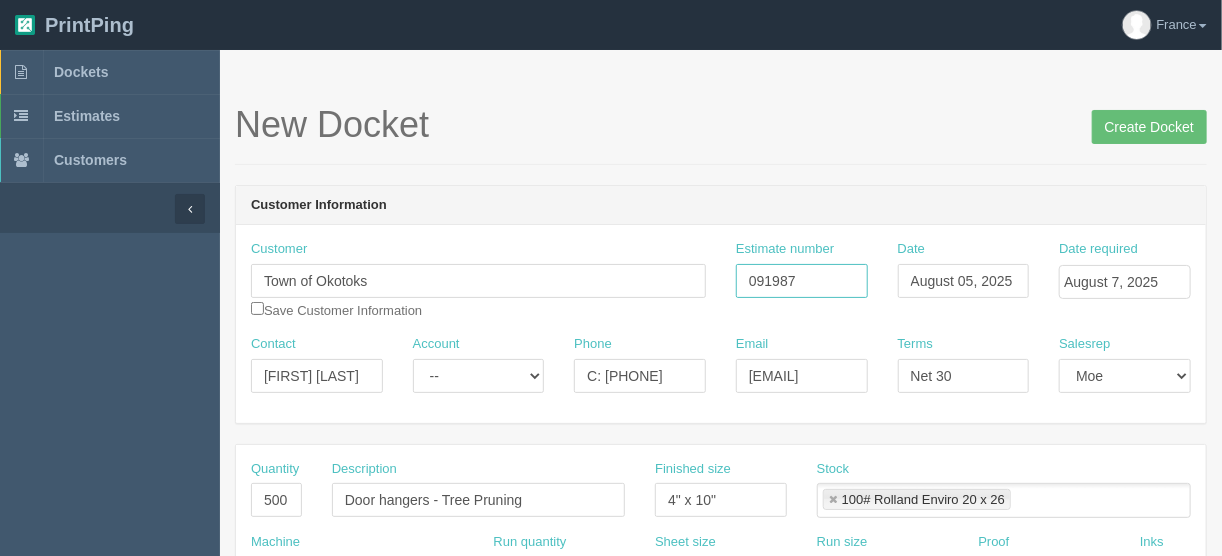 type on "091987" 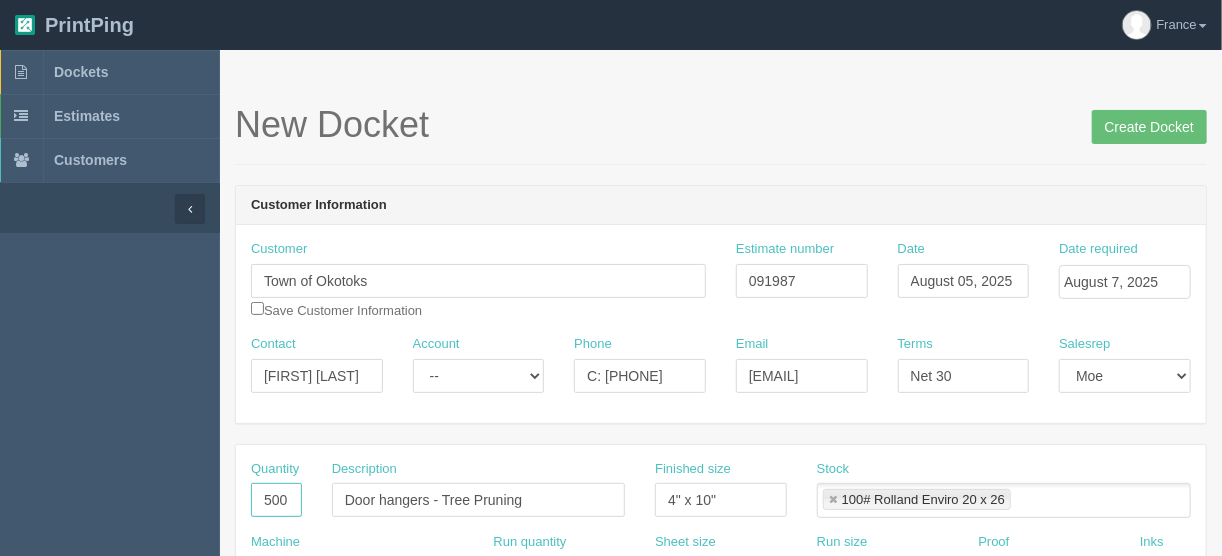 click on "500" at bounding box center (276, 500) 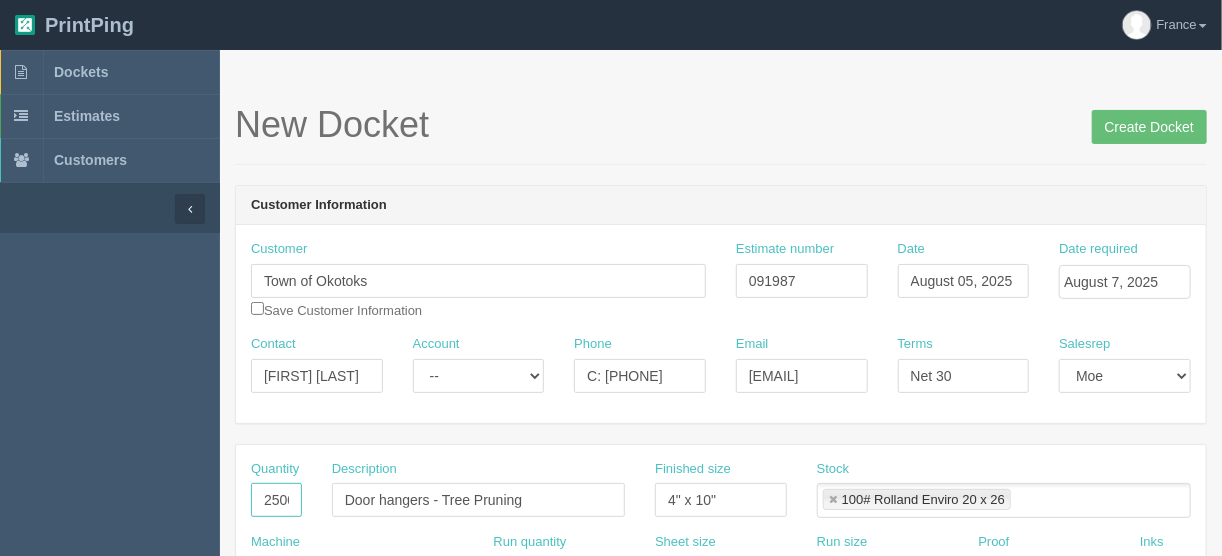 scroll, scrollTop: 0, scrollLeft: 5, axis: horizontal 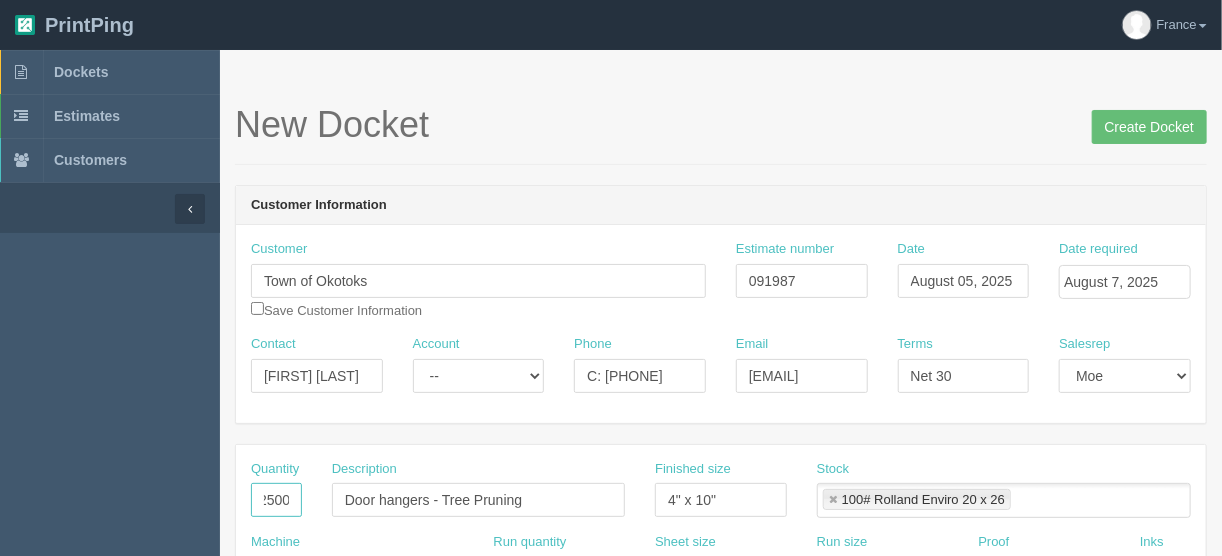 type on "2500" 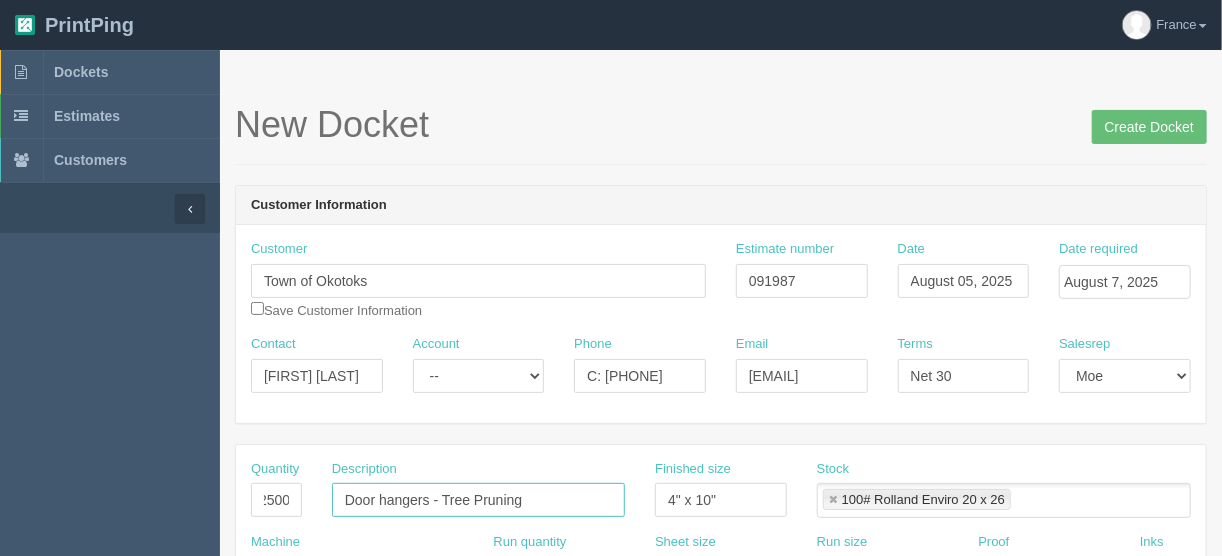scroll, scrollTop: 0, scrollLeft: 0, axis: both 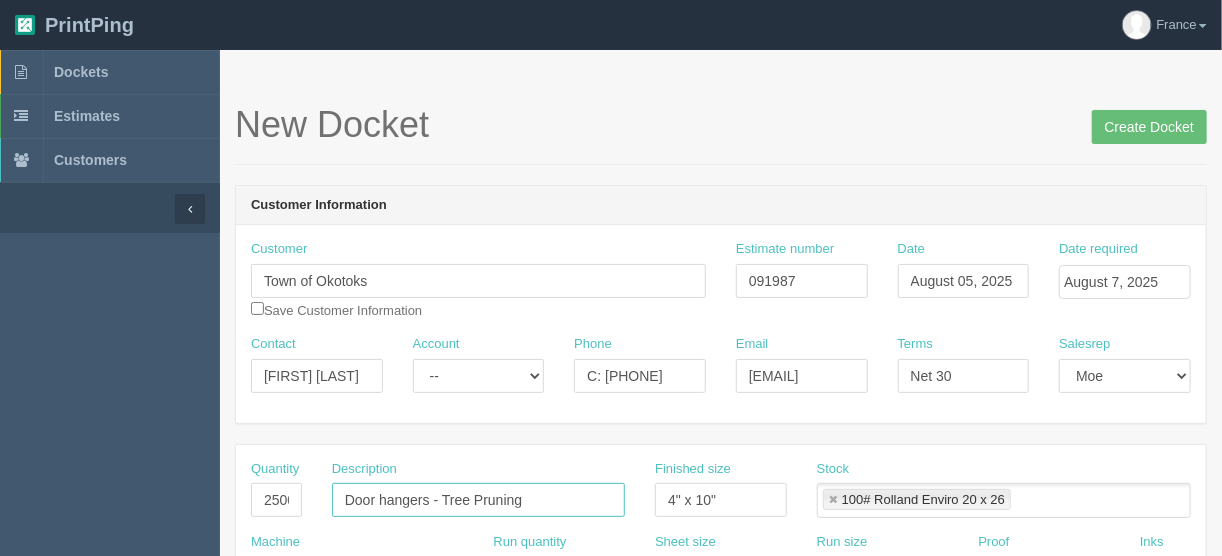 drag, startPoint x: 538, startPoint y: 497, endPoint x: 442, endPoint y: 491, distance: 96.18732 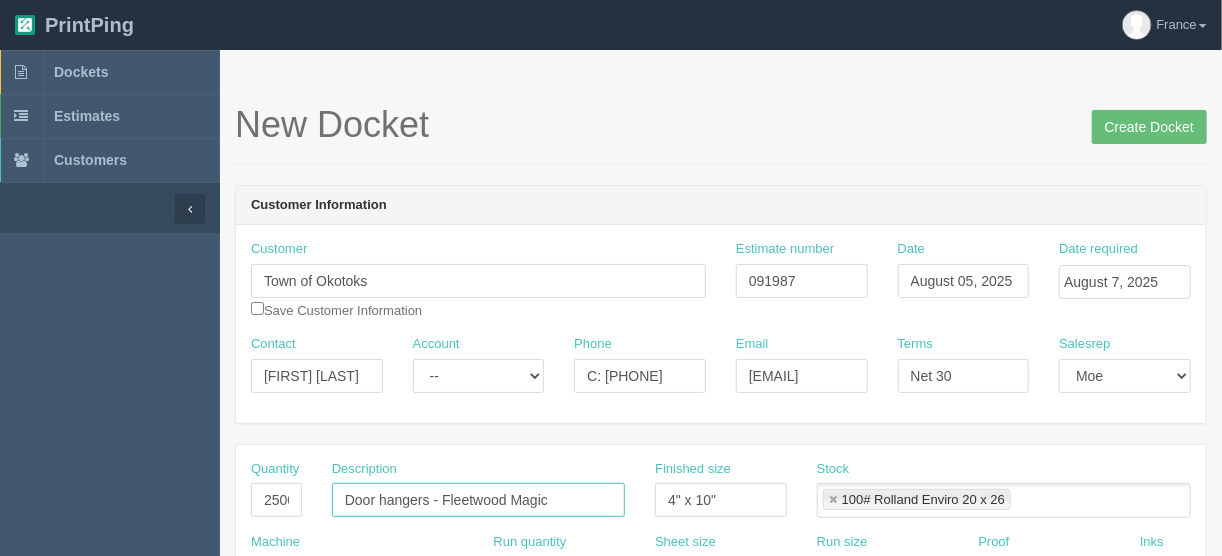 type on "Door hangers - Fleetwood Magic" 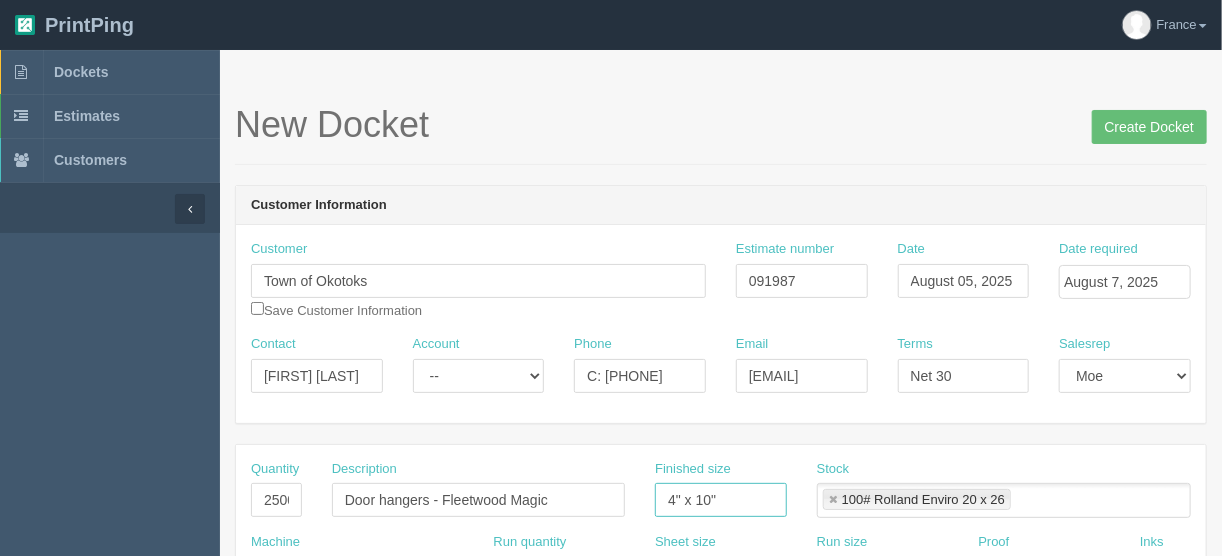 click on "4" x 10"" at bounding box center (721, 500) 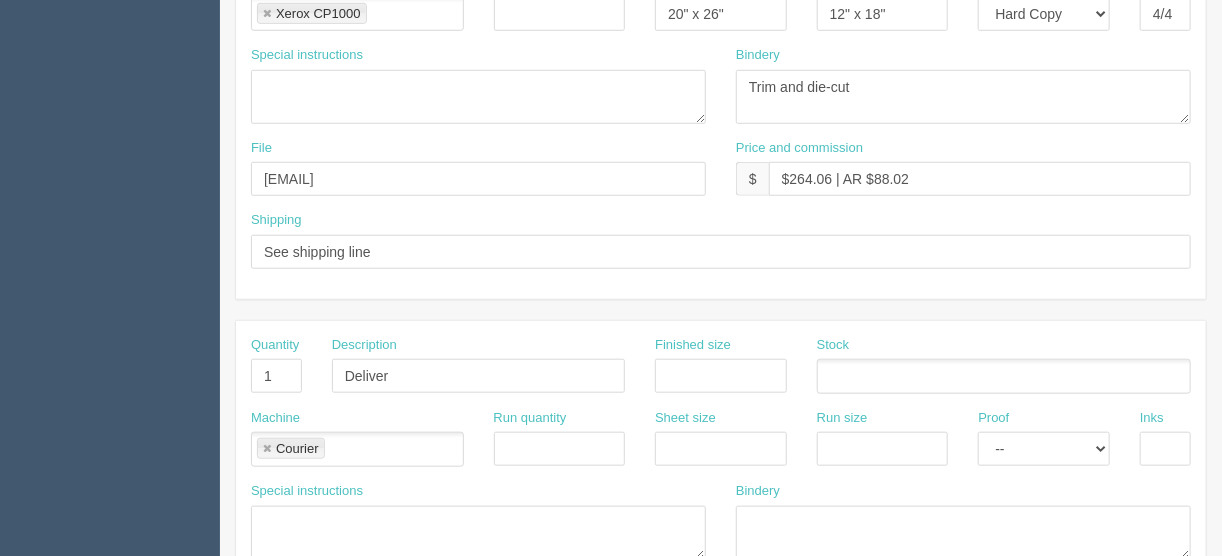 scroll, scrollTop: 640, scrollLeft: 0, axis: vertical 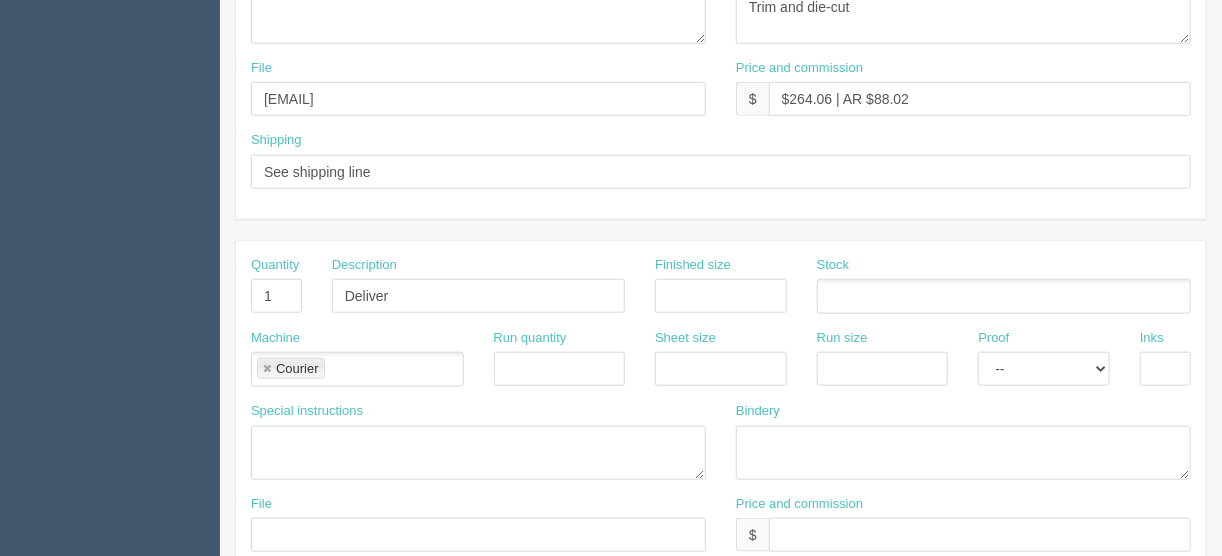 type on "4.25" x 11"" 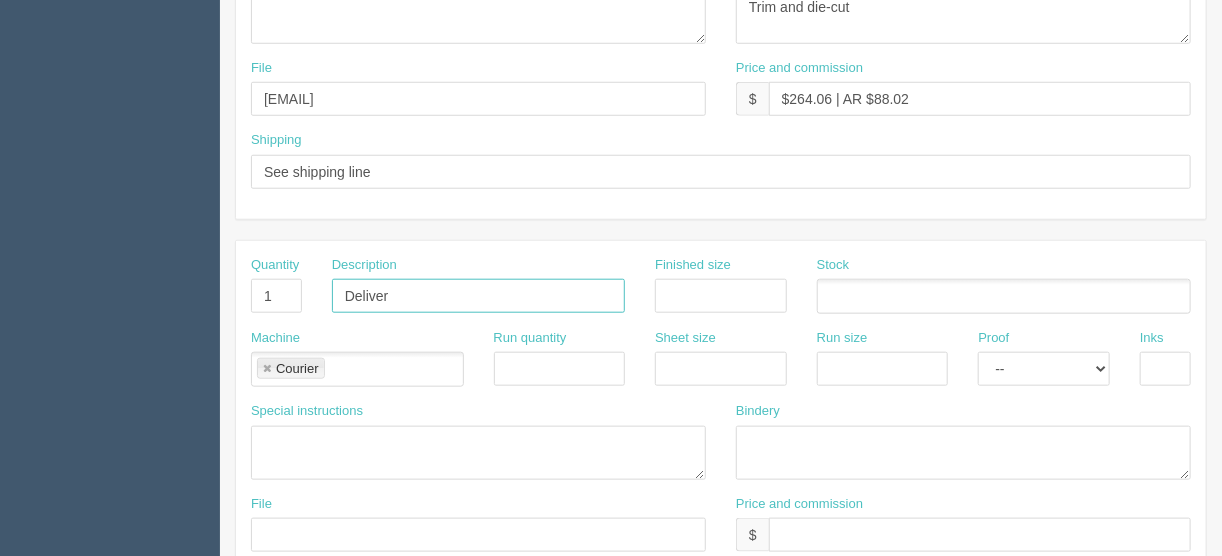 click on "Deliver" at bounding box center [478, 296] 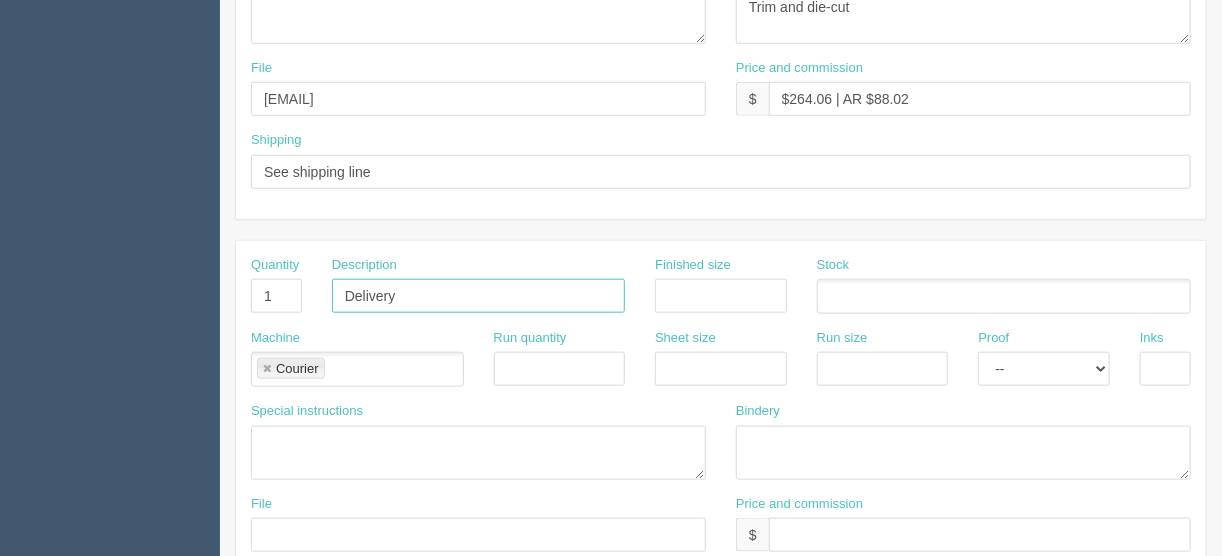 type on "Delivery" 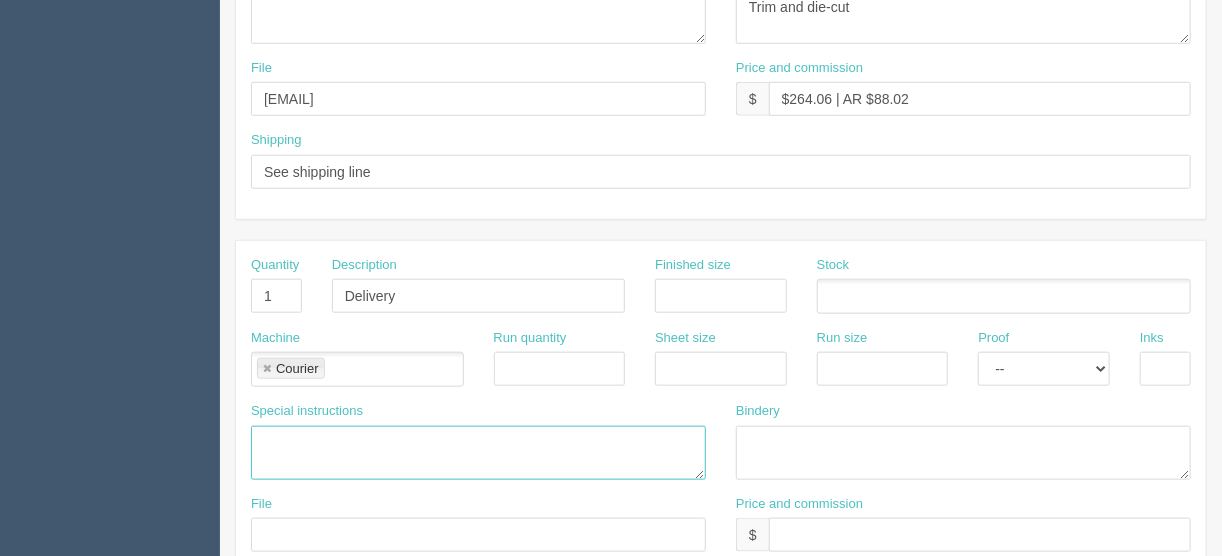 drag, startPoint x: 305, startPoint y: 428, endPoint x: 318, endPoint y: 428, distance: 13 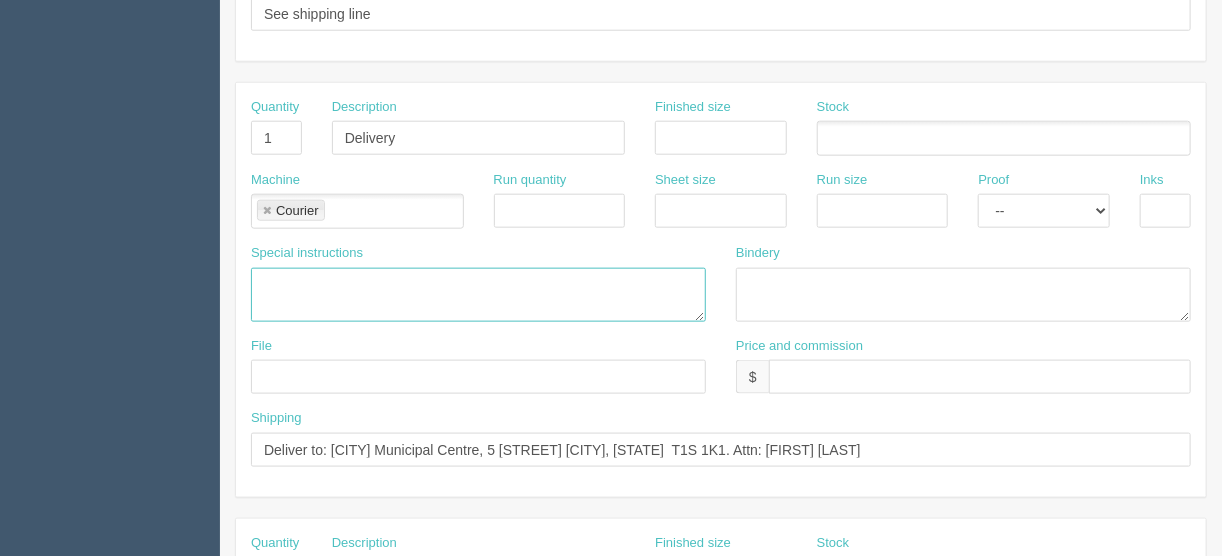 scroll, scrollTop: 800, scrollLeft: 0, axis: vertical 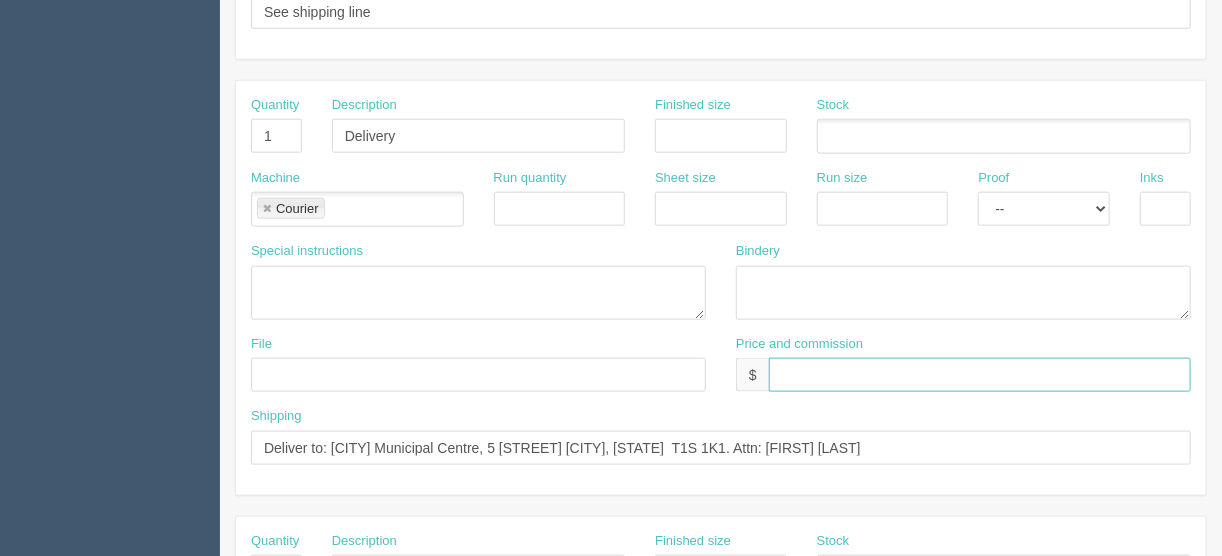 click at bounding box center (980, 375) 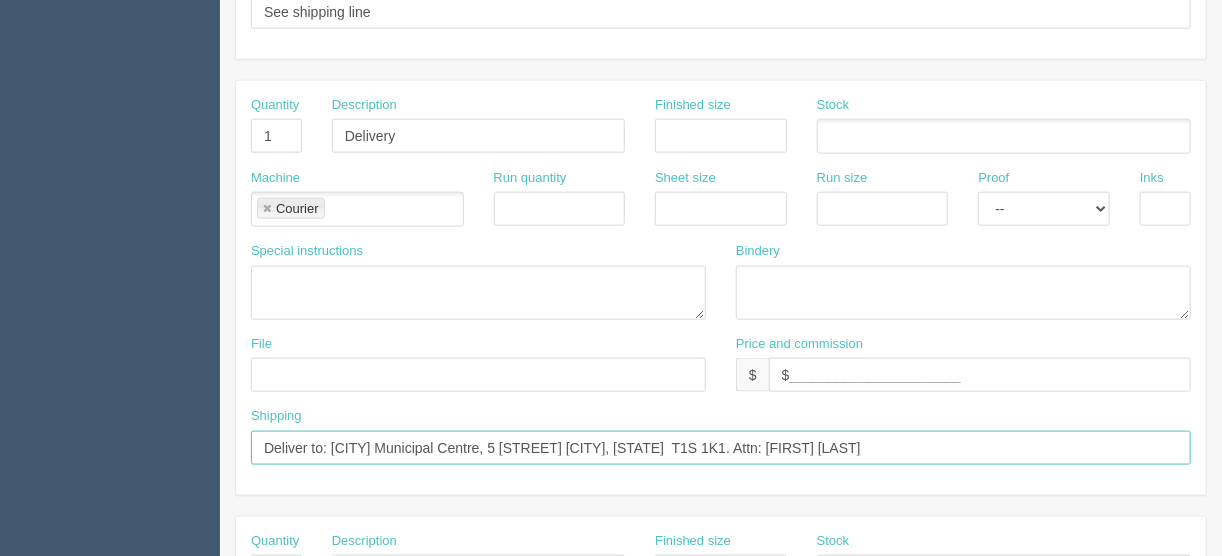 drag, startPoint x: 965, startPoint y: 435, endPoint x: 840, endPoint y: 439, distance: 125.06398 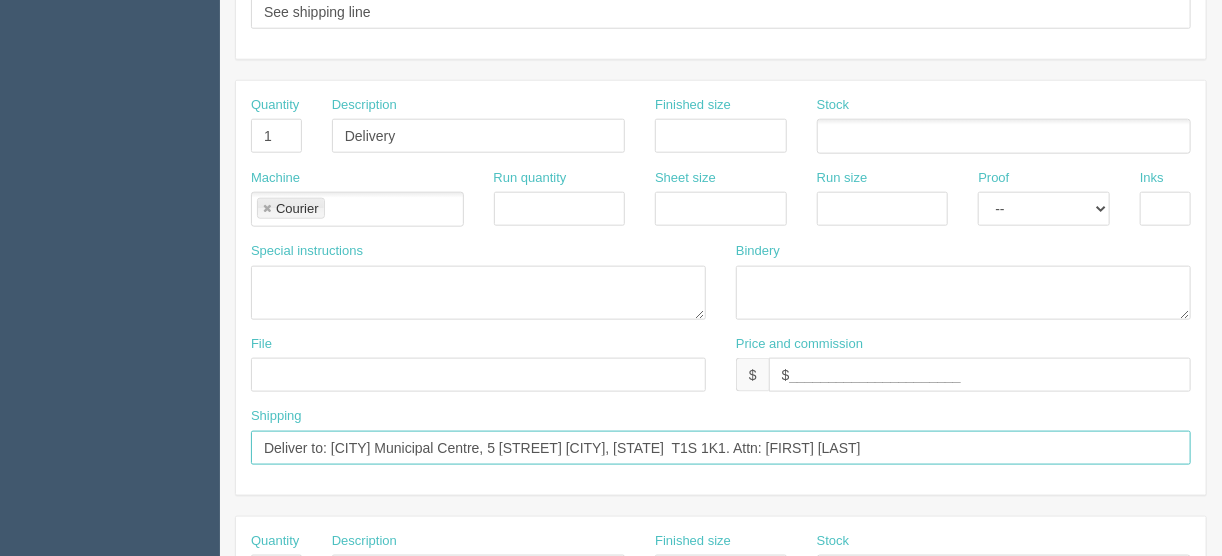 type on "Deliver to: Town of Okotoks Municipal Centre, 5 Elizabeth Street Okotoks AB  T1S 1K1. Attn: Logan Coutts" 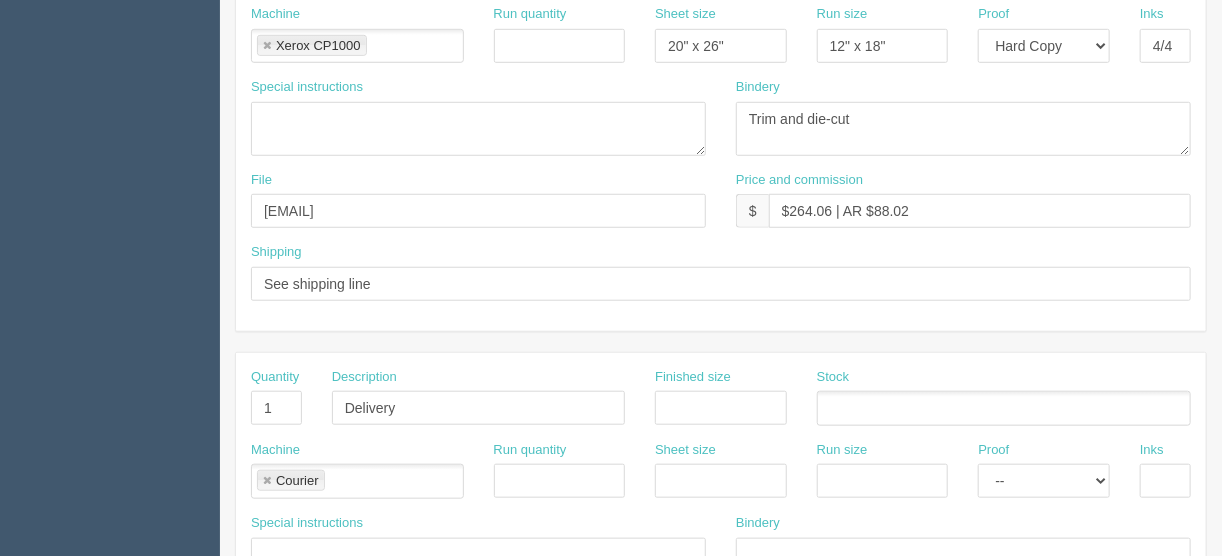 scroll, scrollTop: 480, scrollLeft: 0, axis: vertical 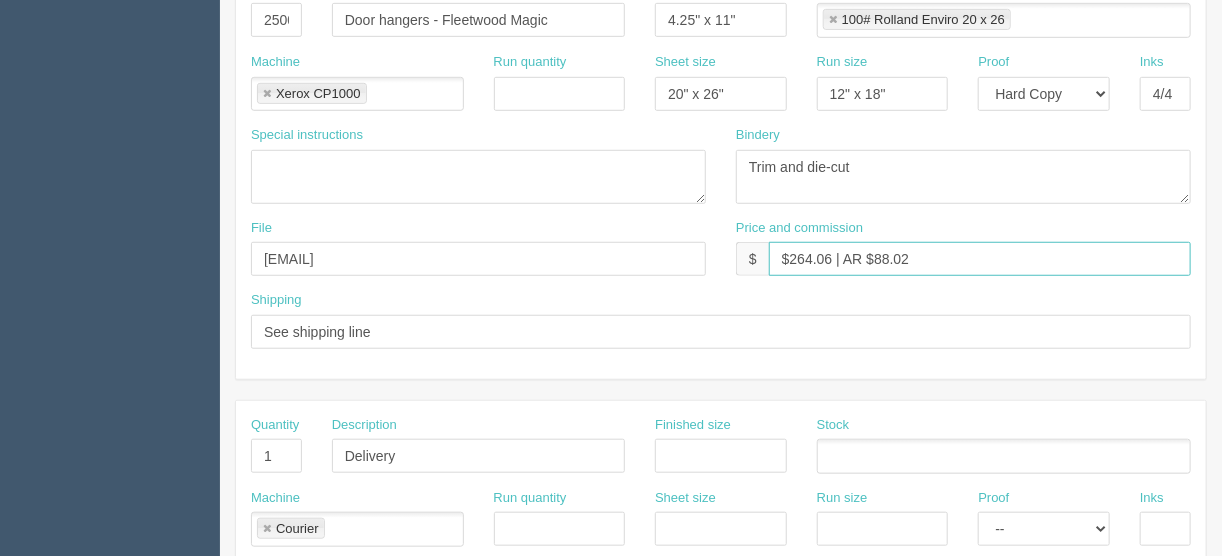 drag, startPoint x: 832, startPoint y: 255, endPoint x: 788, endPoint y: 255, distance: 44 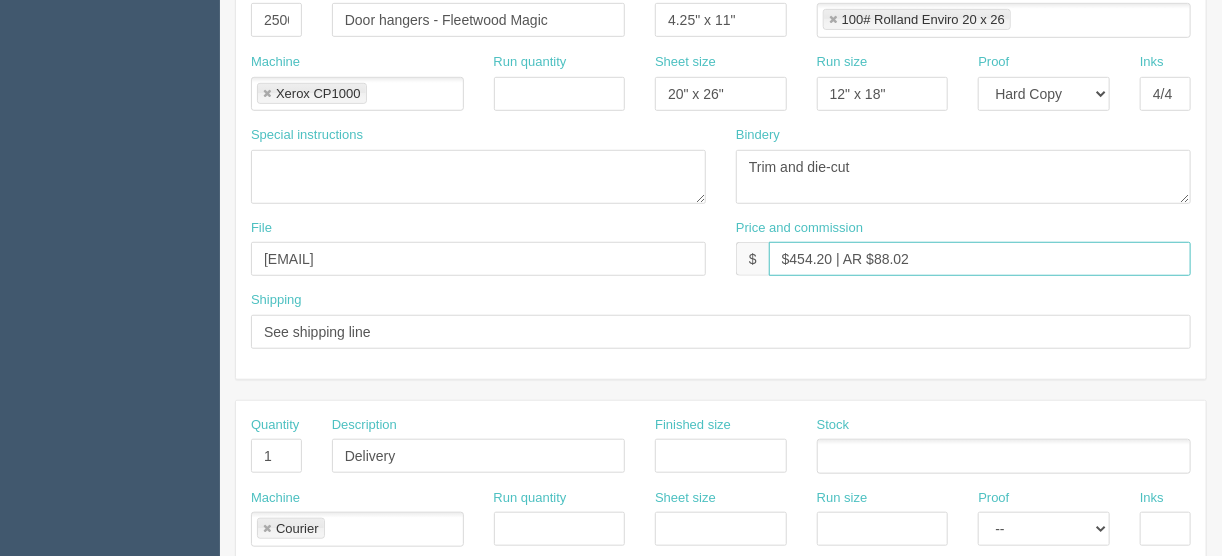 type on "$454.20 | AR $88.02" 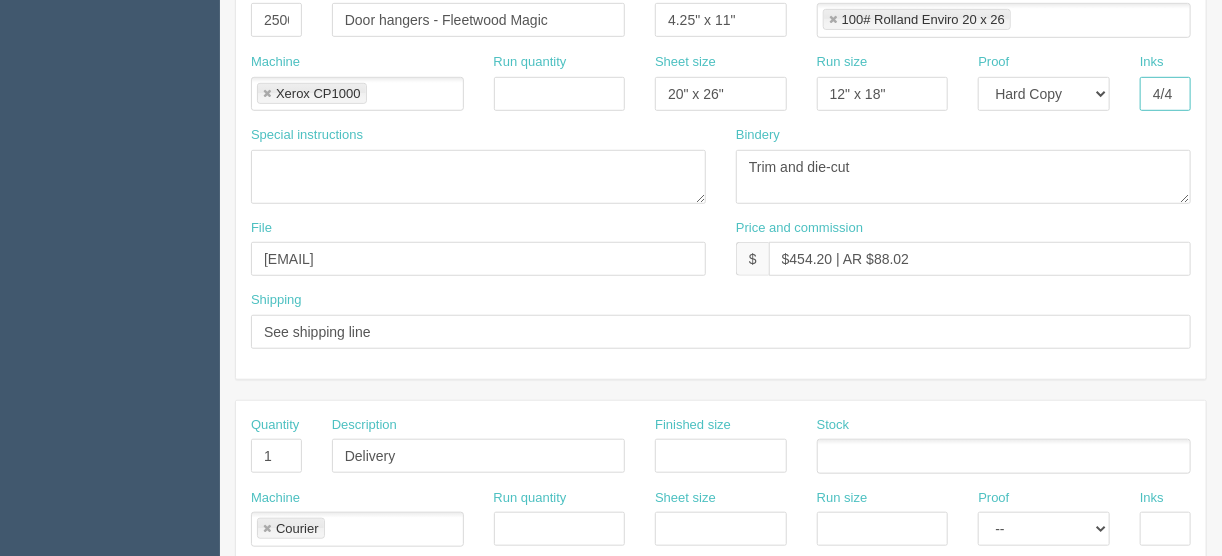 drag, startPoint x: 1173, startPoint y: 84, endPoint x: 1173, endPoint y: 106, distance: 22 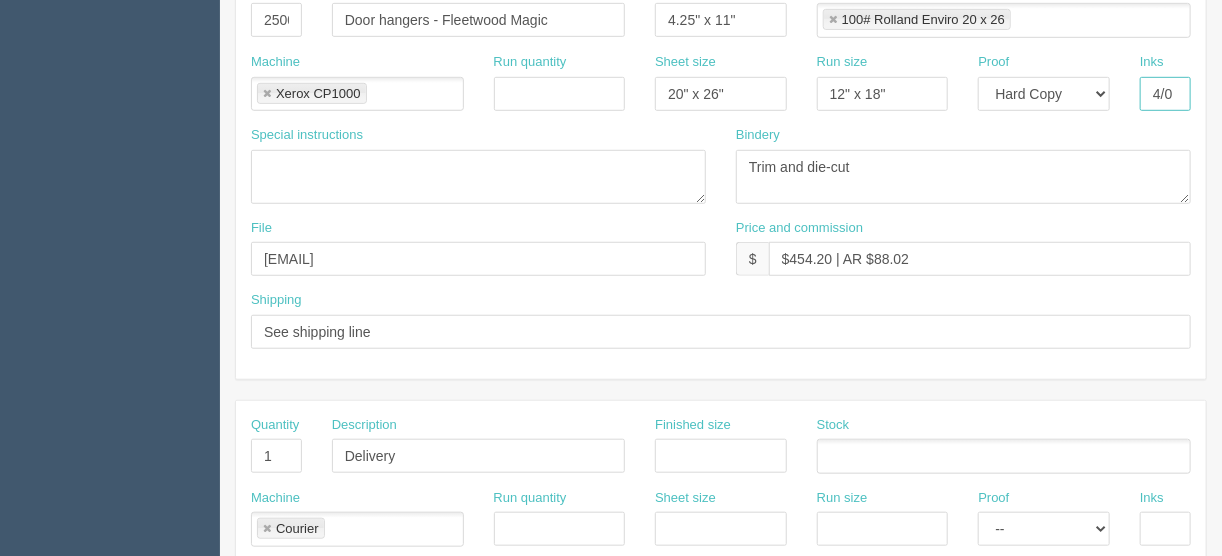 type on "4/0" 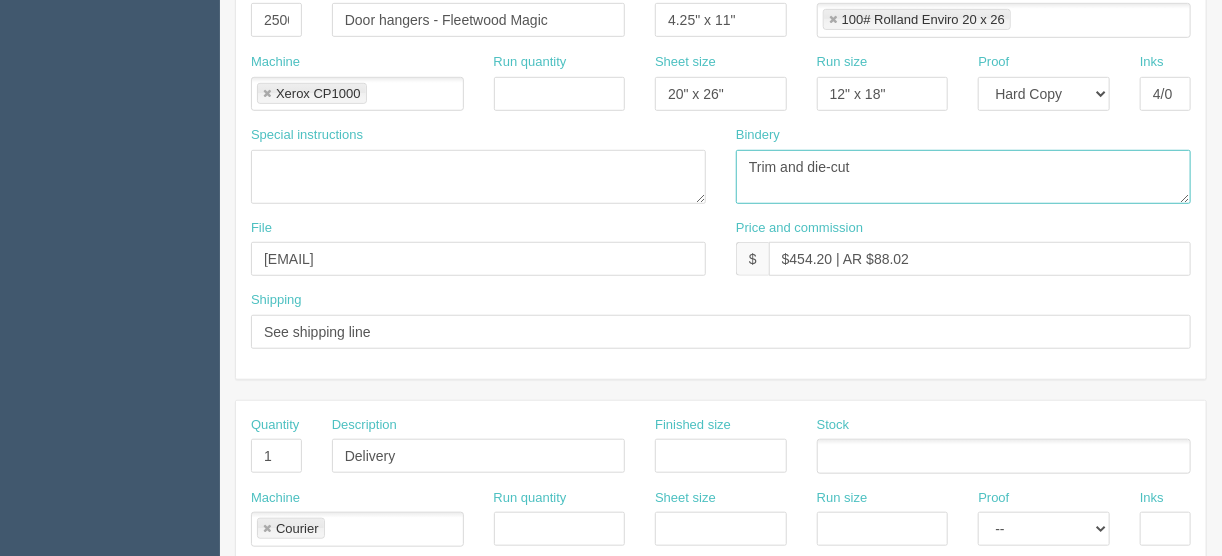 click on "Trim and die-cut" at bounding box center [963, 177] 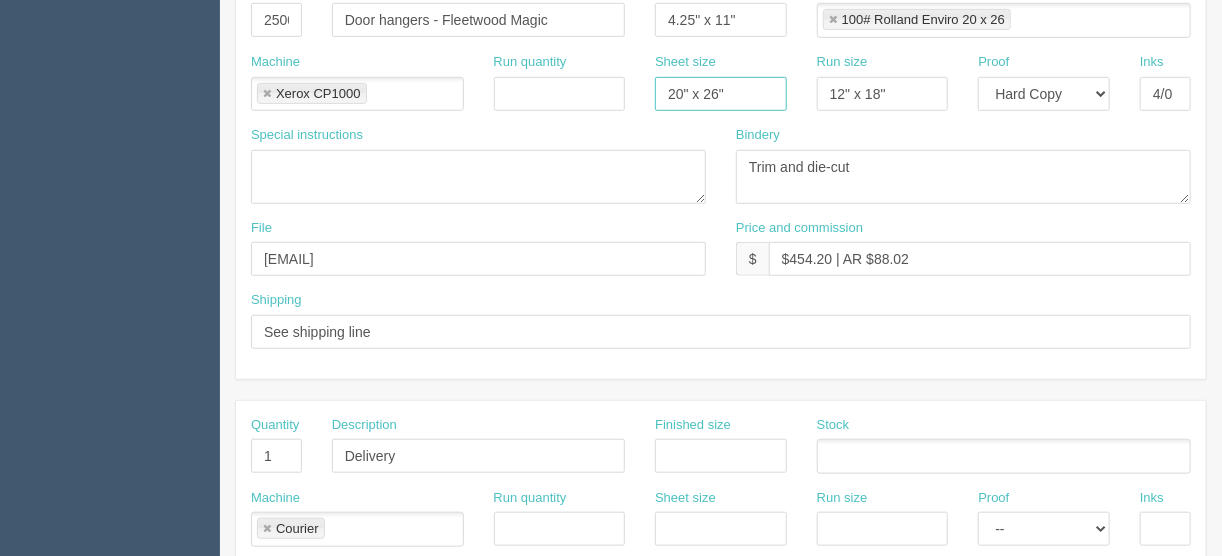 drag, startPoint x: 756, startPoint y: 80, endPoint x: 529, endPoint y: 110, distance: 228.9738 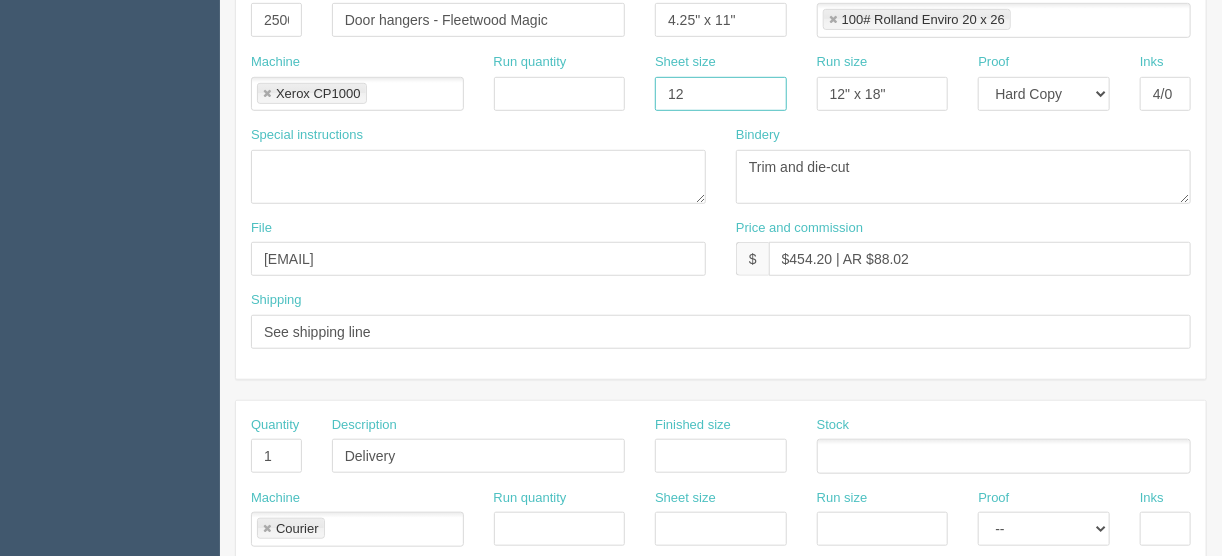 type on "12" x 18"" 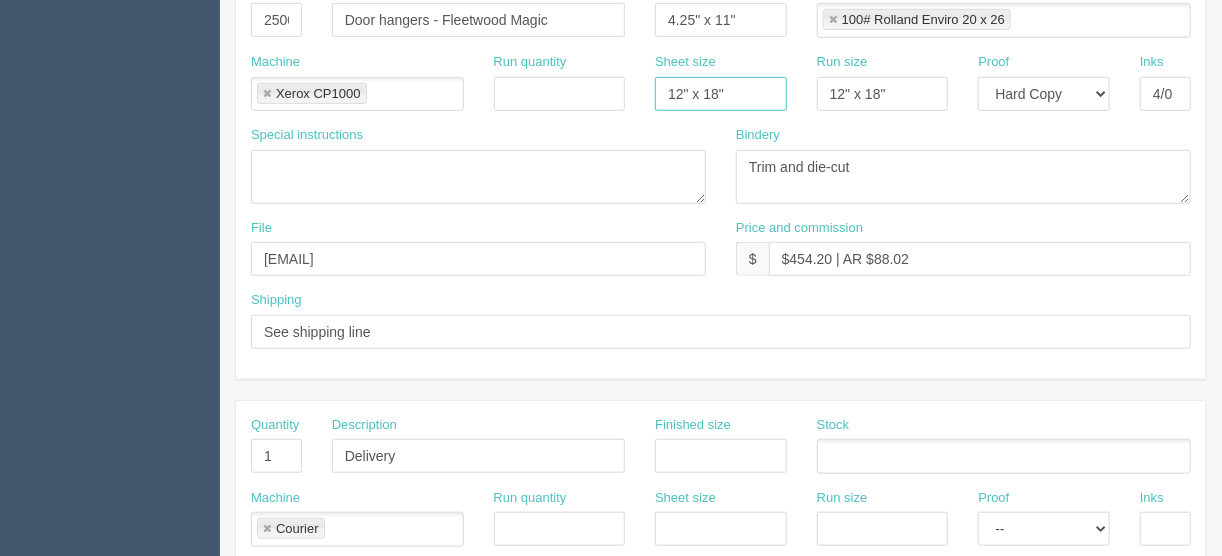 click at bounding box center [833, 20] 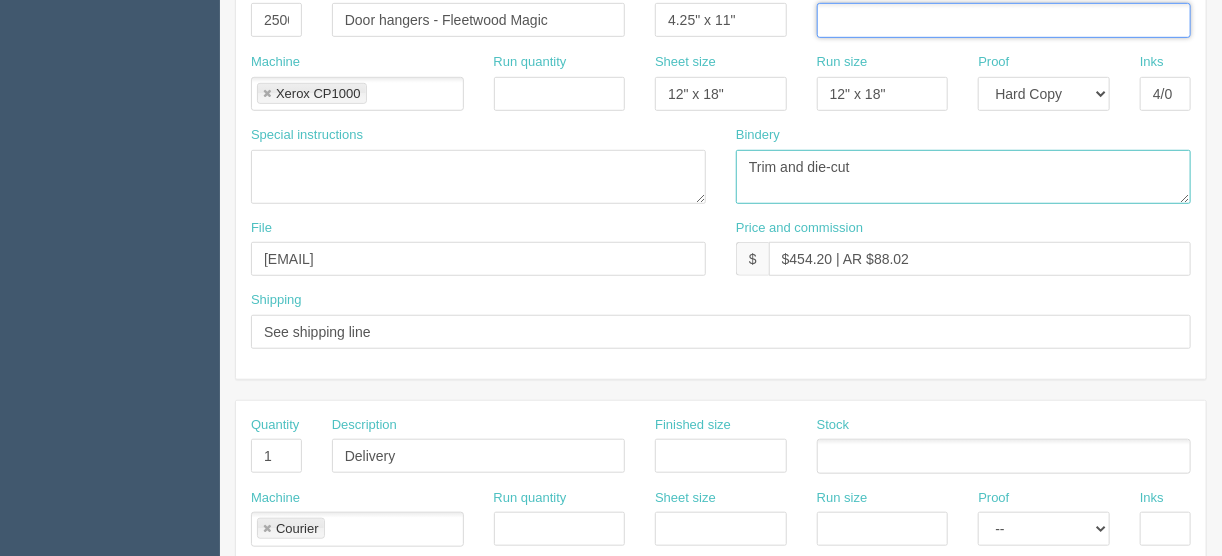 click on "Trim and die-cut" at bounding box center [963, 177] 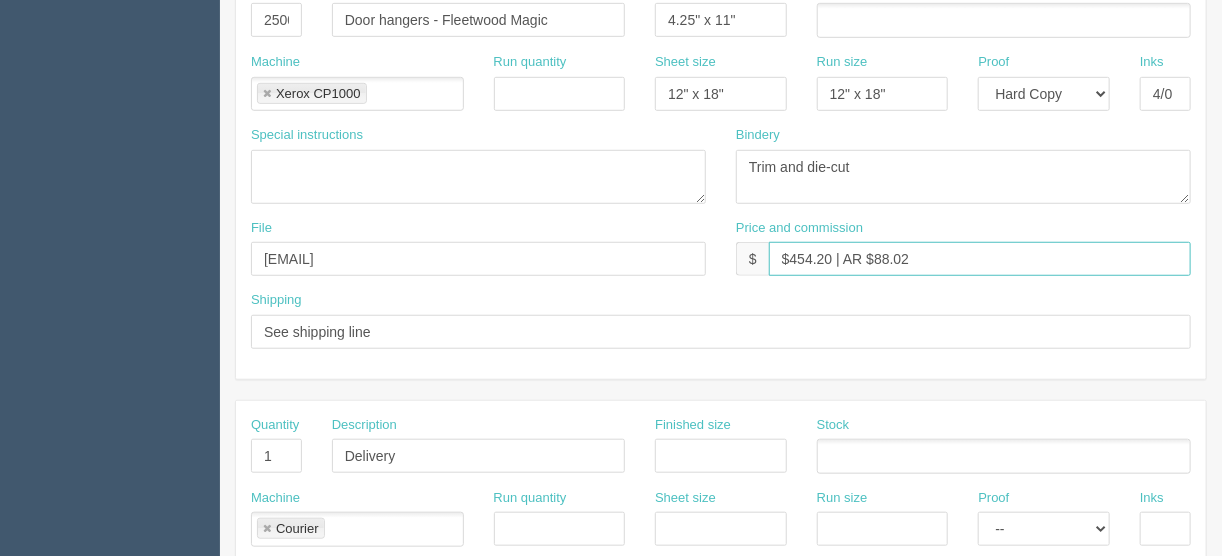 click on "$454.20 | AR $88.02" at bounding box center (980, 259) 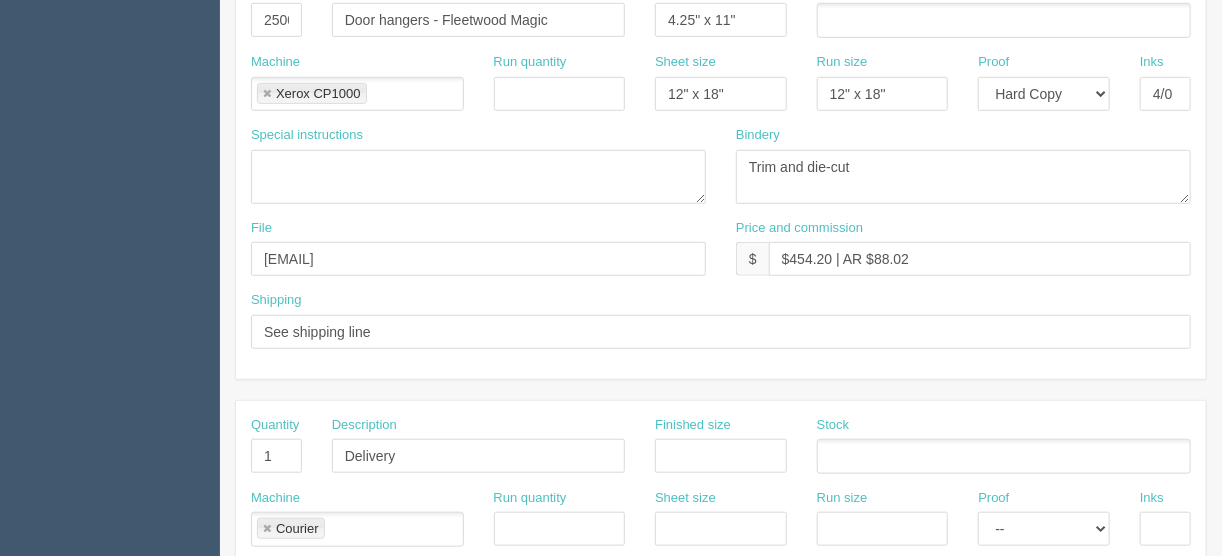 click at bounding box center (828, 21) 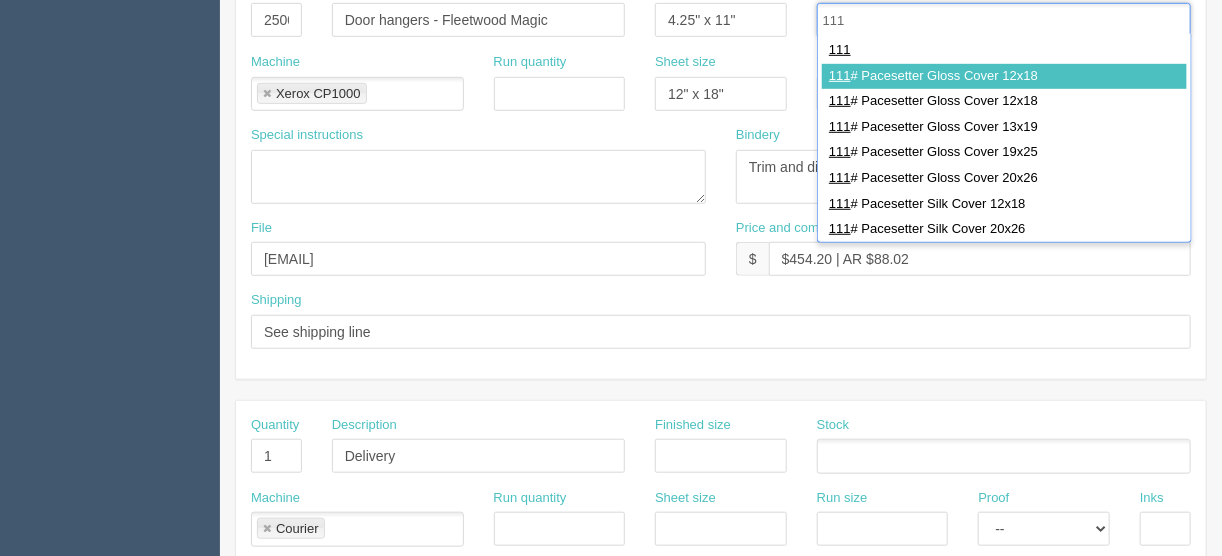 type on "111" 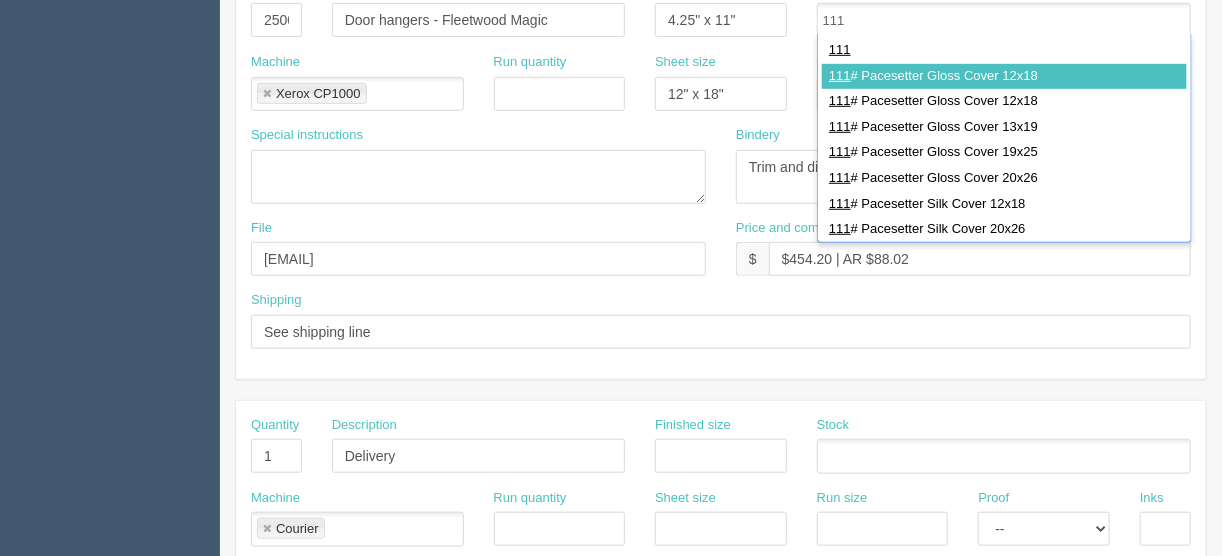 type 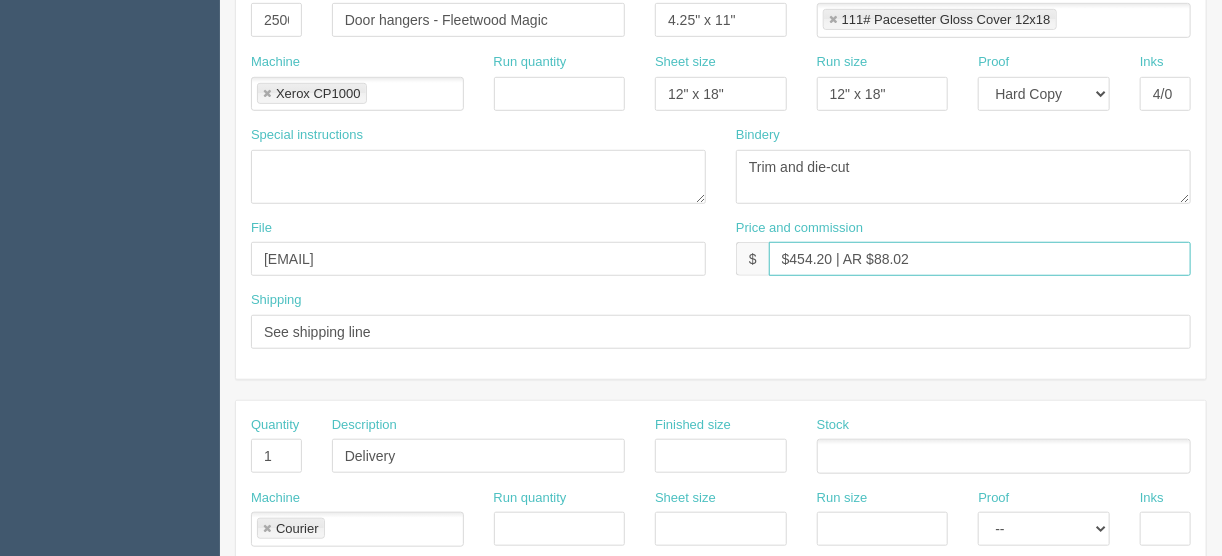 drag, startPoint x: 929, startPoint y: 250, endPoint x: 911, endPoint y: 255, distance: 18.681541 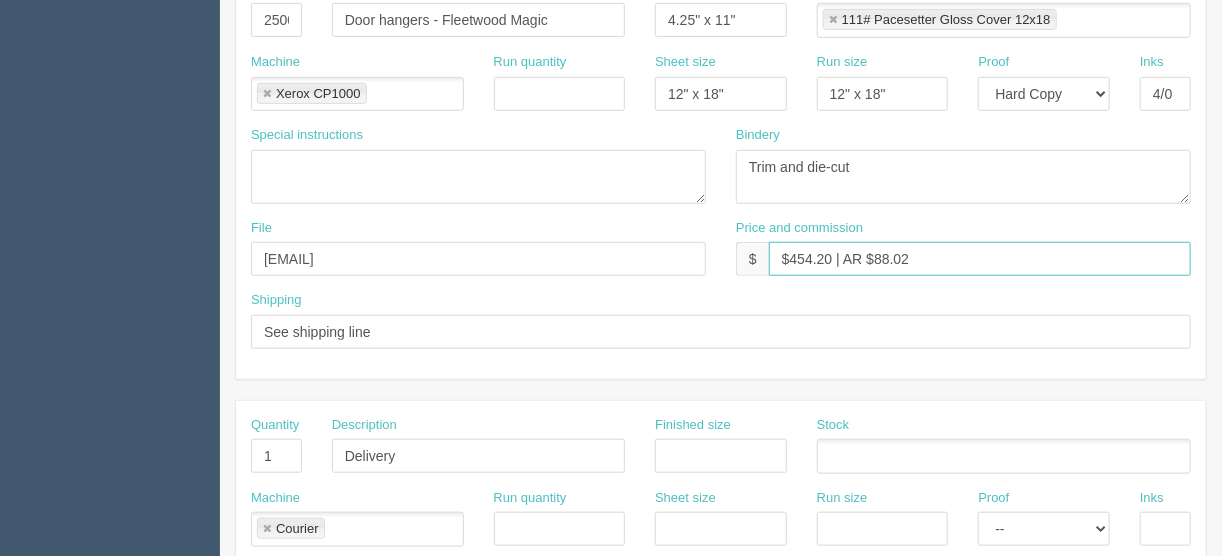 drag, startPoint x: 913, startPoint y: 258, endPoint x: 875, endPoint y: 255, distance: 38.118237 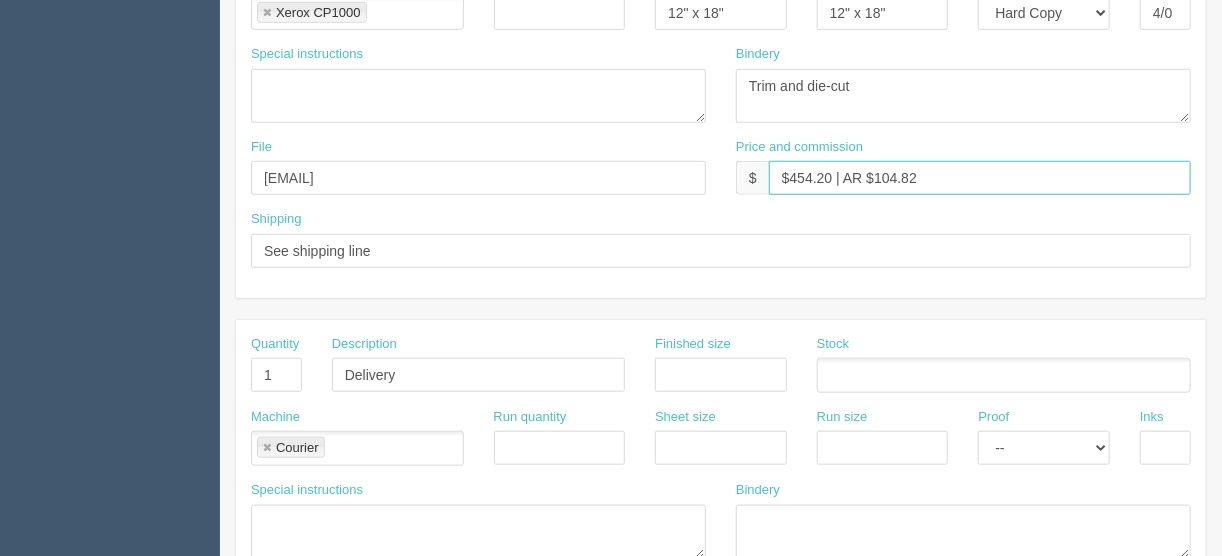 scroll, scrollTop: 800, scrollLeft: 0, axis: vertical 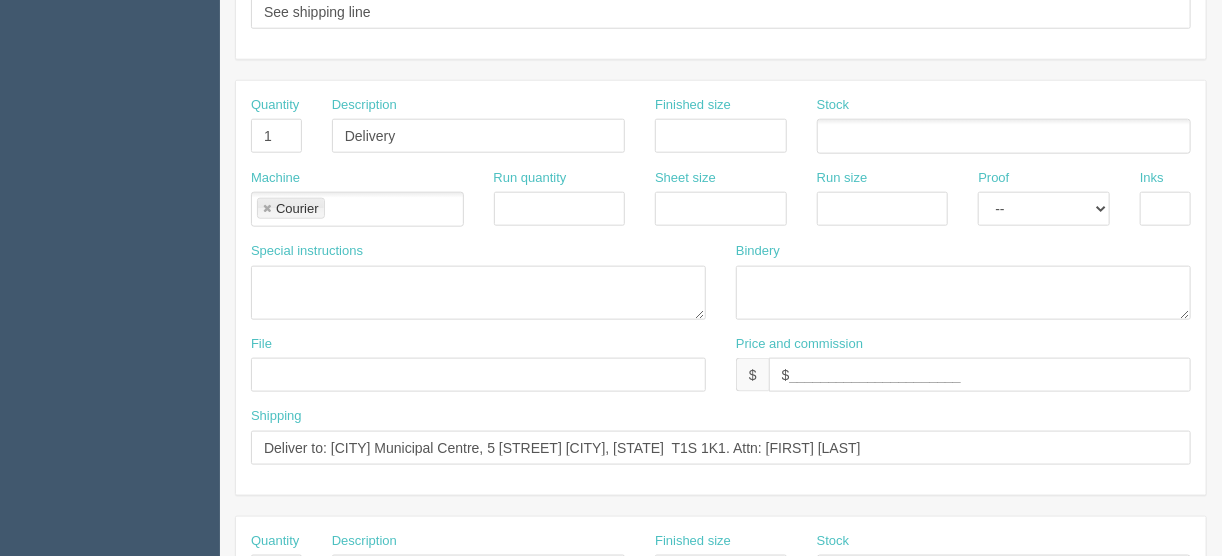 type on "$454.20 | AR $104.82" 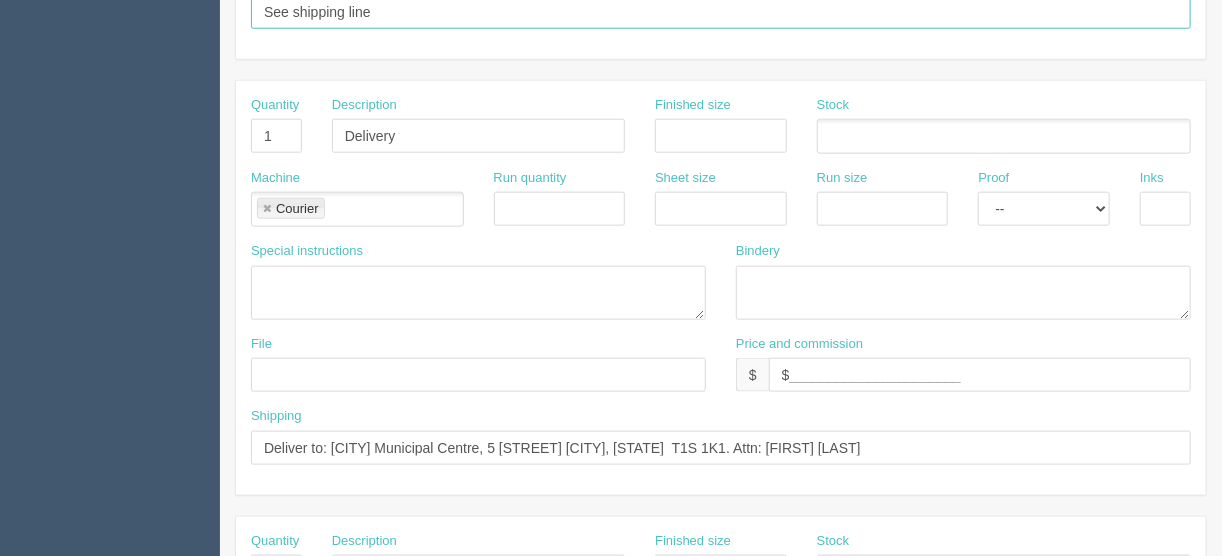 click on "See shipping line" at bounding box center [721, 12] 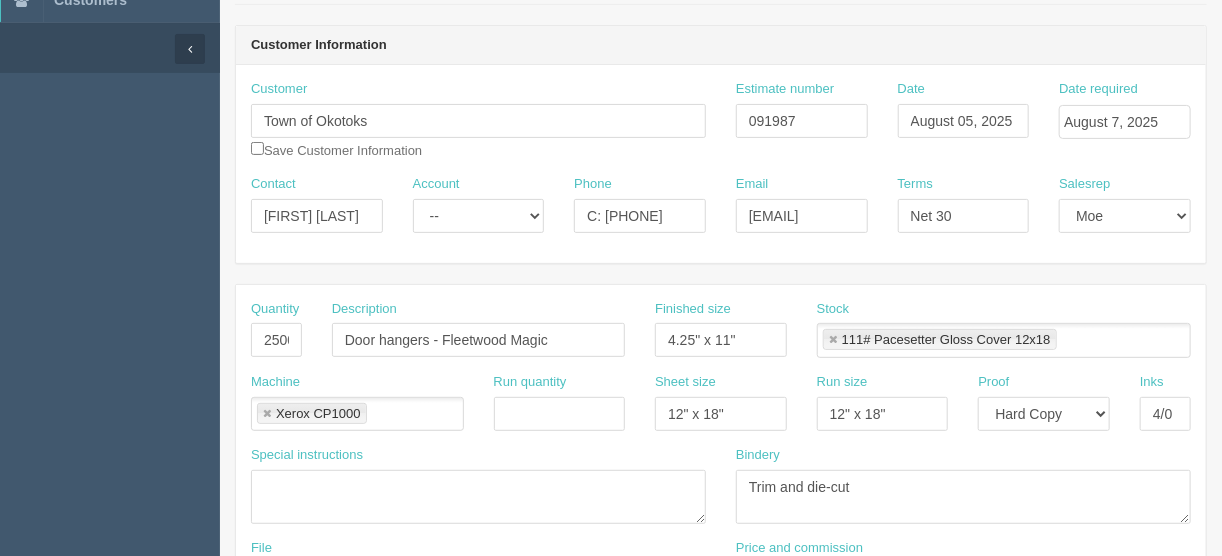 scroll, scrollTop: 80, scrollLeft: 0, axis: vertical 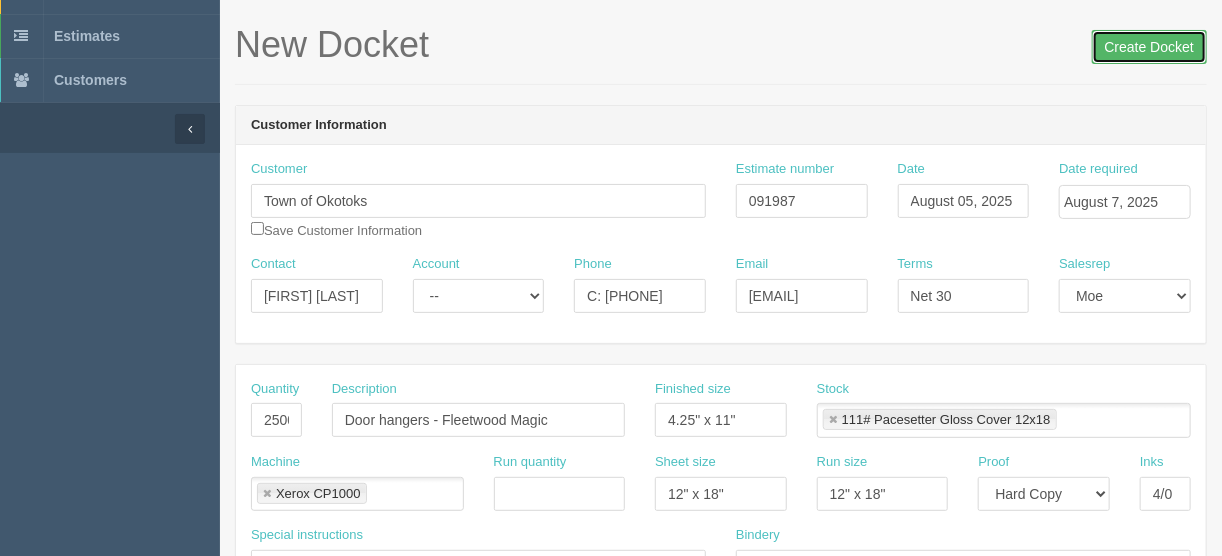 click on "Create Docket" at bounding box center [1149, 47] 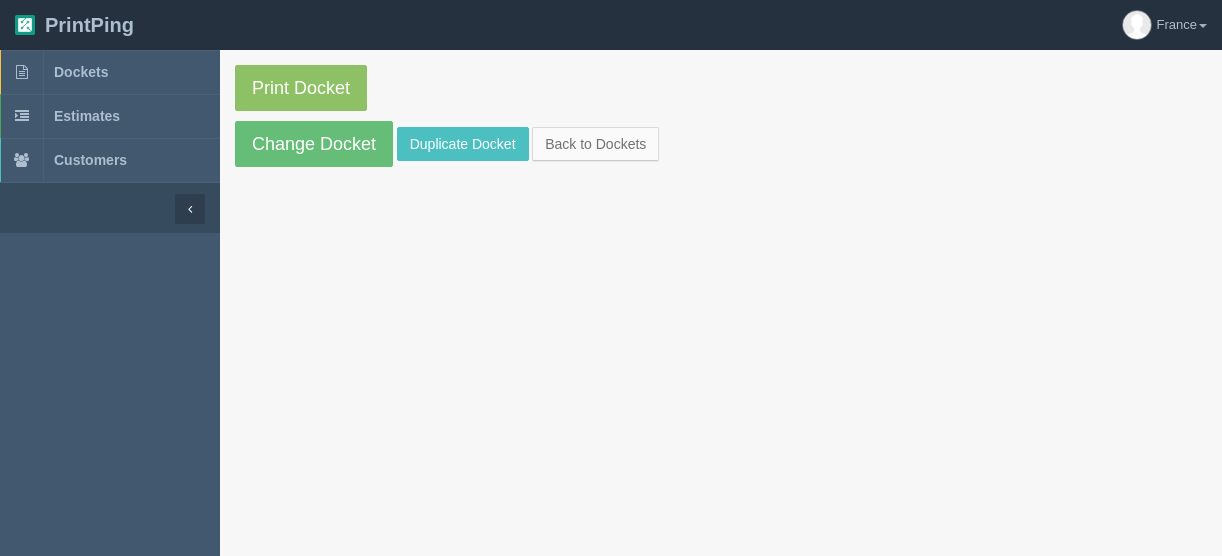 scroll, scrollTop: 0, scrollLeft: 0, axis: both 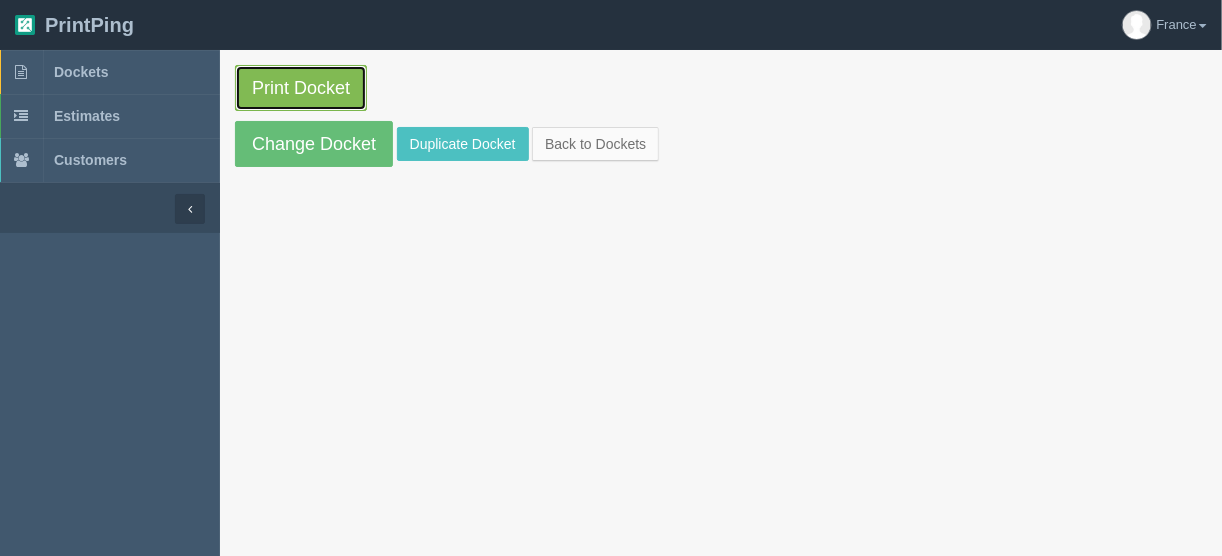 click on "Print Docket" at bounding box center [301, 88] 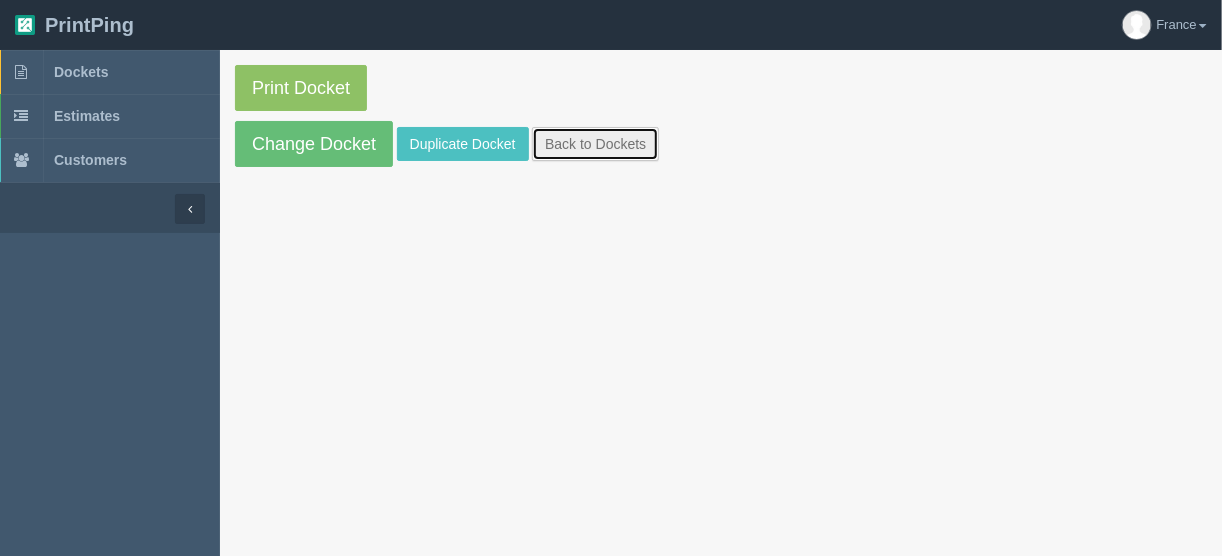 click on "Back to Dockets" at bounding box center (595, 144) 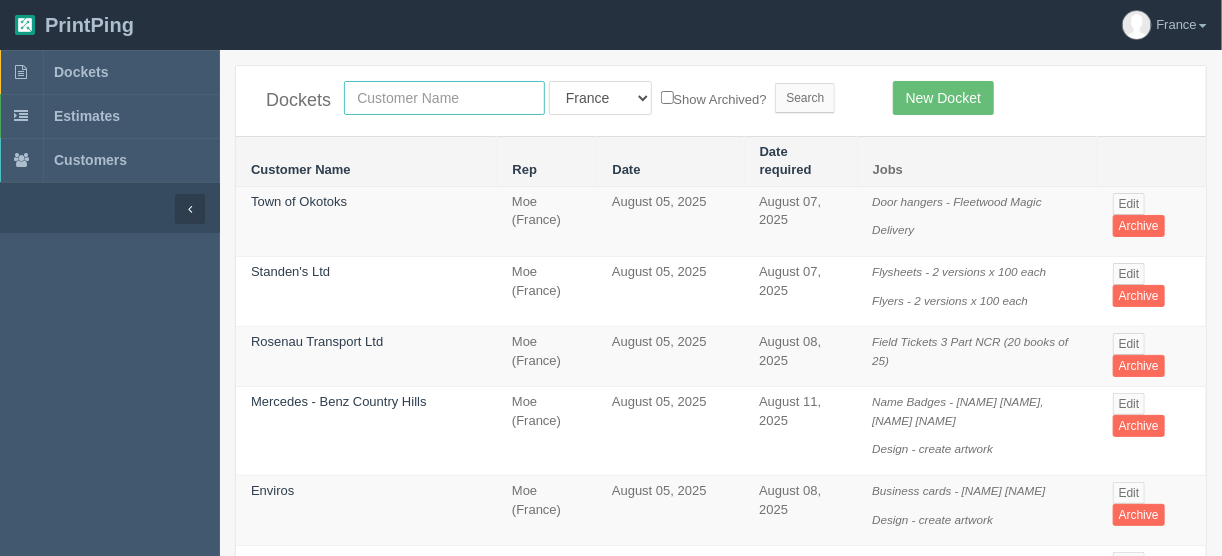 click at bounding box center (444, 98) 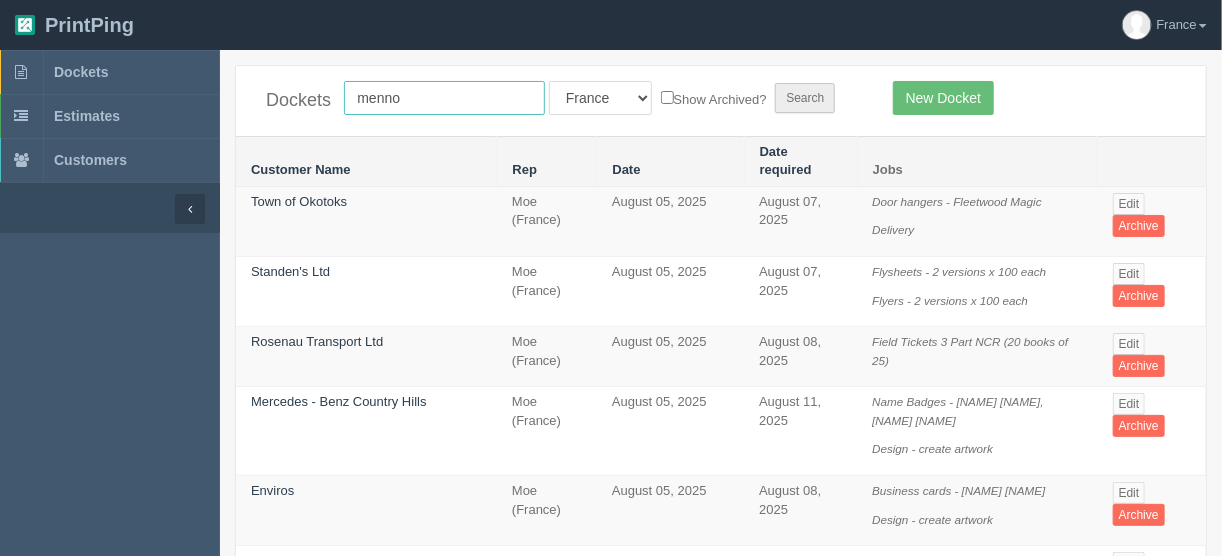 type on "menno" 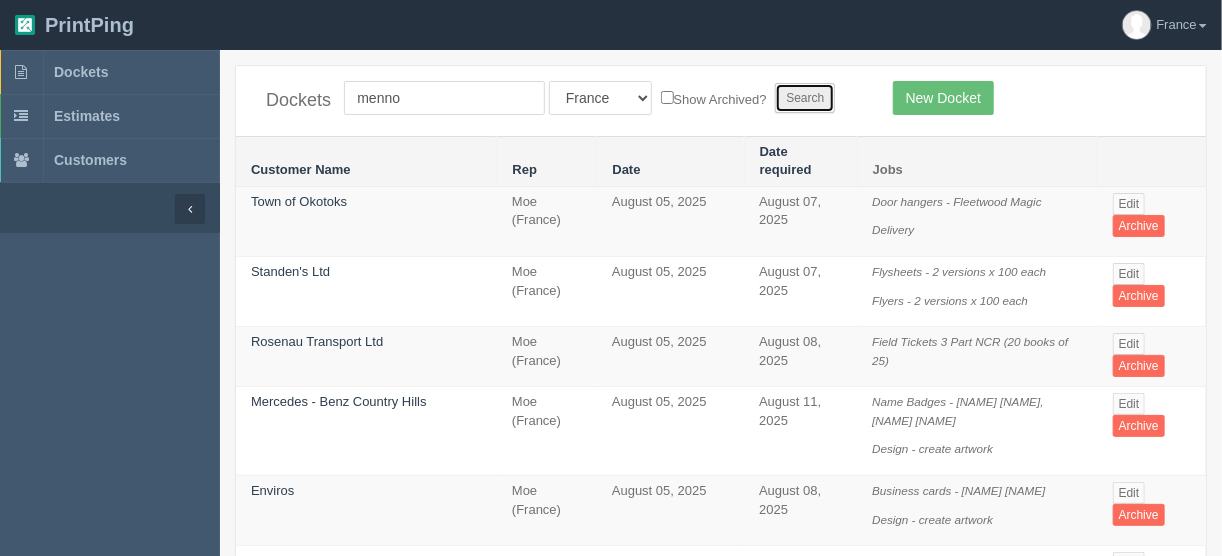 click on "Search" at bounding box center (805, 98) 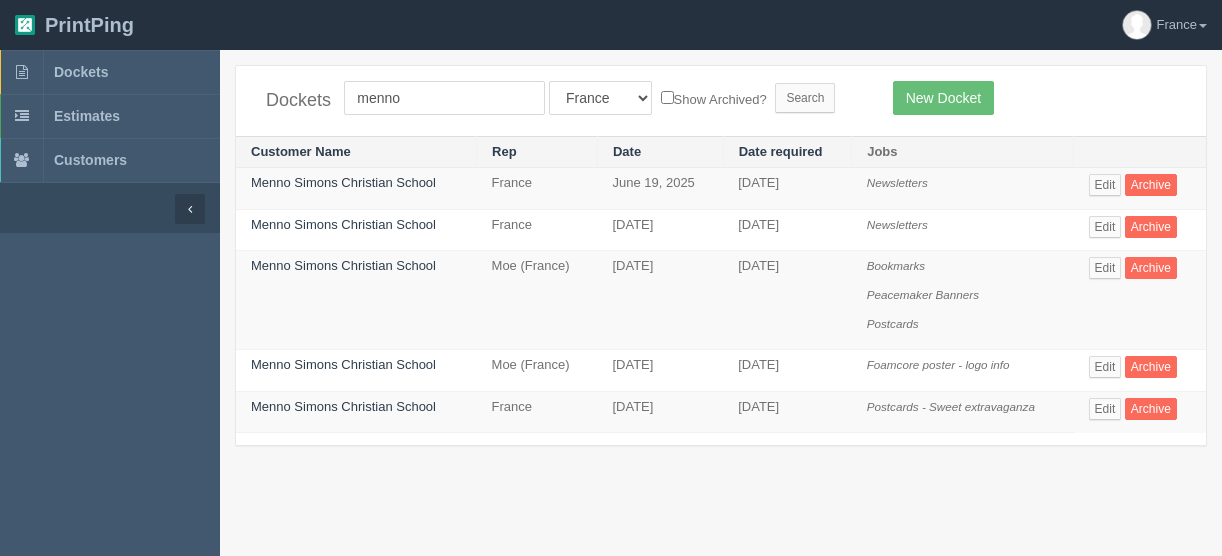 scroll, scrollTop: 0, scrollLeft: 0, axis: both 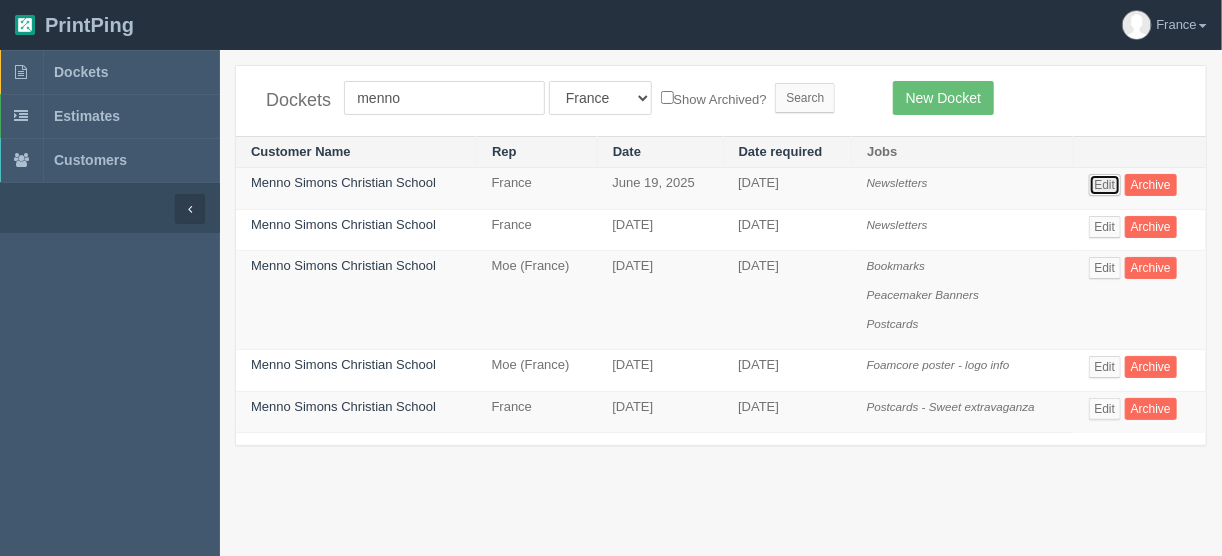 click on "Edit" at bounding box center [1105, 185] 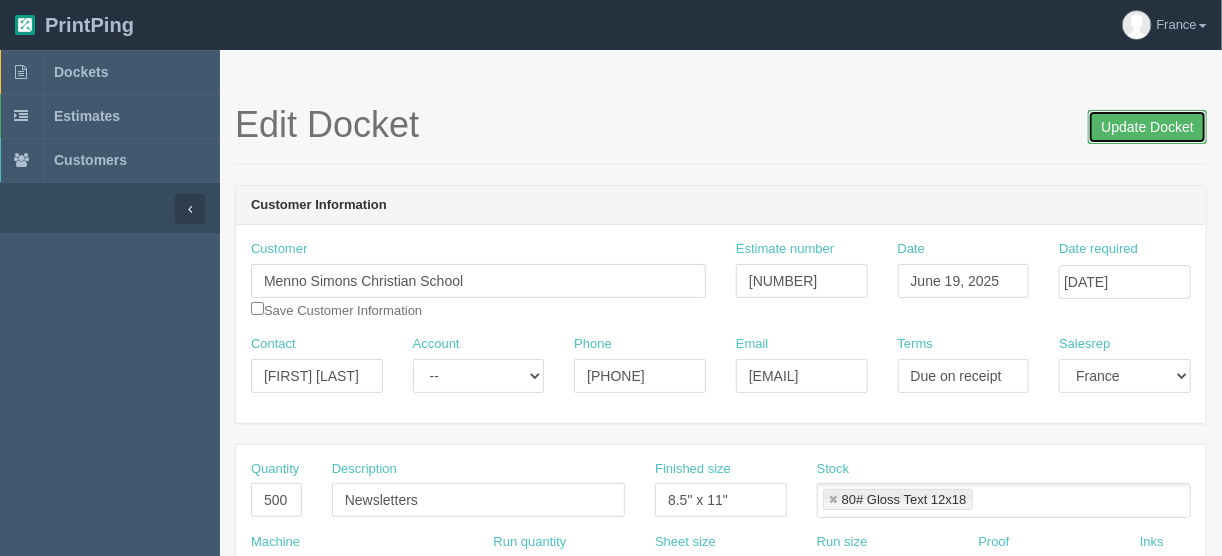 click on "Update Docket" at bounding box center [1147, 127] 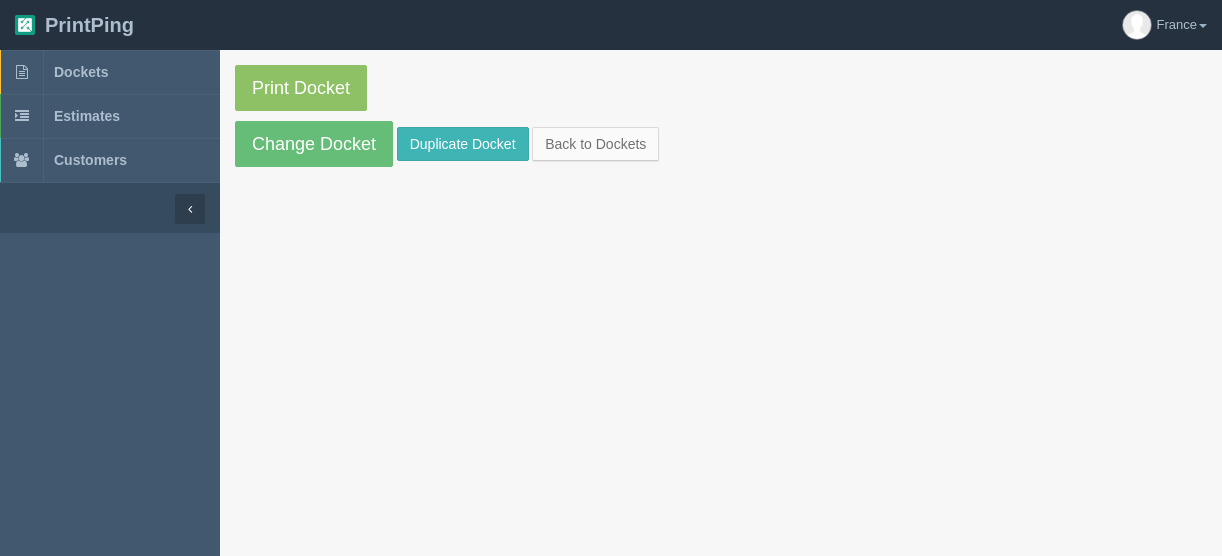 scroll, scrollTop: 0, scrollLeft: 0, axis: both 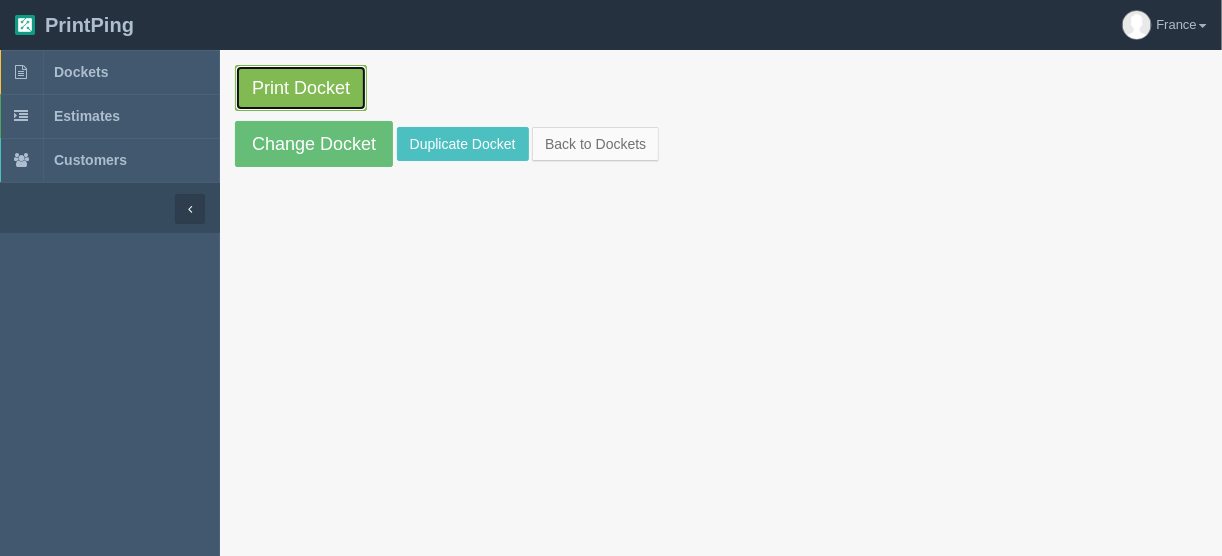click on "Print Docket" at bounding box center [301, 88] 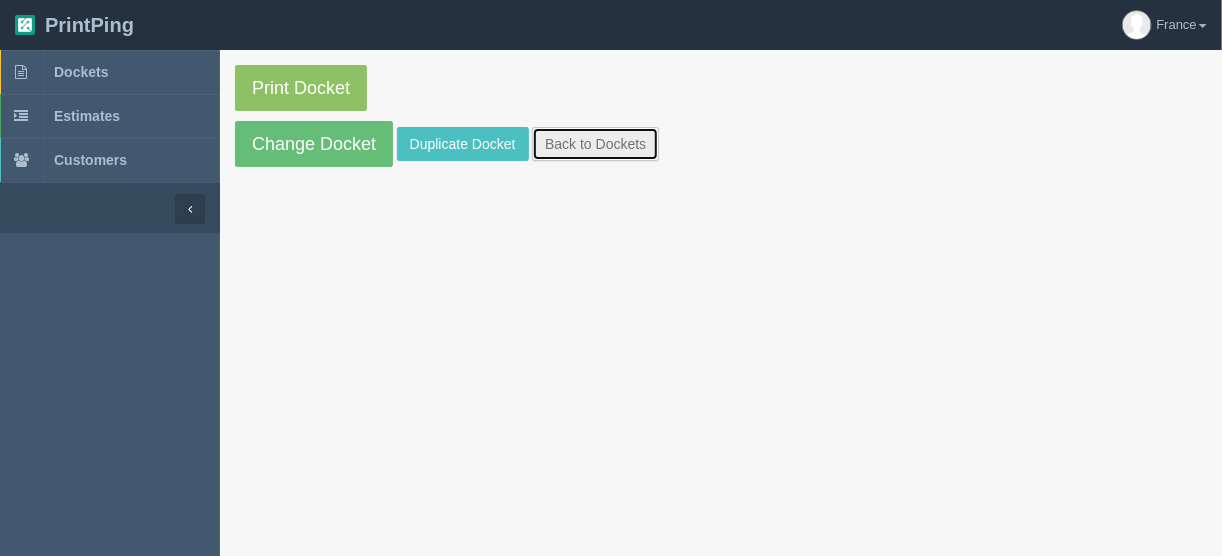 click on "Back to Dockets" at bounding box center (595, 144) 